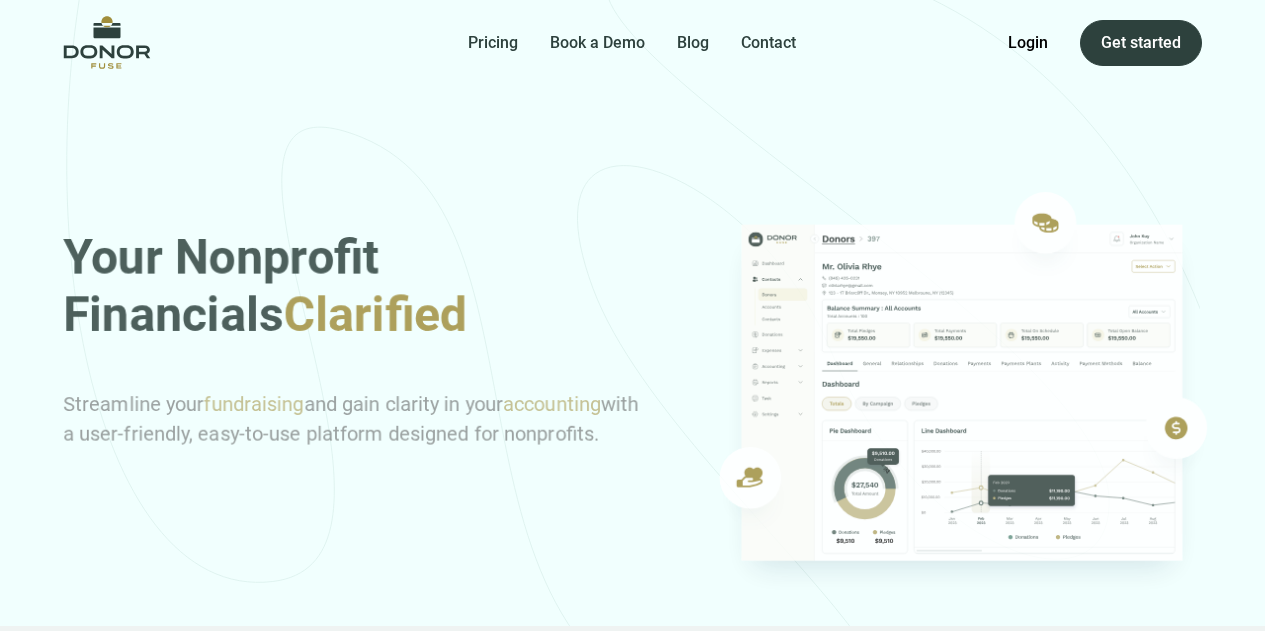 scroll, scrollTop: 0, scrollLeft: 0, axis: both 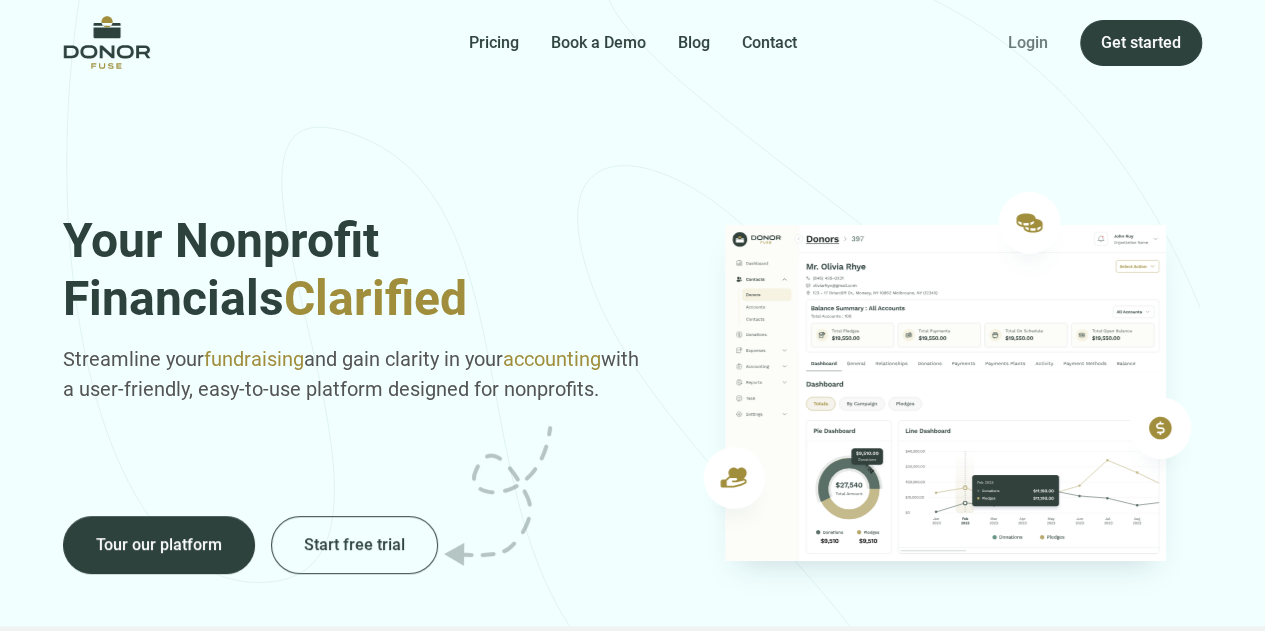 click on "Login" at bounding box center (1028, 43) 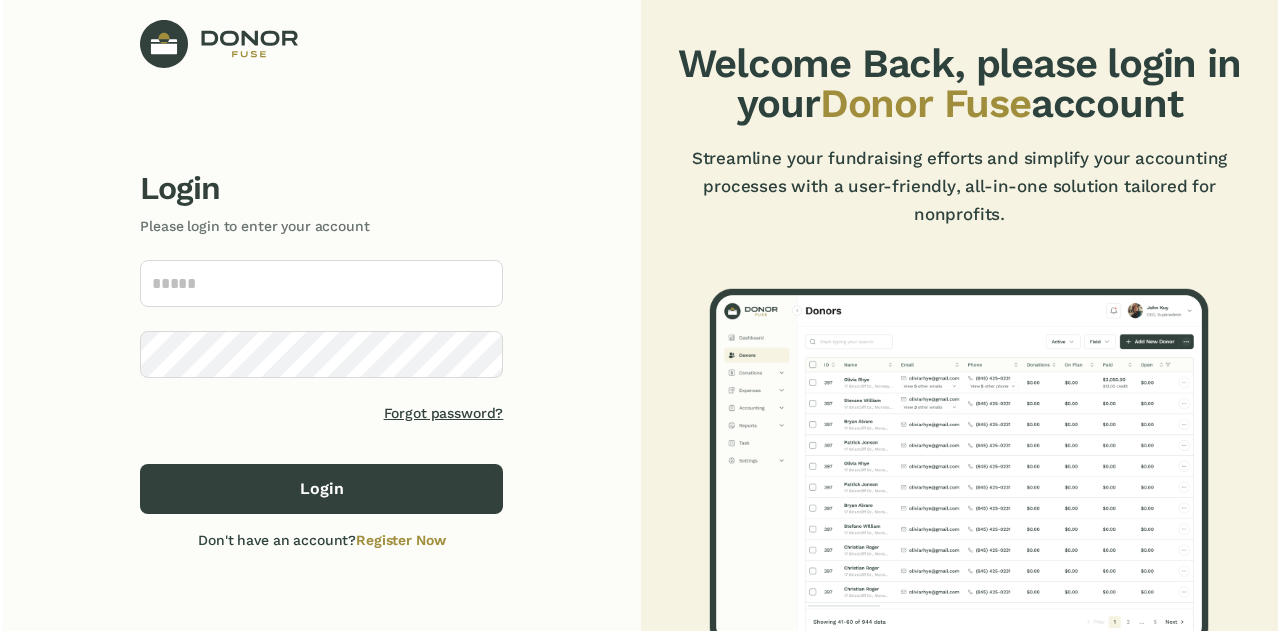 scroll, scrollTop: 0, scrollLeft: 0, axis: both 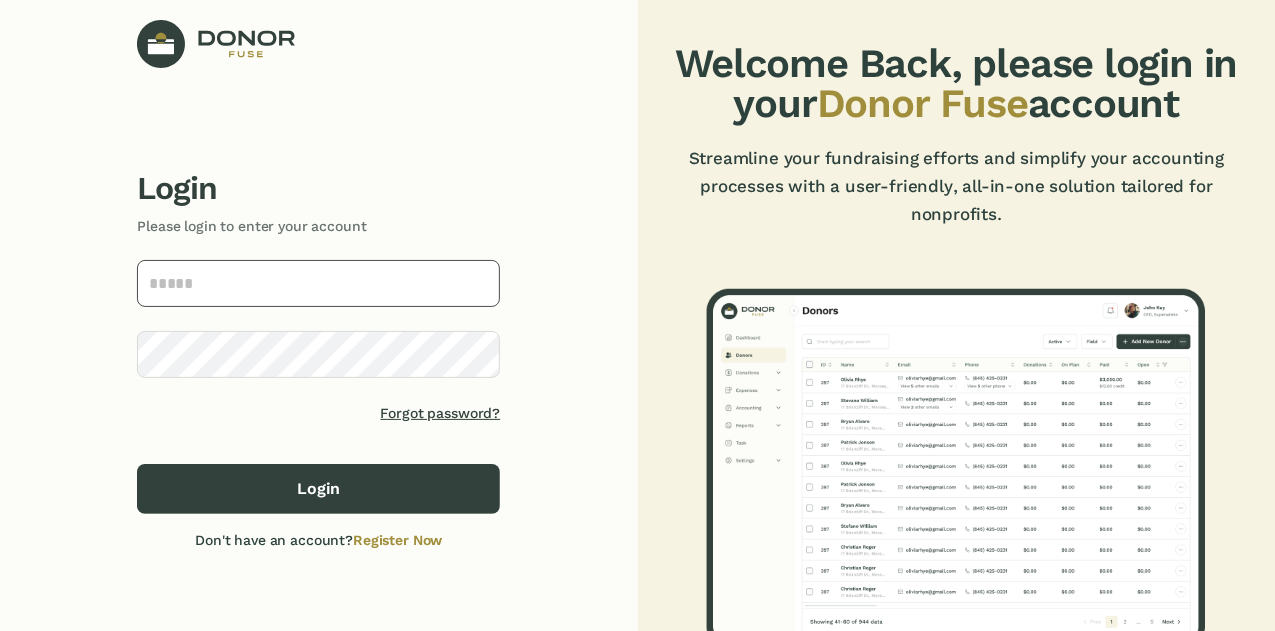 click 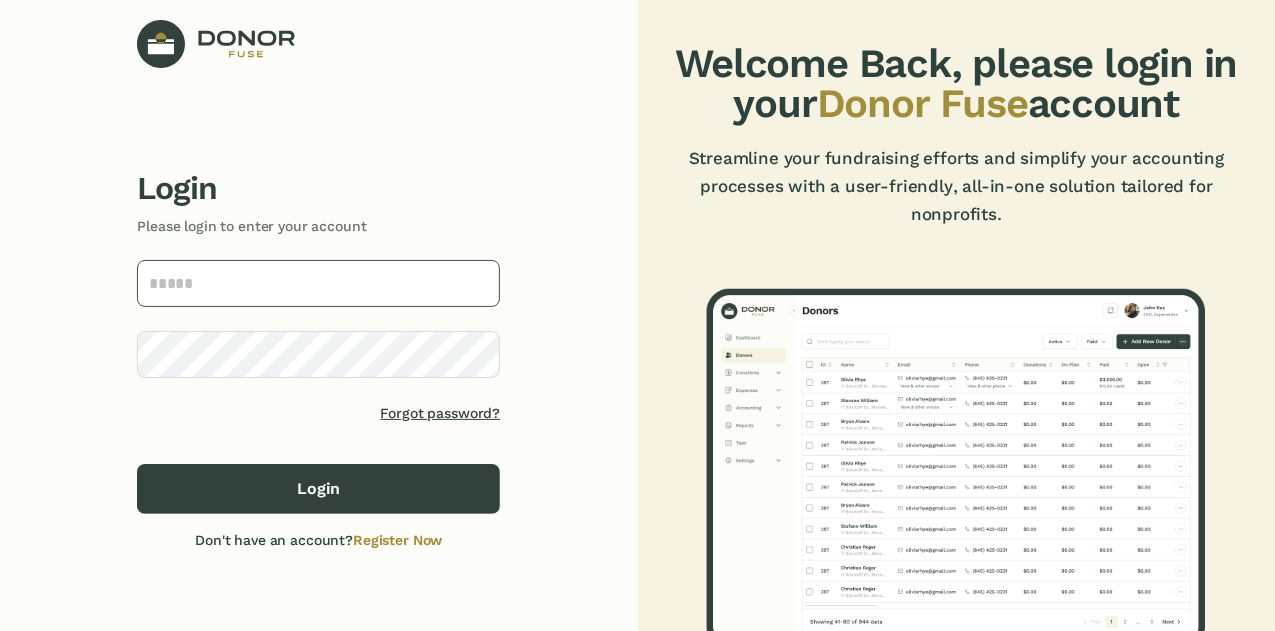 type on "**********" 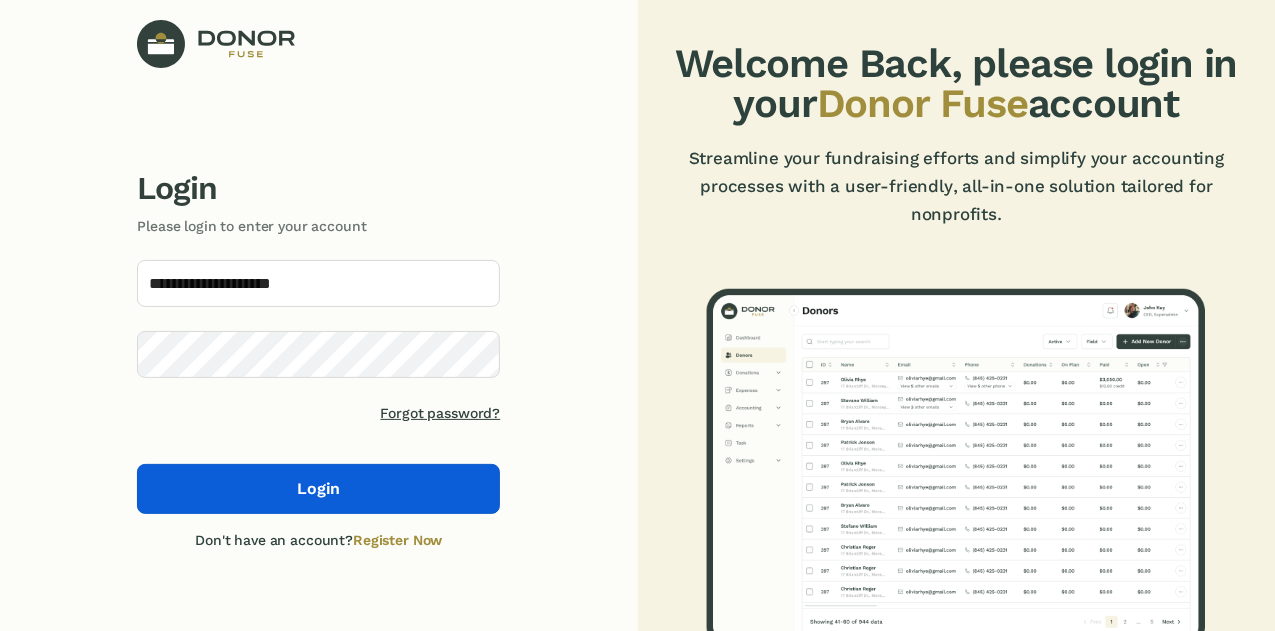 drag, startPoint x: 259, startPoint y: 453, endPoint x: 270, endPoint y: 471, distance: 21.095022 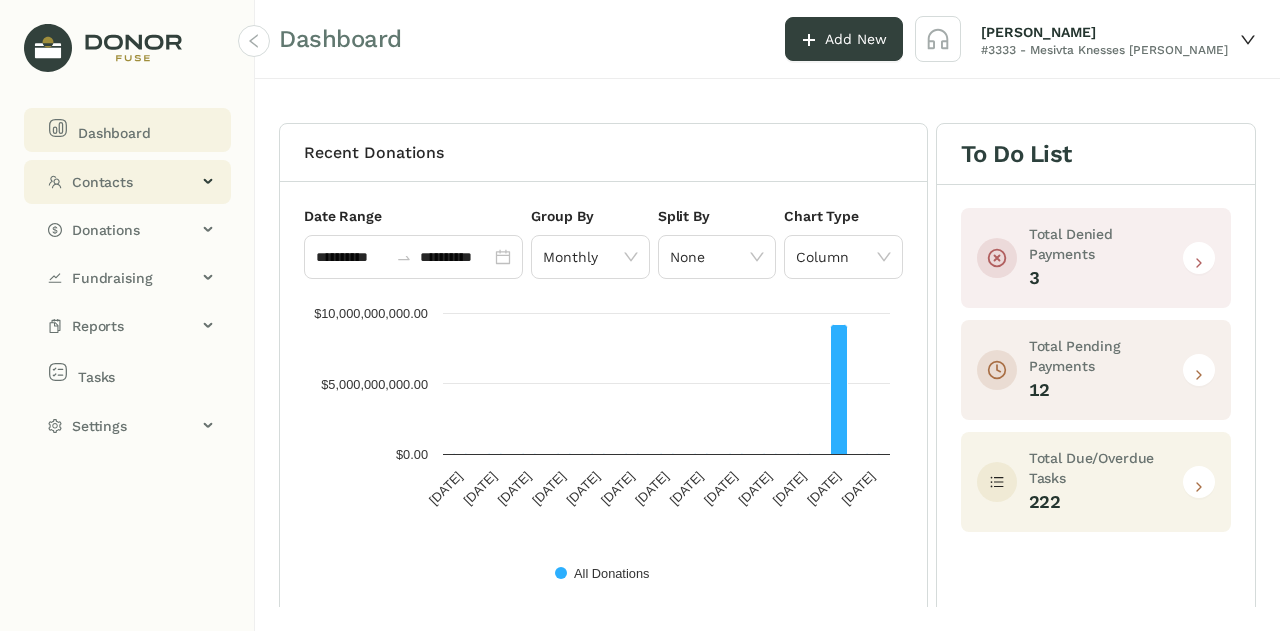 click on "Contacts" 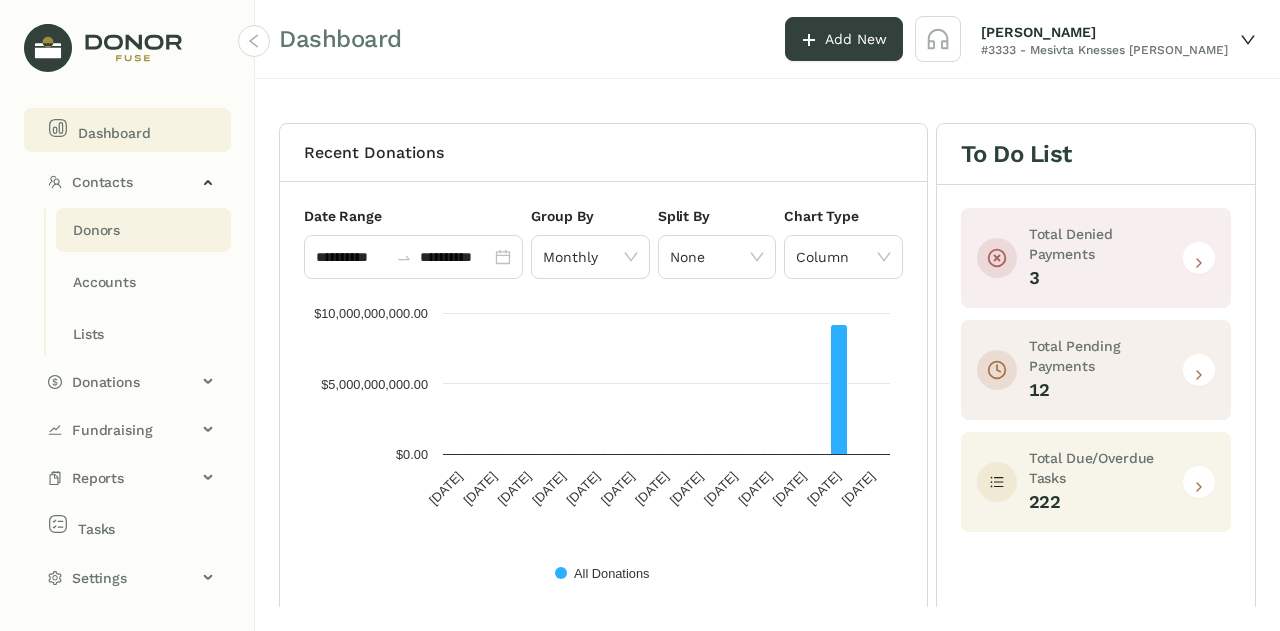 click on "Donors" 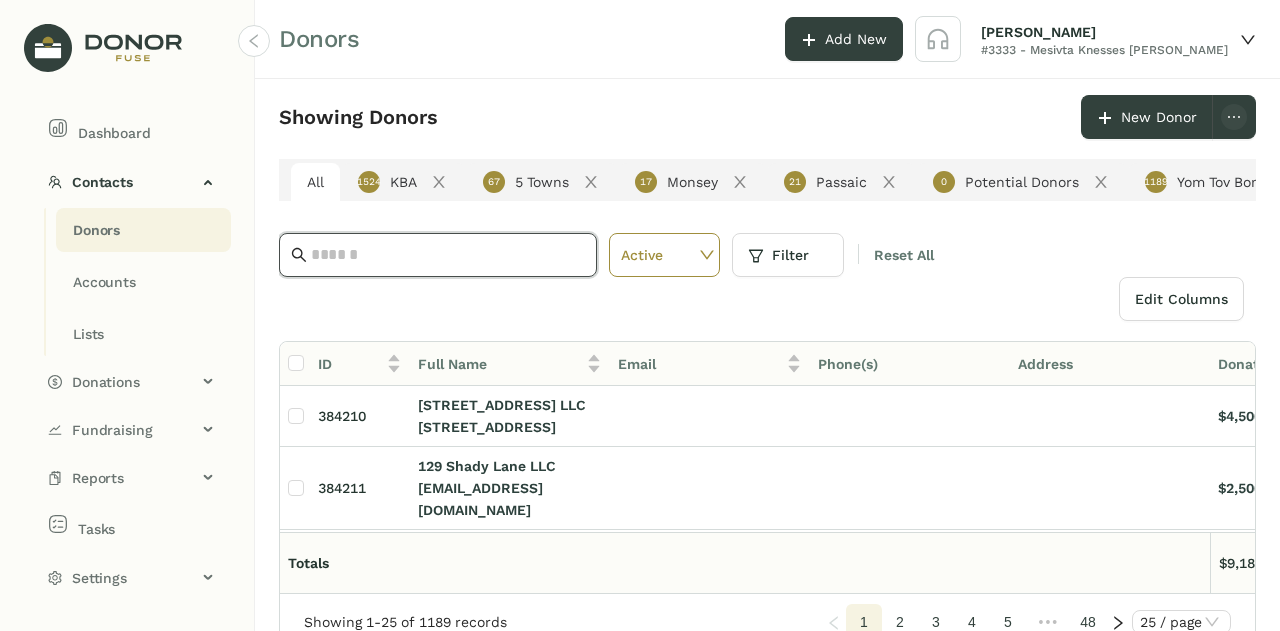 click 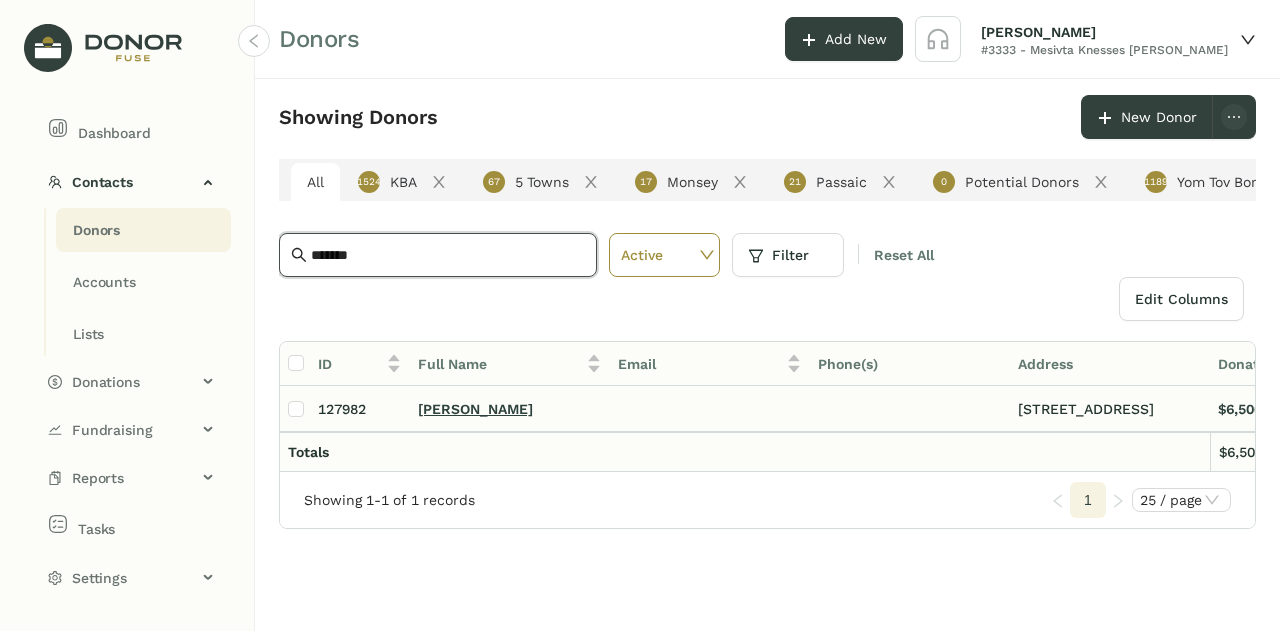 type on "*******" 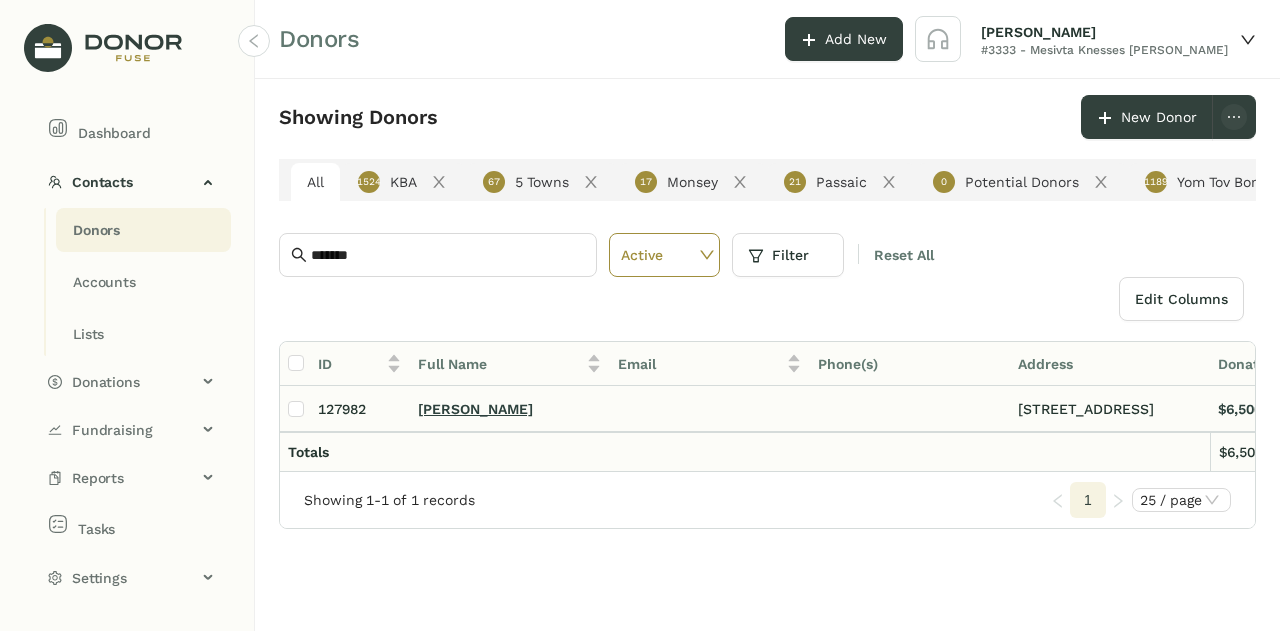 click on "Rabbi Ari Pluchenik" 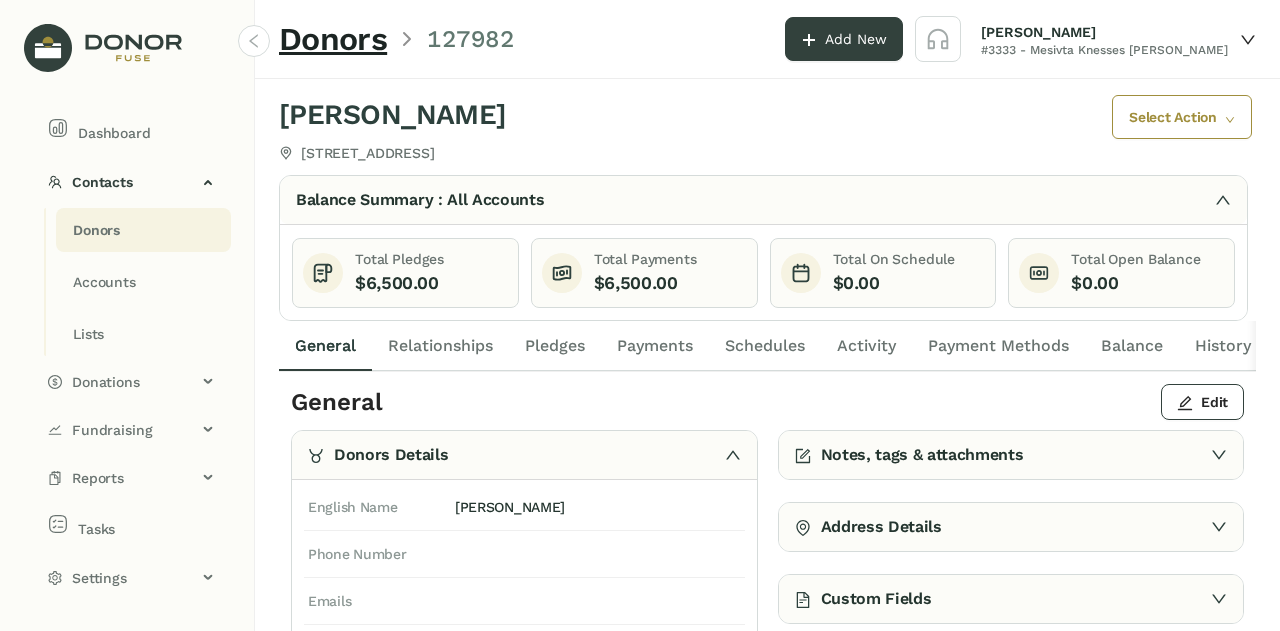 click on "Payments" 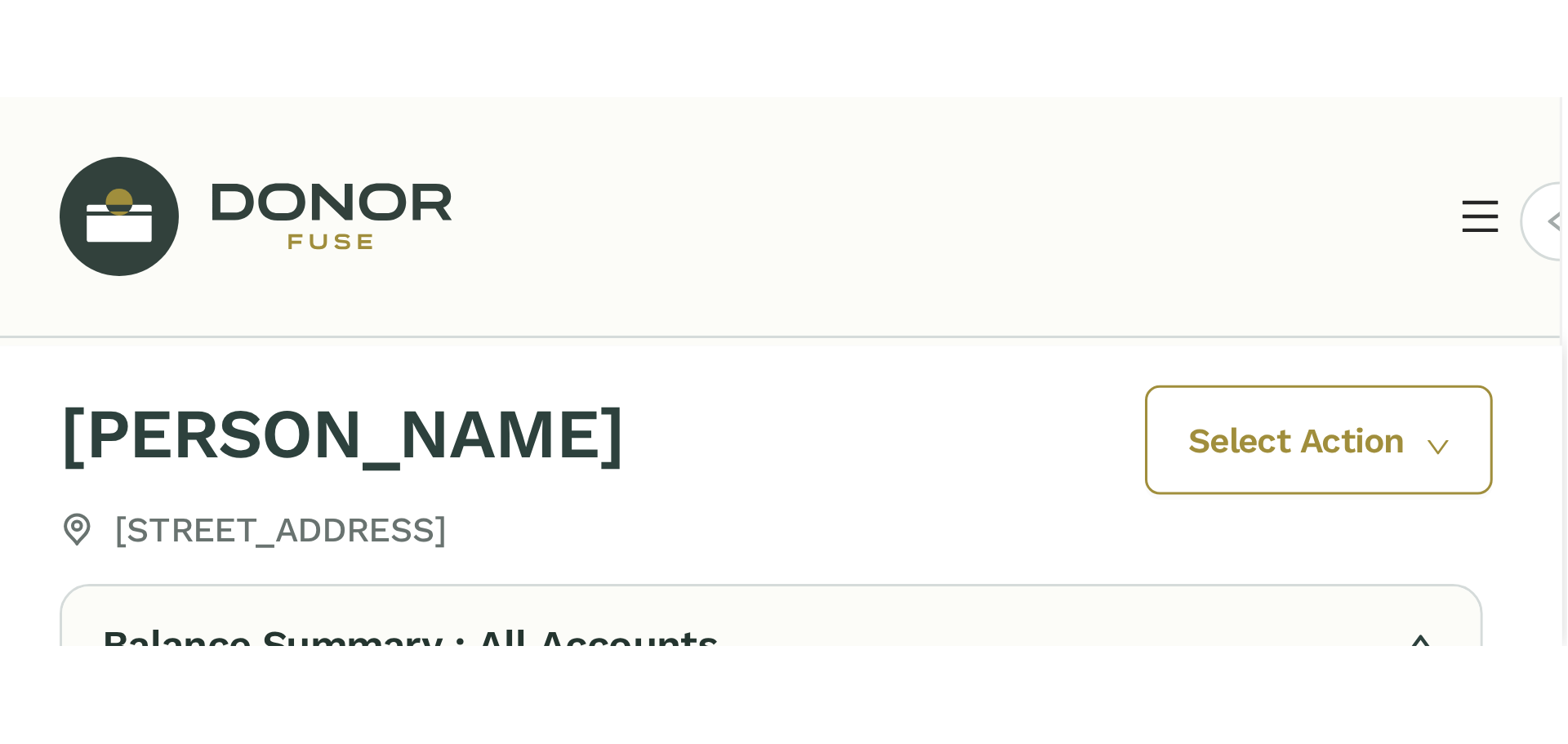 scroll, scrollTop: 163, scrollLeft: 0, axis: vertical 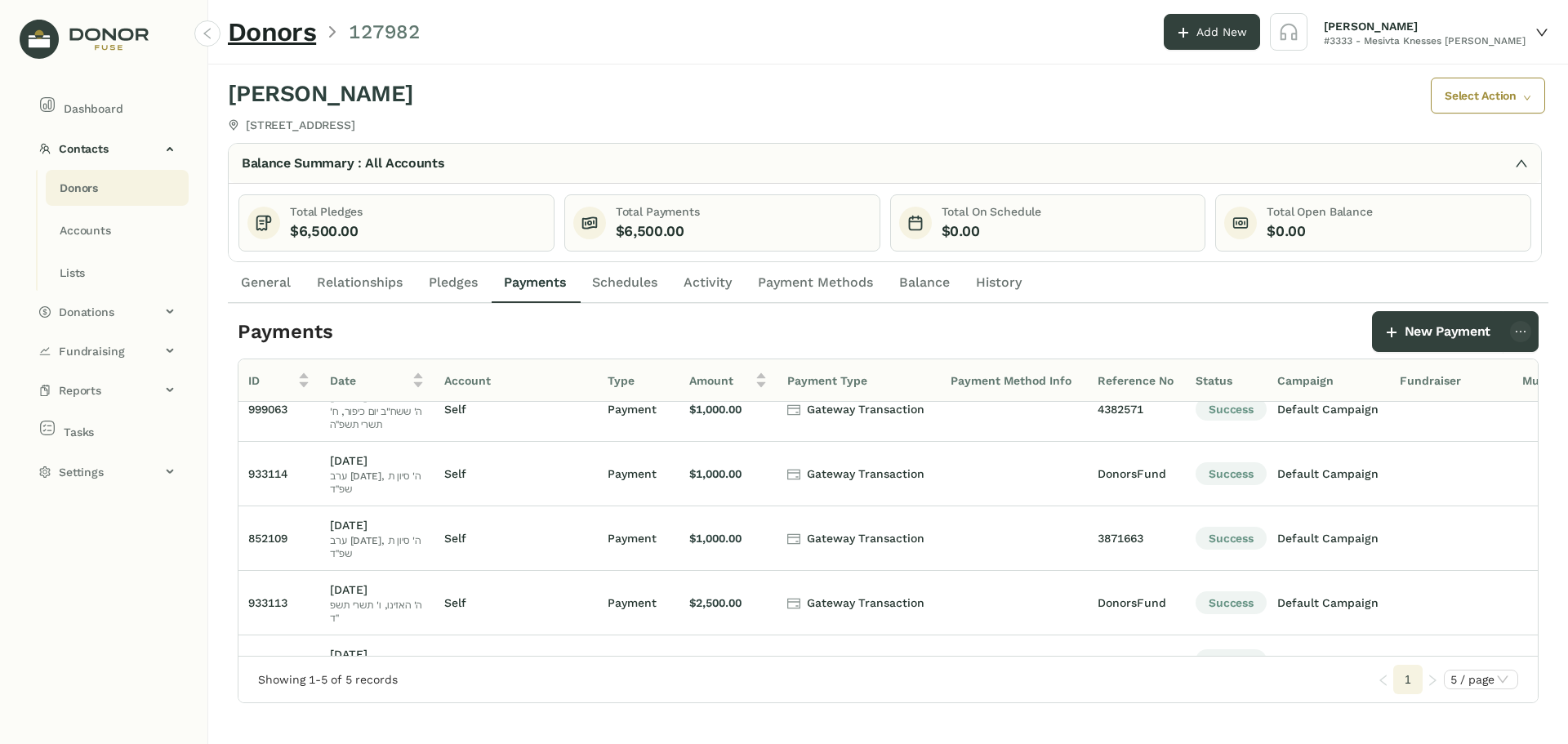 click on "Pledges" 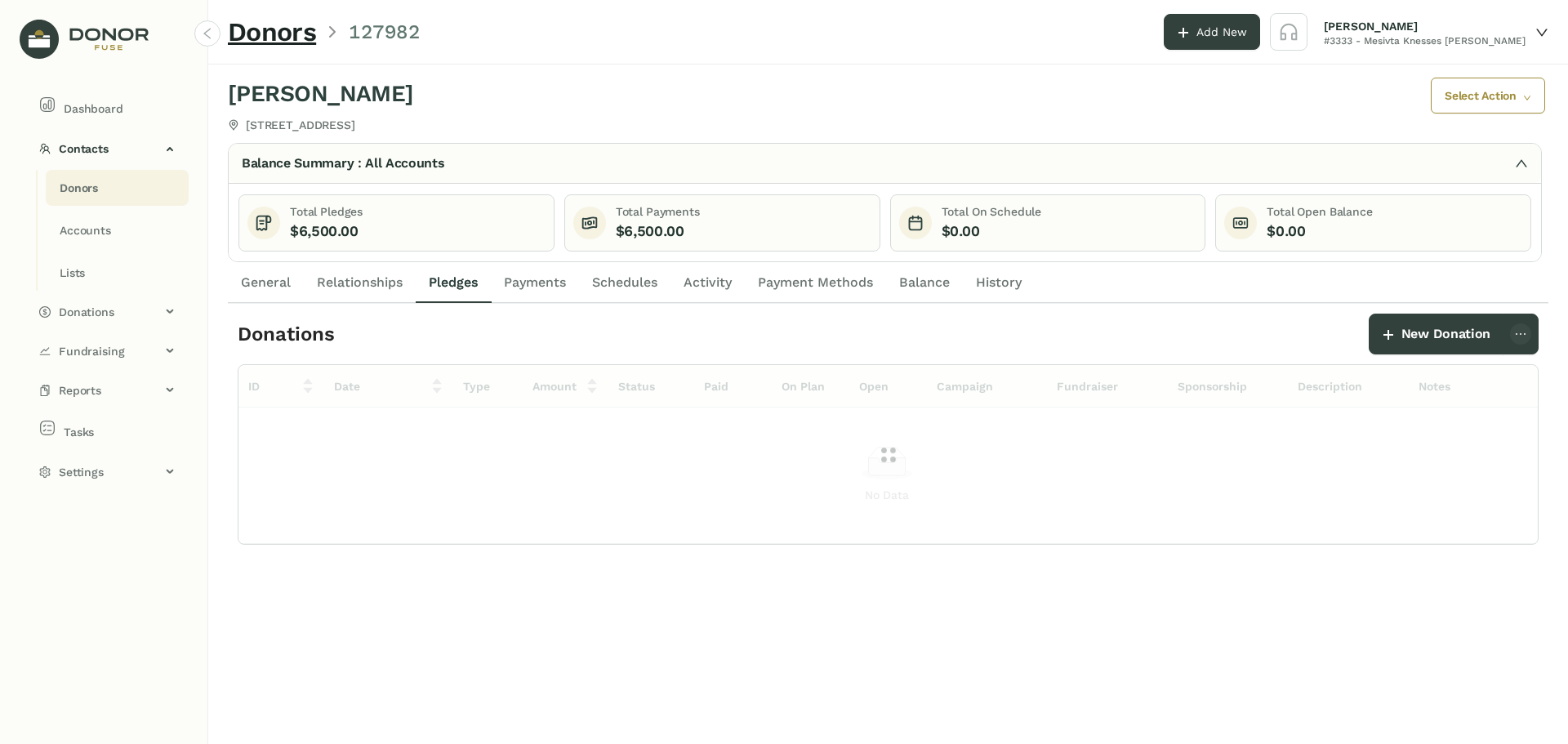 scroll, scrollTop: 0, scrollLeft: 0, axis: both 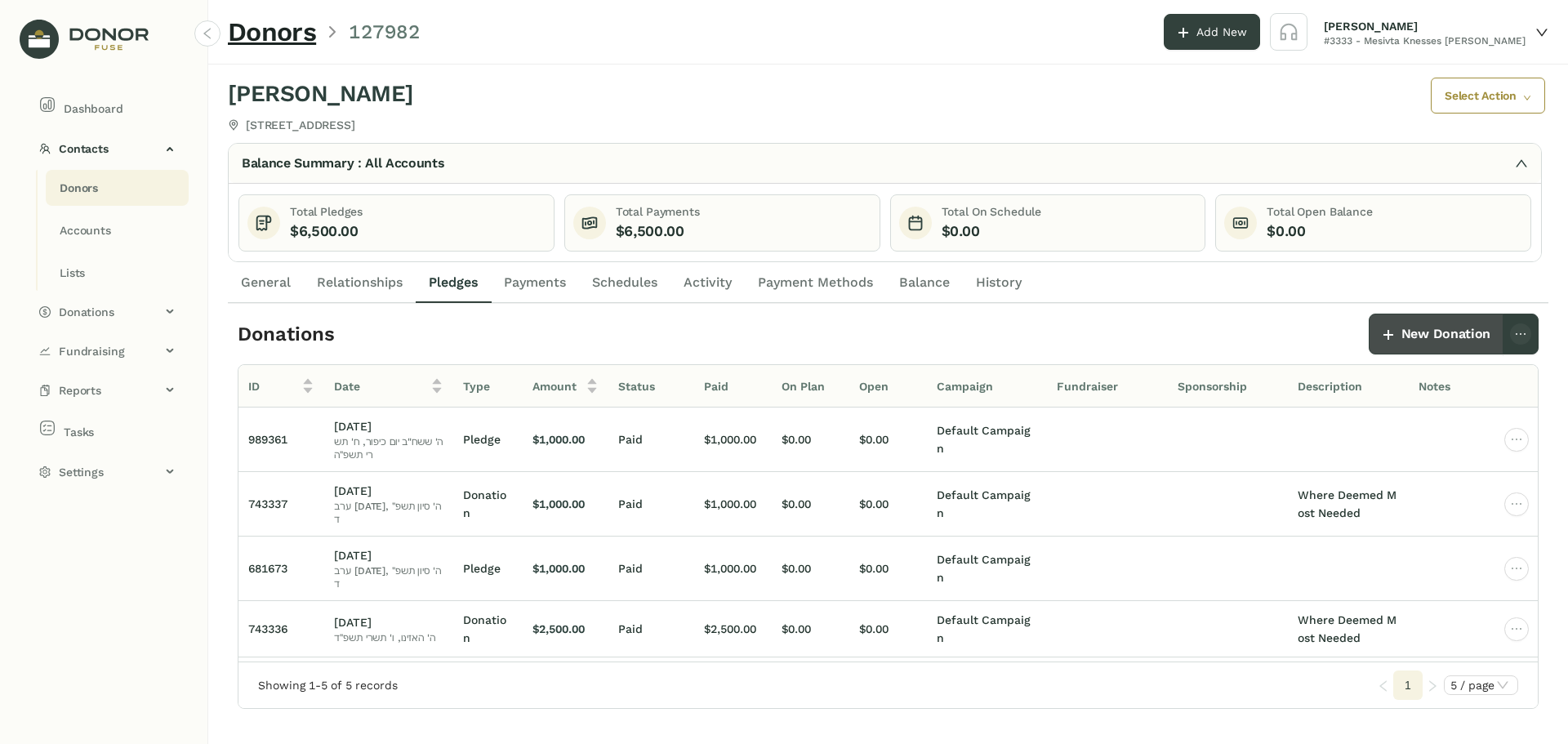 click on "New Donation" 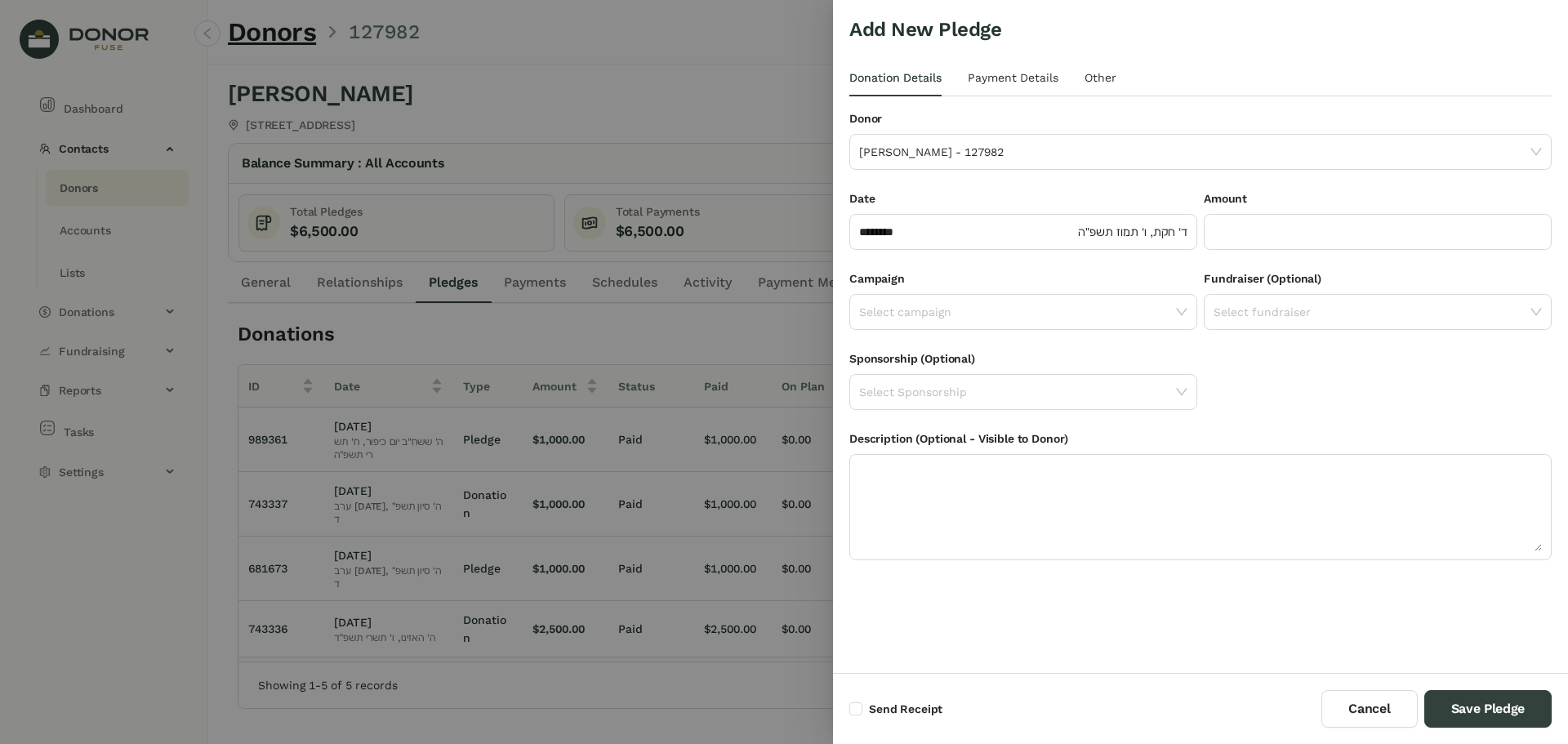 click on "Date ******** ד' חקת, ו' תמוז תשפ״ה" at bounding box center [1023, 229] 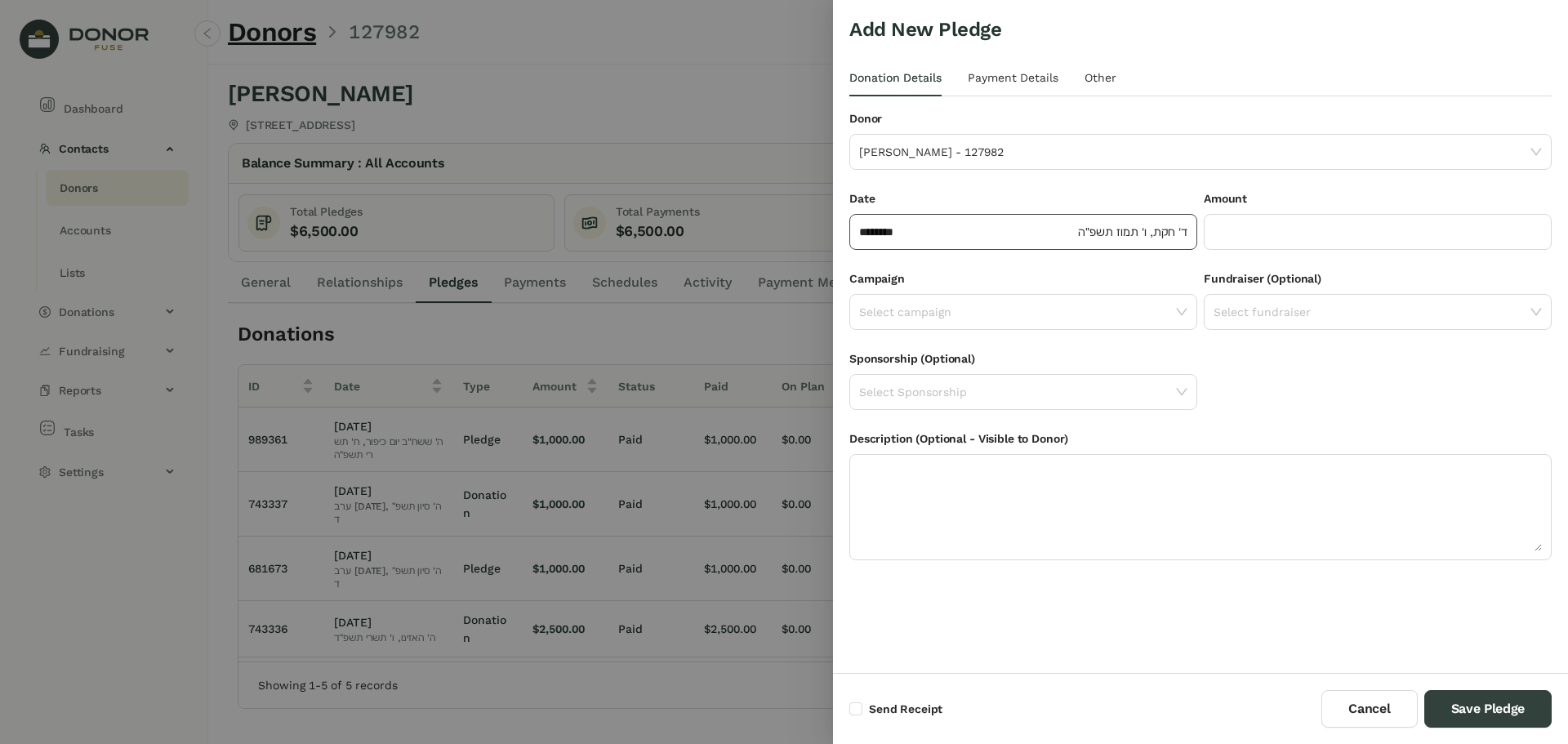 click on "******** ד' חקת, ו' תמוז תשפ״ה" 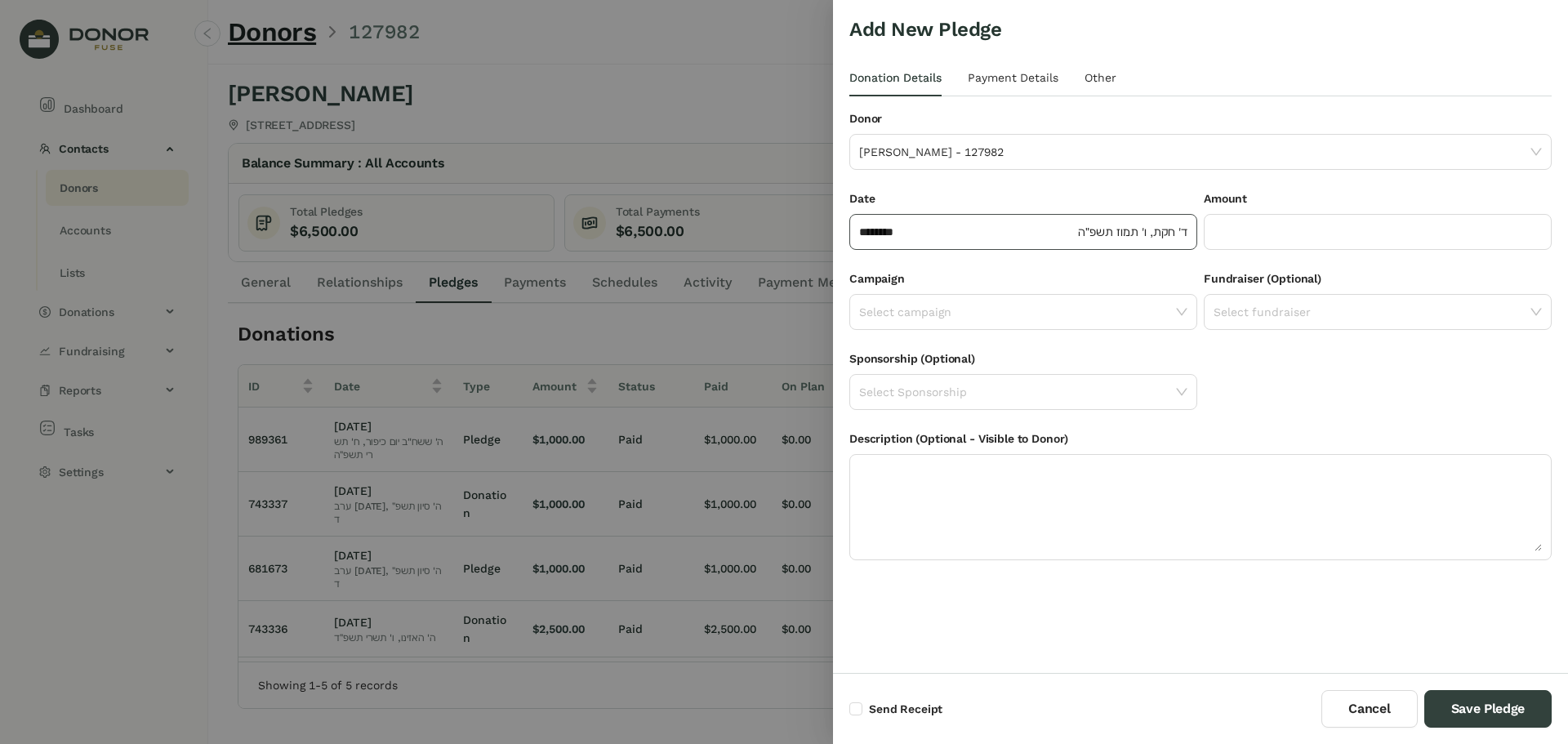 click on "********" 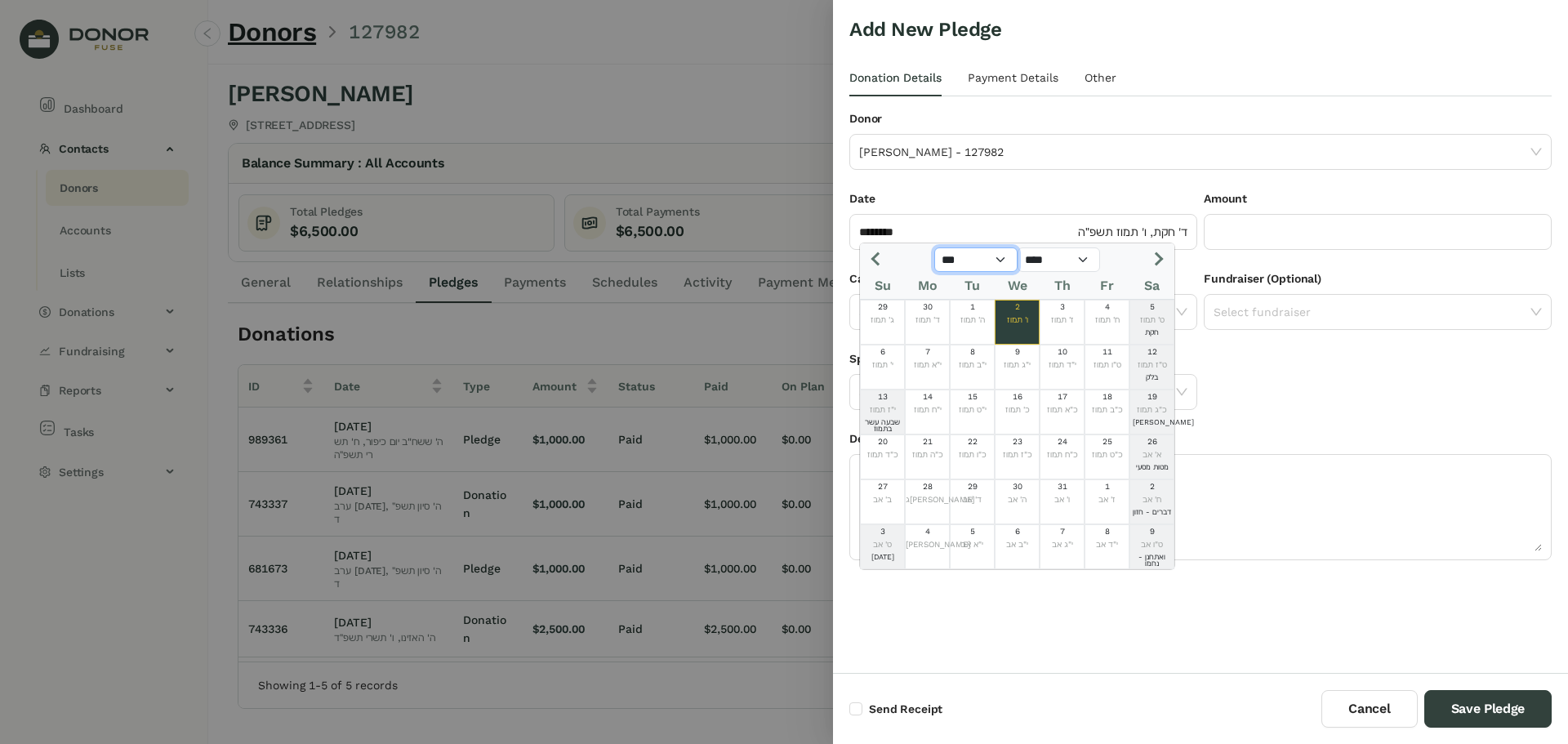 click on "*** *** *** *** *** *** *** *** *** *** *** ***" 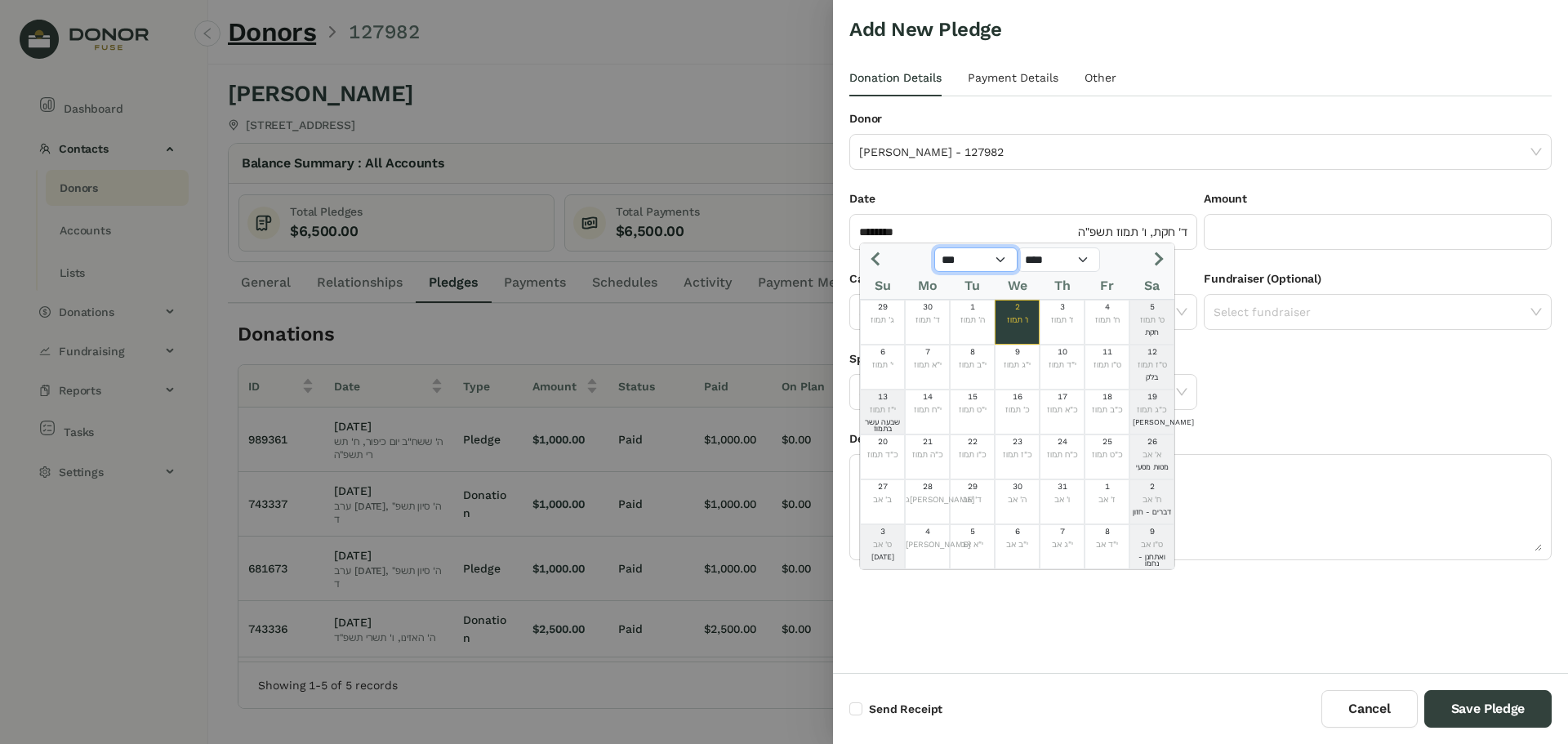 select on "*" 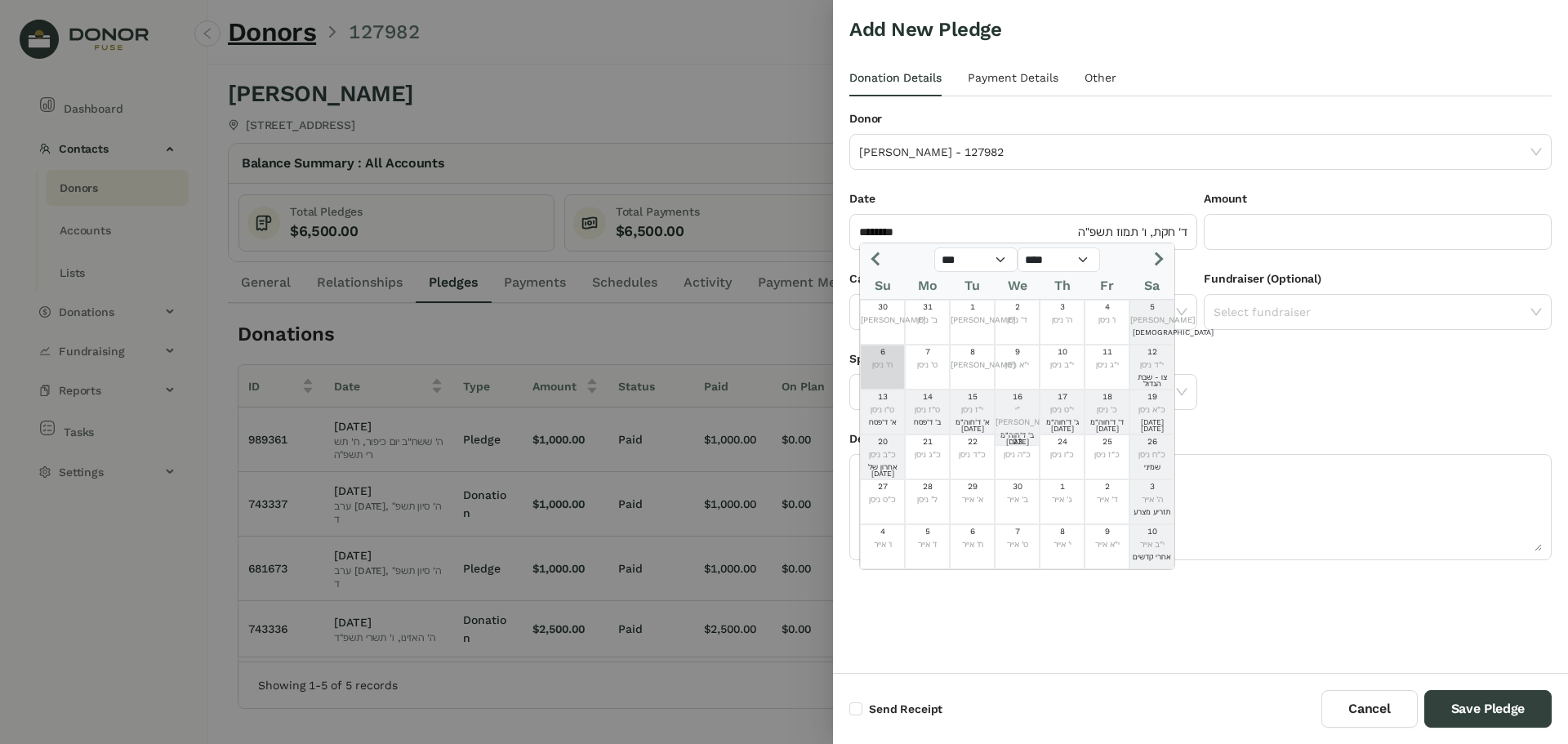 click on "ח' ניסן" 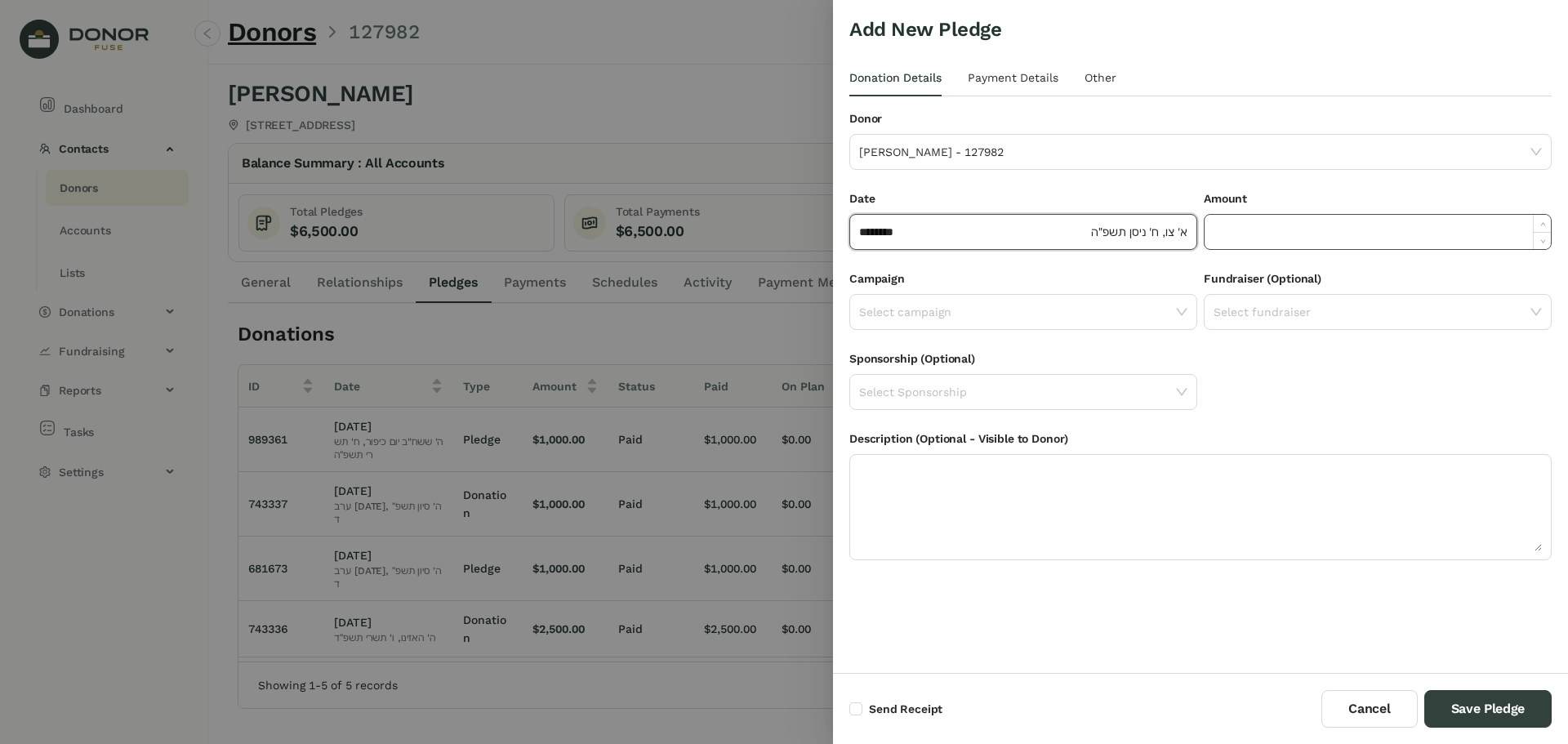 click 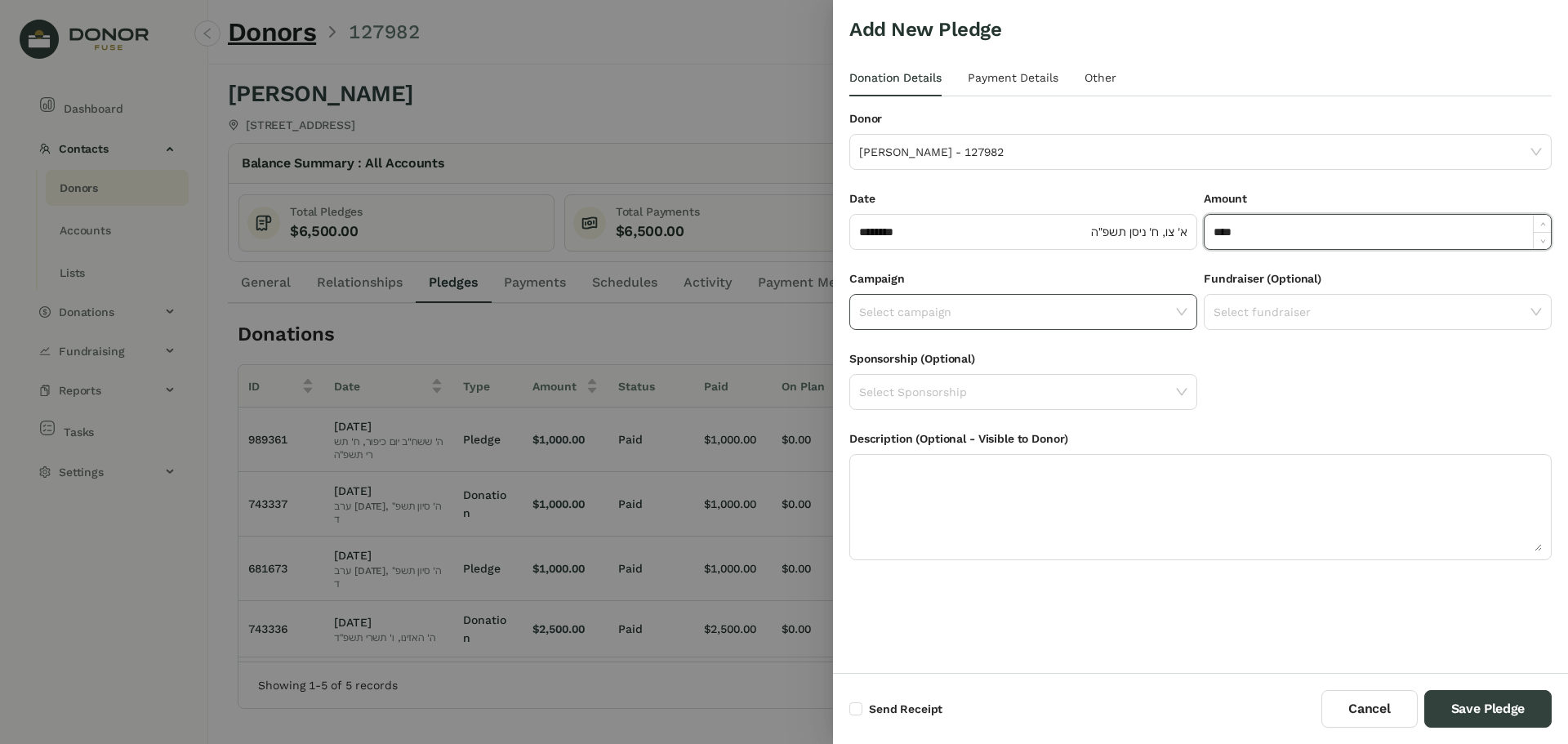 type on "*********" 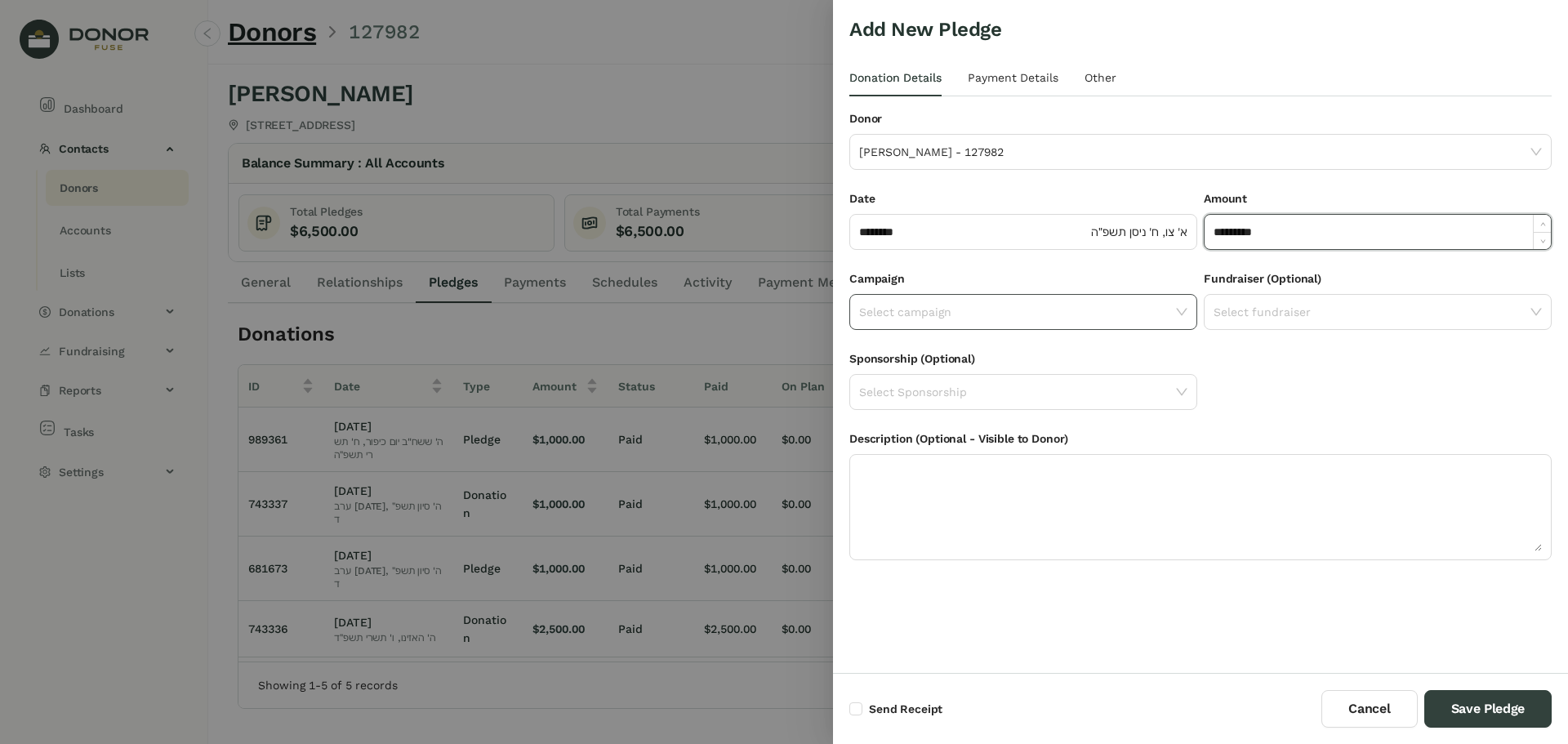 click 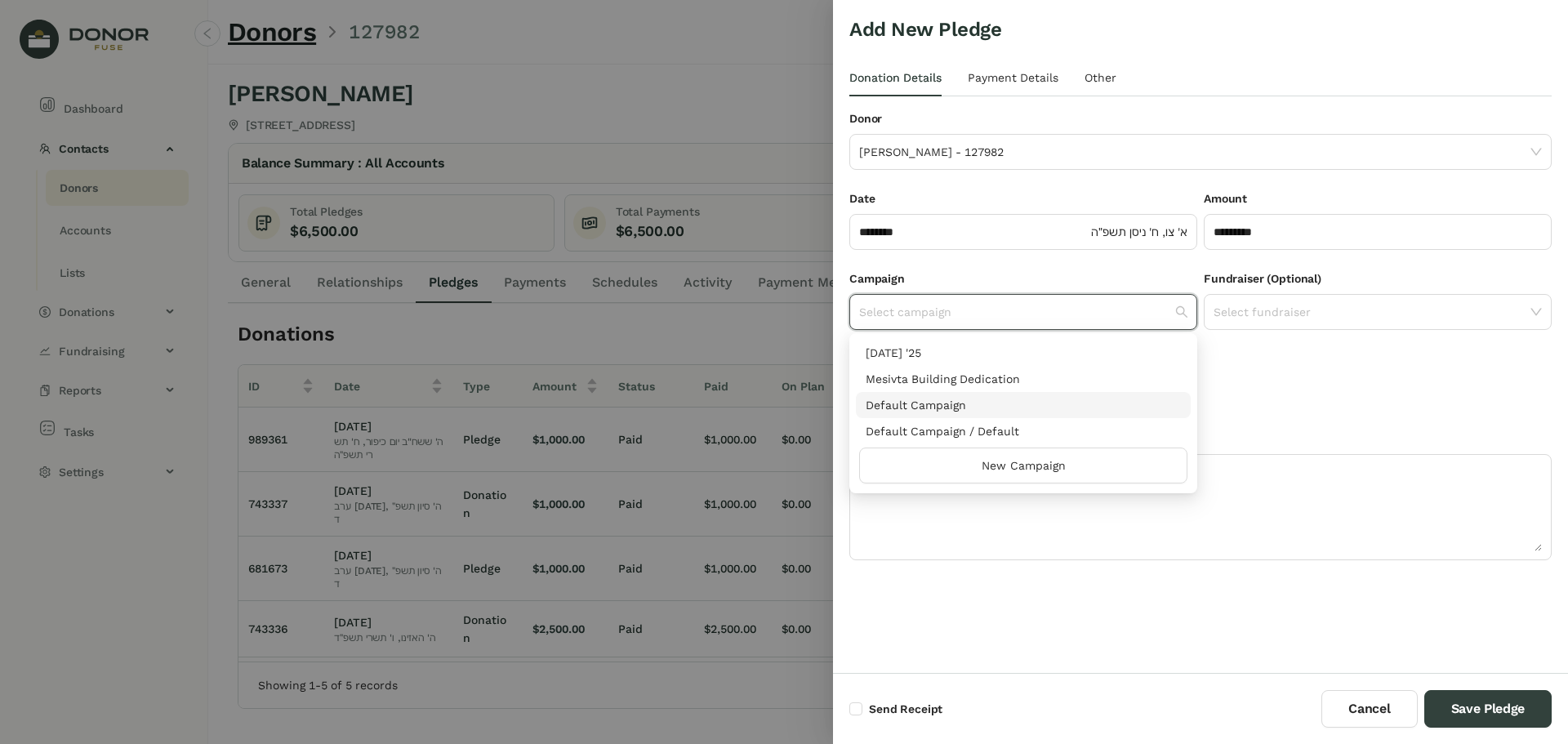 click on "Default Campaign" at bounding box center [1023, 405] 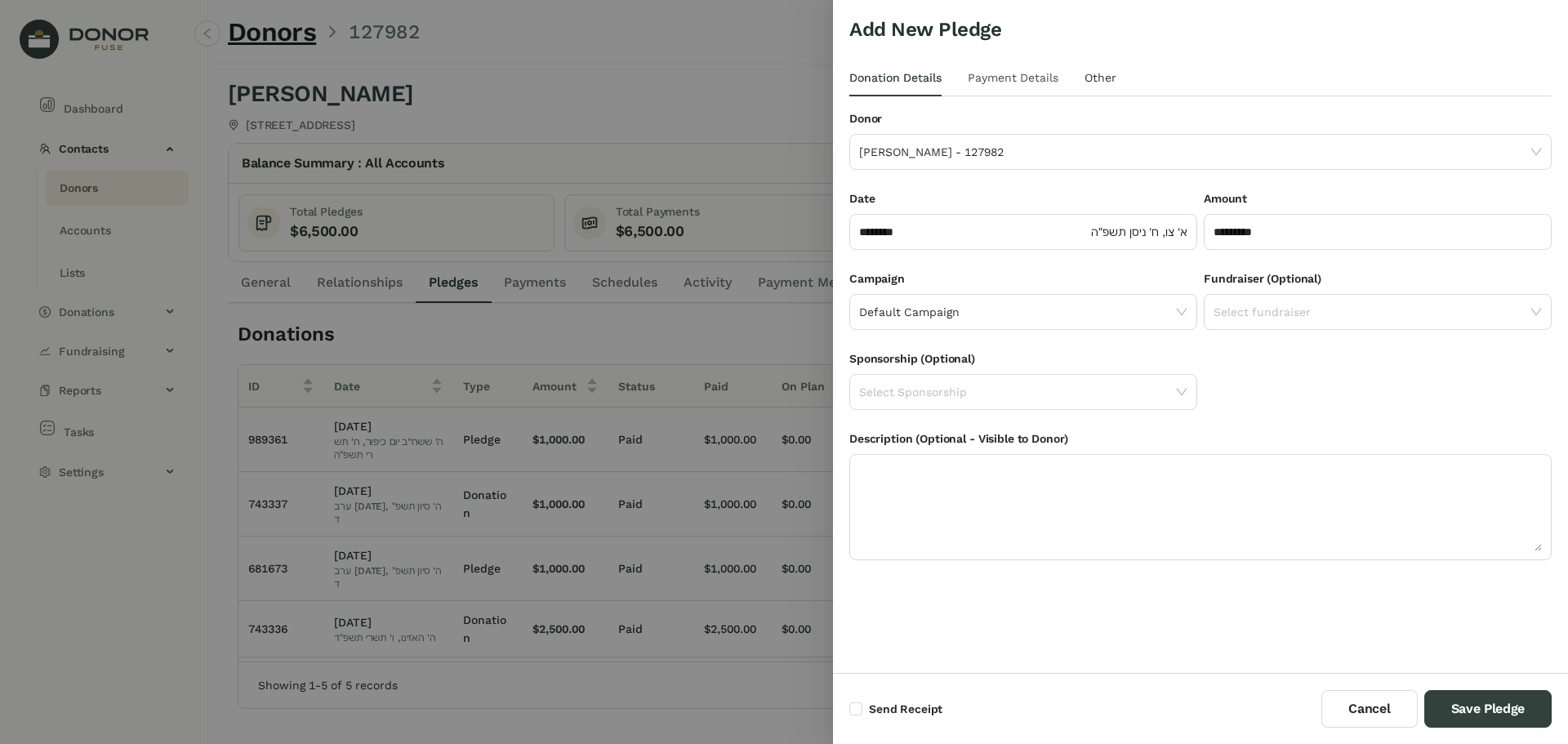 click on "Payment Details" at bounding box center (1013, 78) 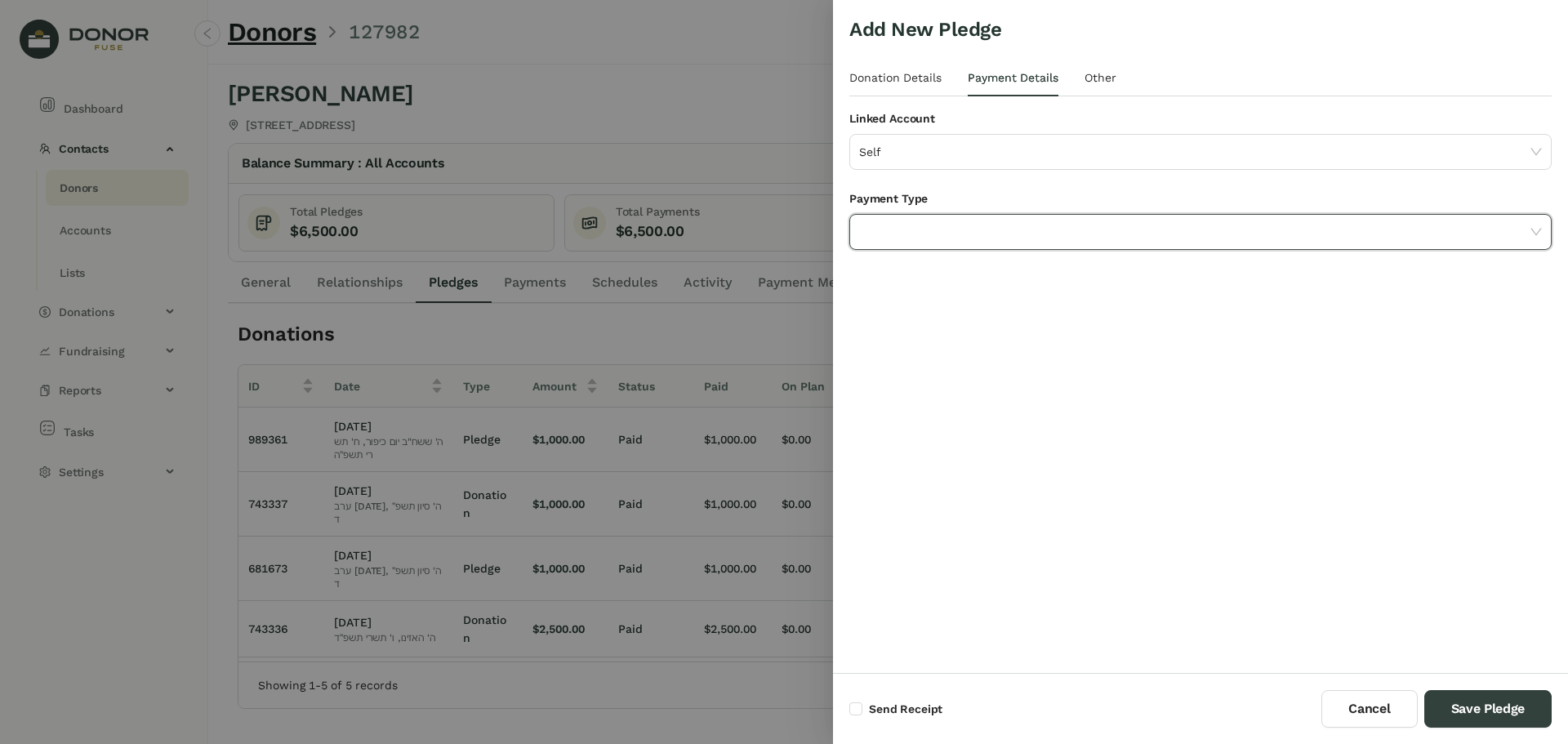 click 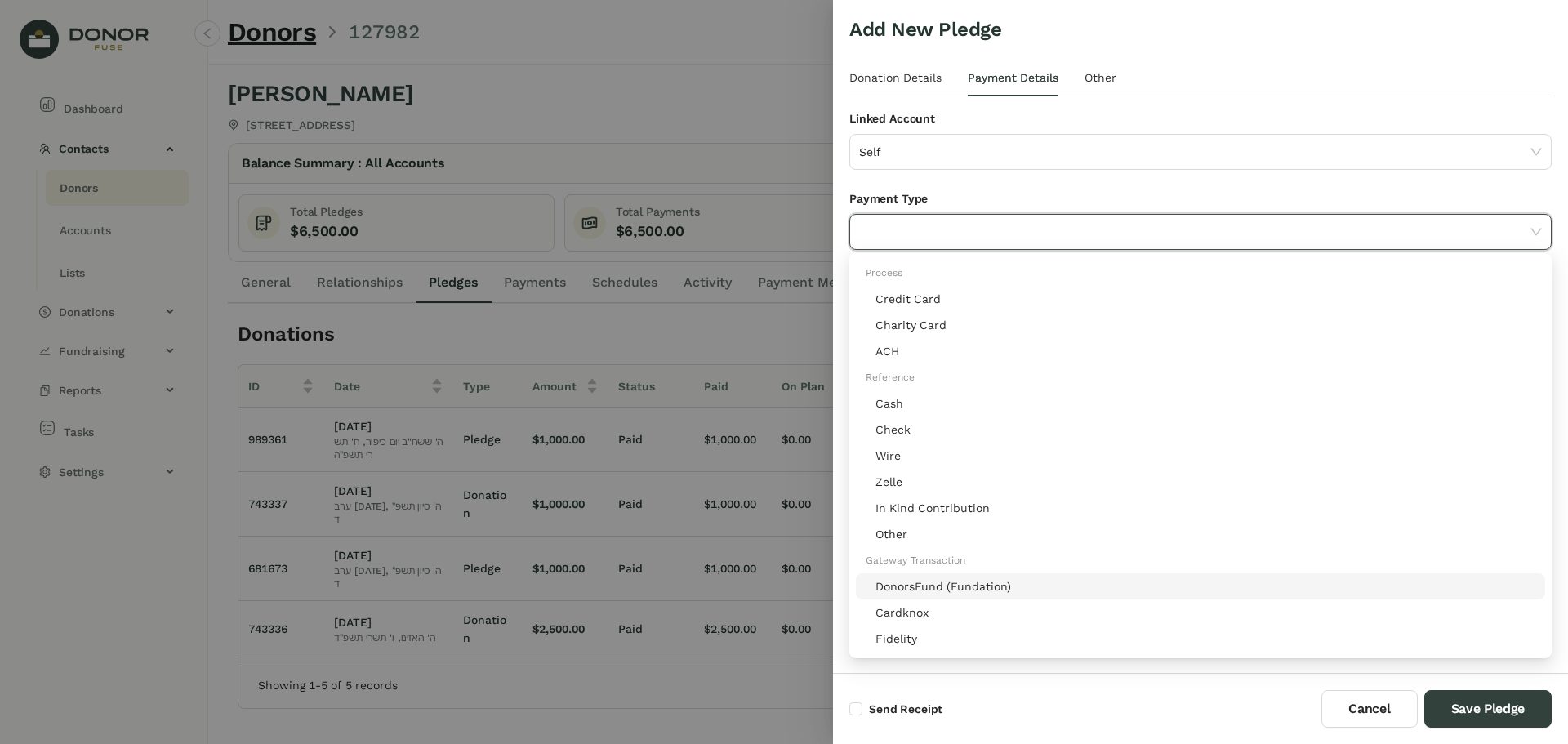 click on "DonorsFund (Fundation)" 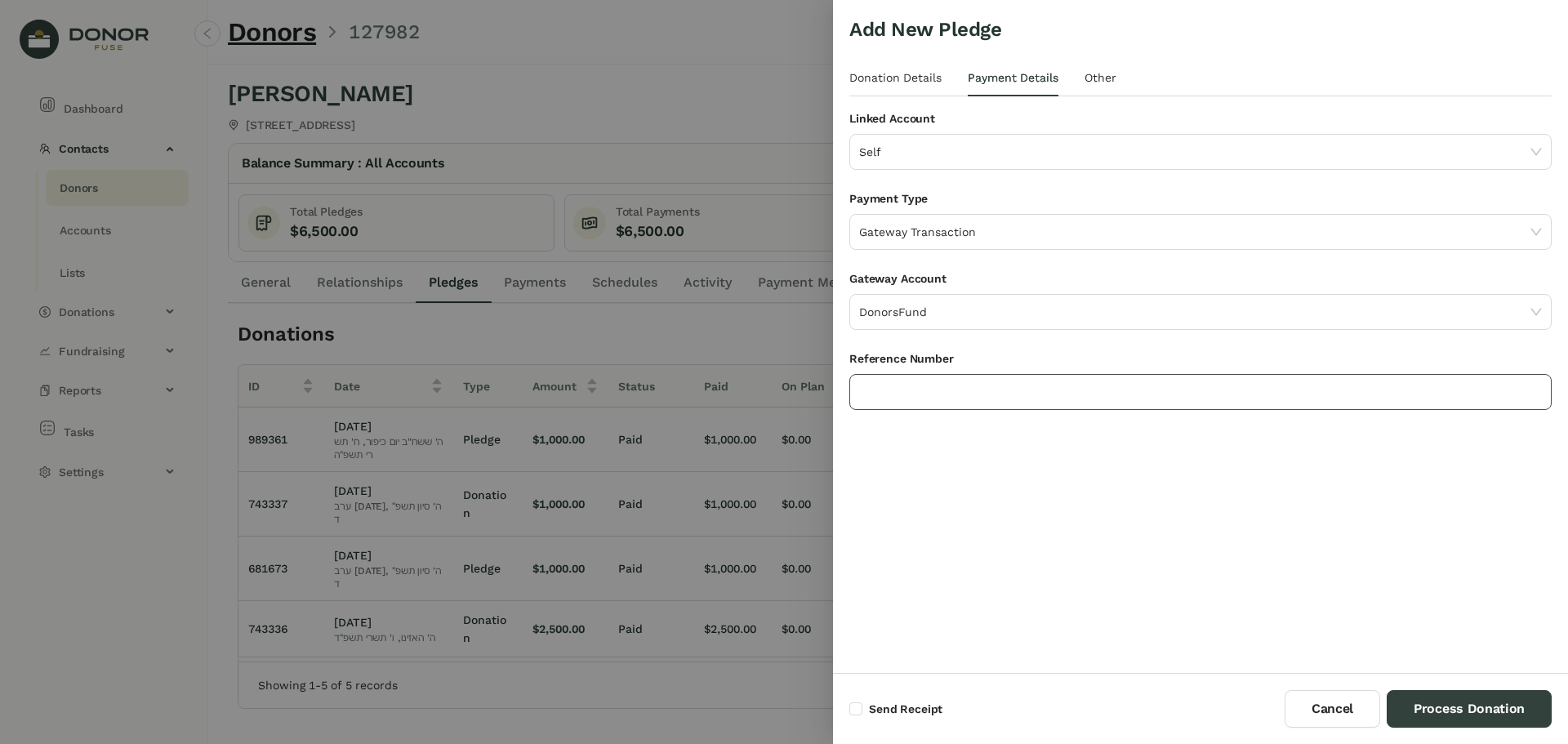 click 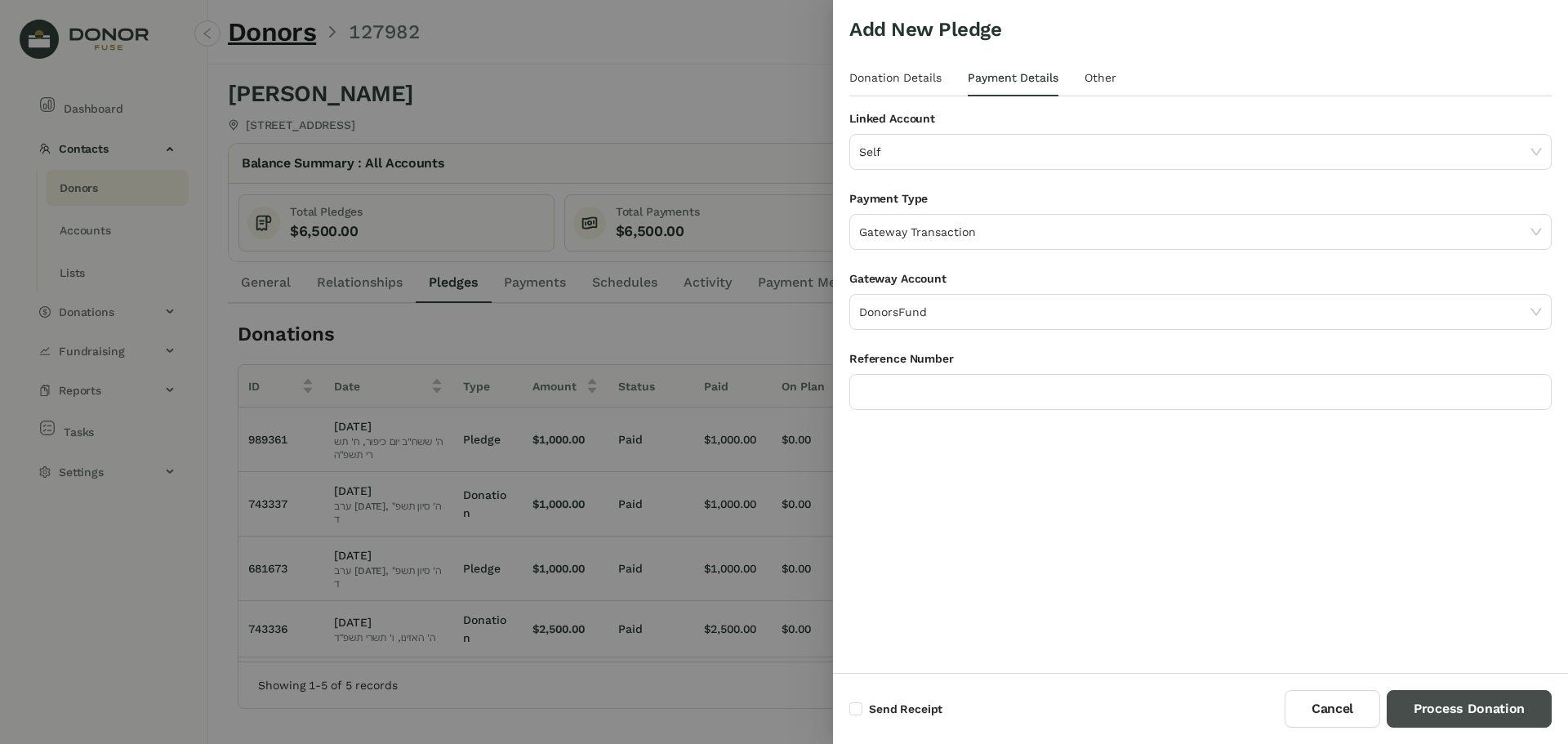 click on "Process Donation" at bounding box center (1469, 709) 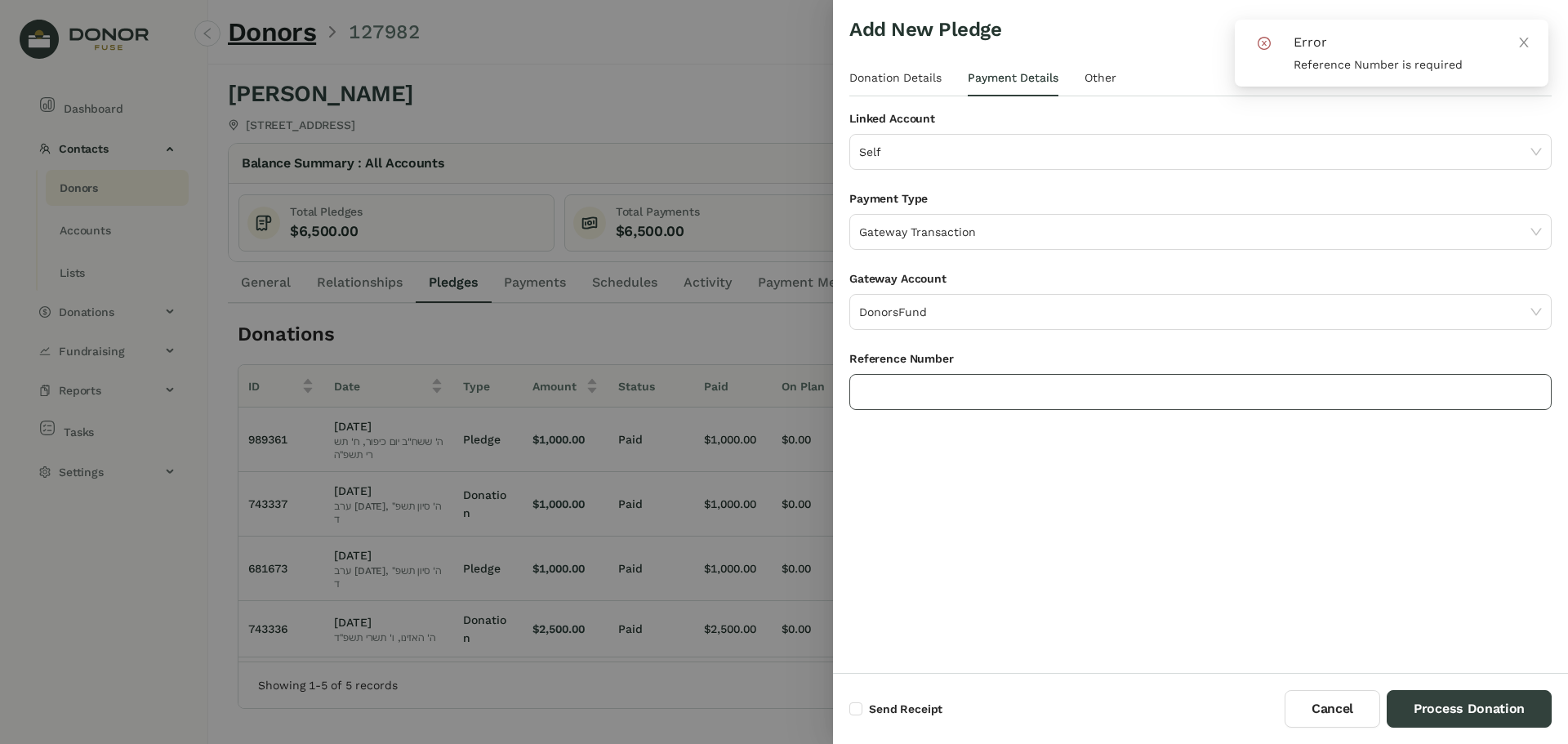 click 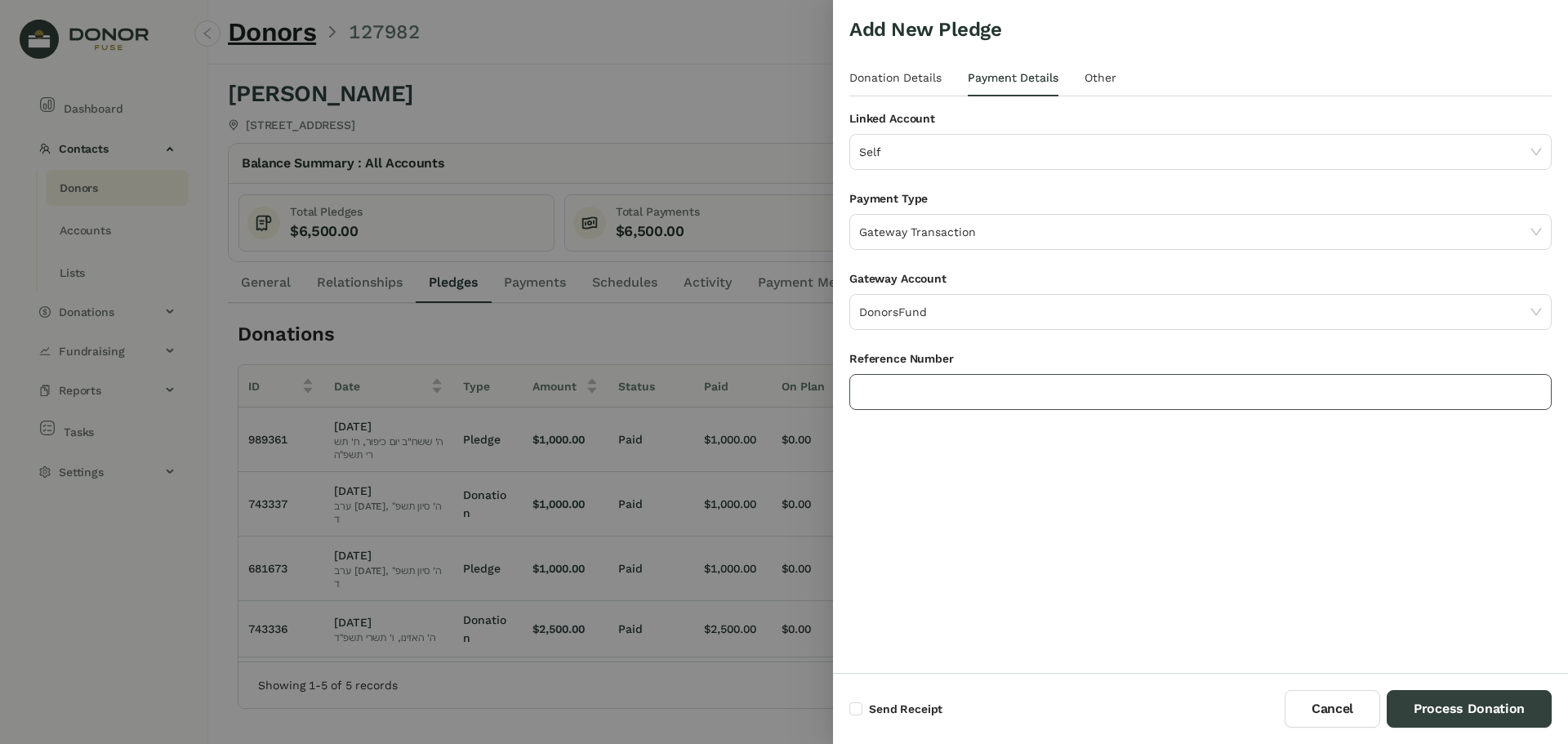 click 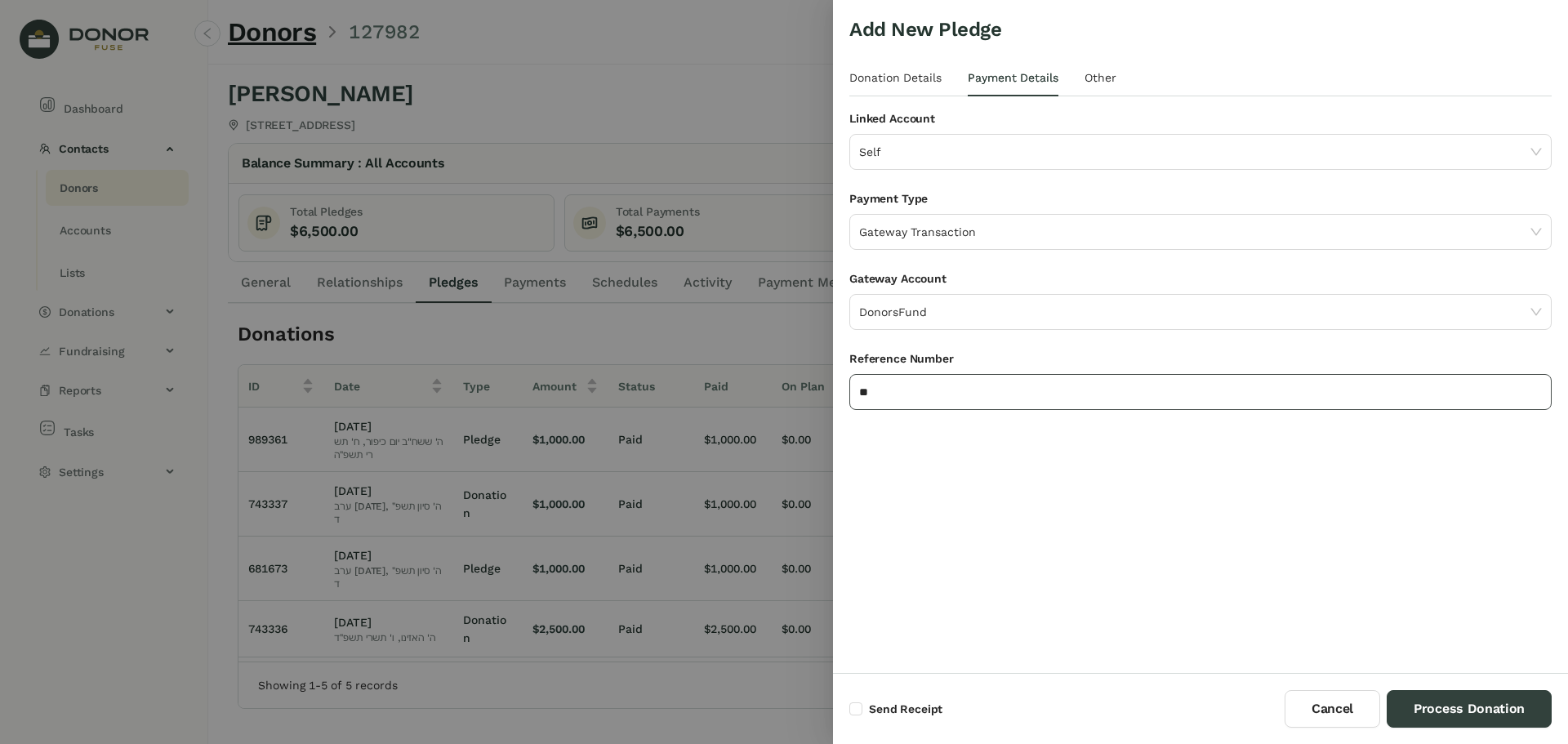 type on "*" 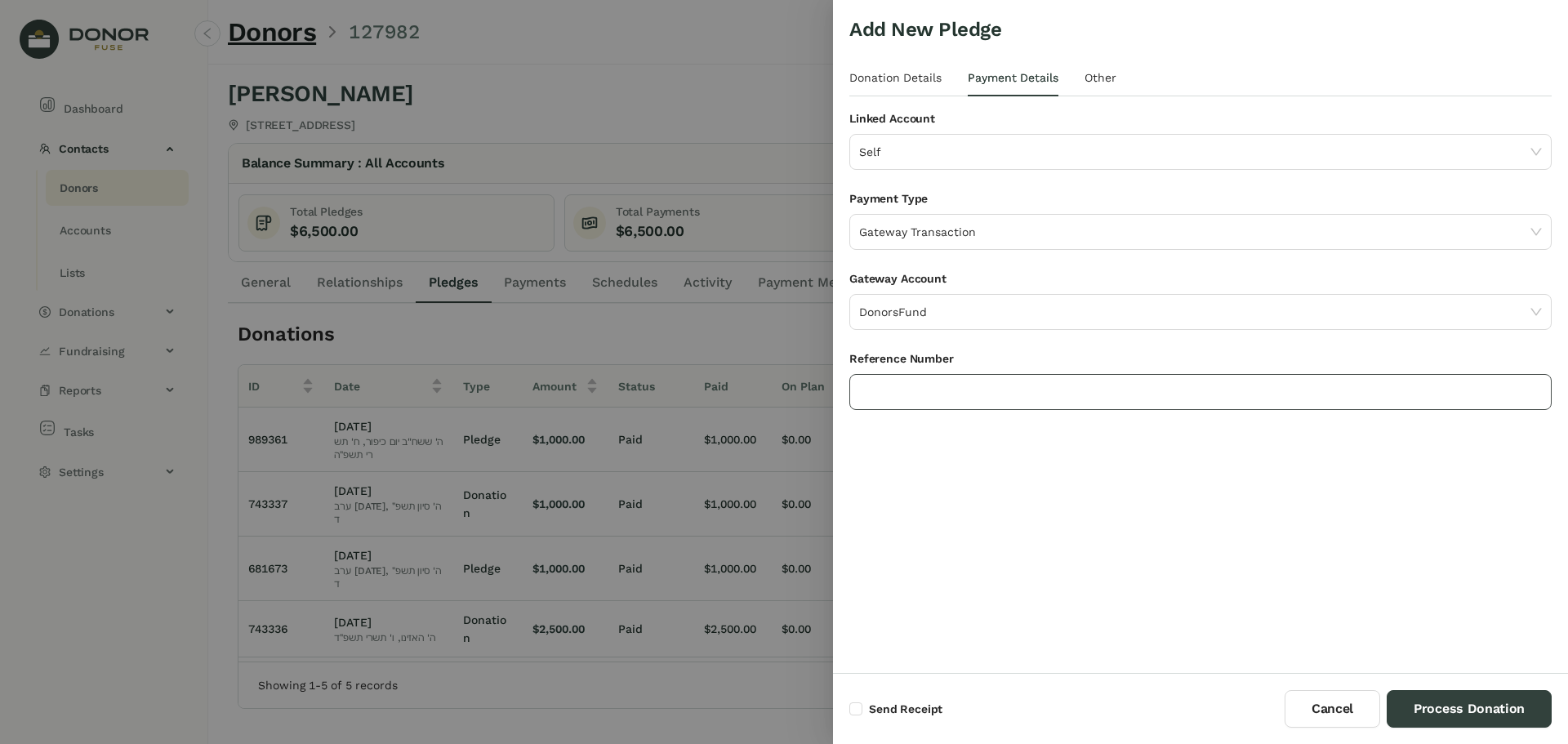 click 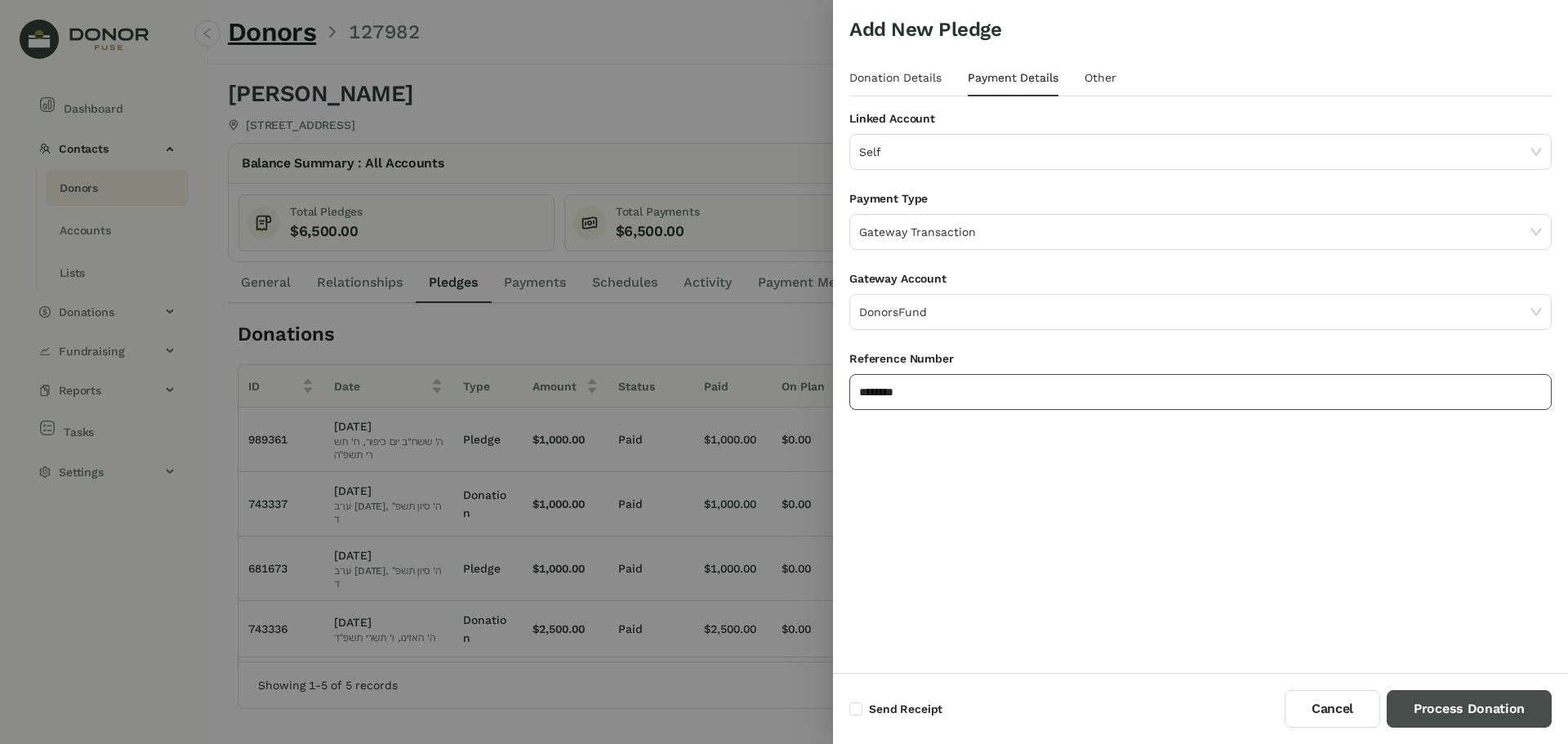 type on "*******" 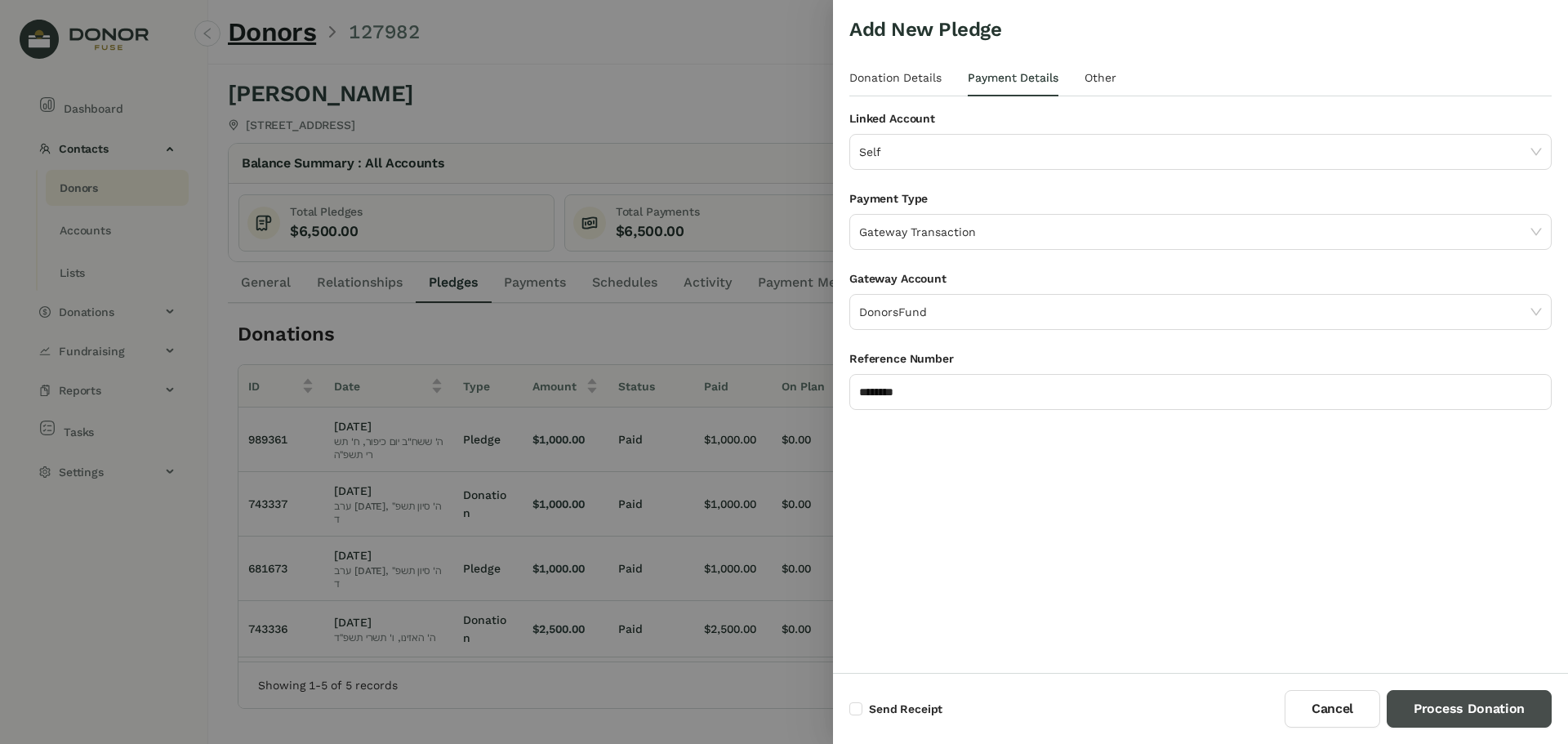 click on "Process Donation" at bounding box center (1469, 709) 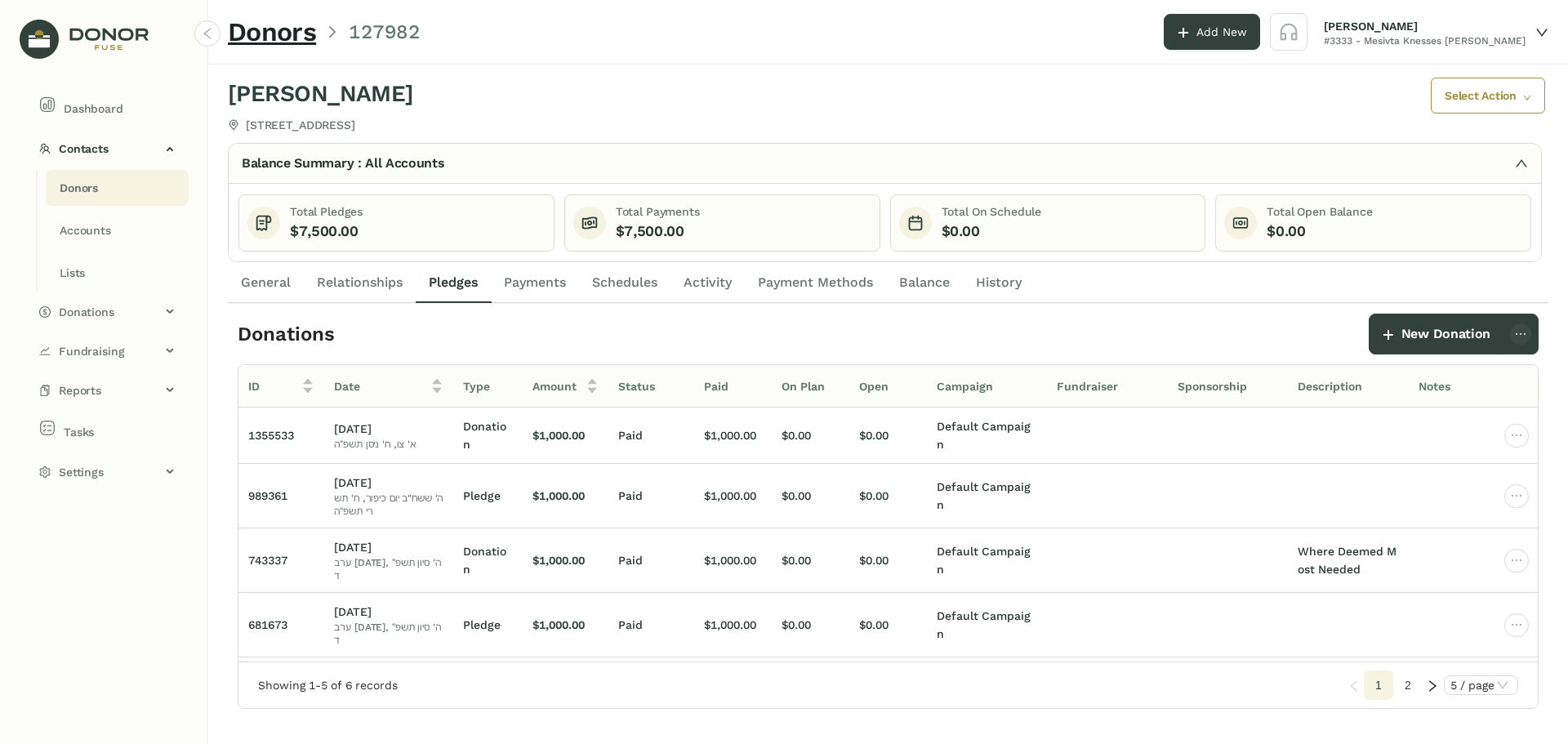 click on "Donors" 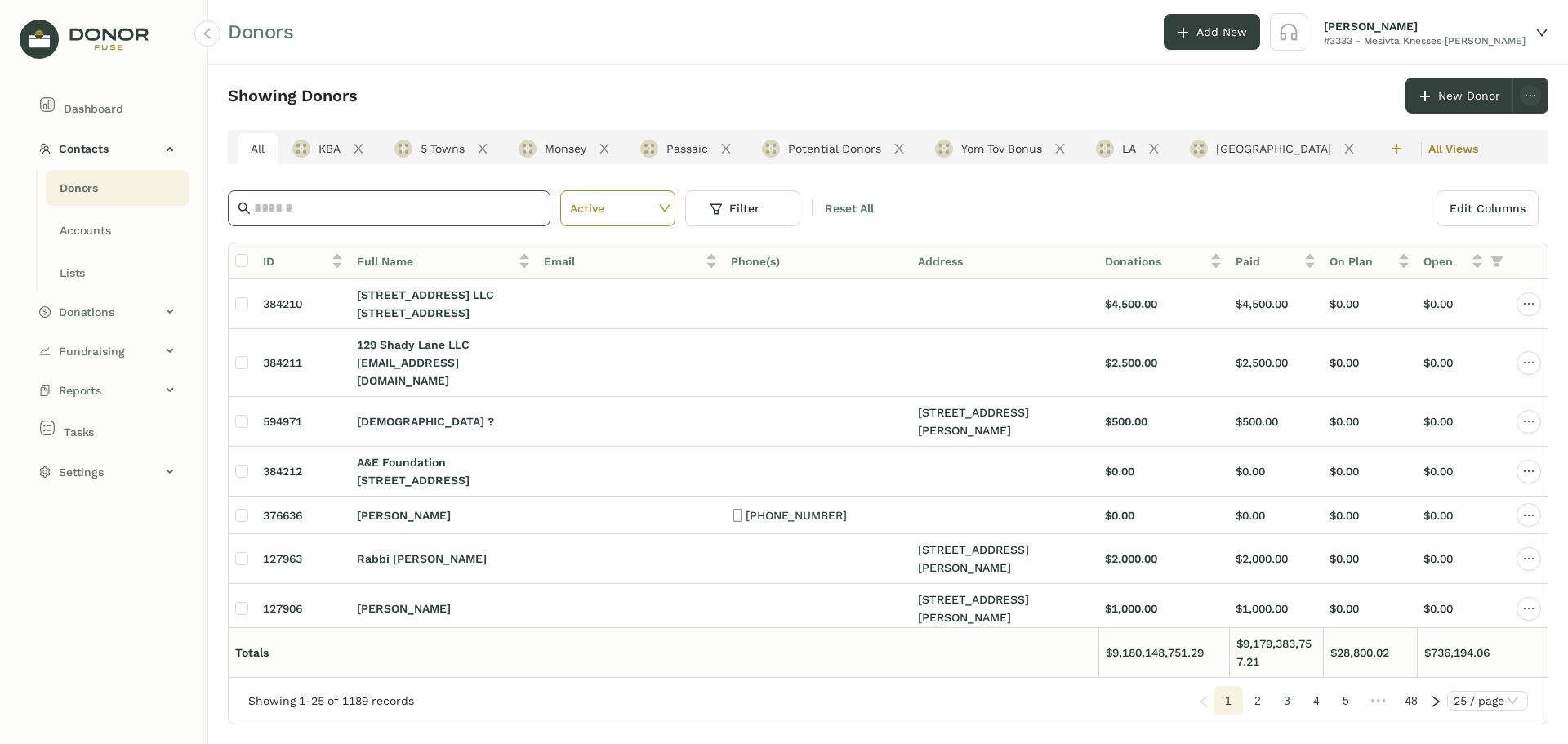 click 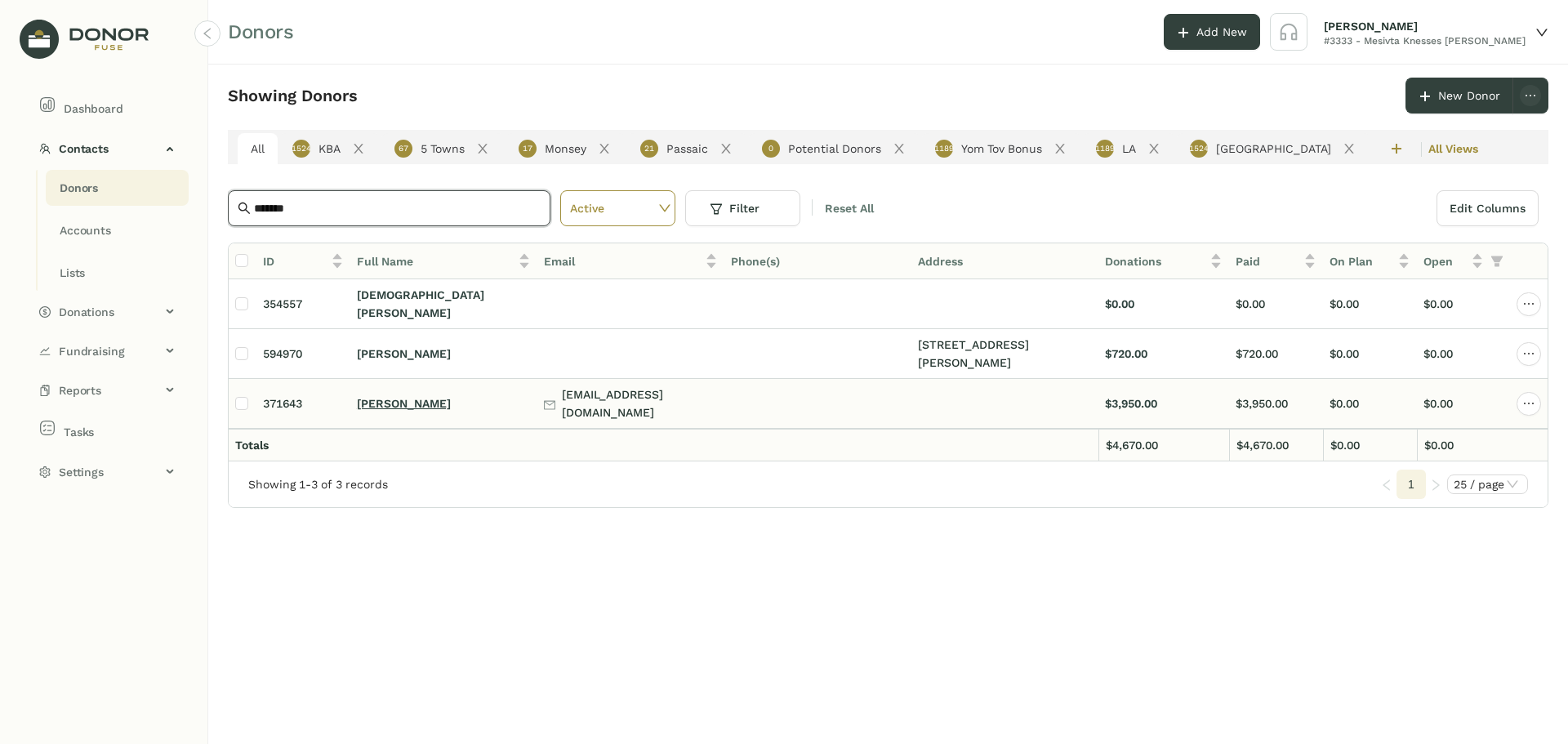 type on "*******" 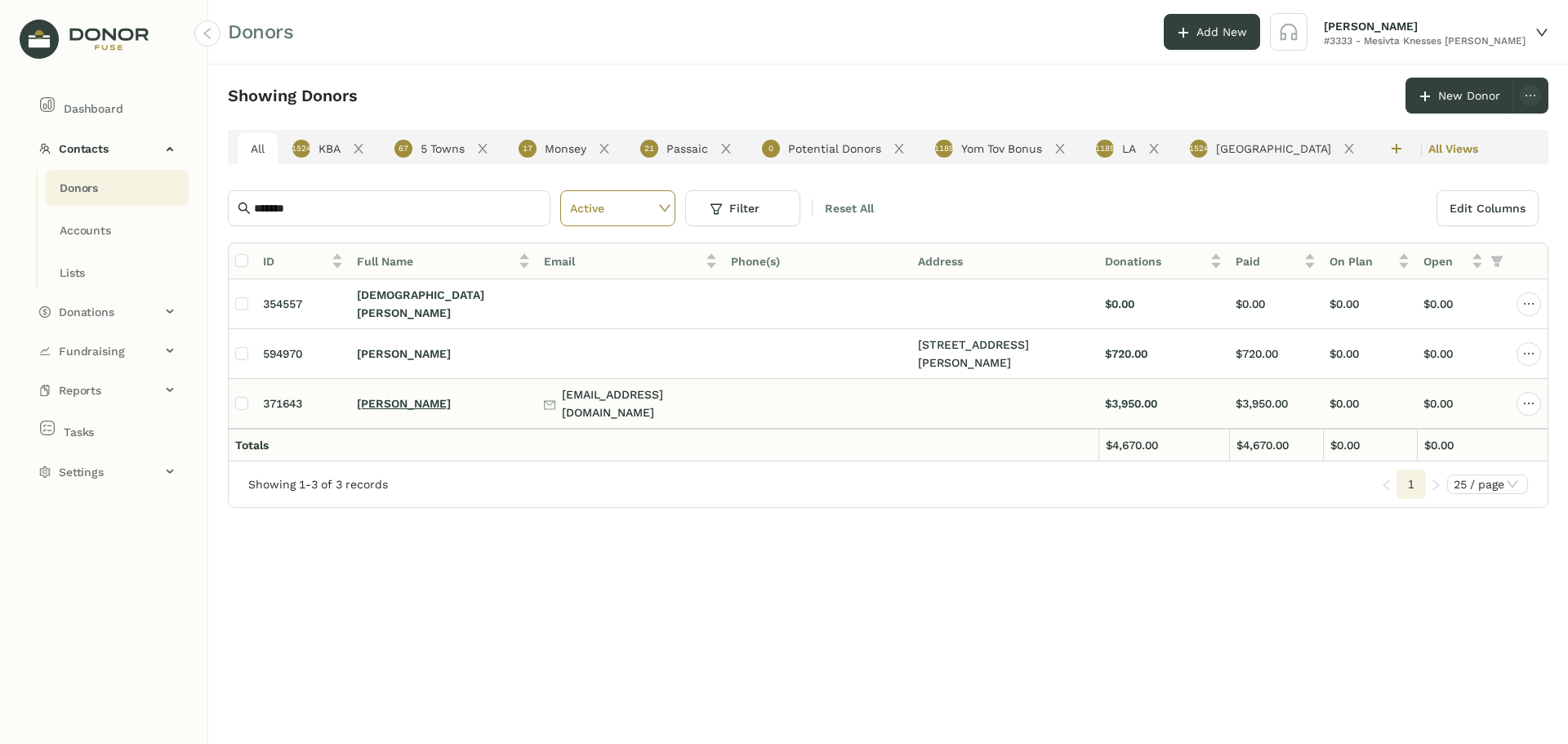 click on "Aryeh Zabrowsky" 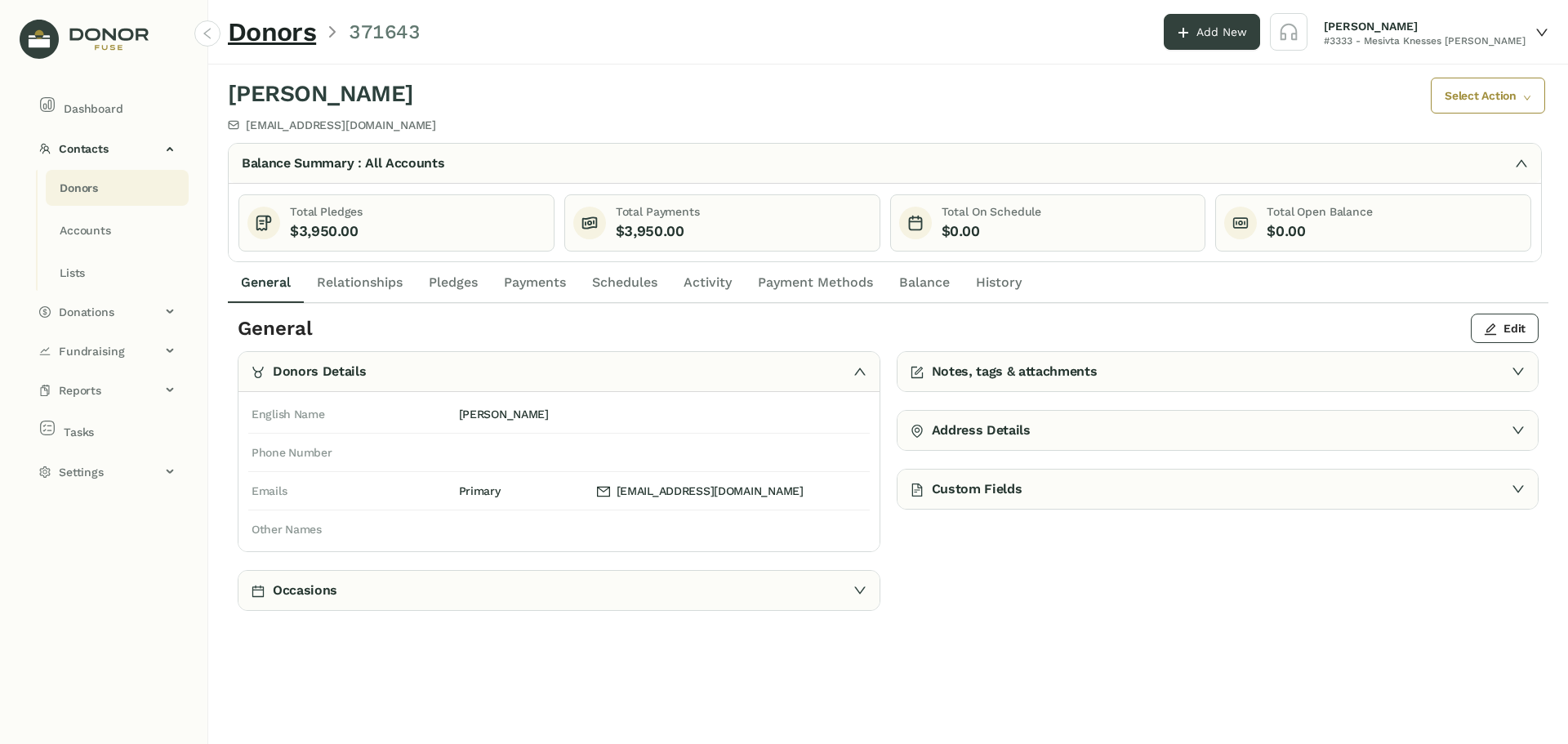 click on "Payments" 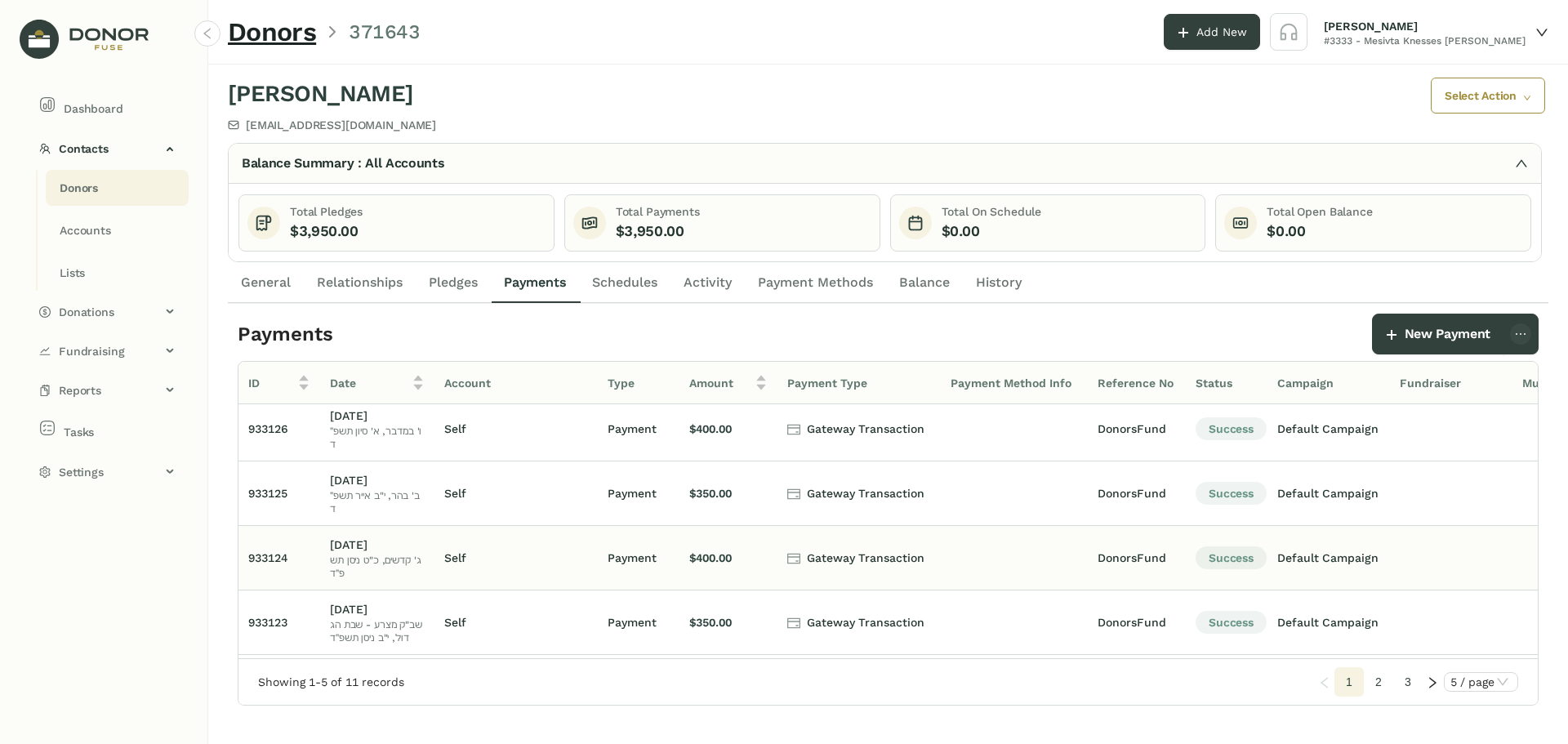 scroll, scrollTop: 0, scrollLeft: 0, axis: both 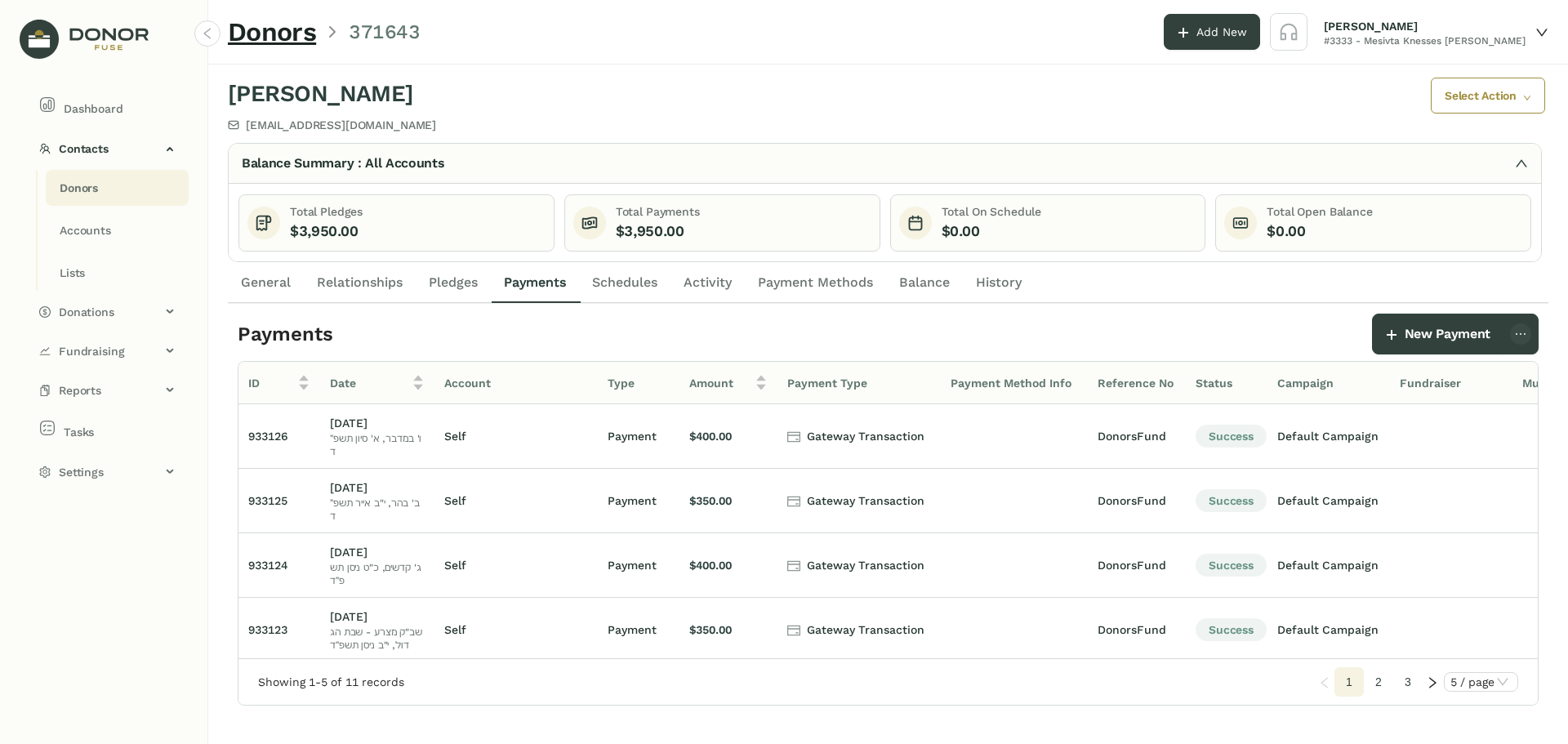 click on "Pledges" 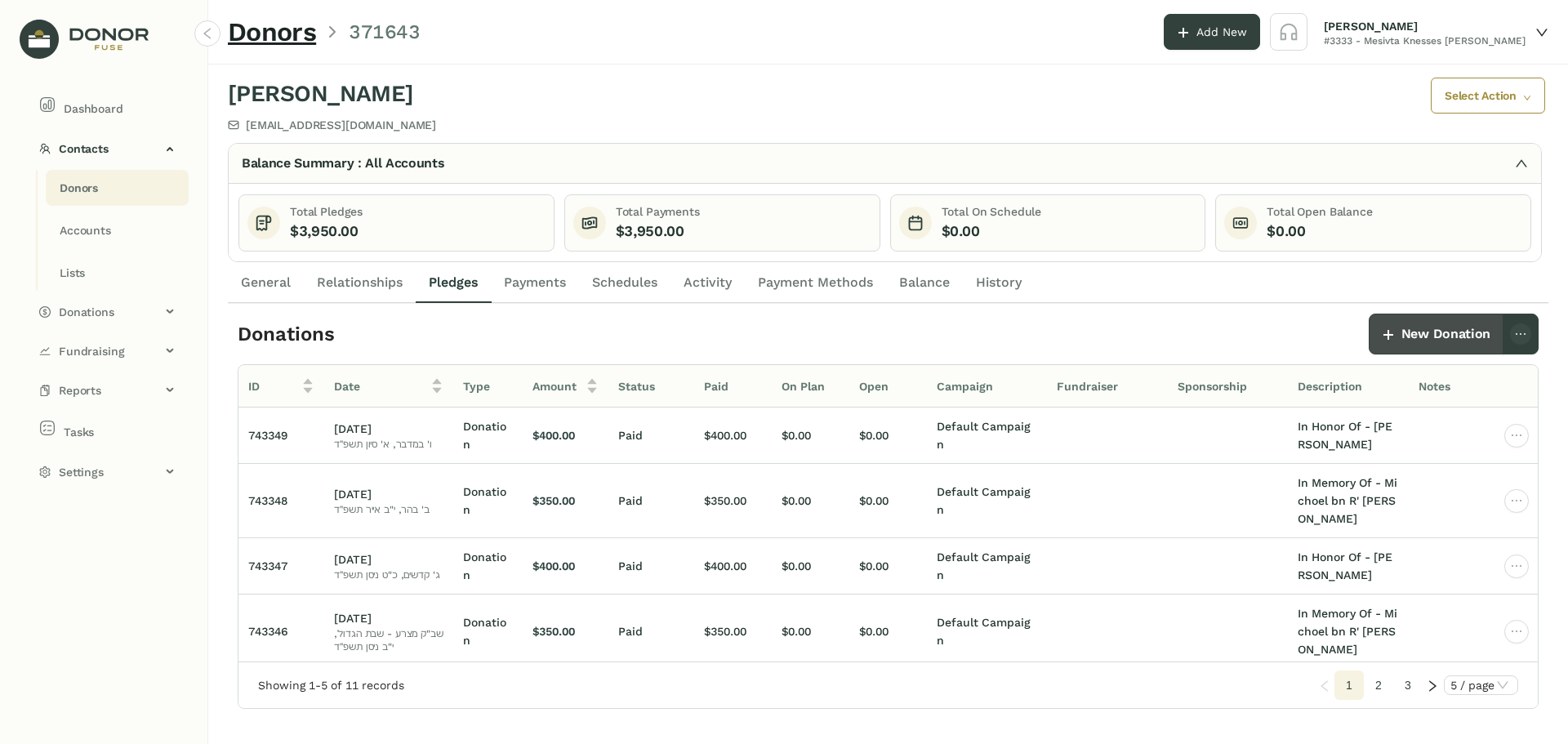 click on "New Donation" 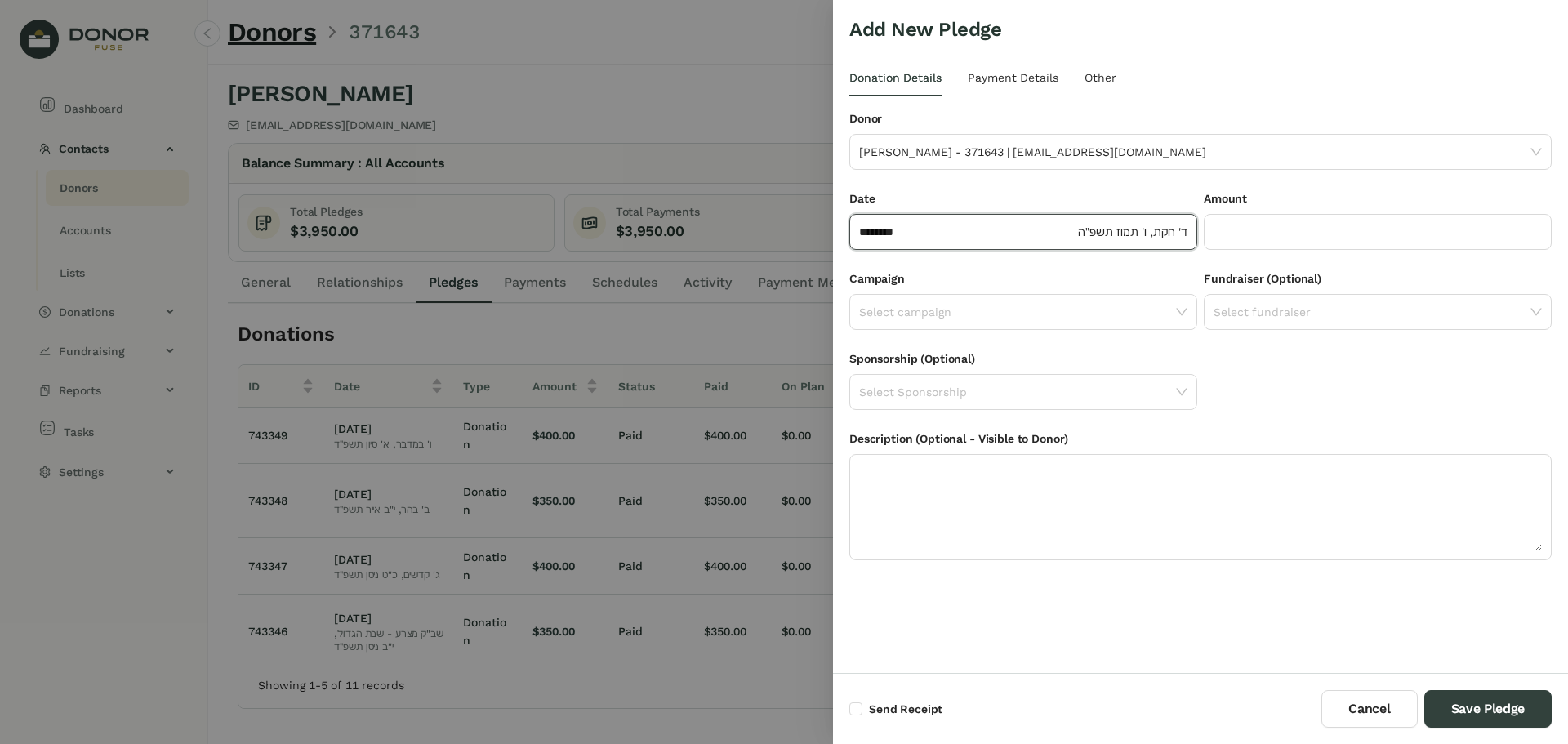click on "******** ד' חקת, ו' תמוז תשפ״ה" 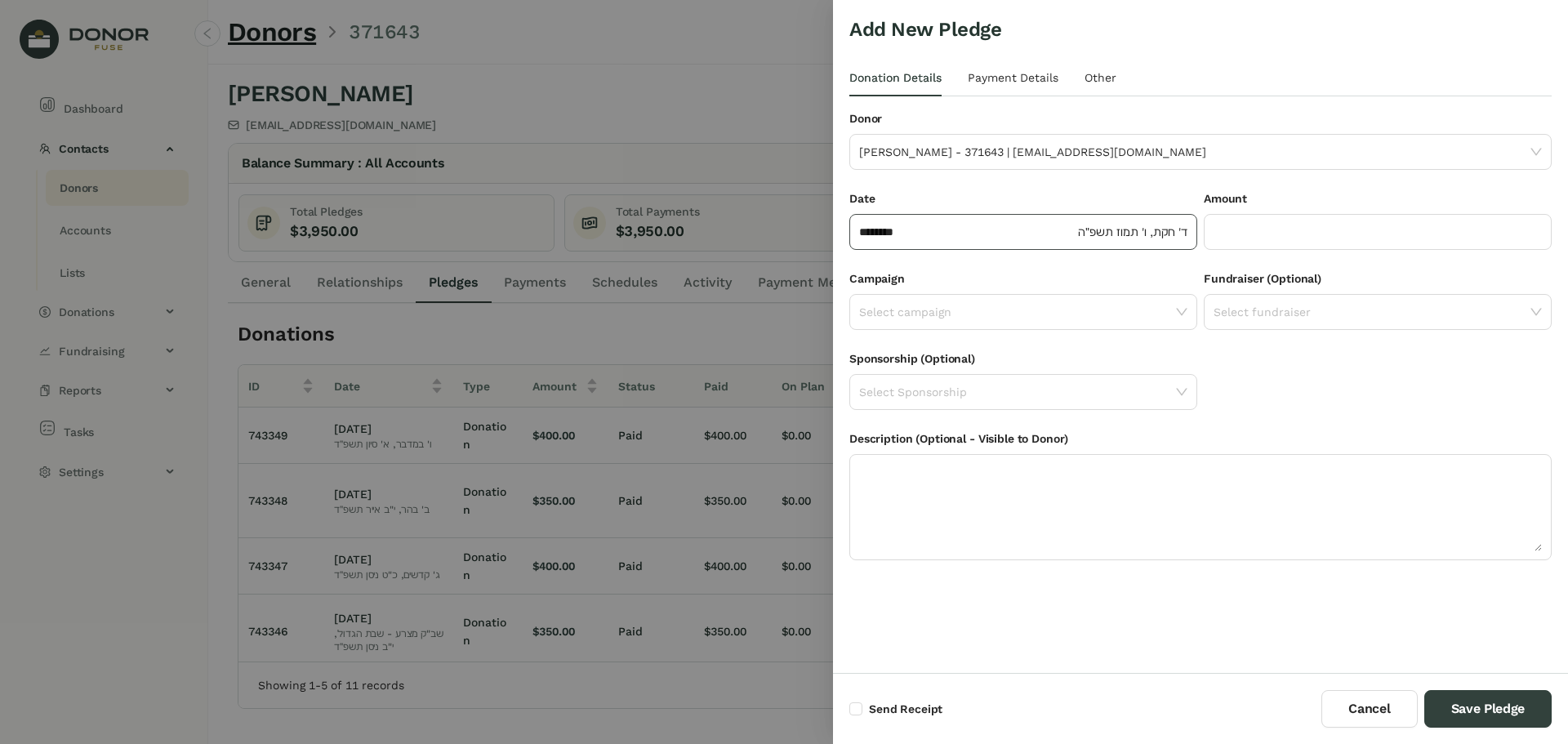 click on "******** ד' חקת, ו' תמוז תשפ״ה" 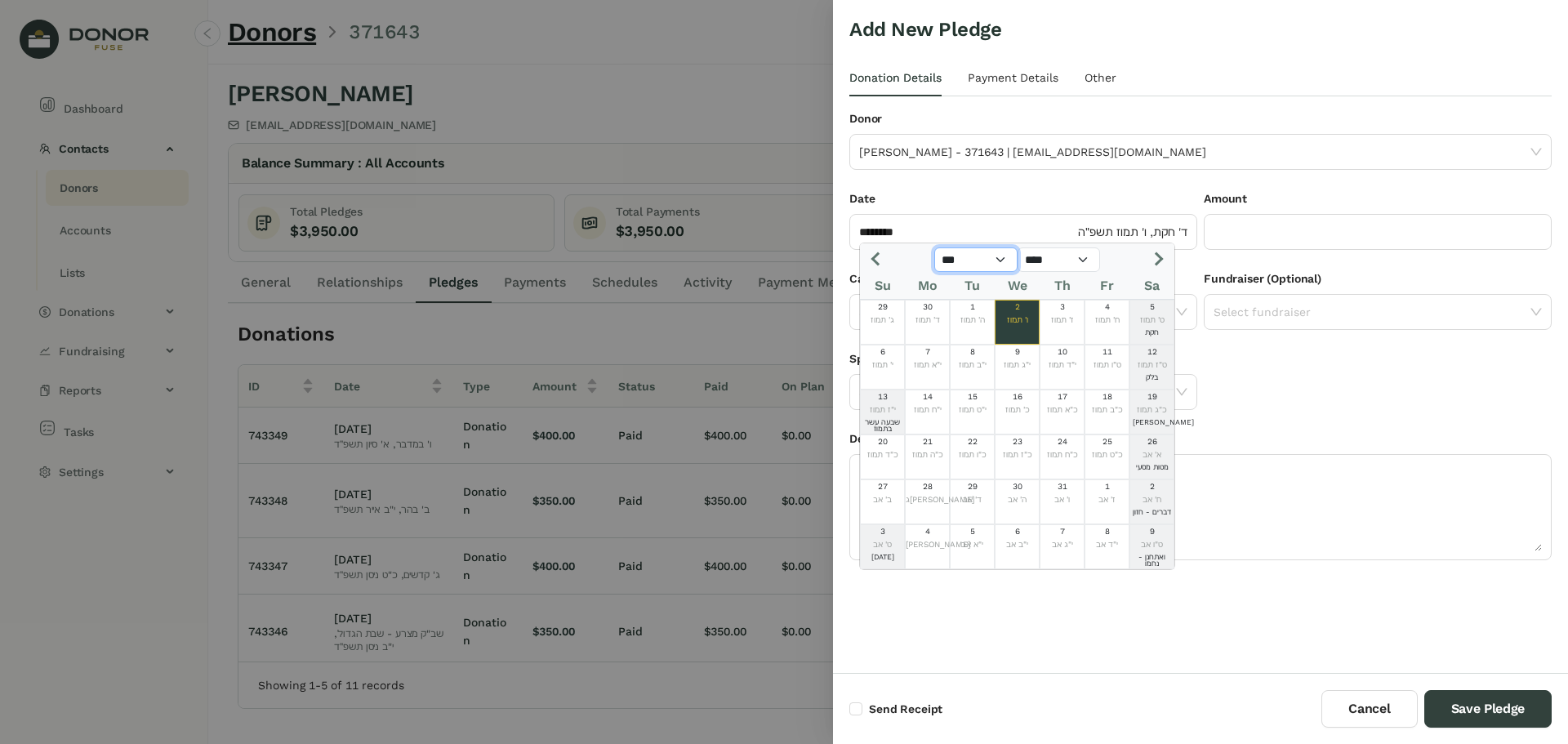 click on "*** *** *** *** *** *** *** *** *** *** *** ***" 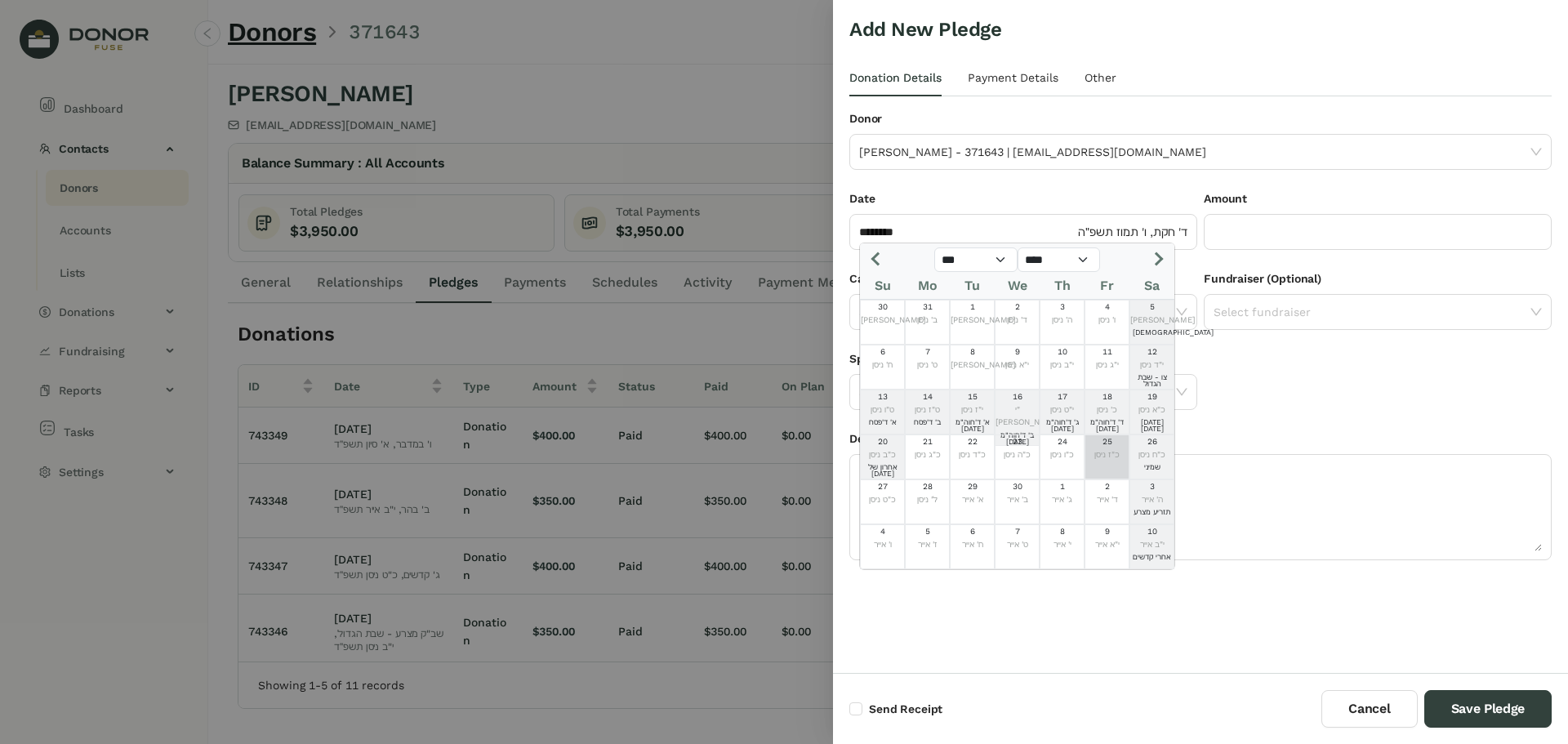 click on "כ"ז ניסן" 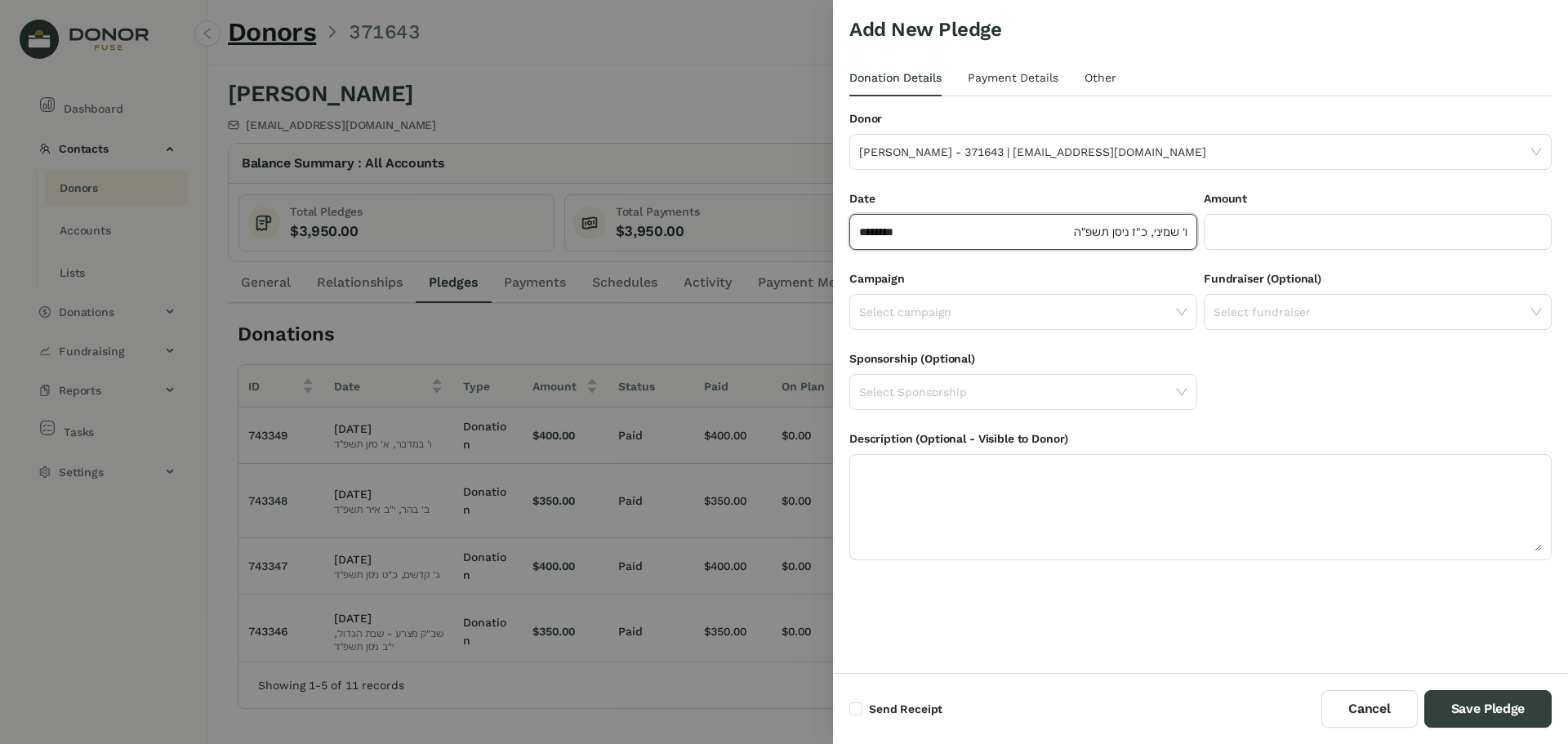type on "*********" 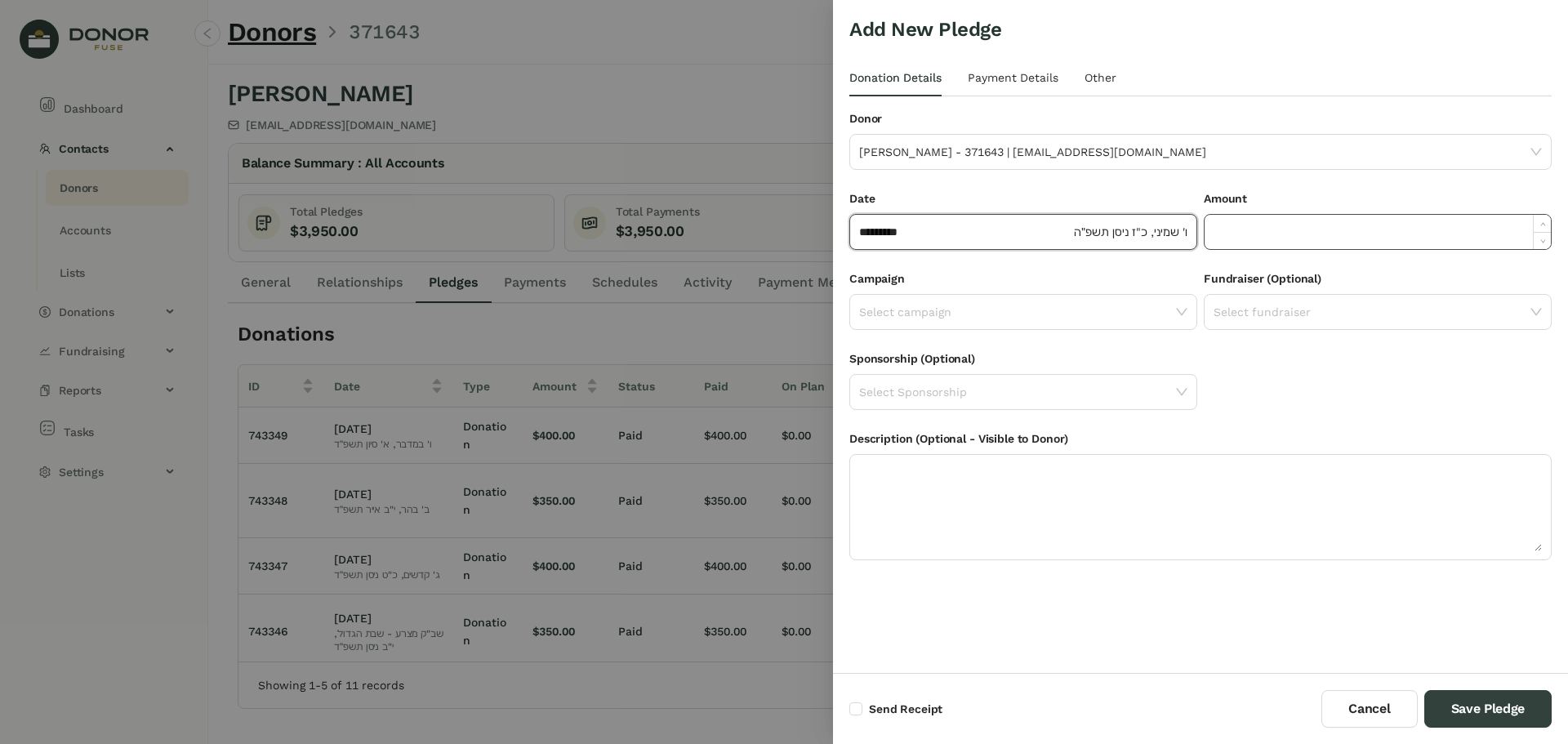 click 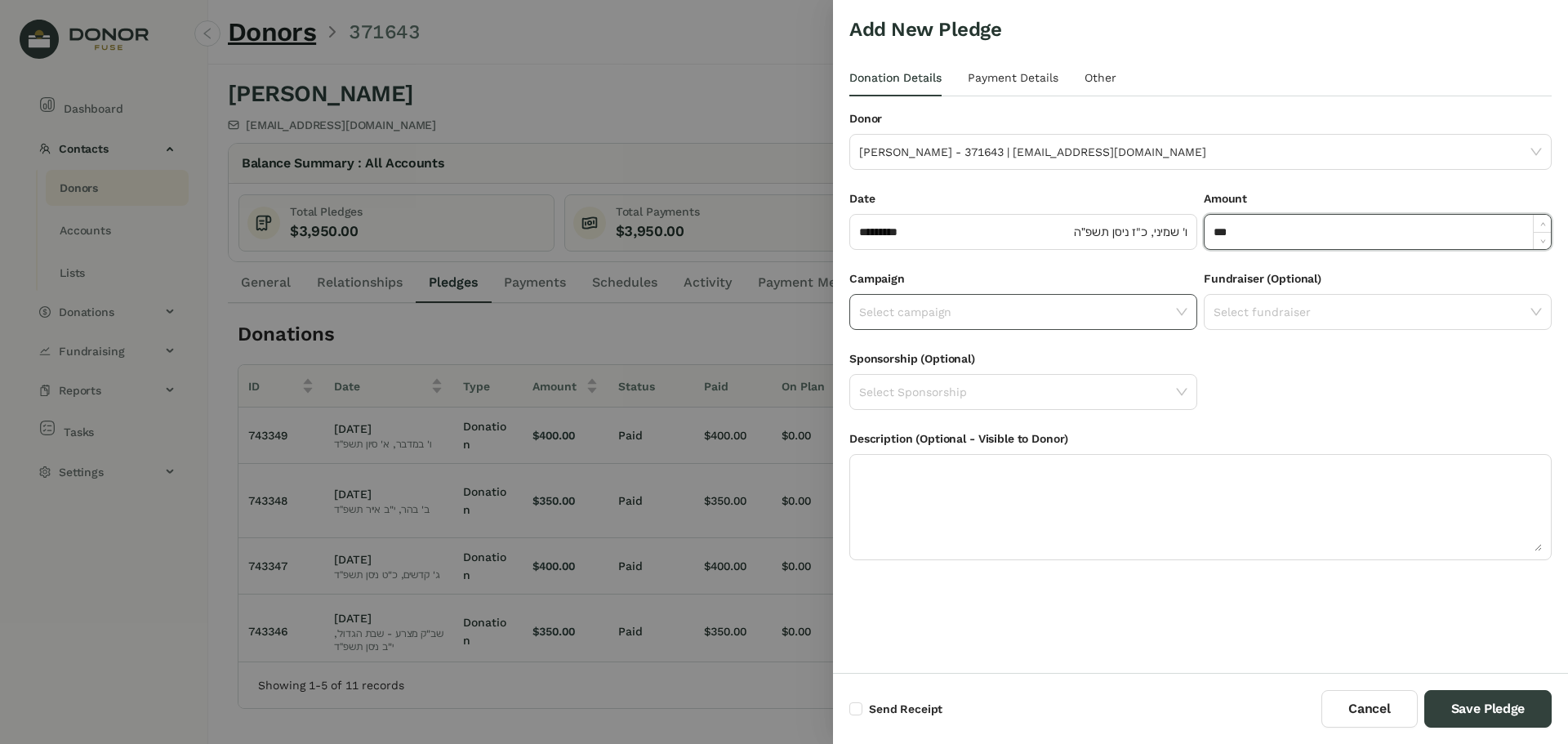 type on "*******" 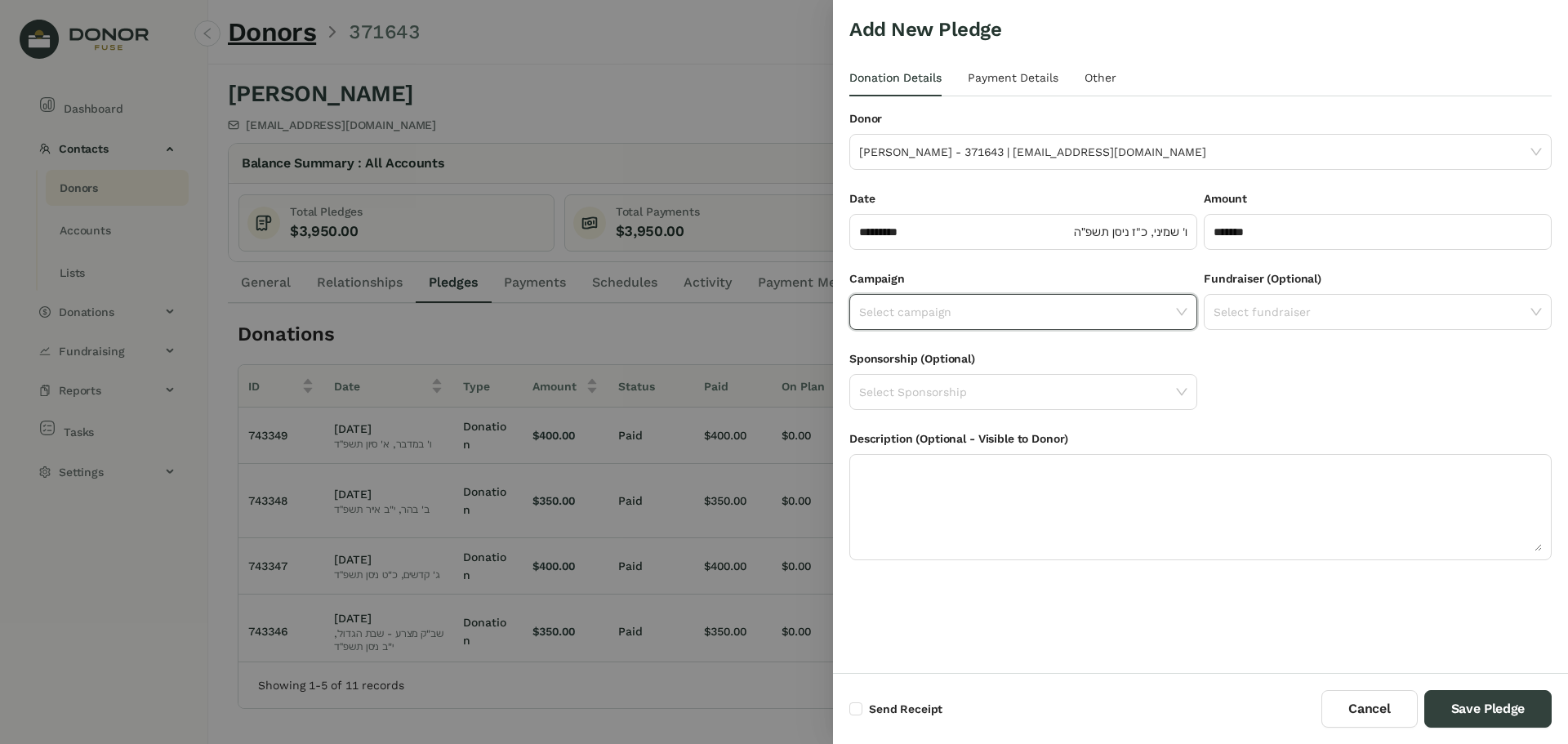 click 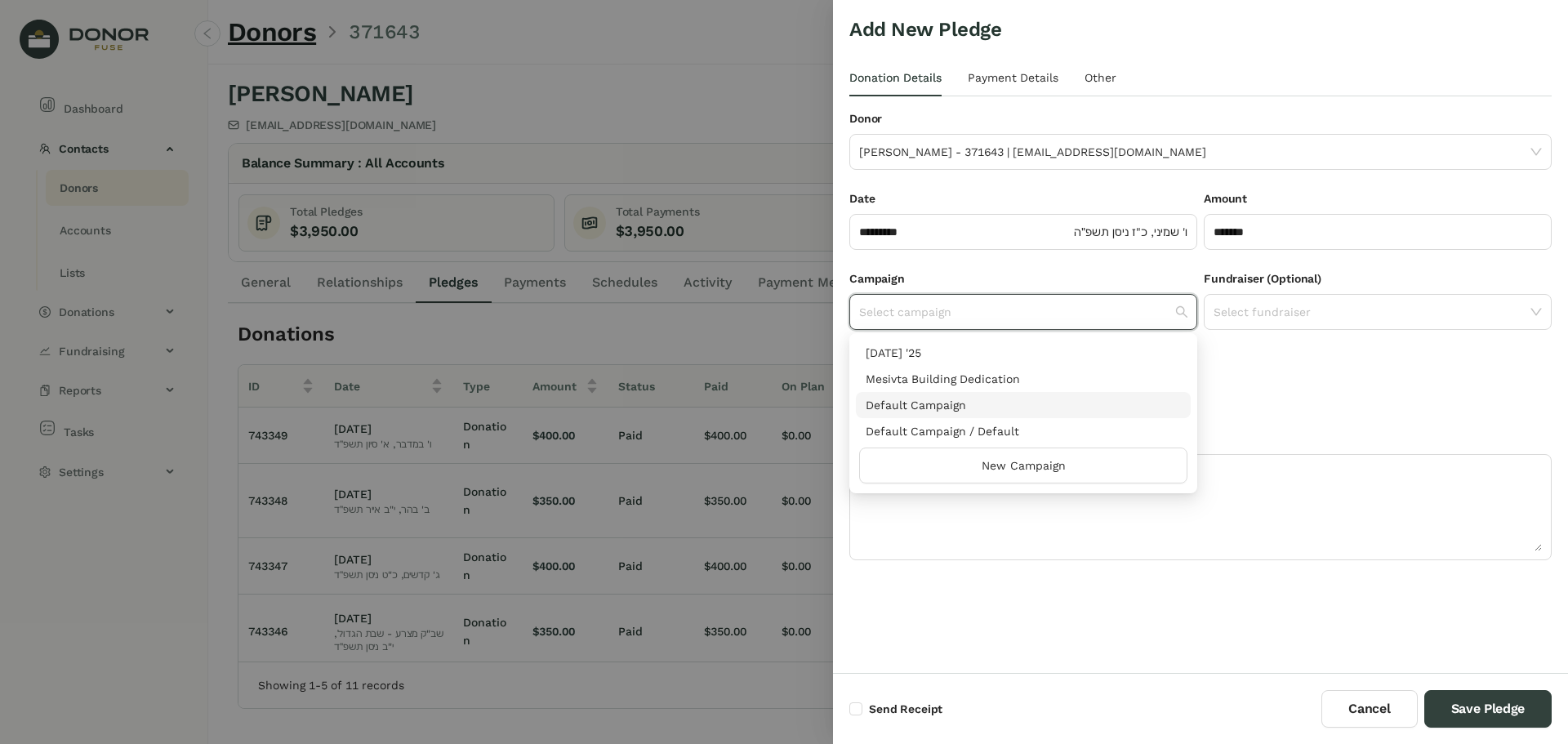 click on "Default Campaign" at bounding box center [1023, 405] 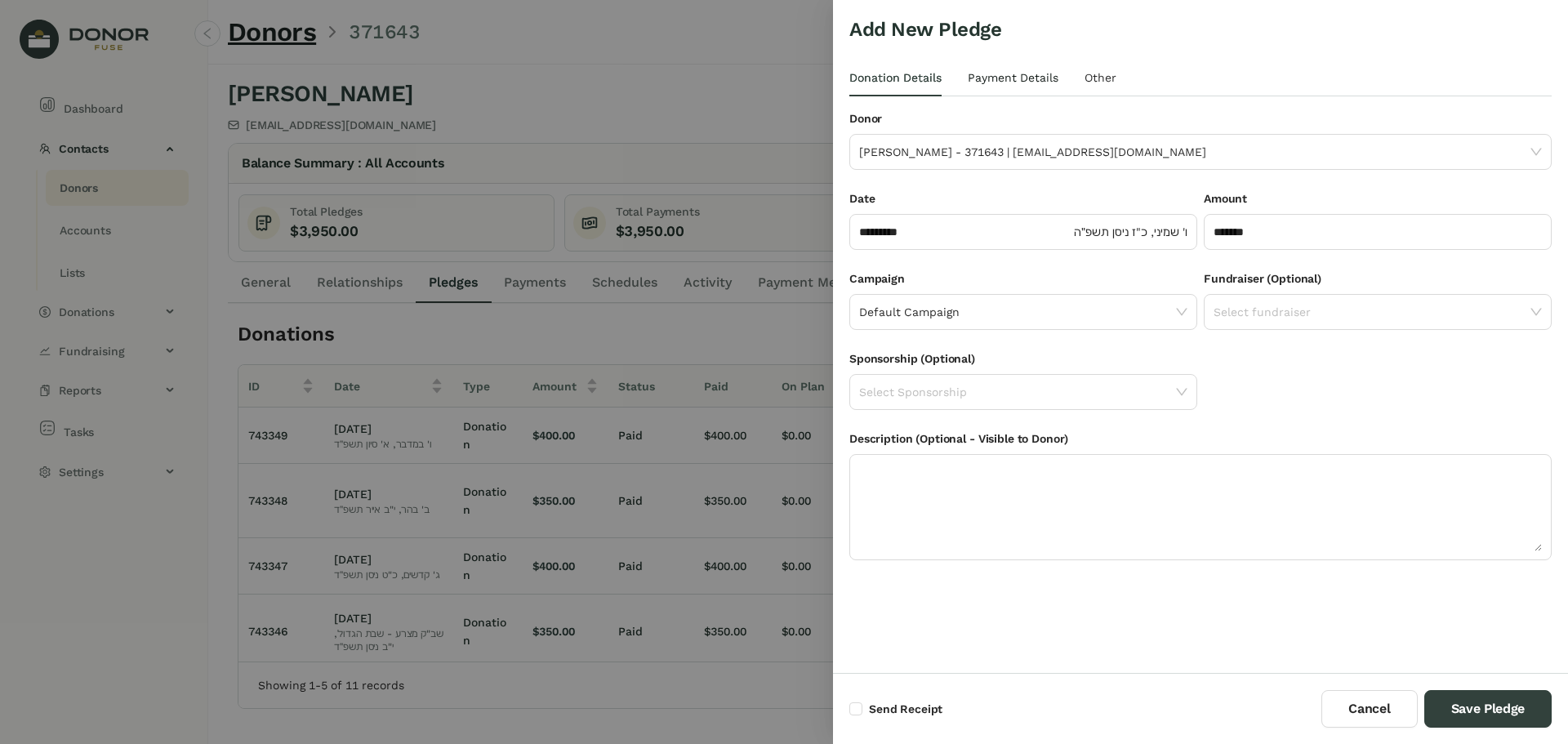 click on "Payment Details" at bounding box center (1013, 78) 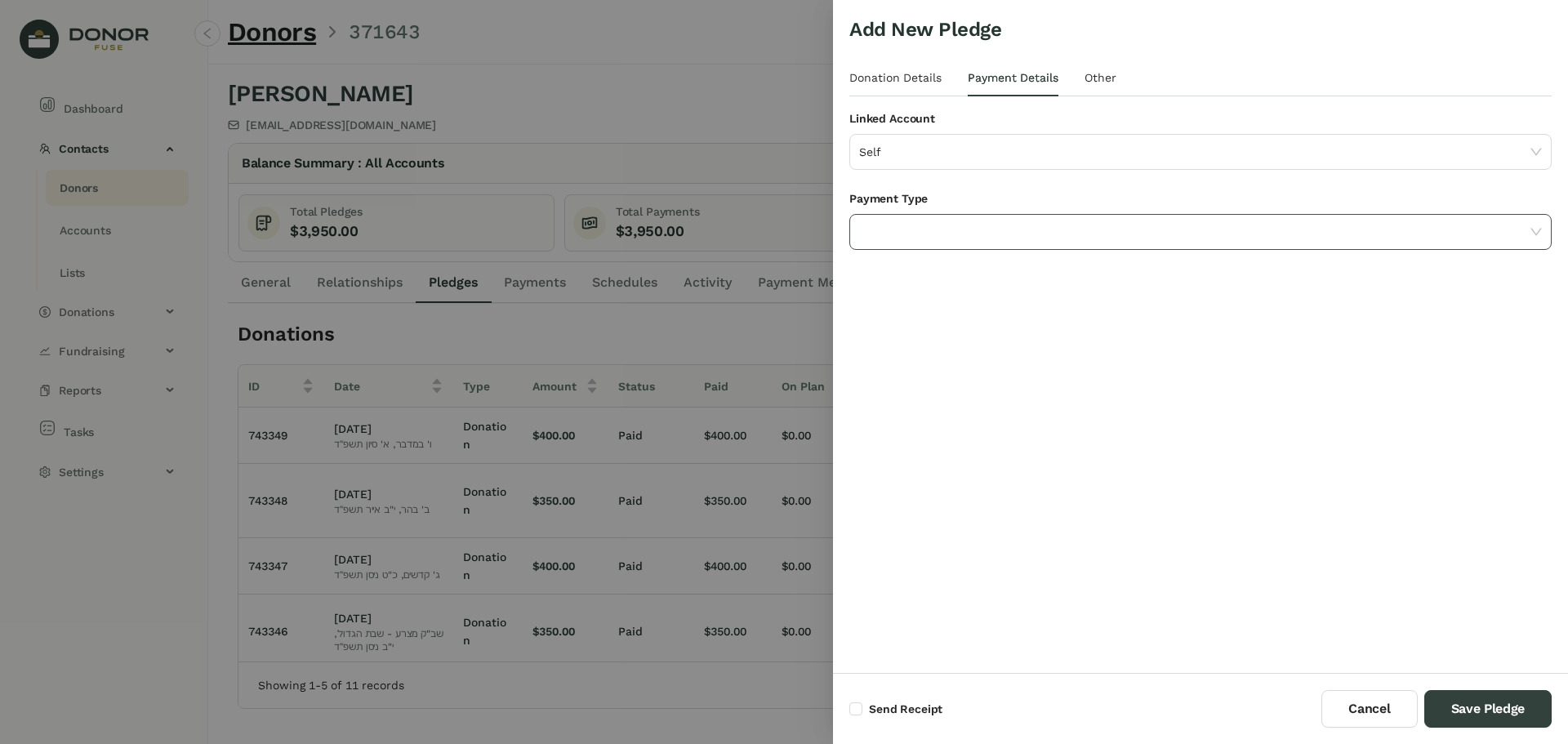 click 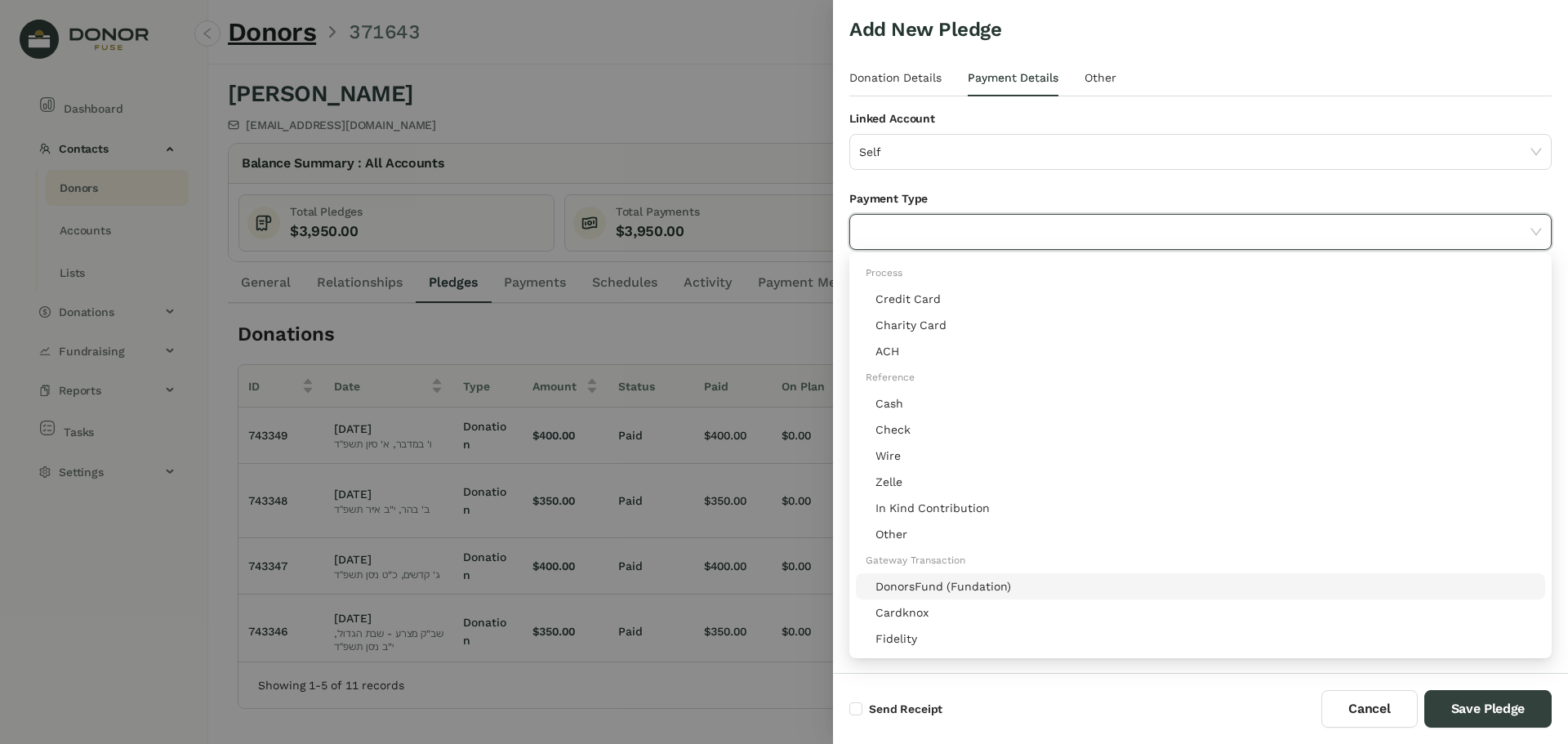 click on "DonorsFund (Fundation)" 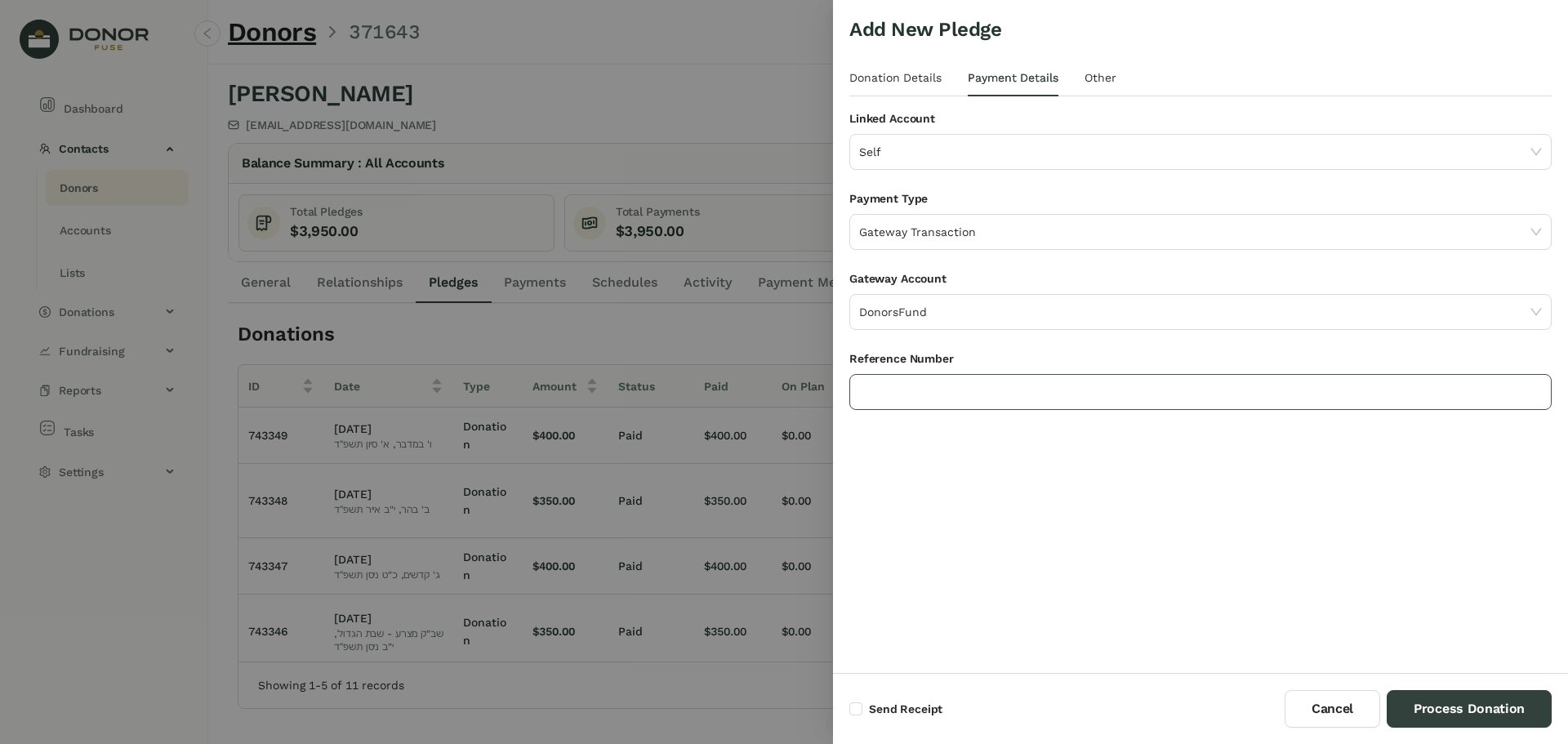 click 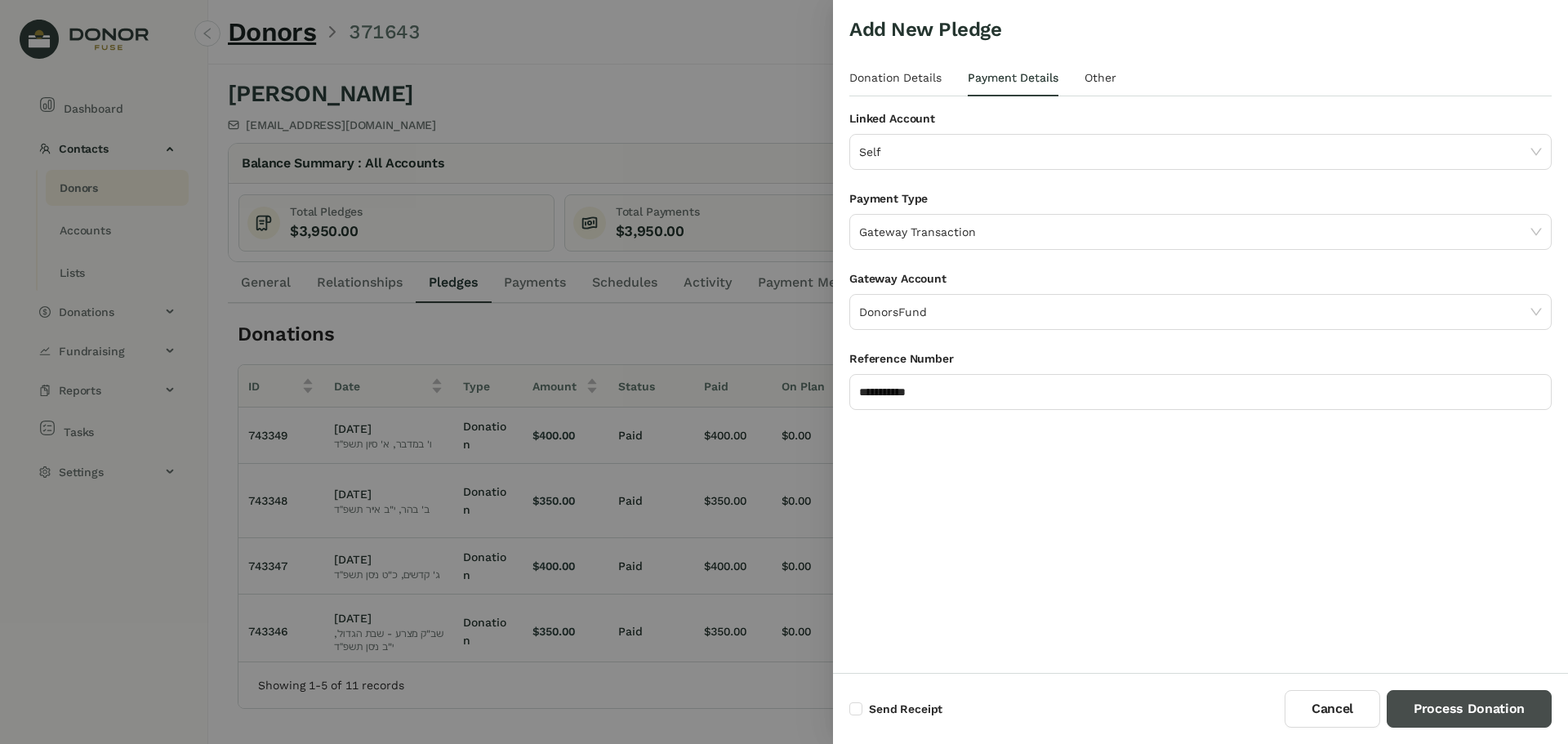 click on "Process Donation" at bounding box center [1469, 709] 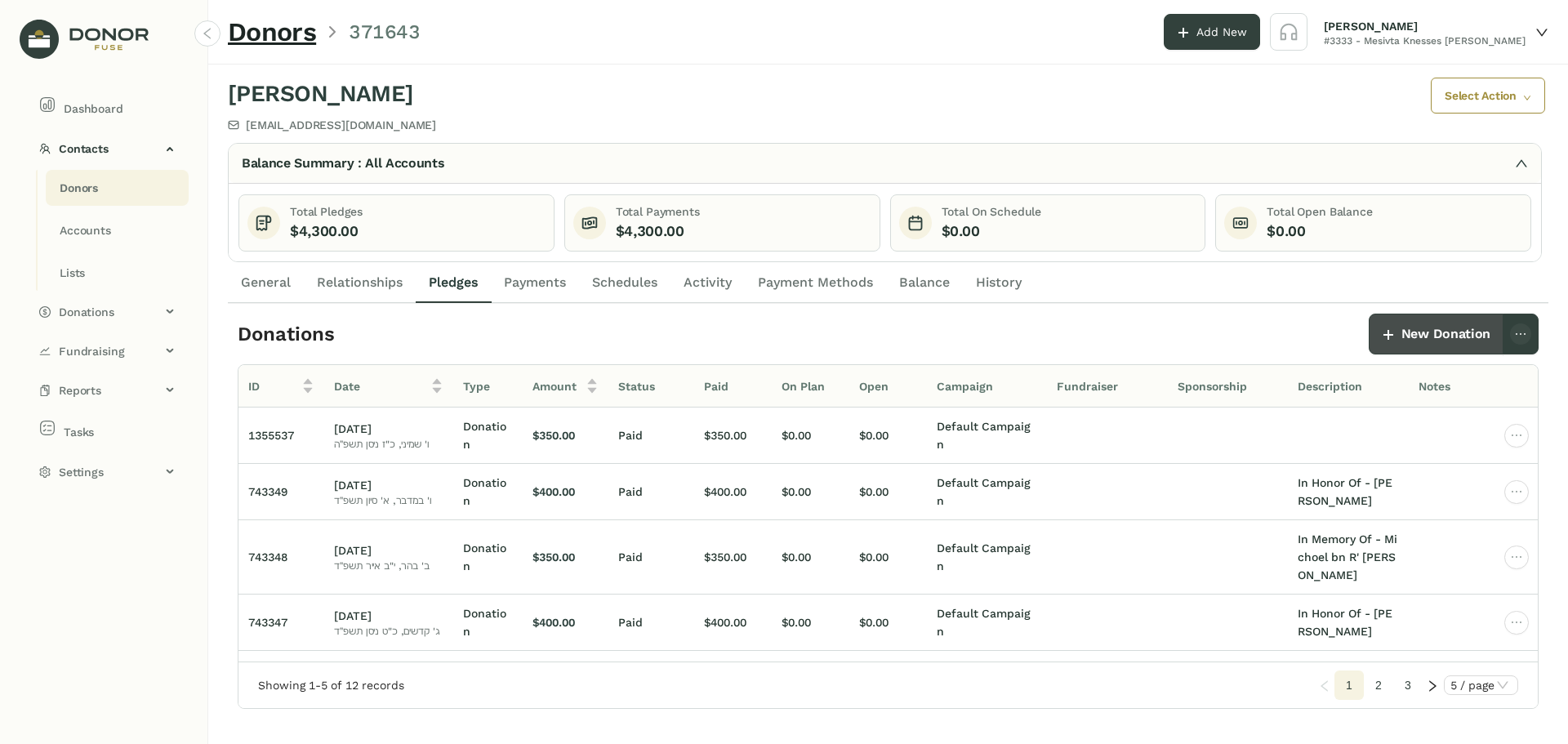 click on "New Donation" 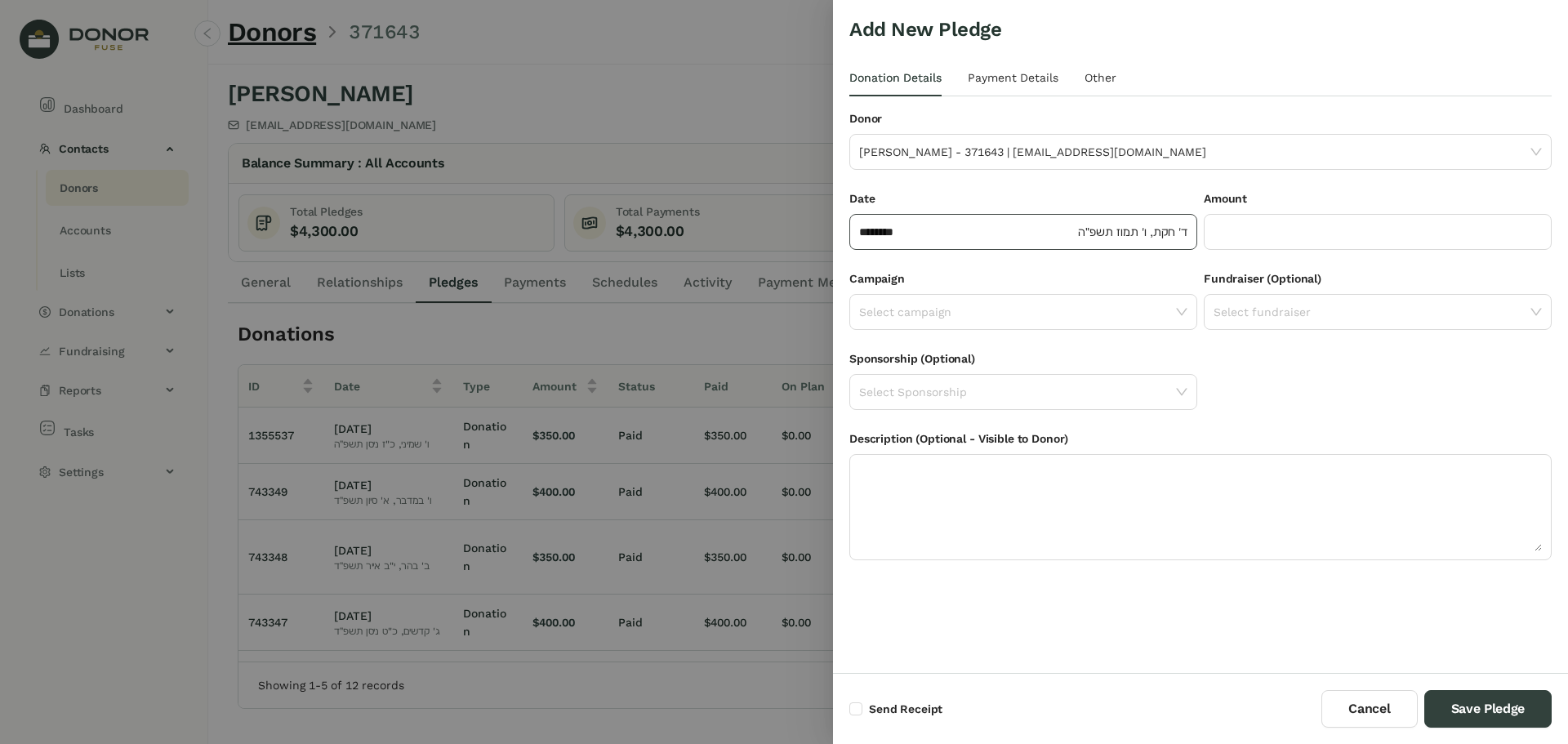 click on "********" 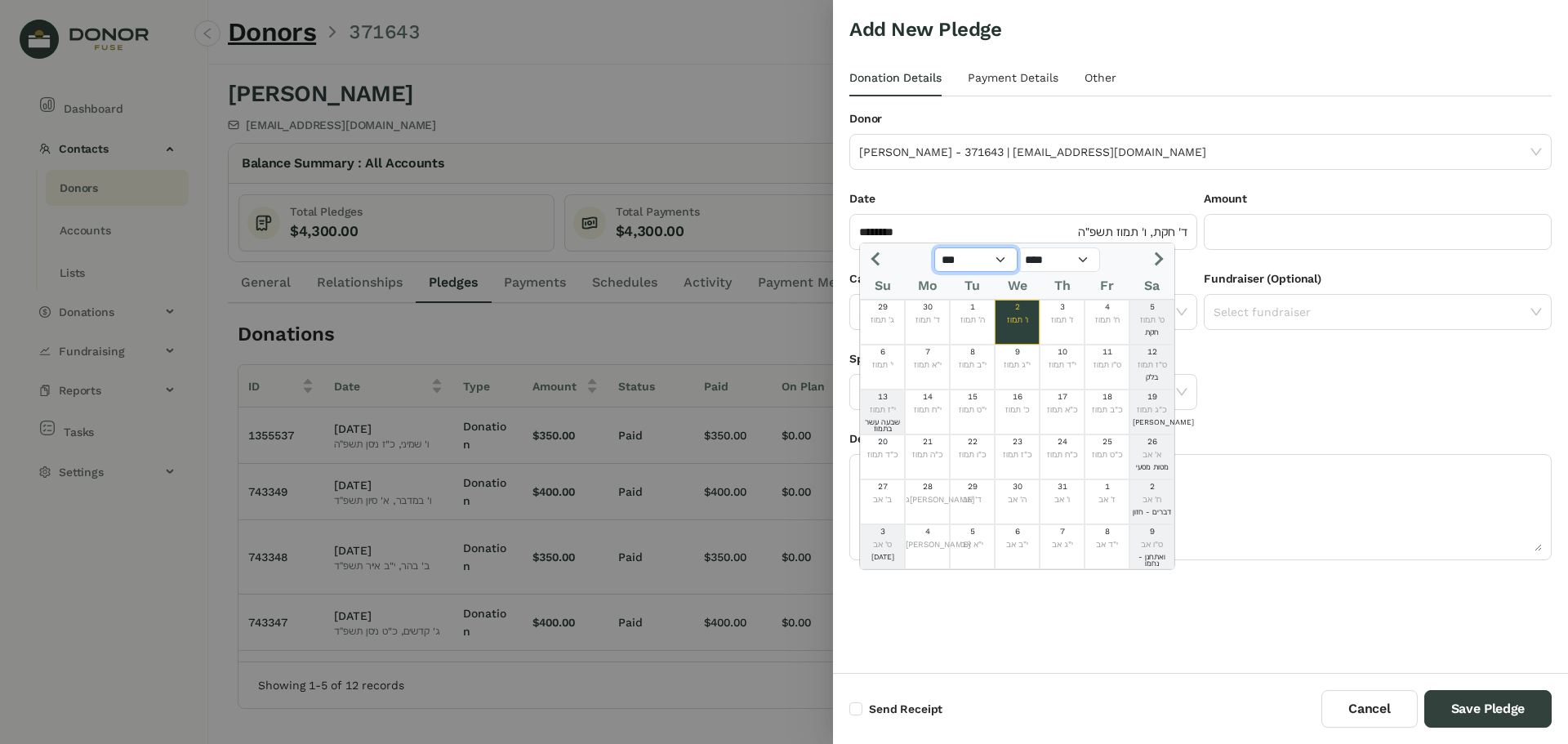 click on "*** *** *** *** *** *** *** *** *** *** *** ***" 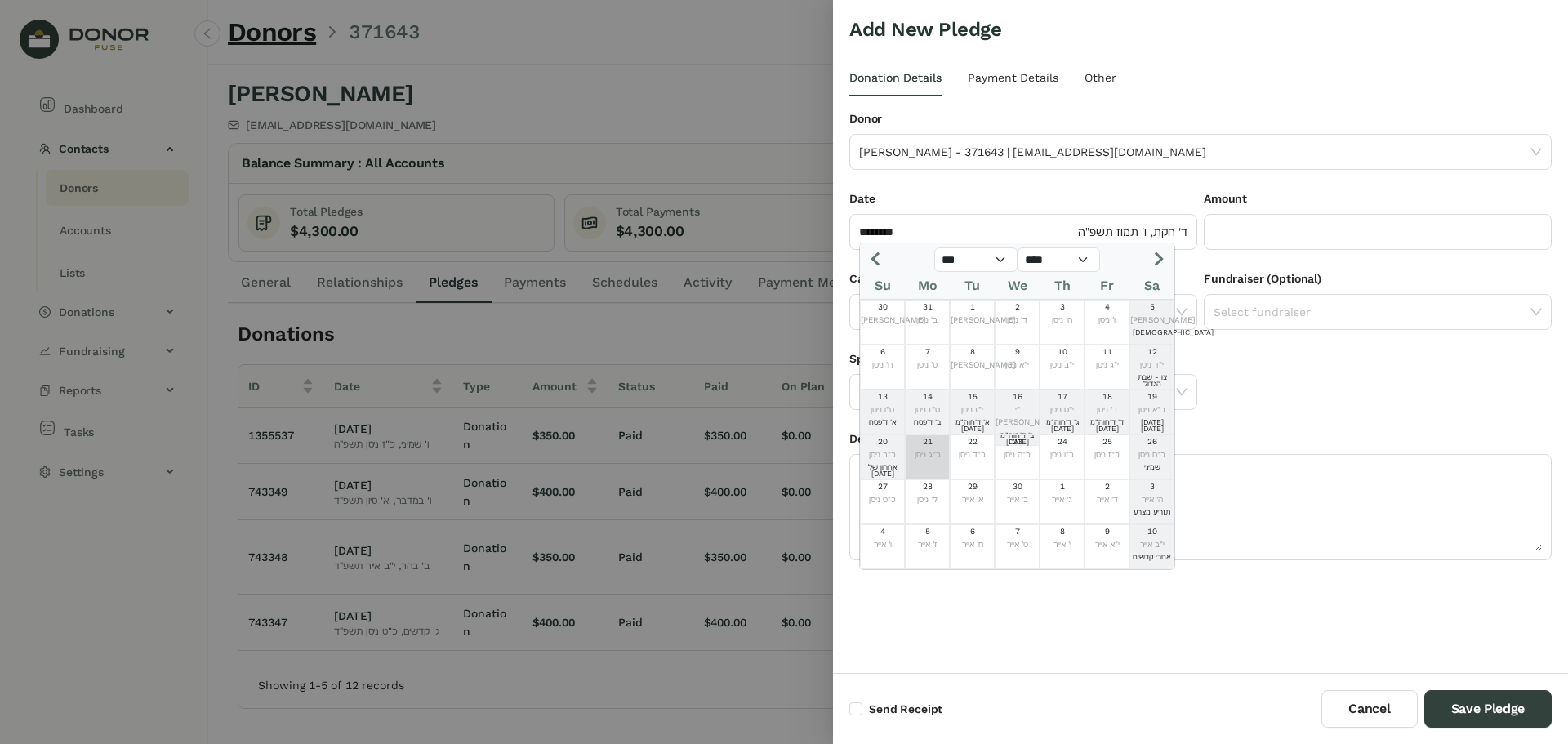 click on "כ"ג ניסן" 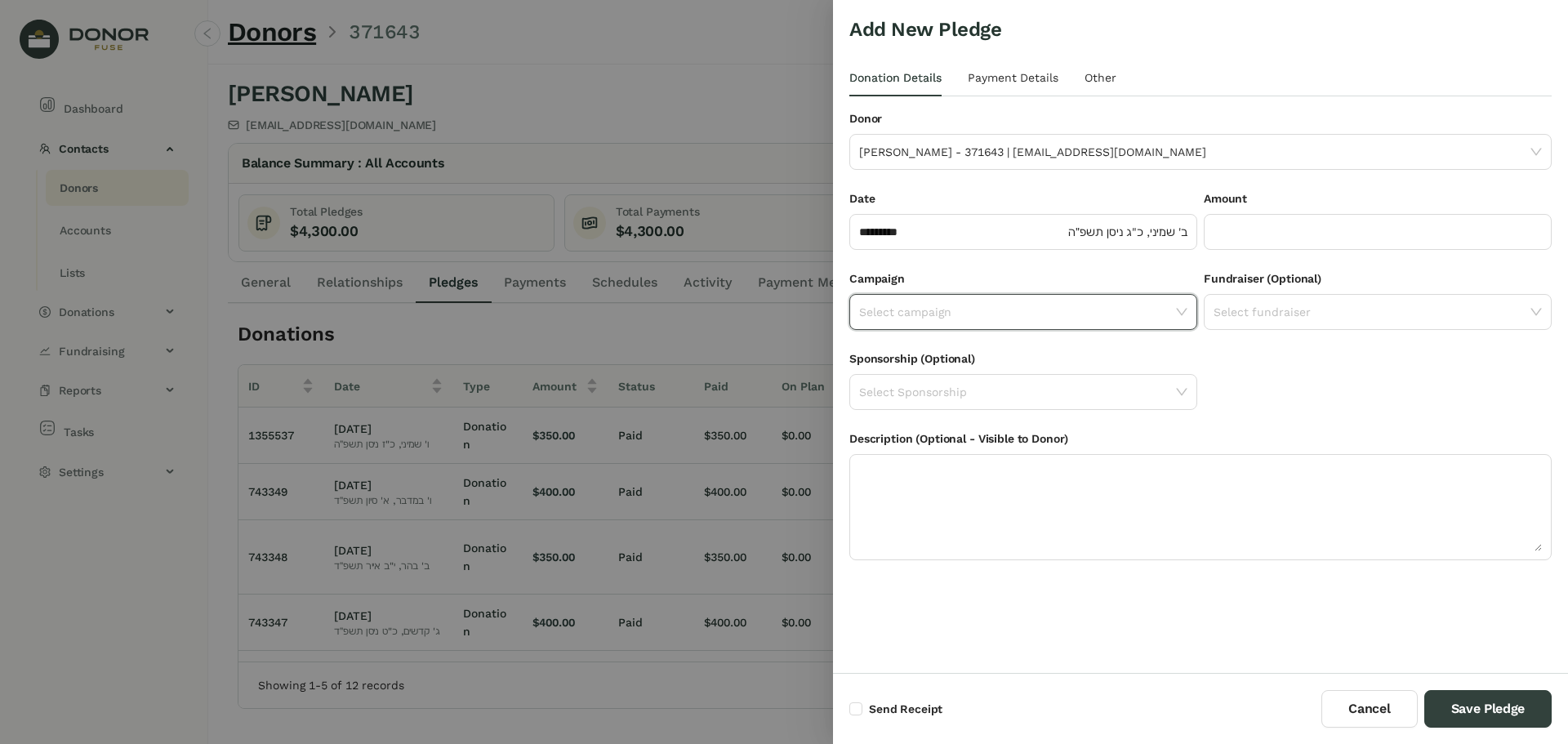 drag, startPoint x: 969, startPoint y: 327, endPoint x: 963, endPoint y: 320, distance: 9.219544 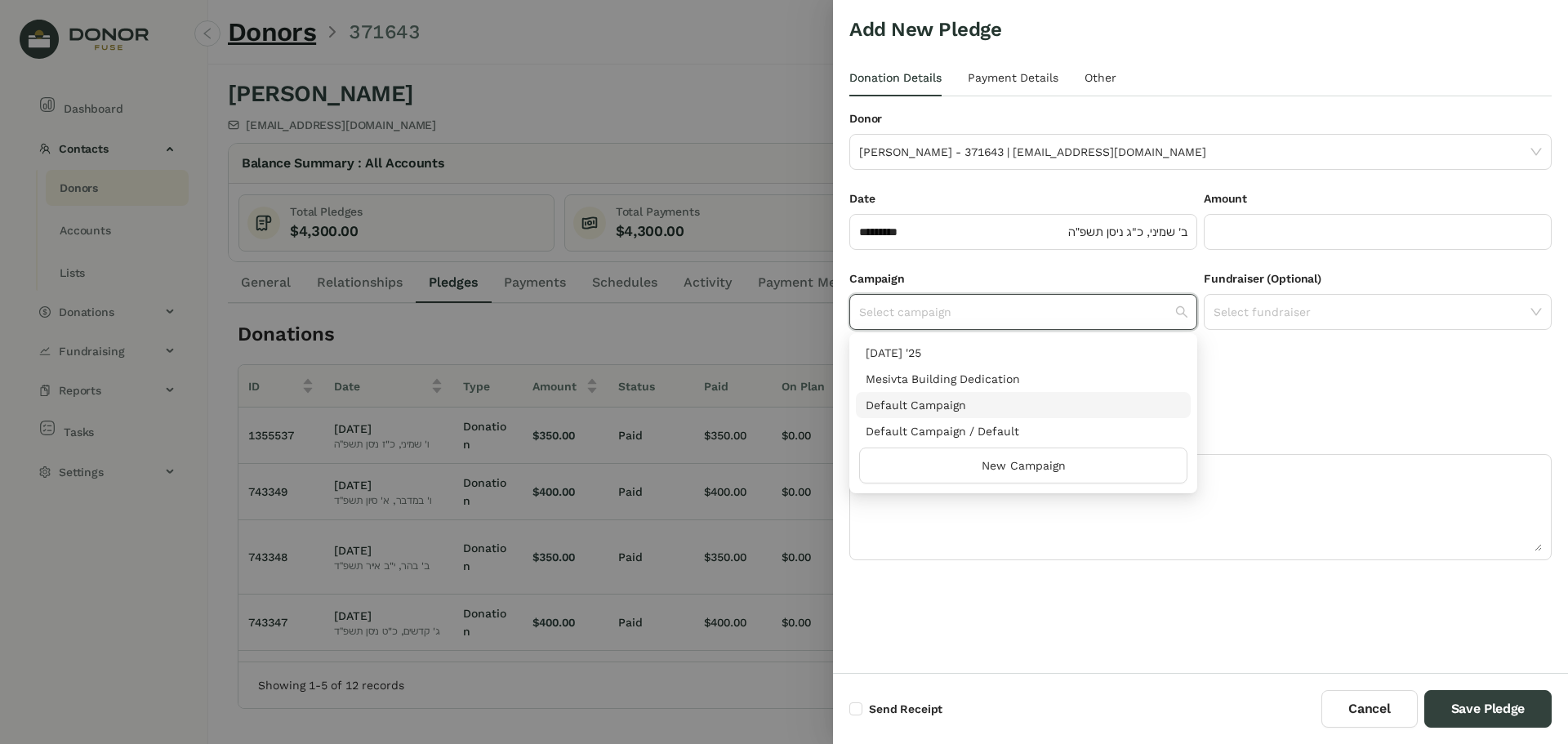 click on "Default Campaign" at bounding box center (1023, 405) 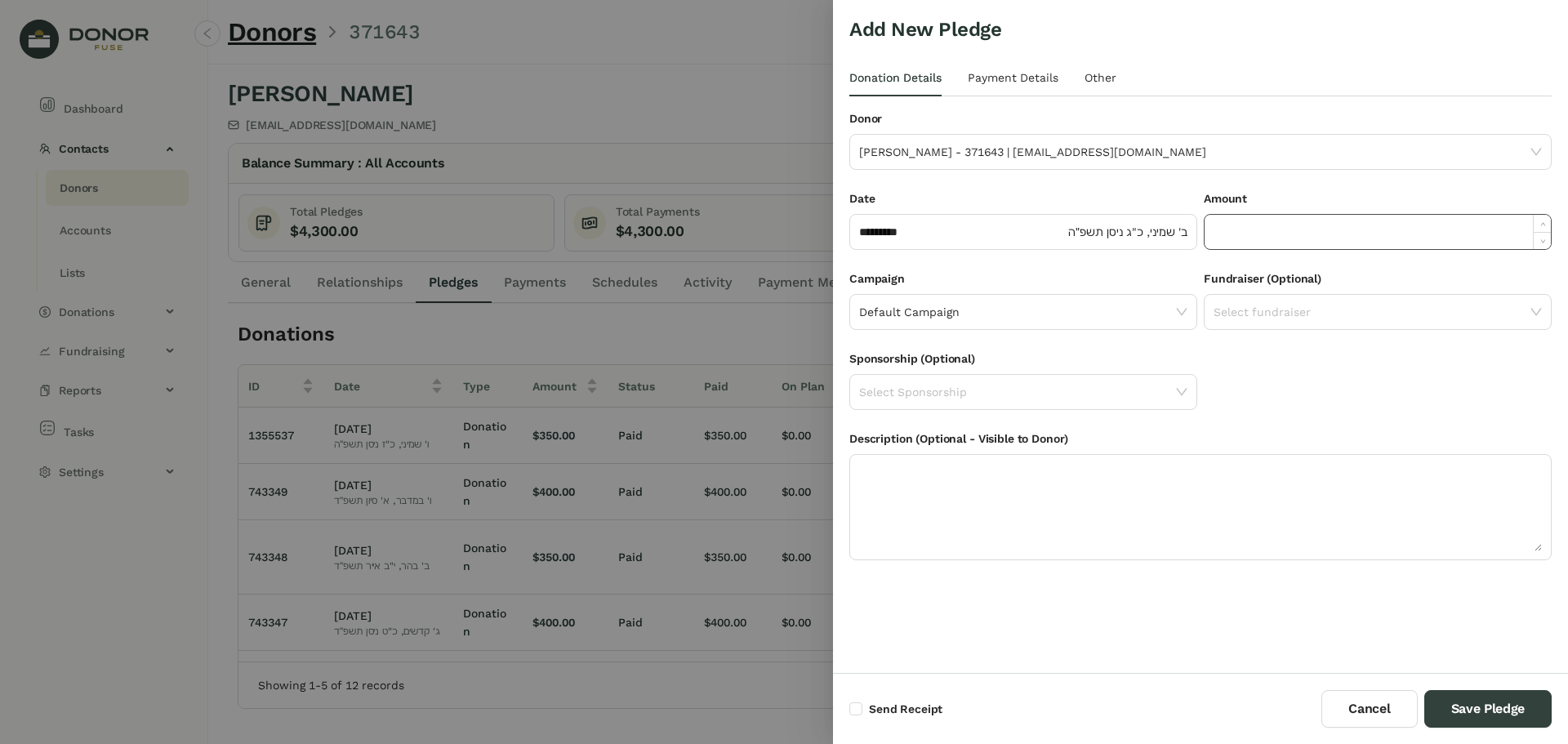 click 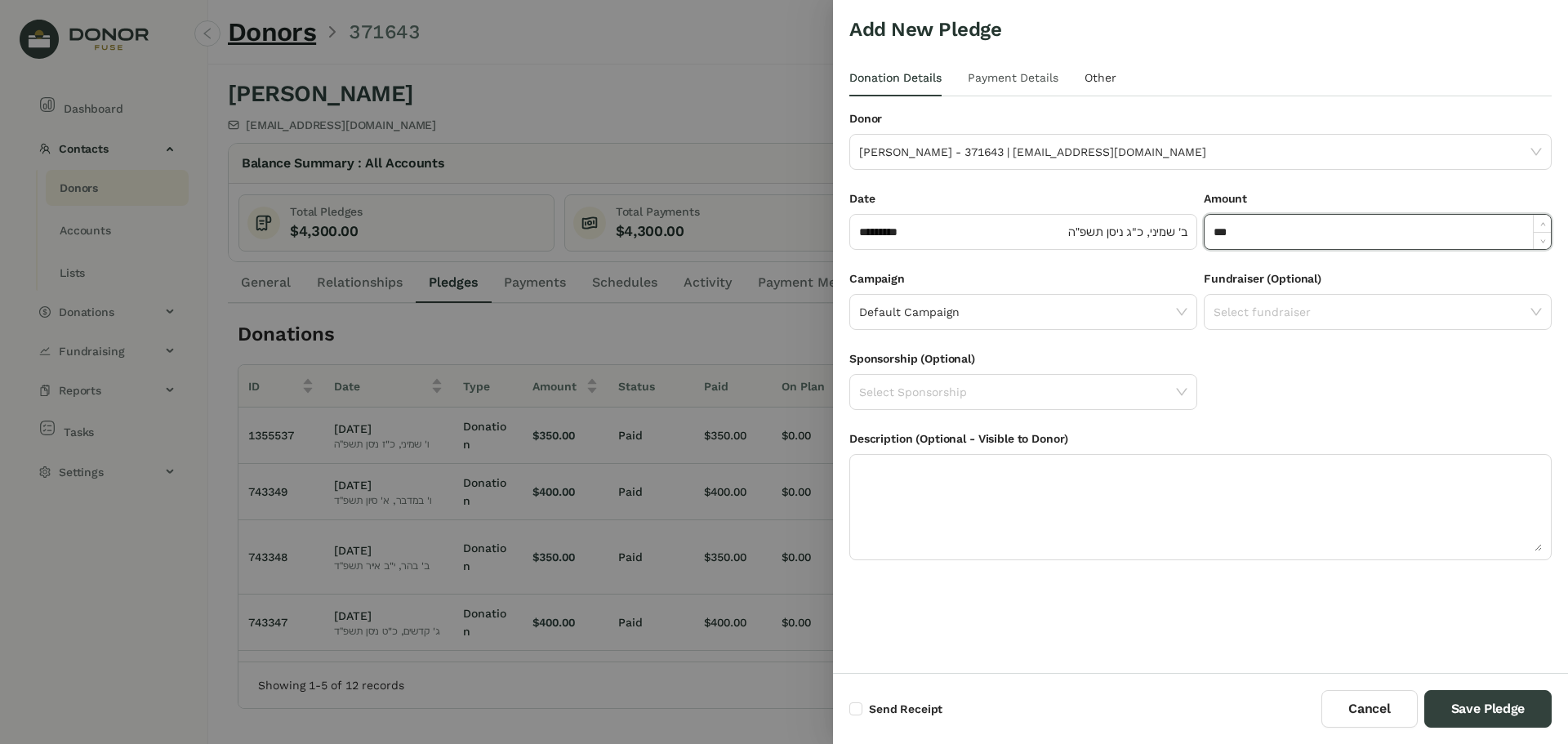 type on "*******" 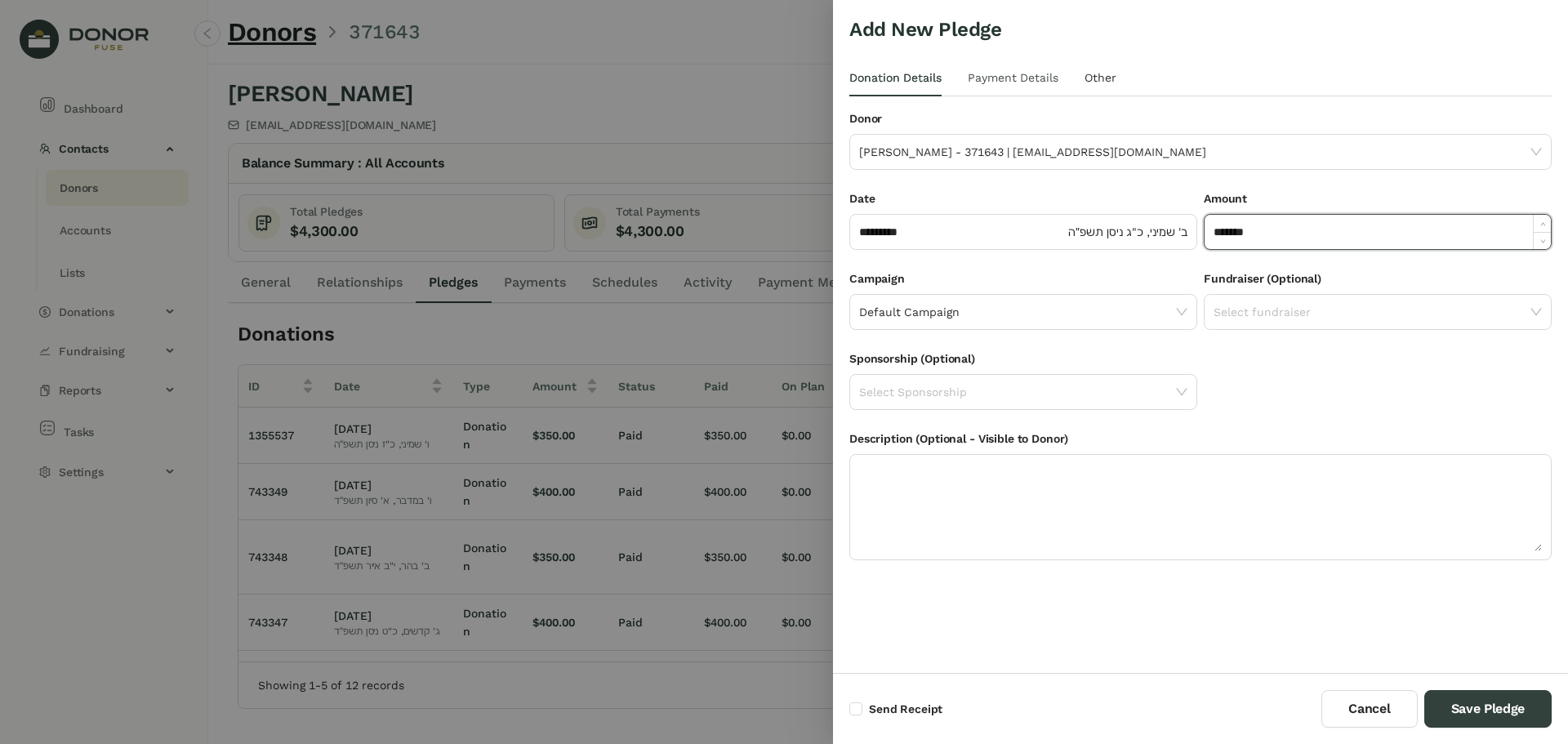 click on "Payment Details" at bounding box center (1013, 78) 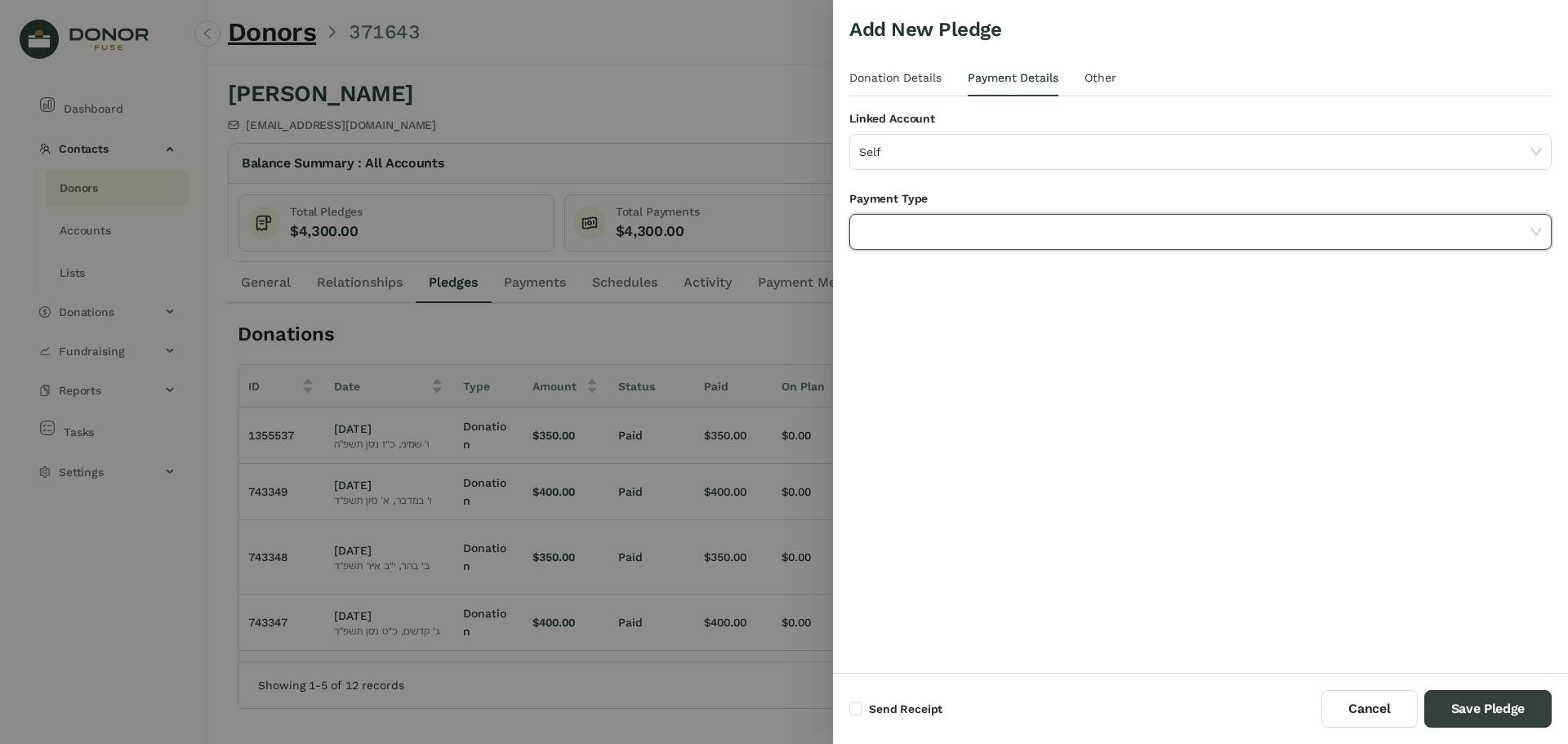 click 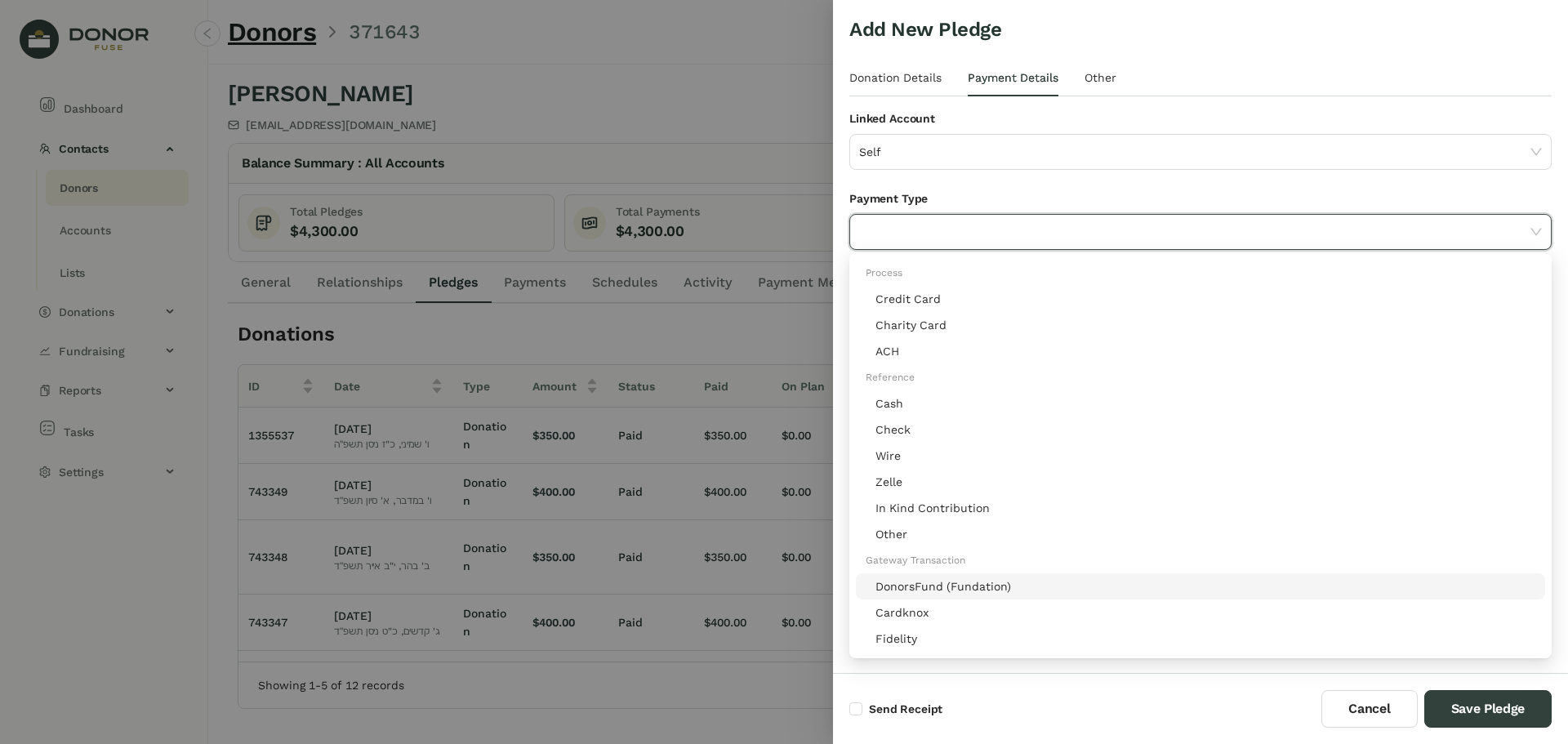 click on "DonorsFund (Fundation)" 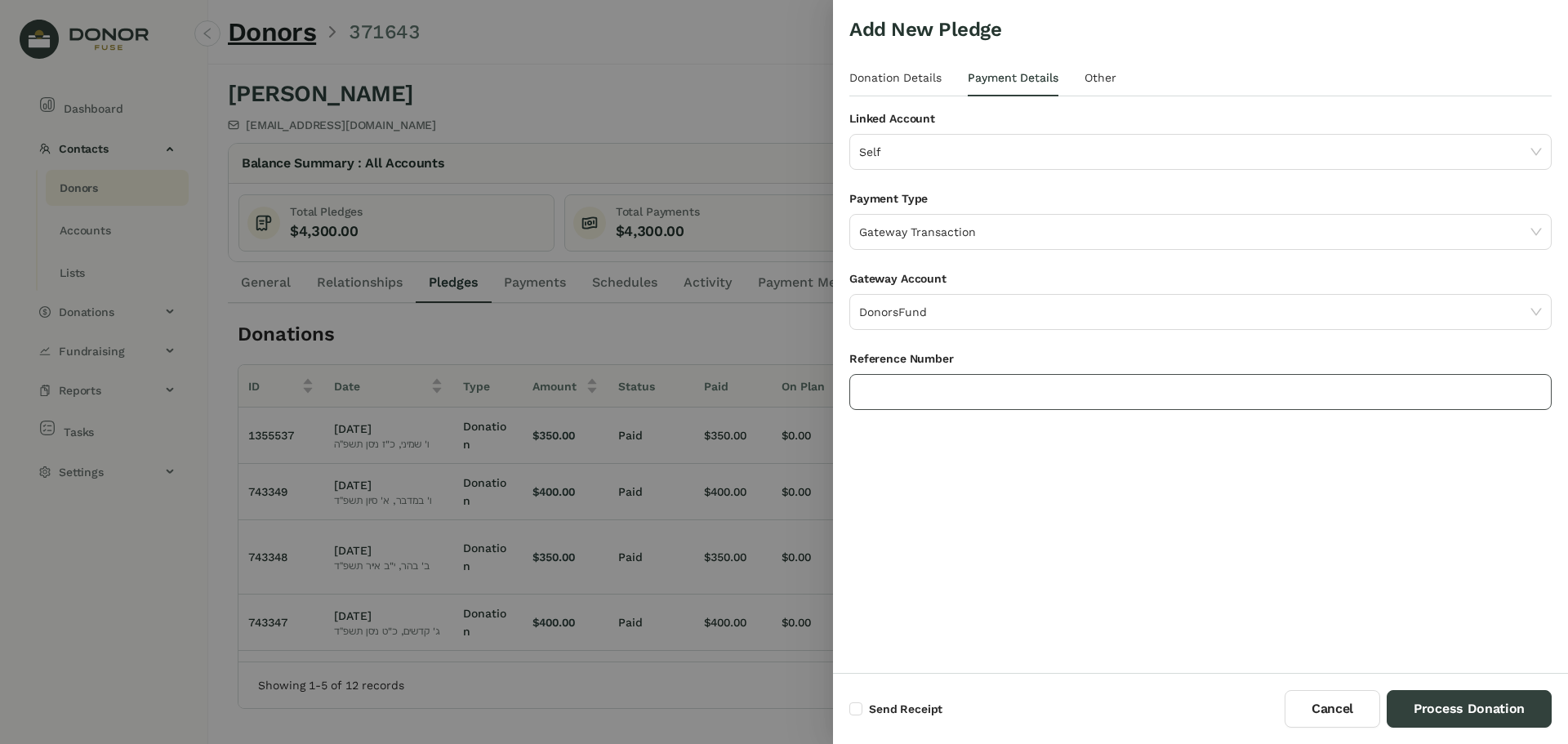 drag, startPoint x: 946, startPoint y: 388, endPoint x: 946, endPoint y: 408, distance: 20 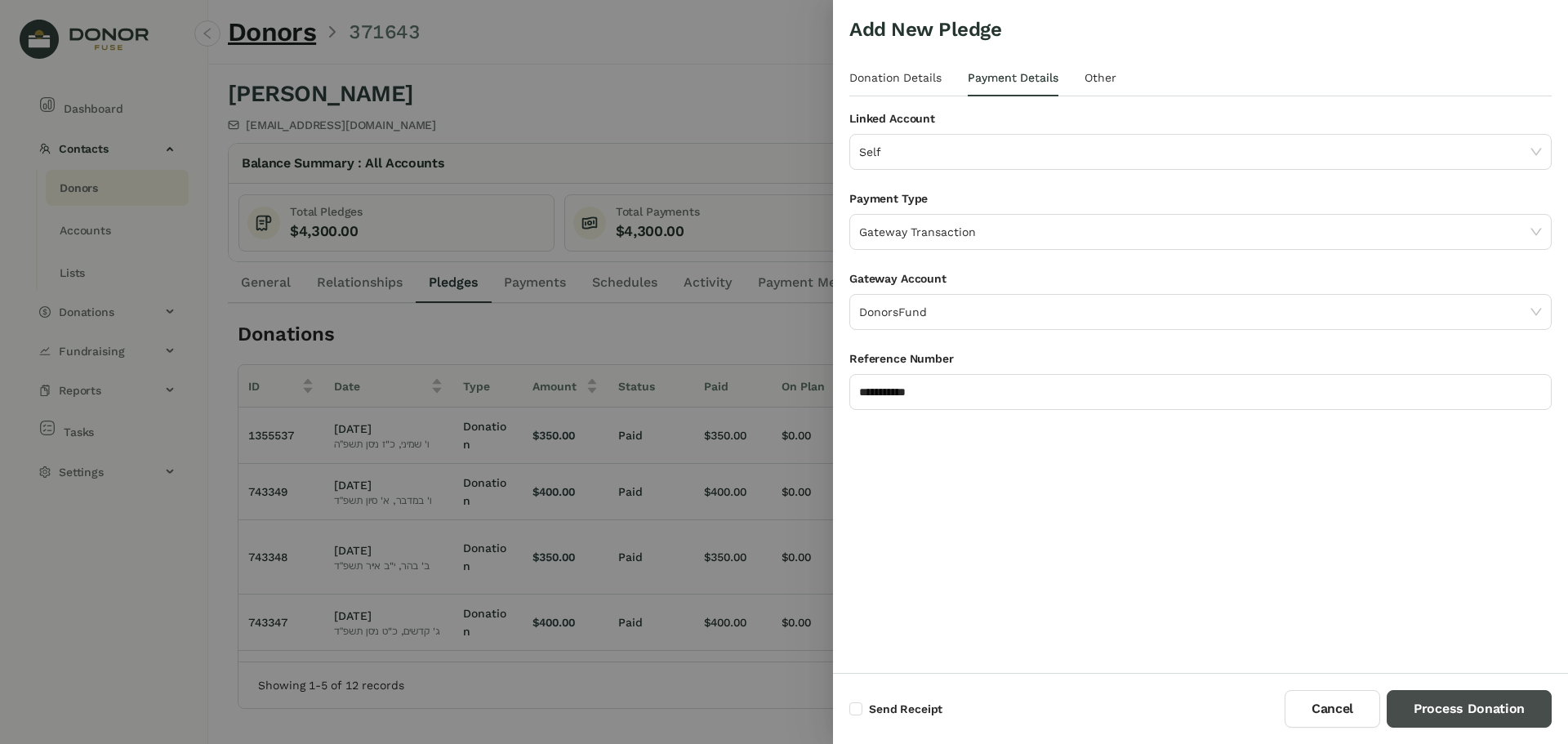 click on "Process Donation" at bounding box center [1469, 709] 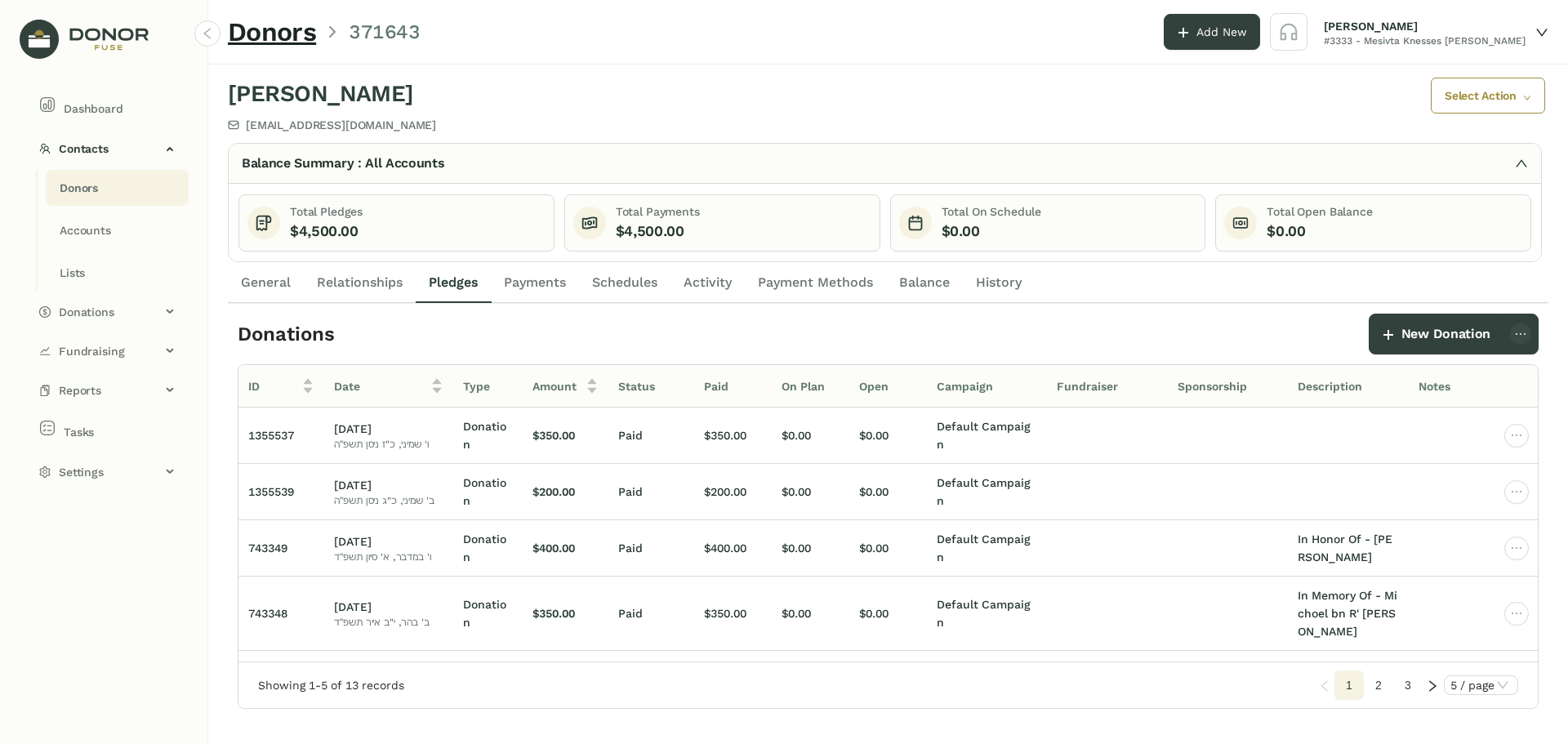 click on "Donors" 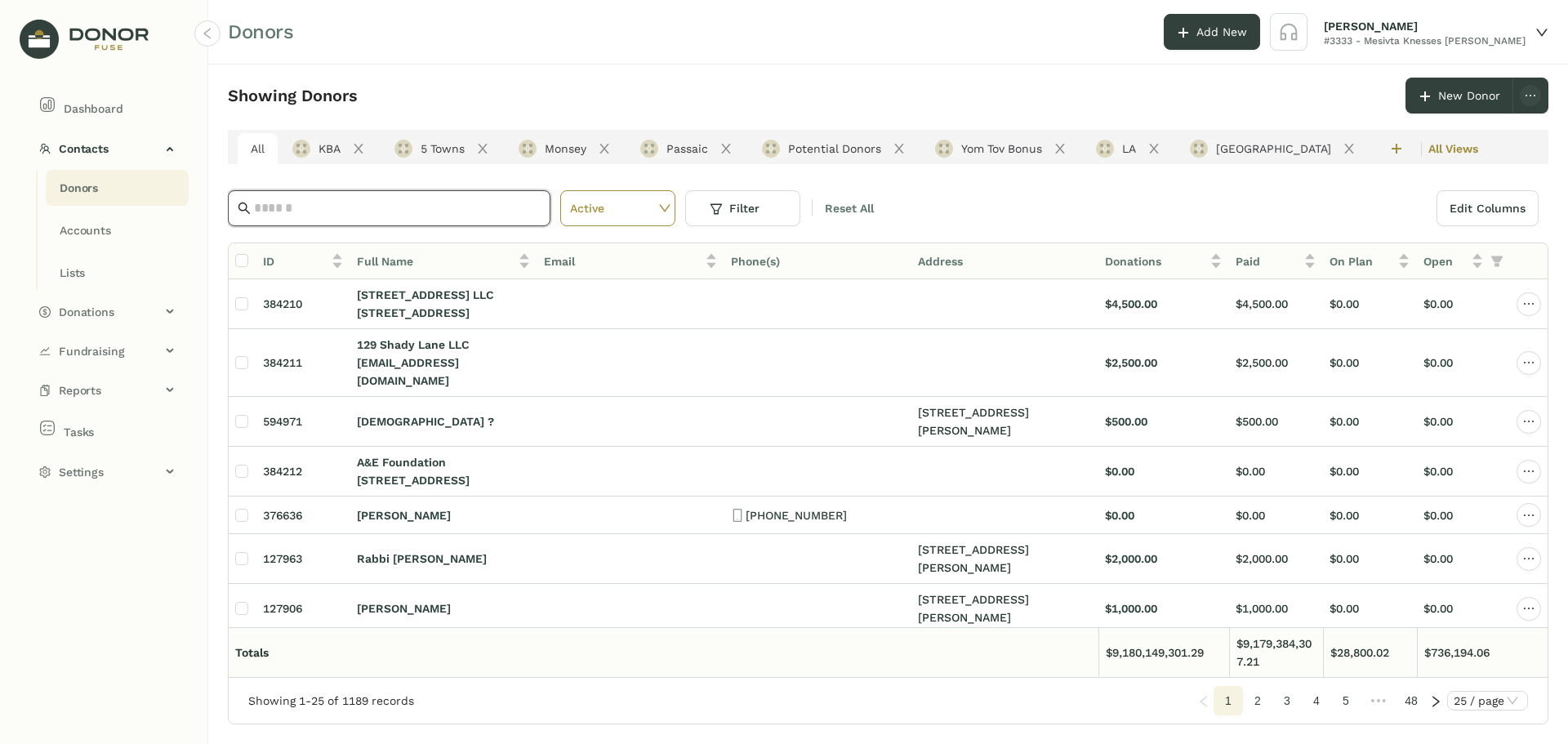 click 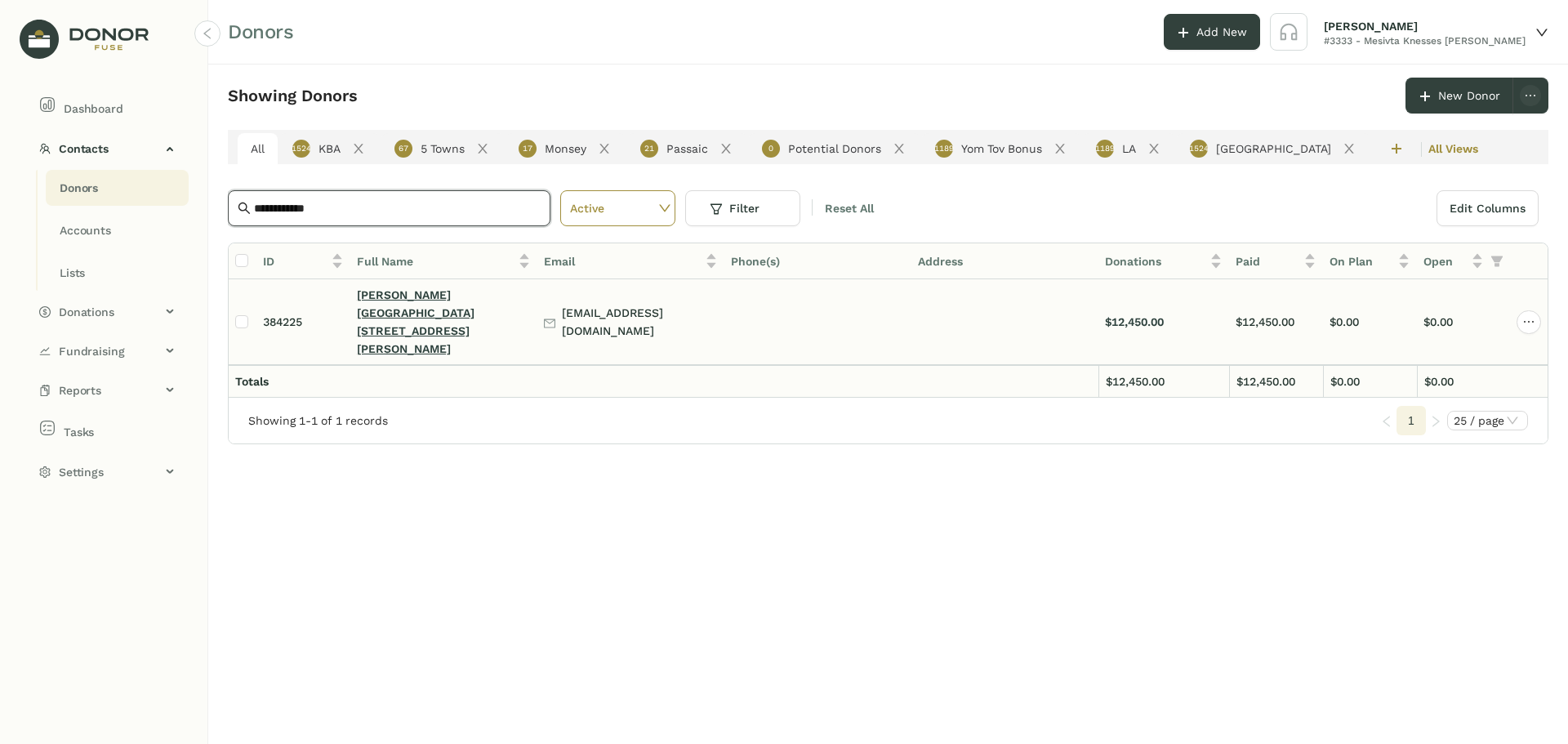 type on "**********" 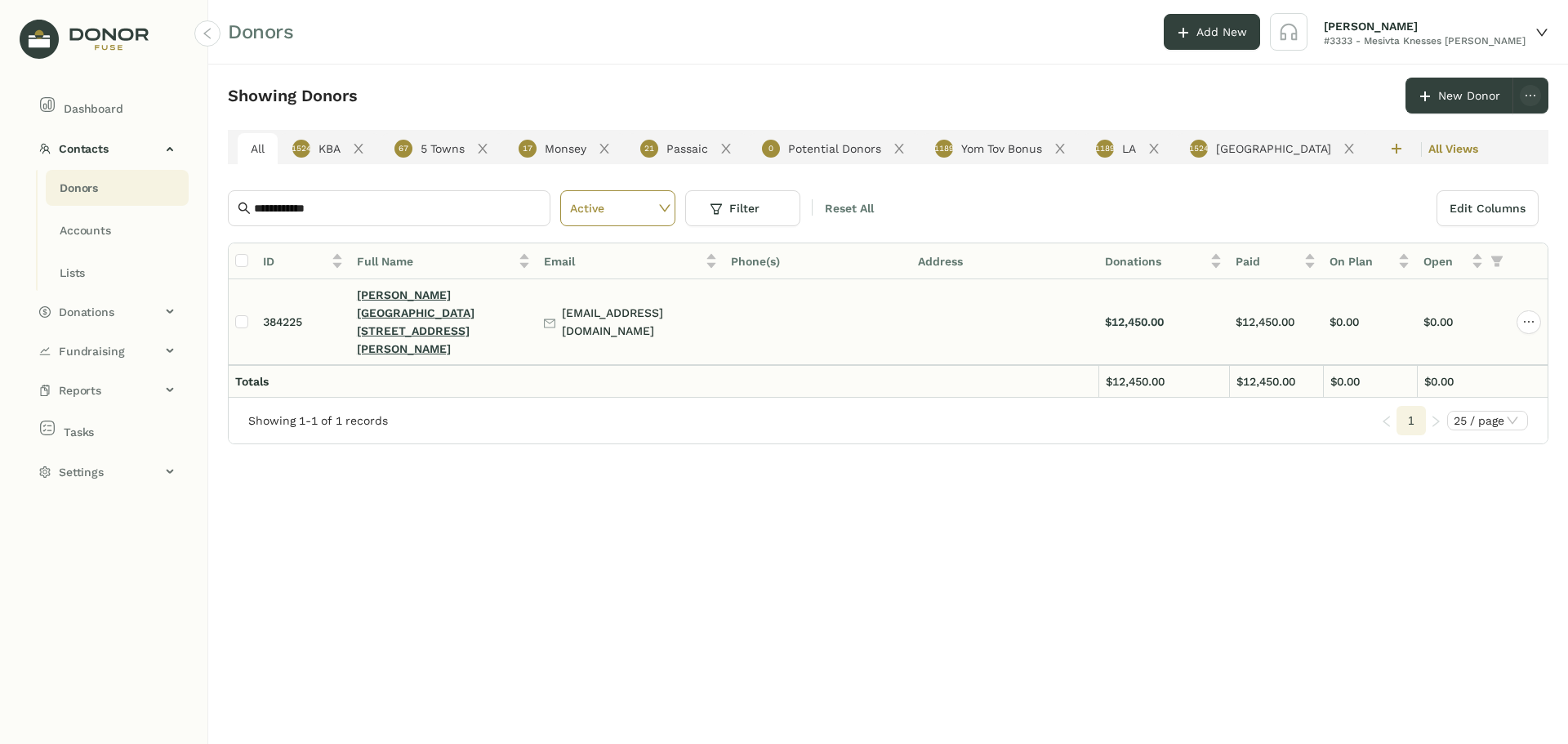 click on "[PERSON_NAME][GEOGRAPHIC_DATA][STREET_ADDRESS][PERSON_NAME]" 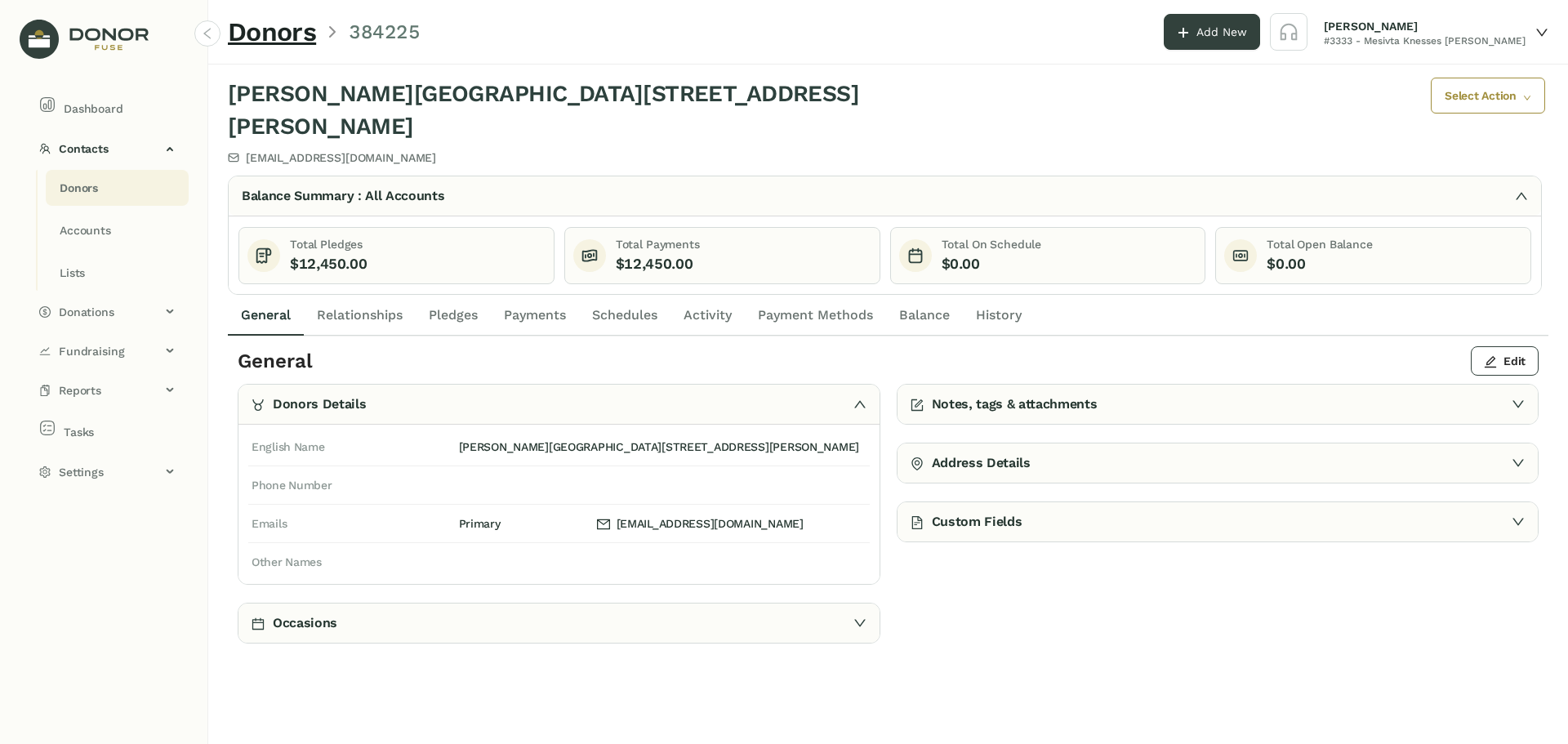click on "Payments" 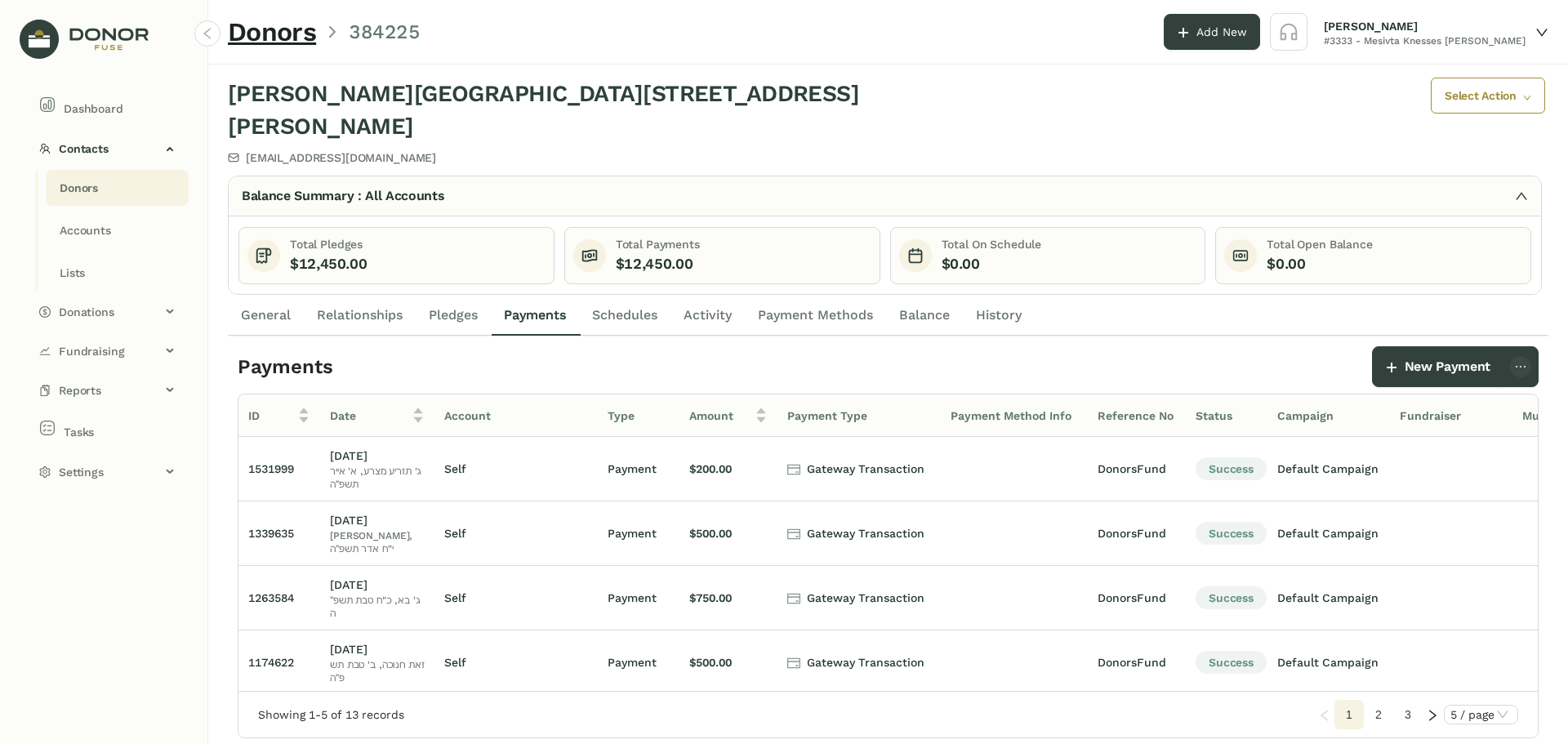 click on "Donors" 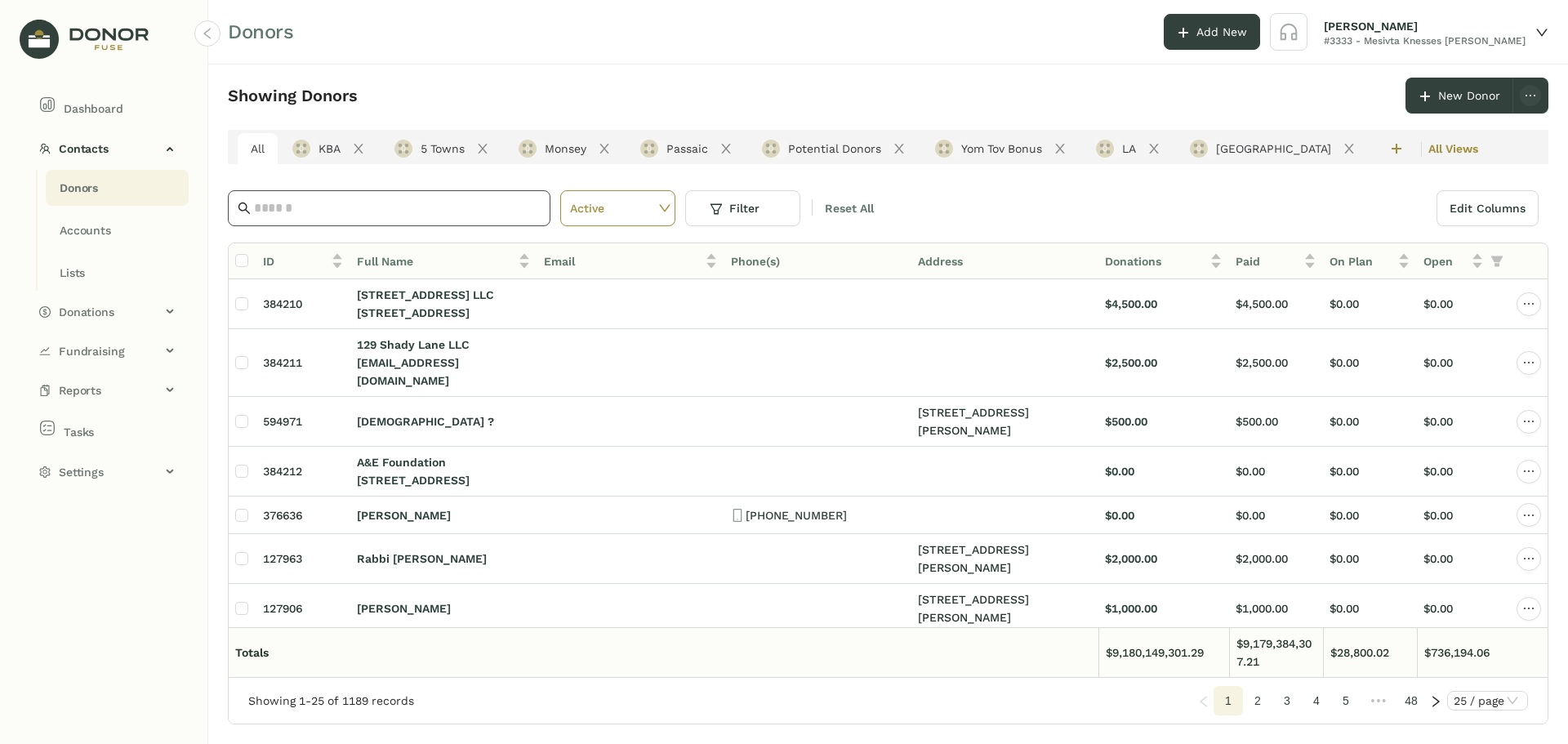click 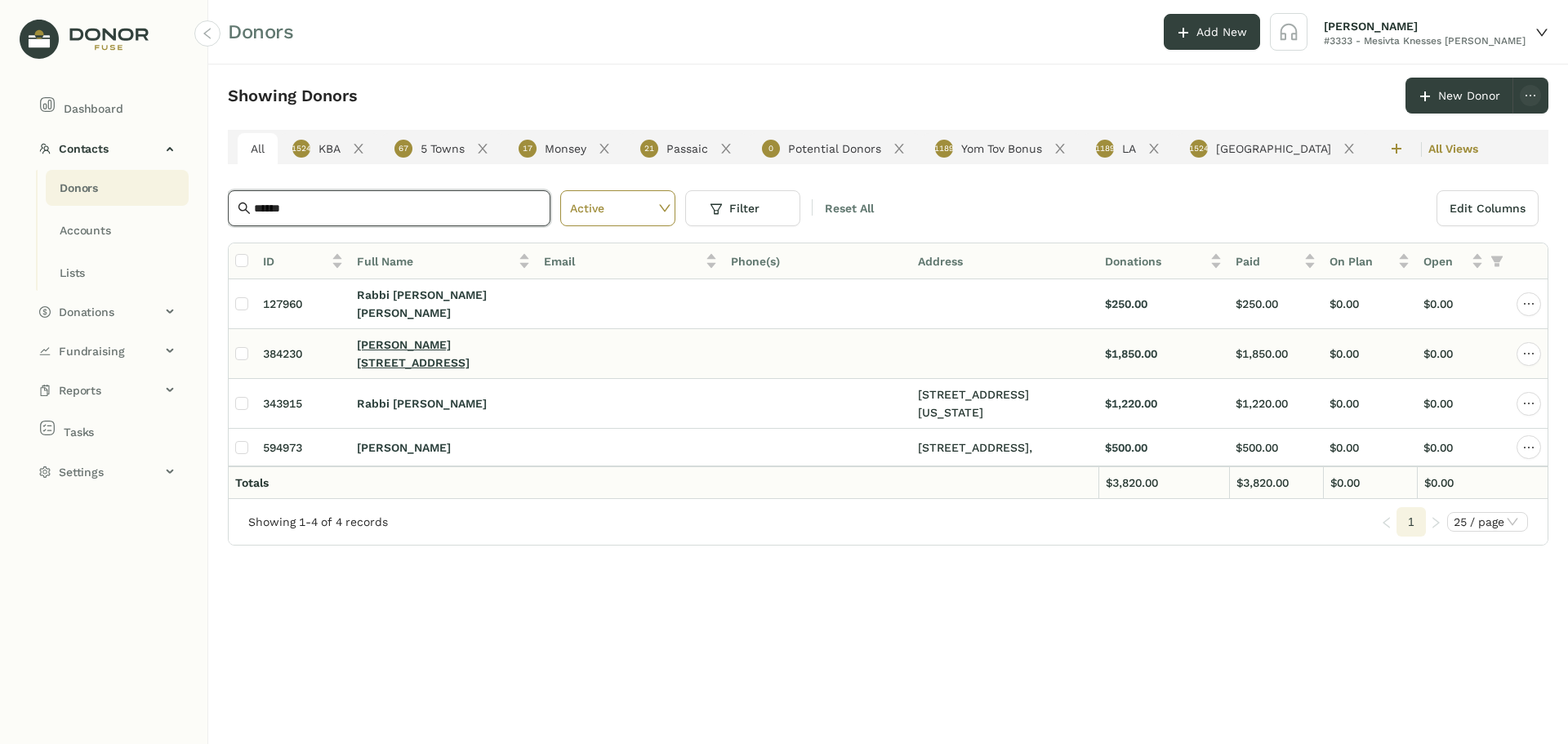 type on "******" 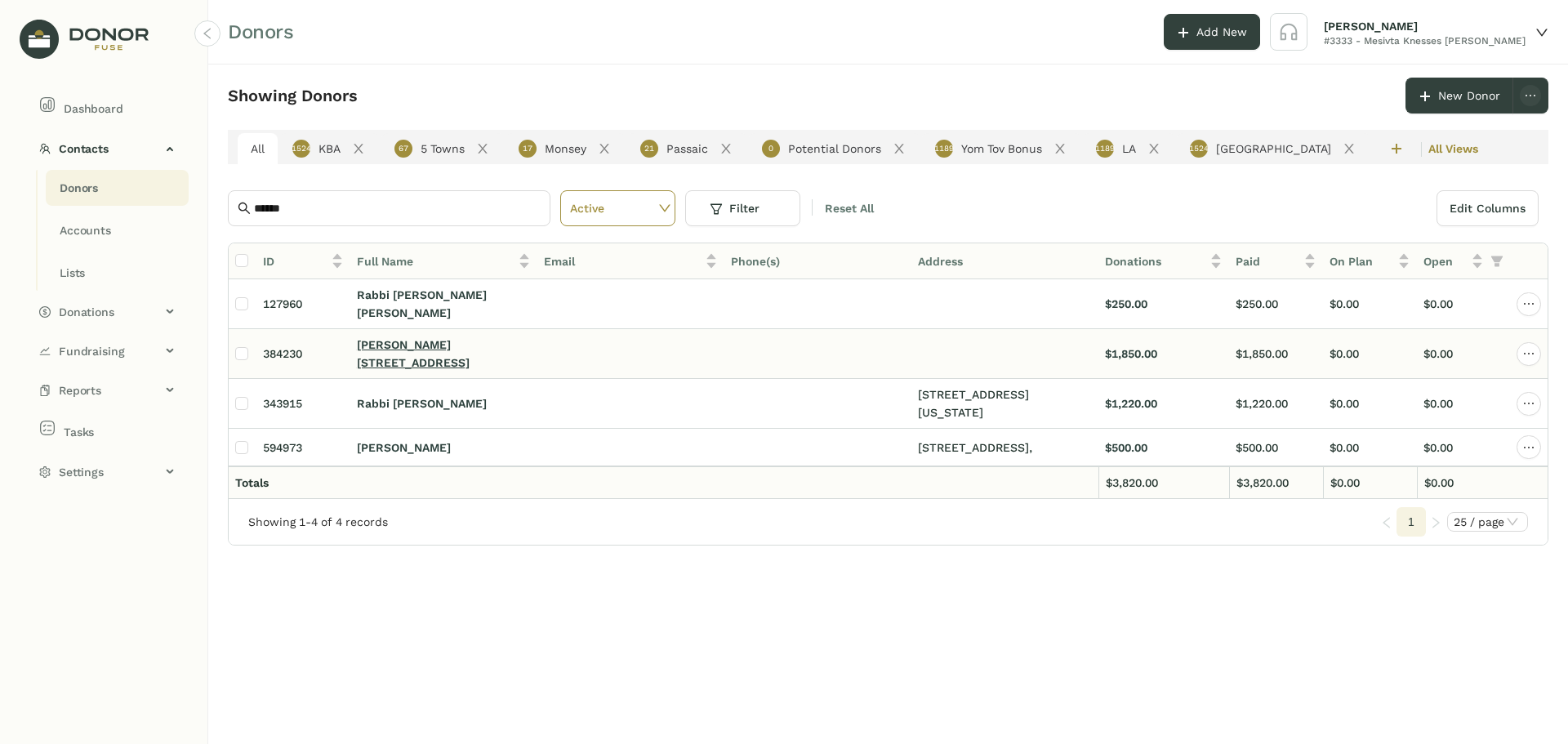 click on "[PERSON_NAME] [STREET_ADDRESS]" 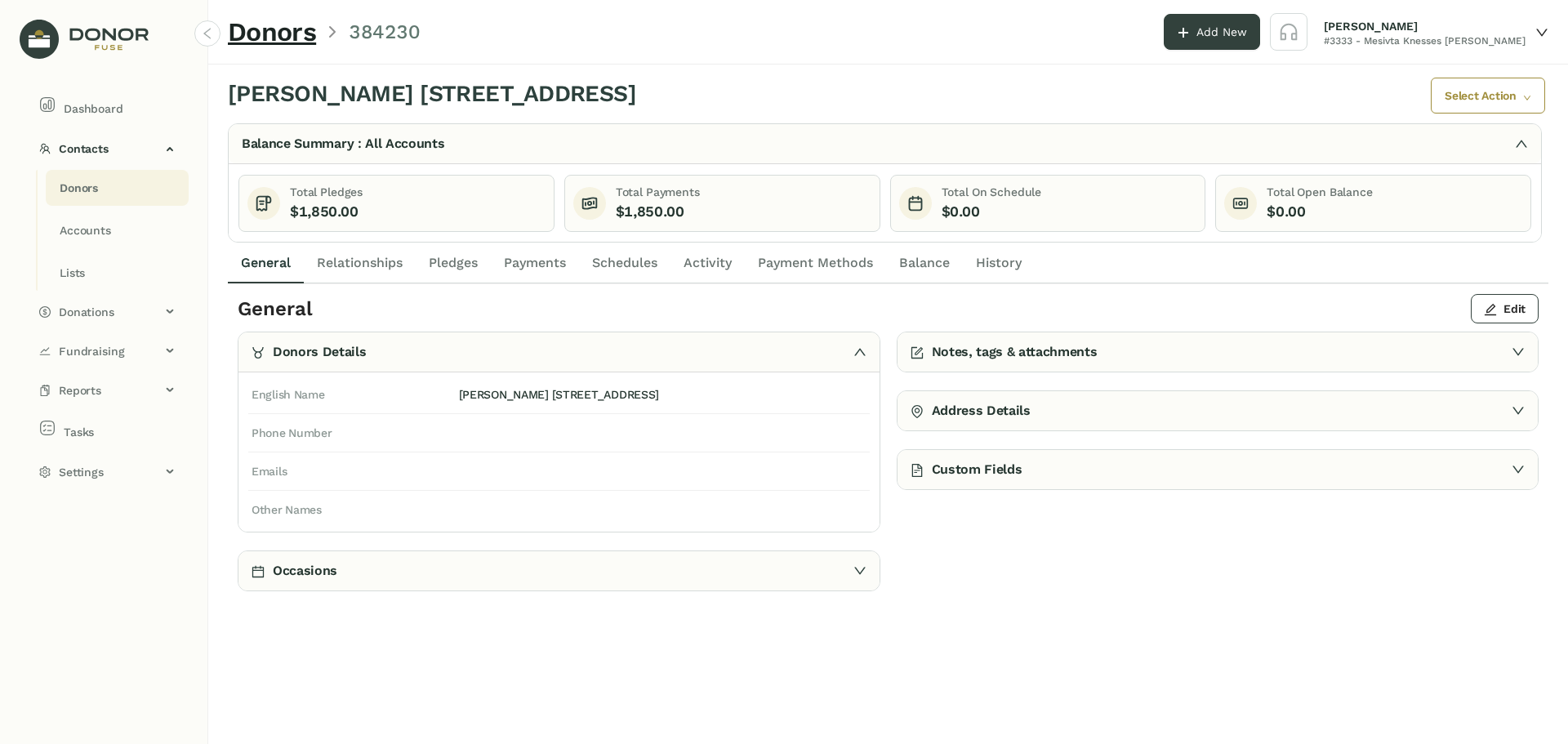 click on "Payments" 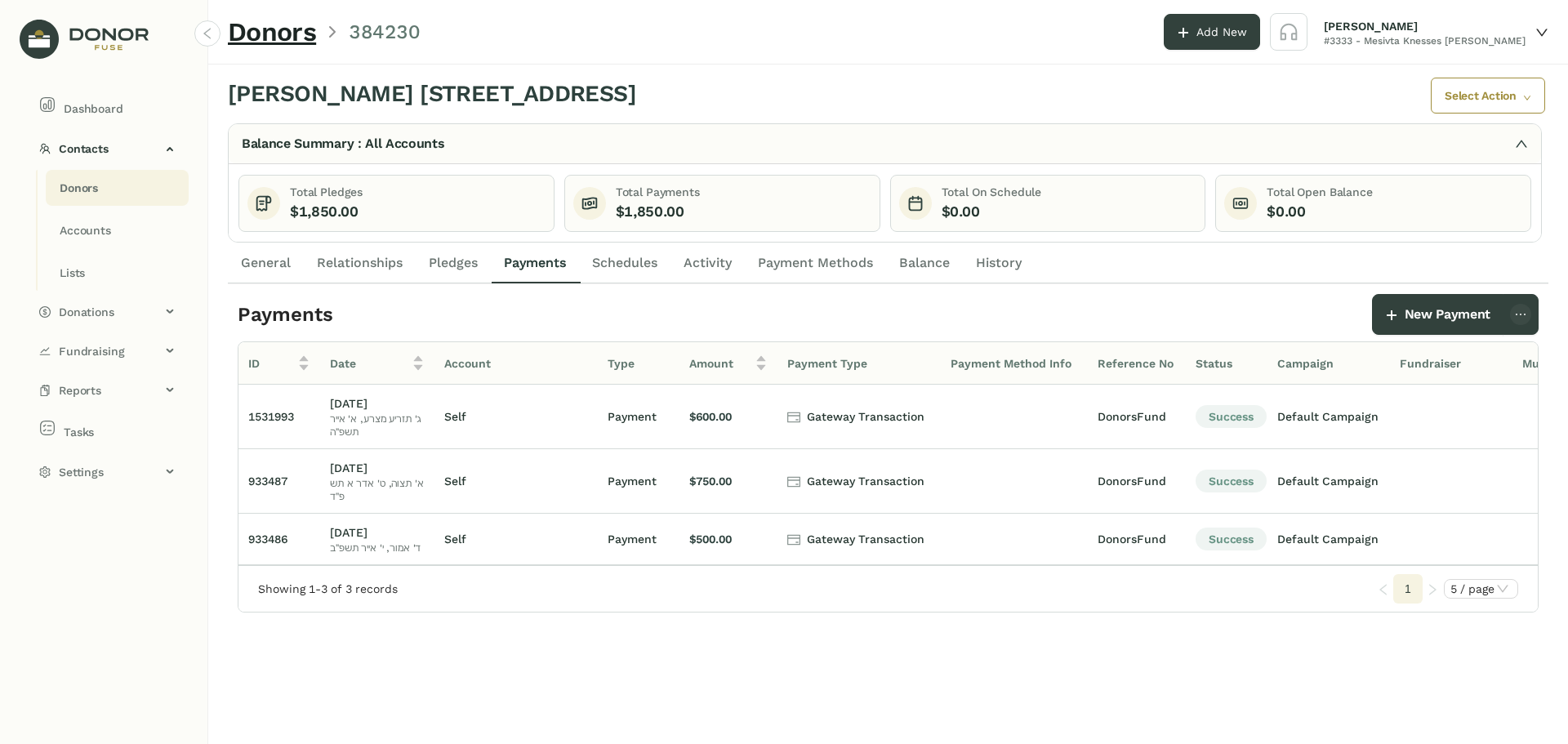 click on "Donors" 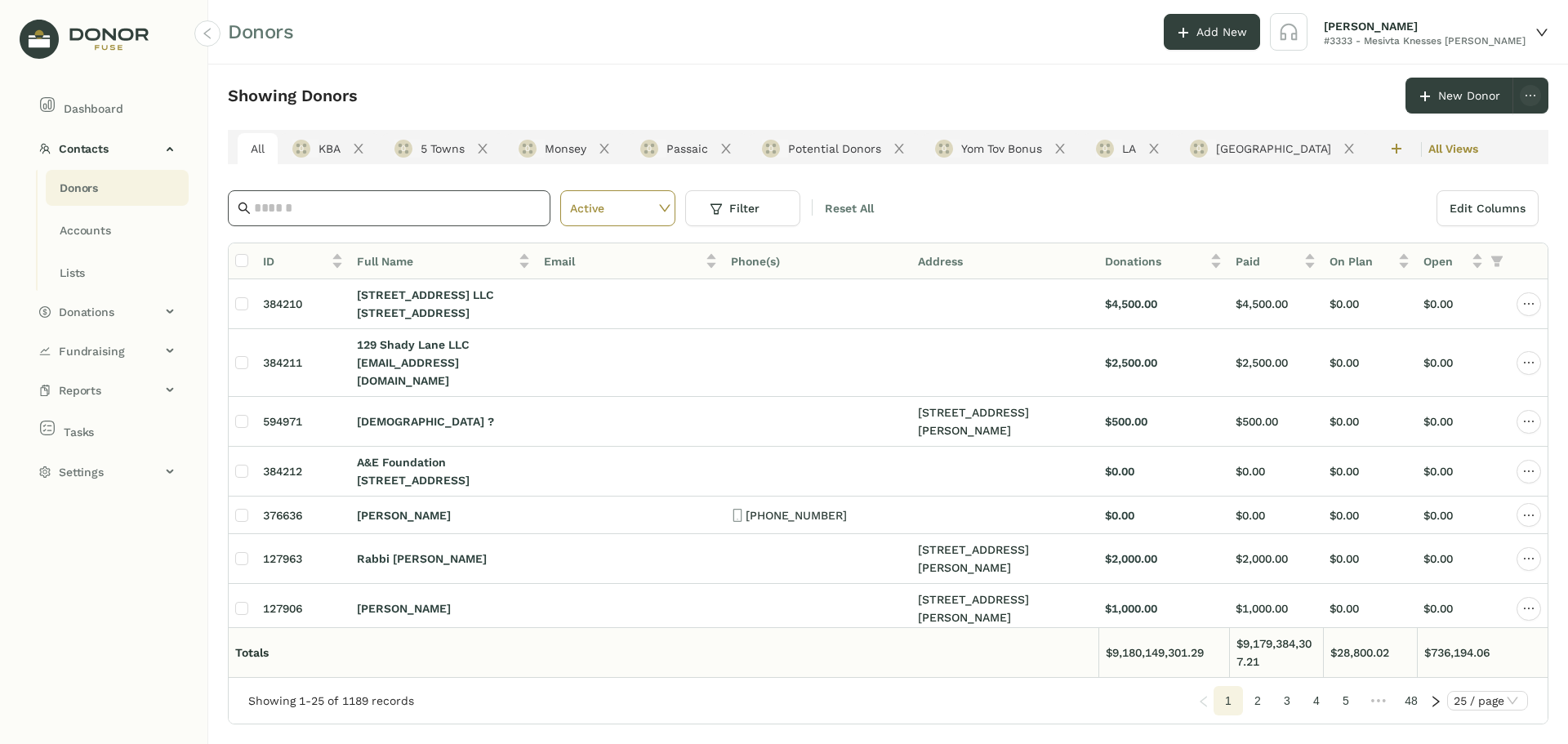 click 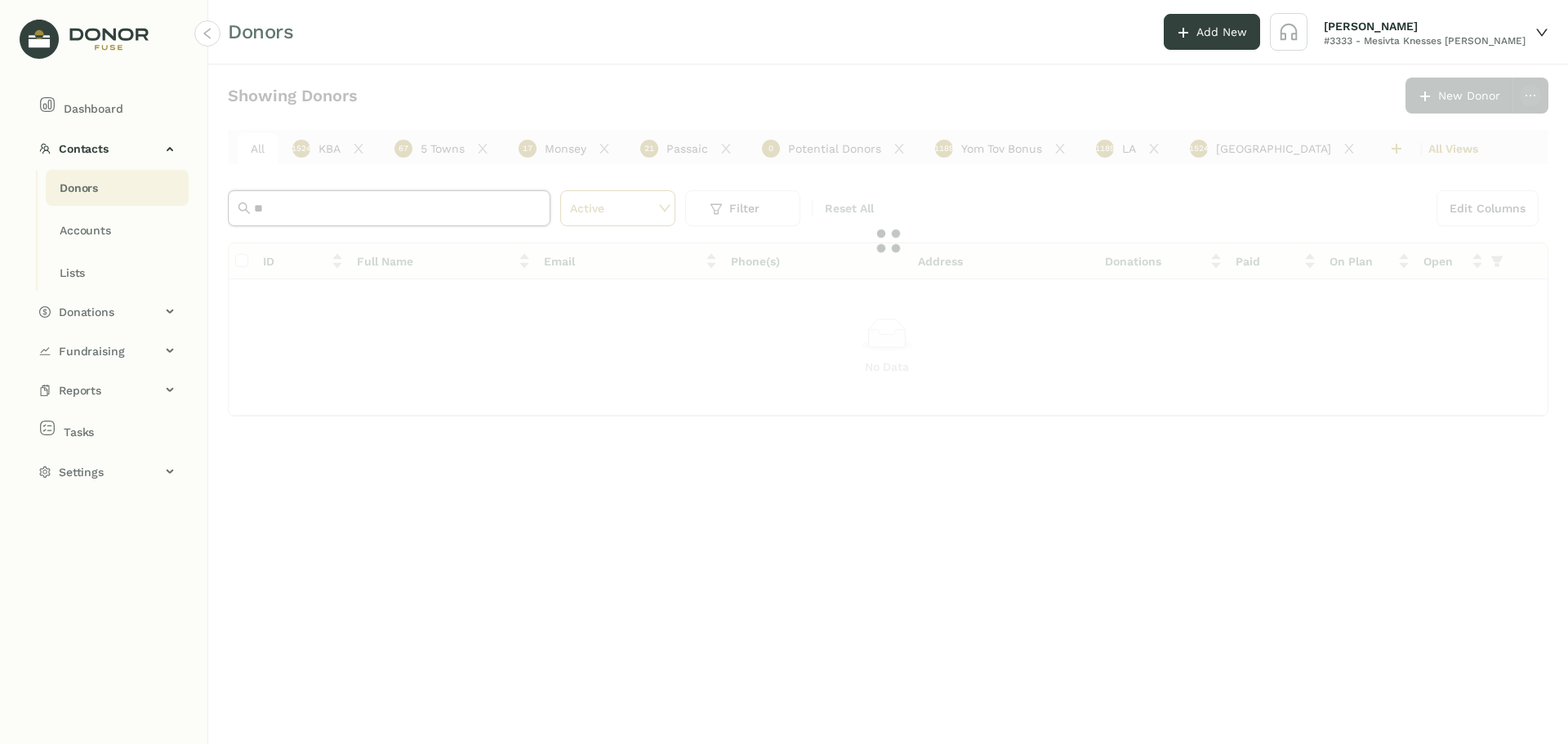 type on "*" 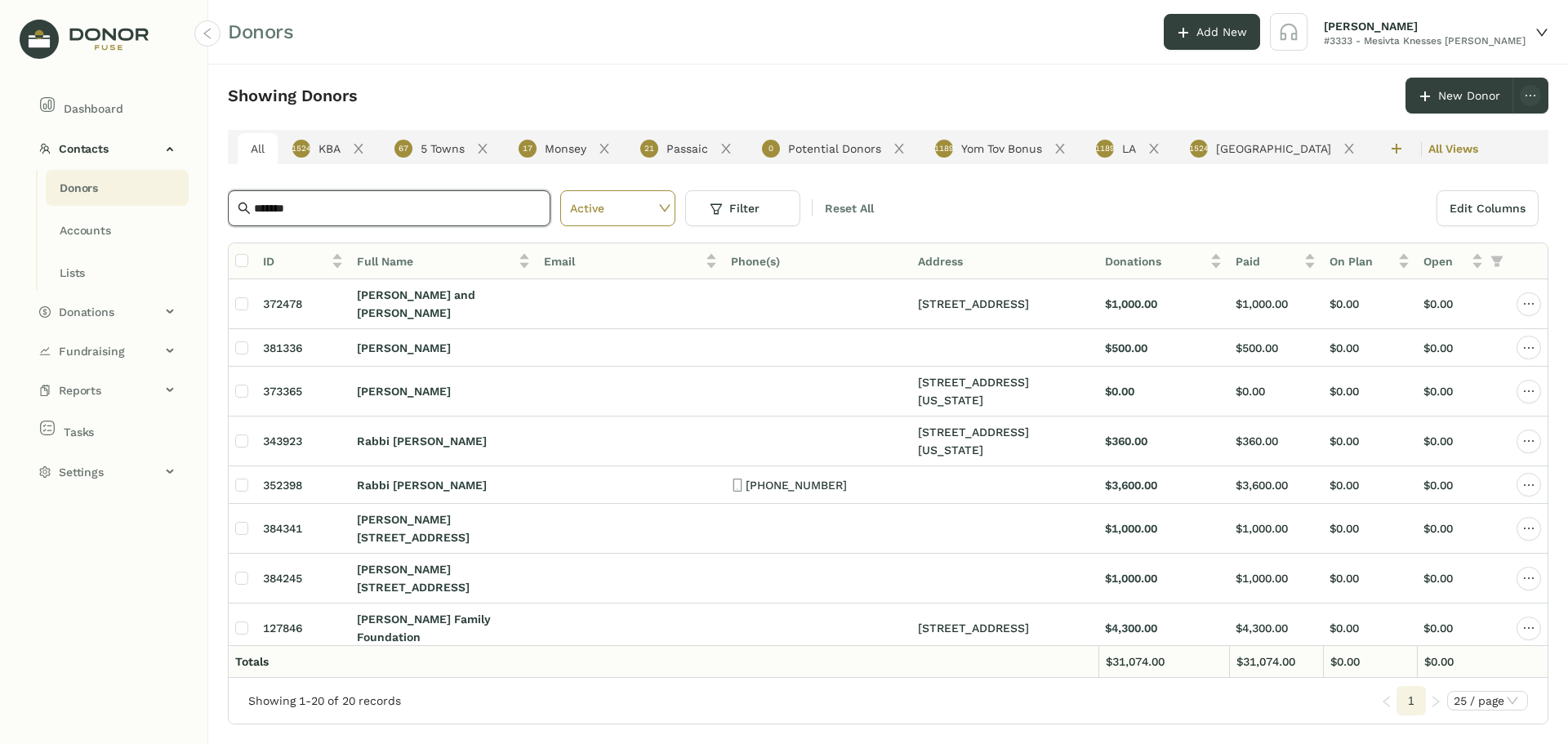 click on "*******" 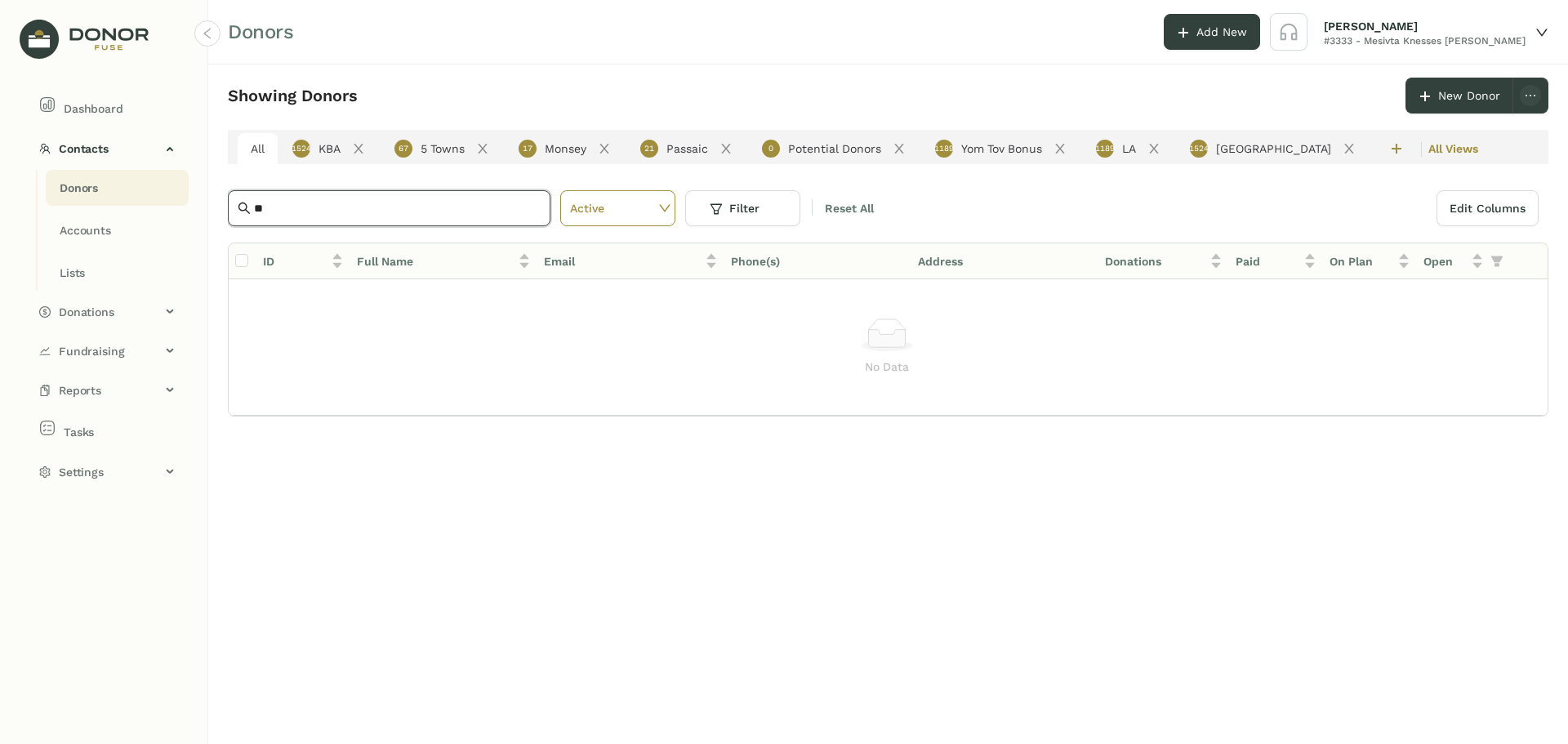 type on "*" 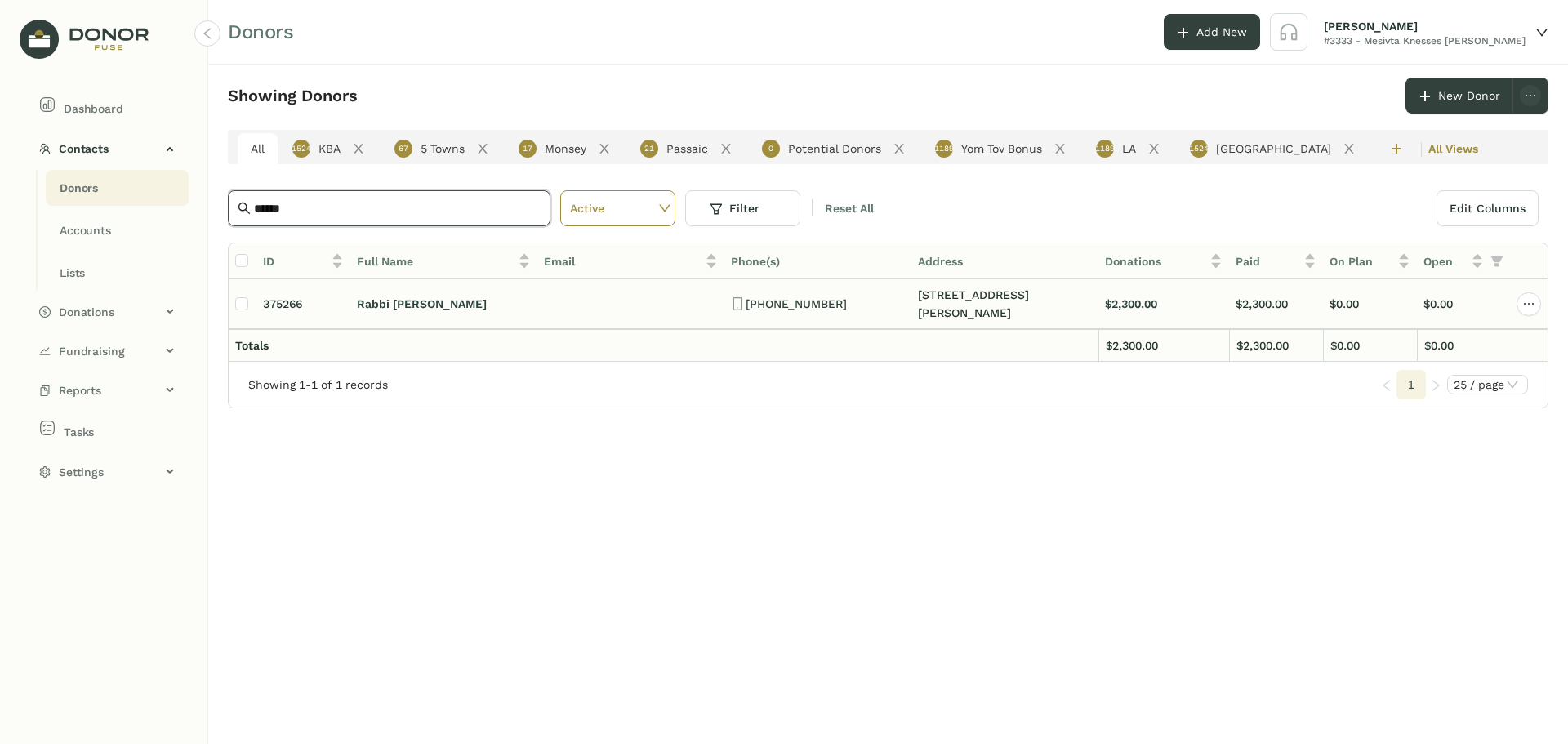 type on "******" 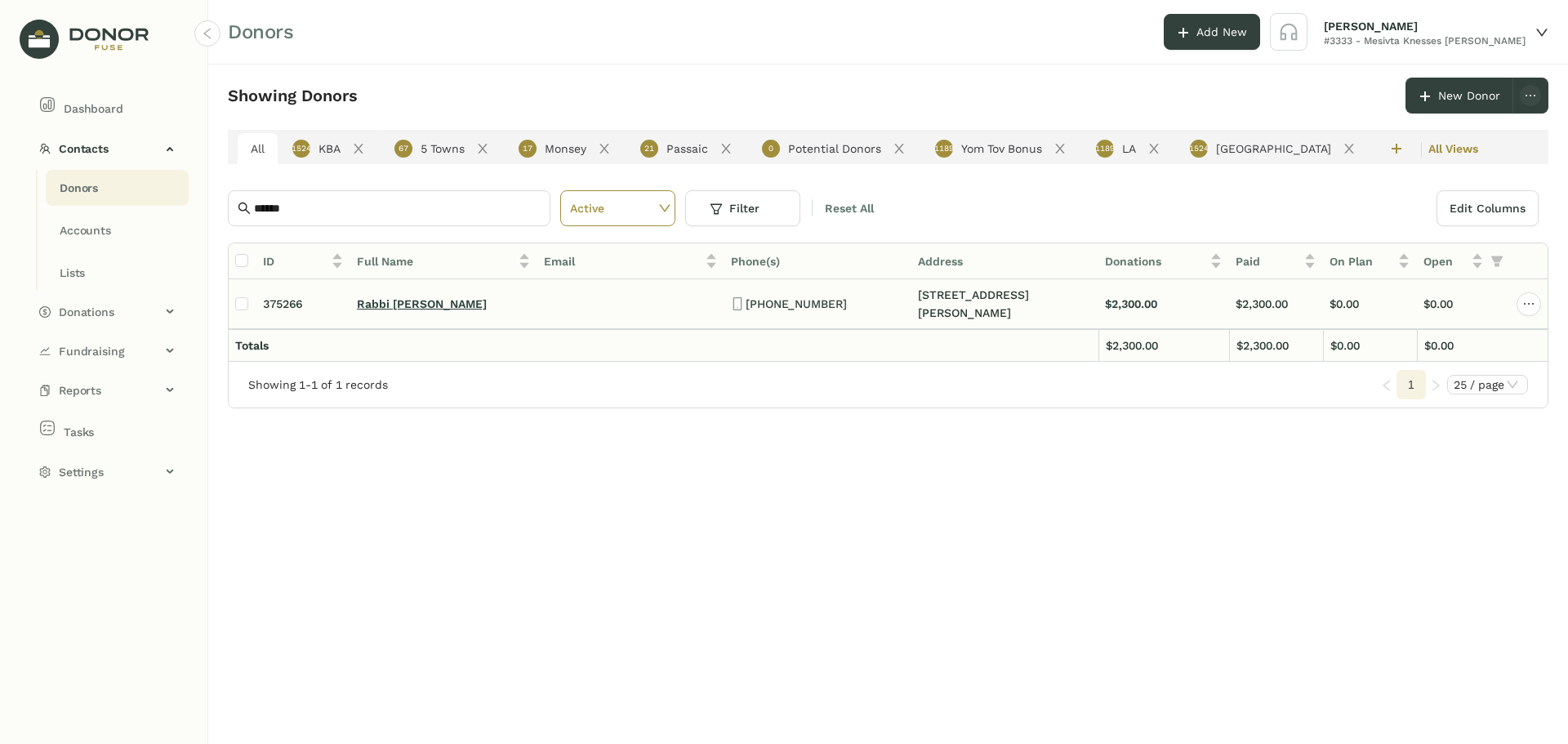 click on "Rabbi [PERSON_NAME]" 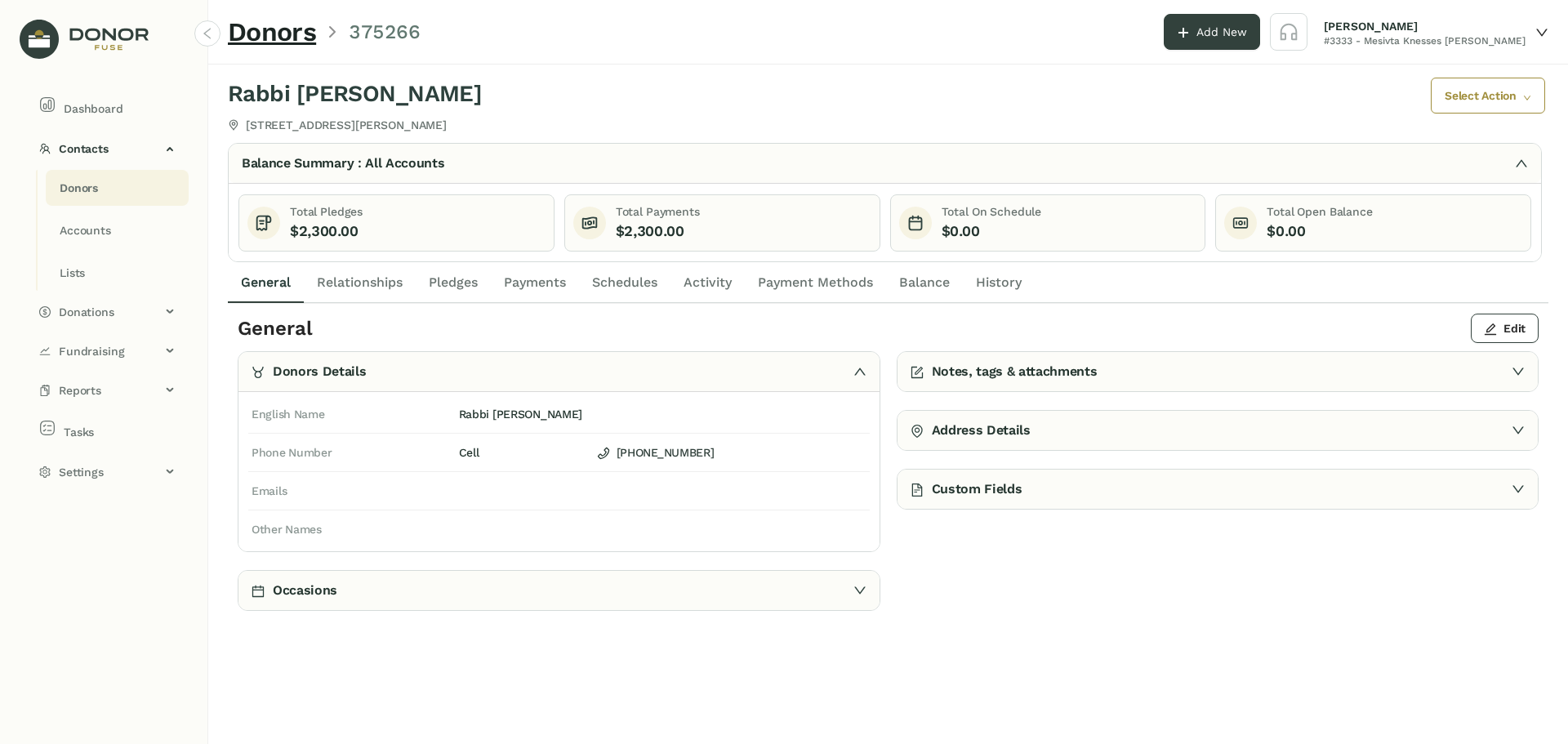 click on "Payments" 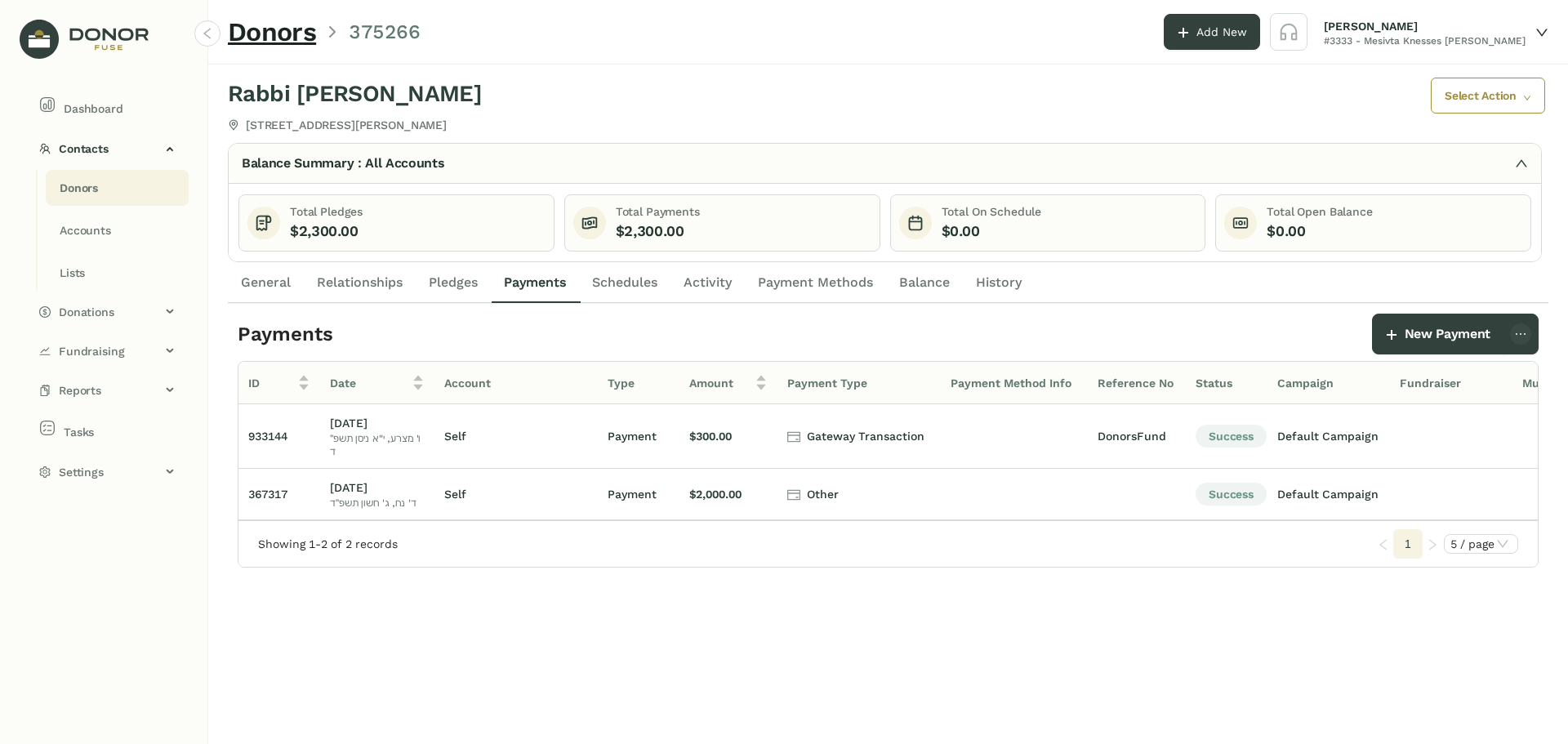 click on "Pledges" 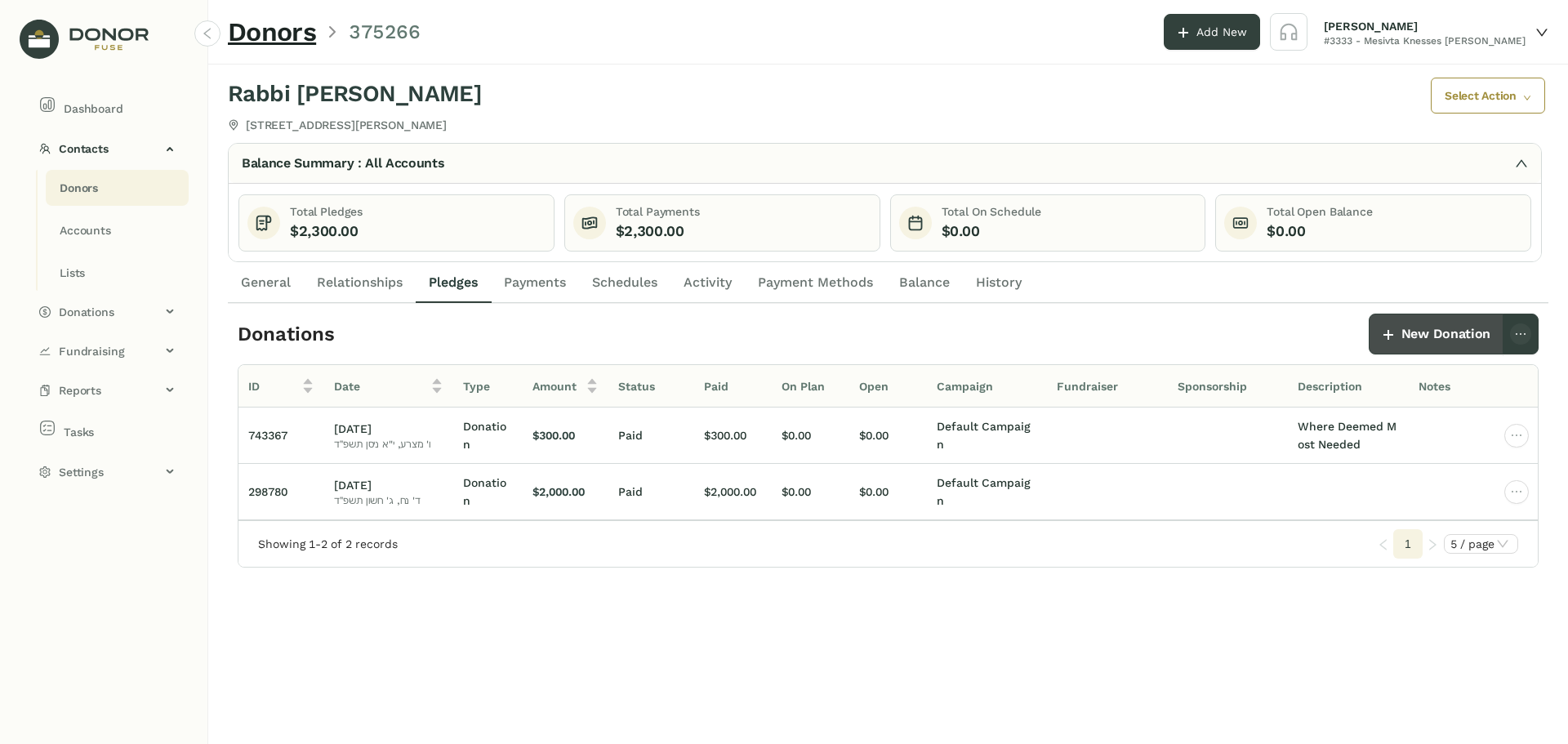 click on "New Donation" 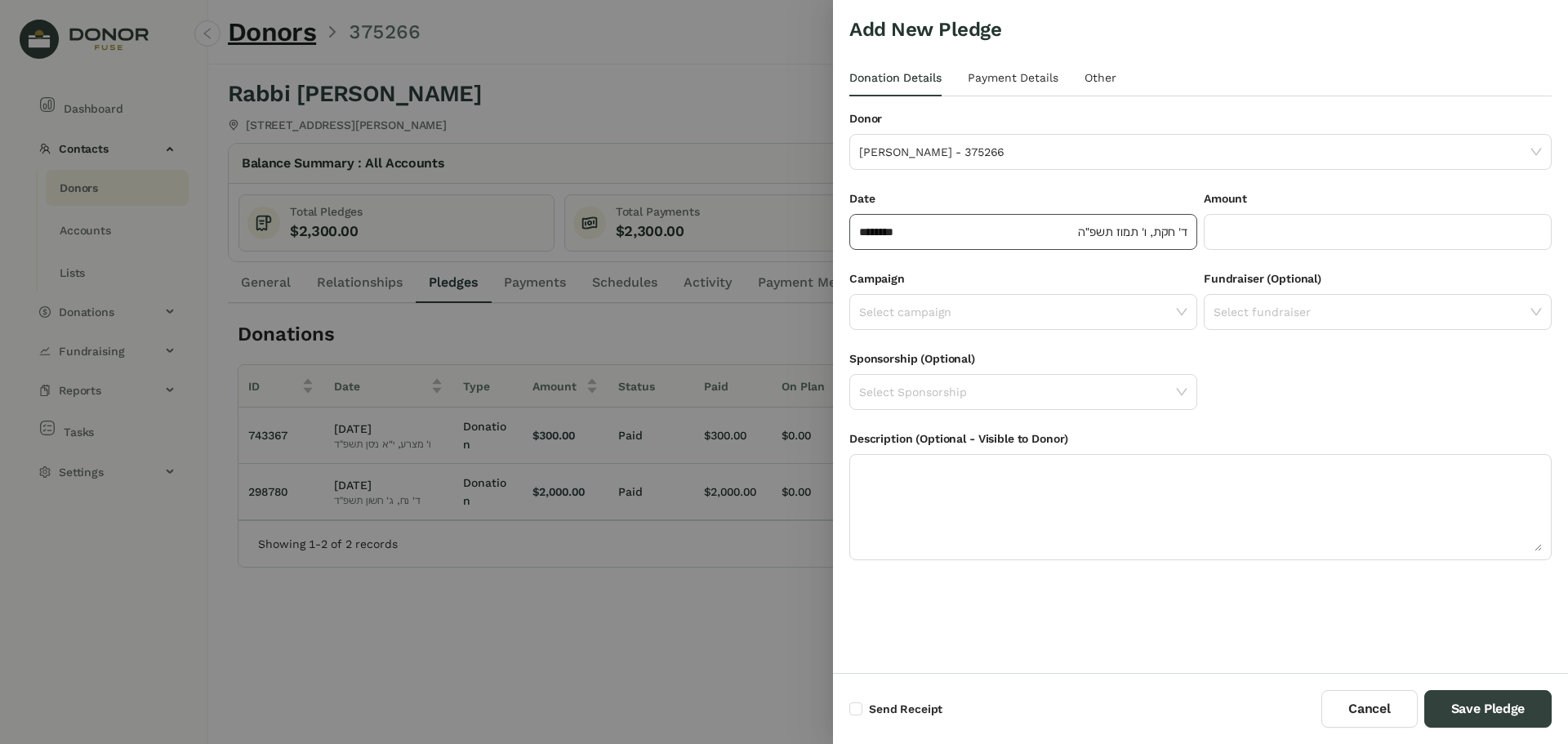 click on "********" 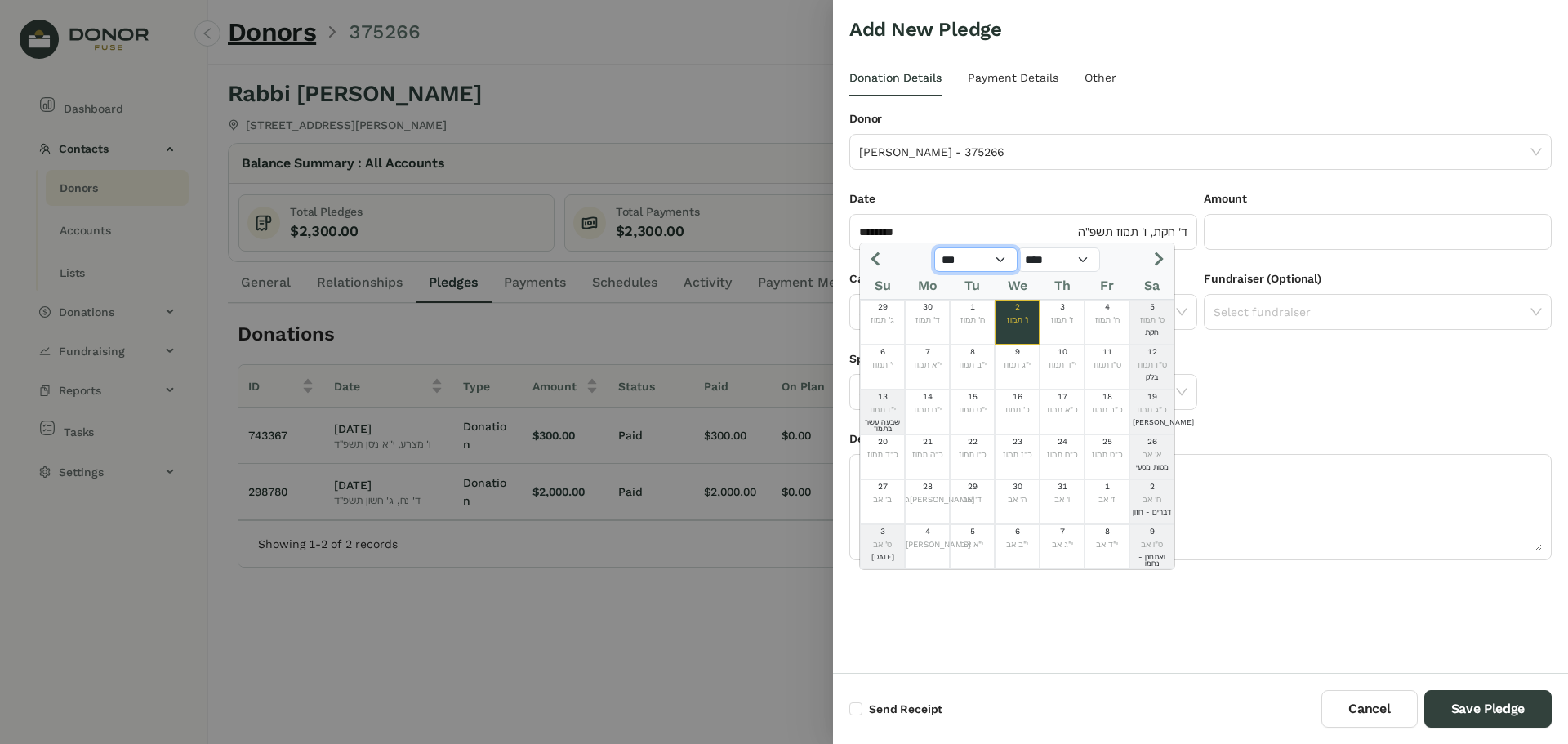 click on "*** *** *** *** *** *** *** *** *** *** *** ***" 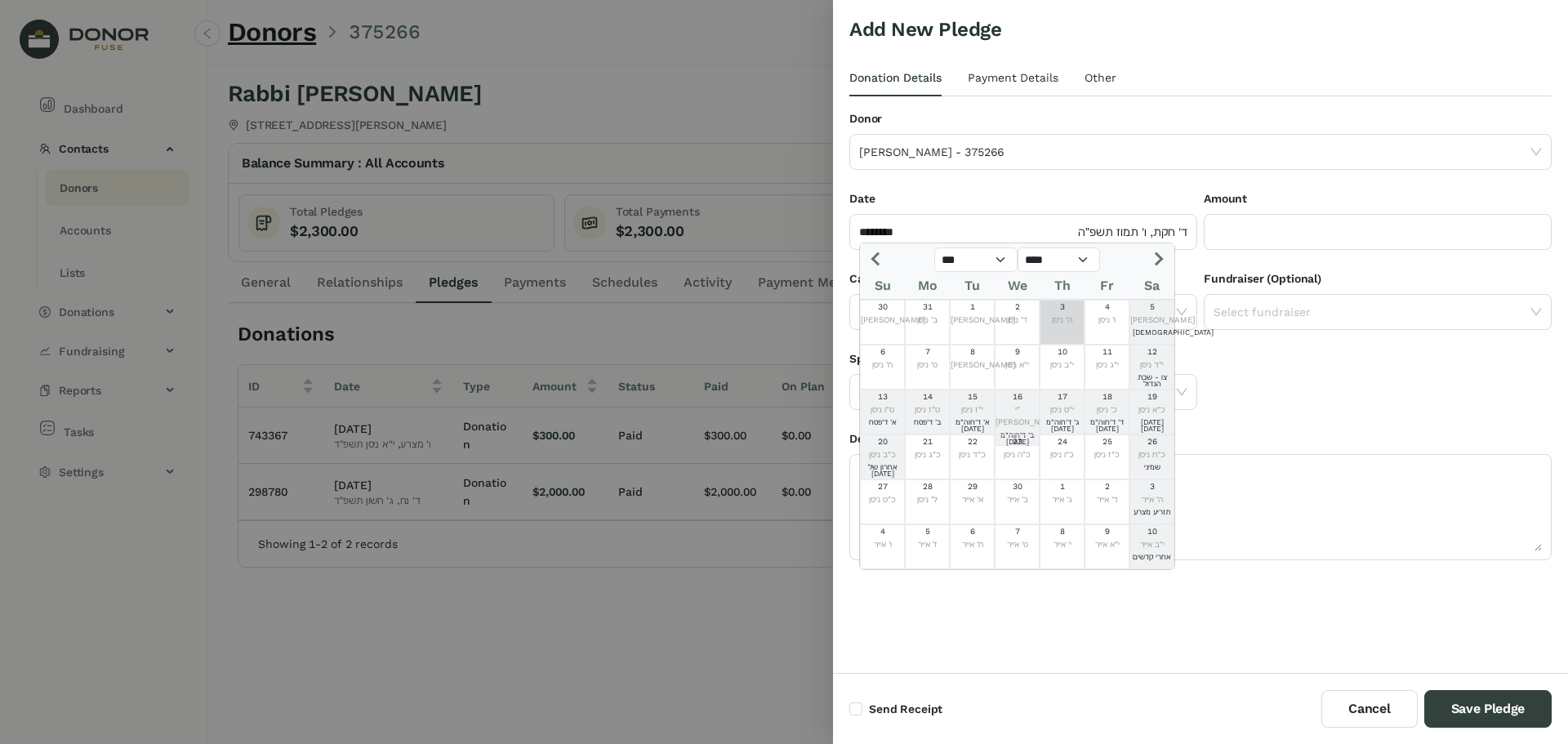 click on "ה' ניסן" 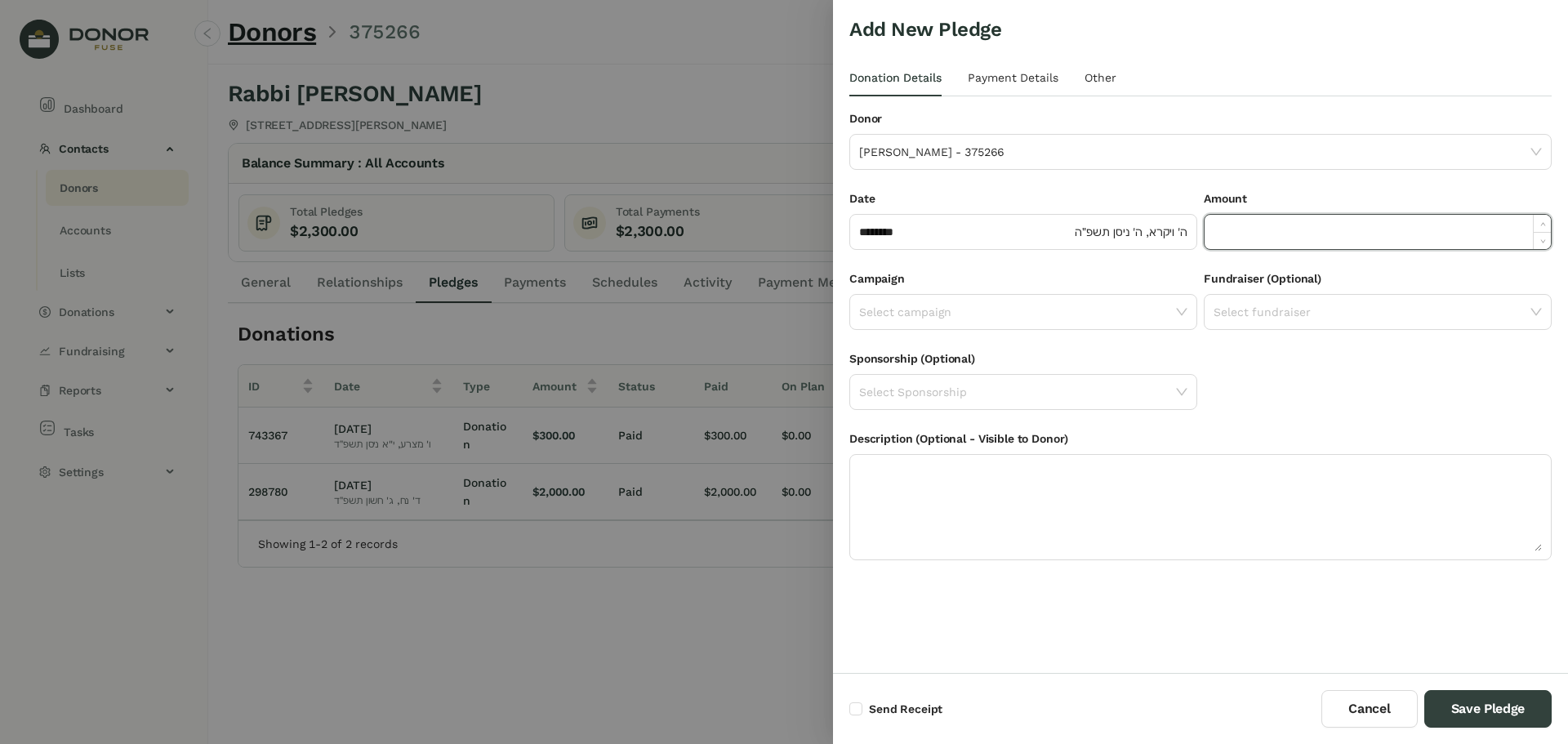 click 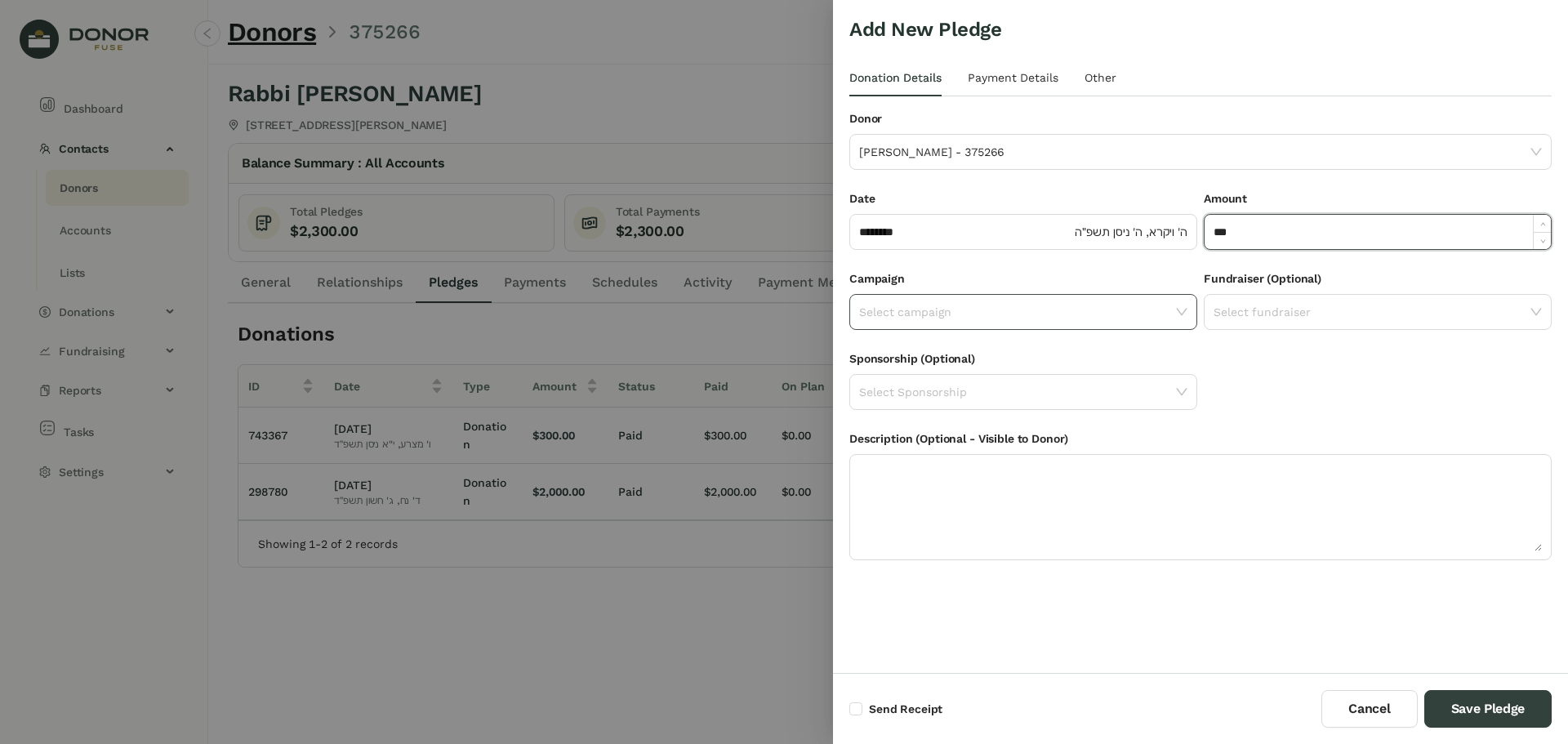 type on "*******" 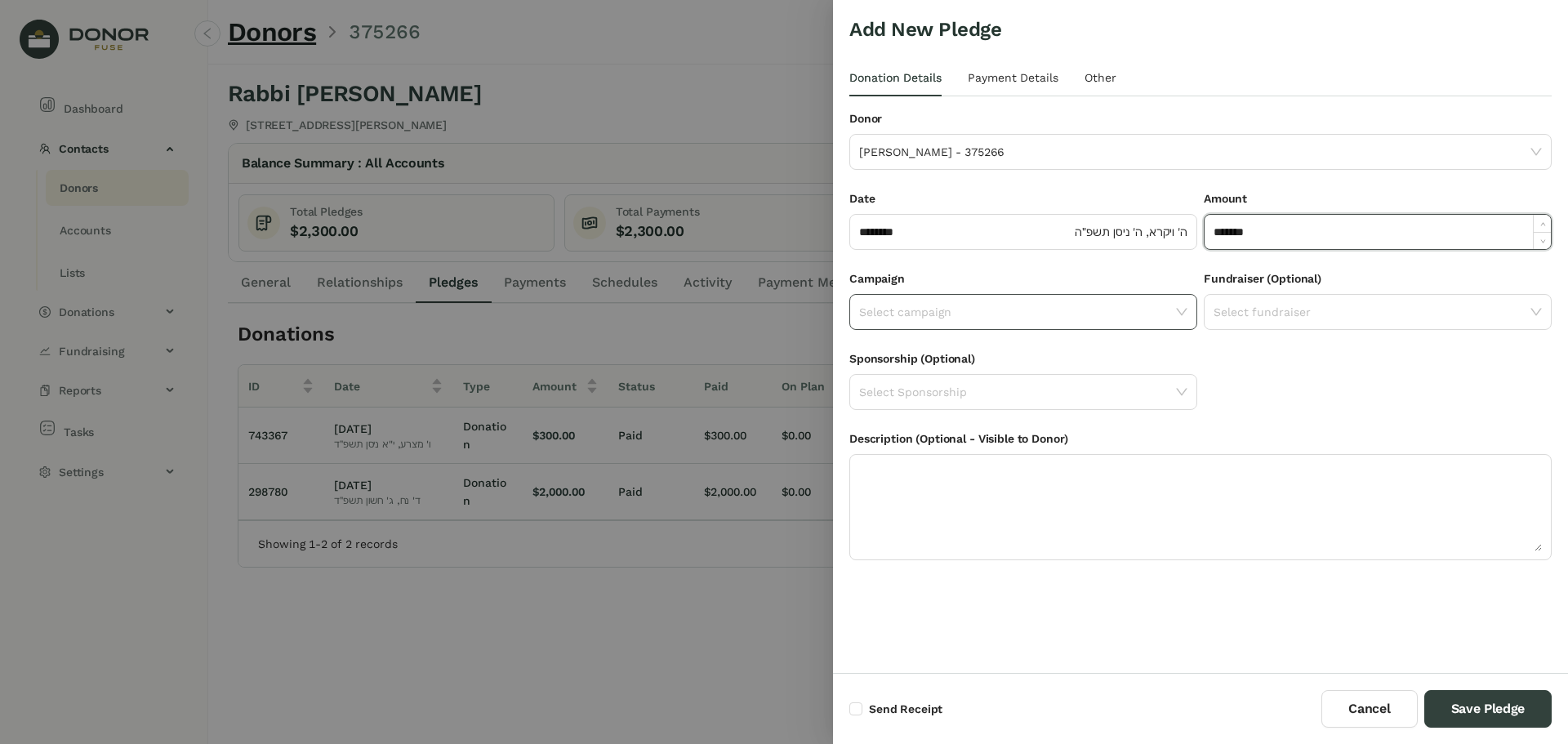 click 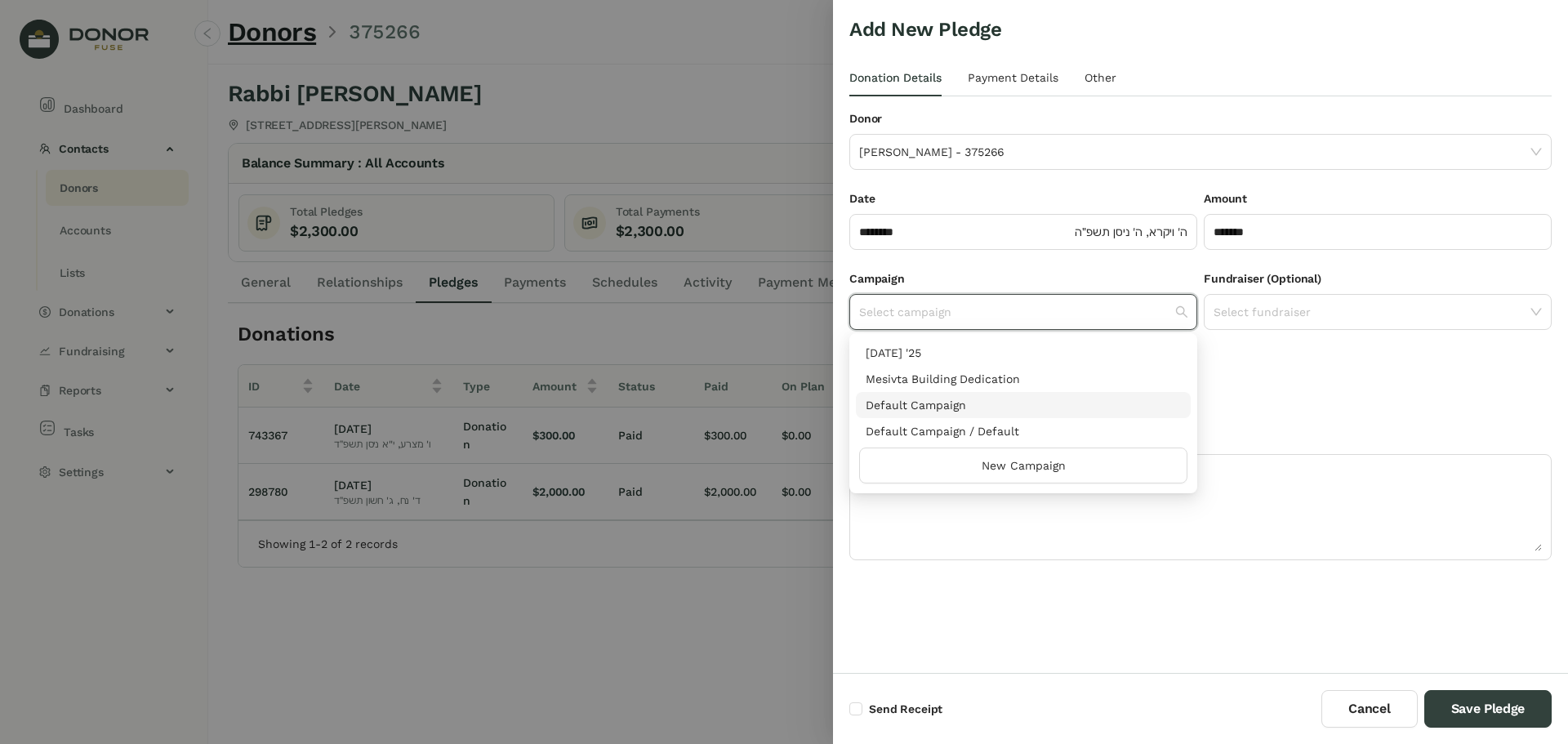 click on "Default Campaign" at bounding box center (1023, 405) 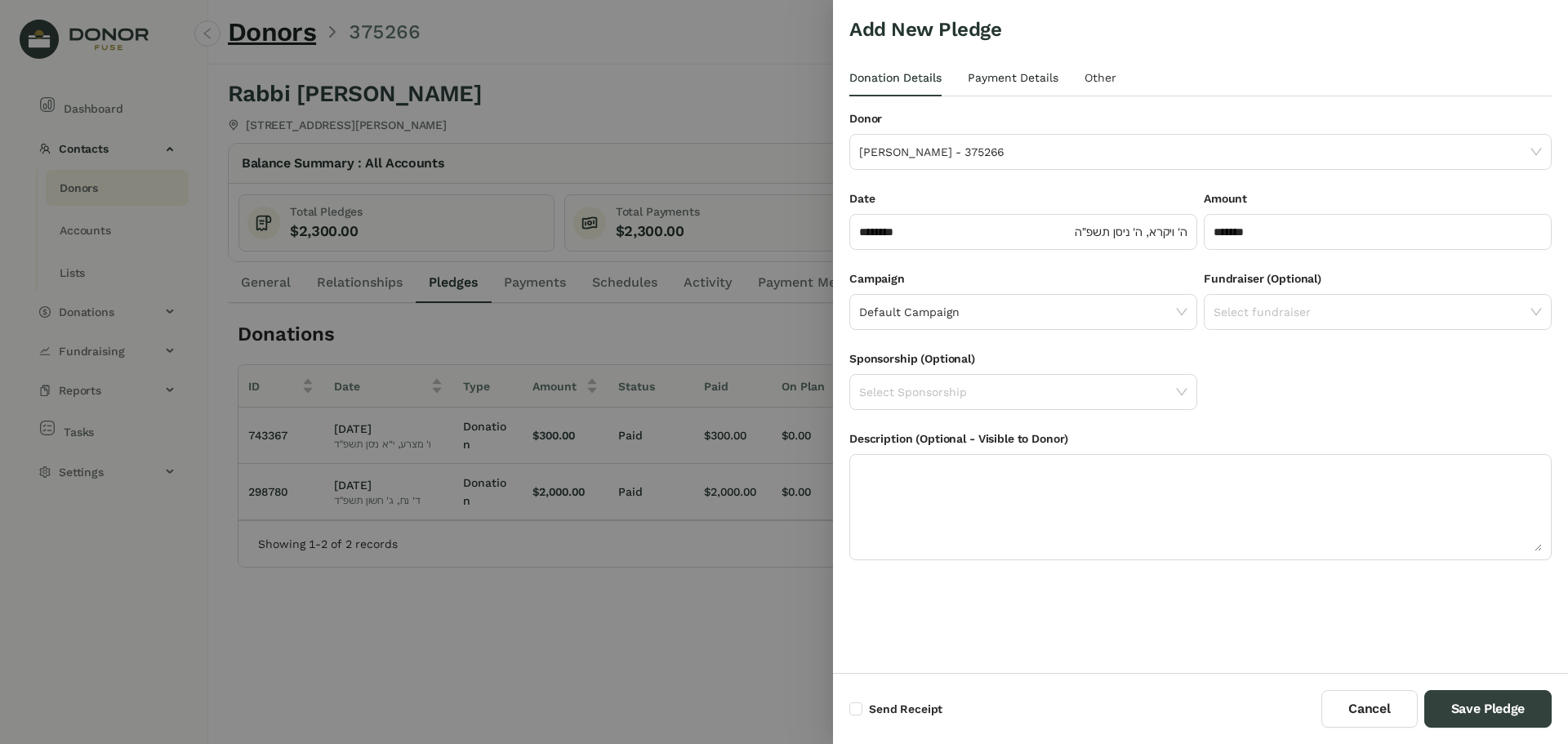 click on "Payment Details" at bounding box center [1013, 78] 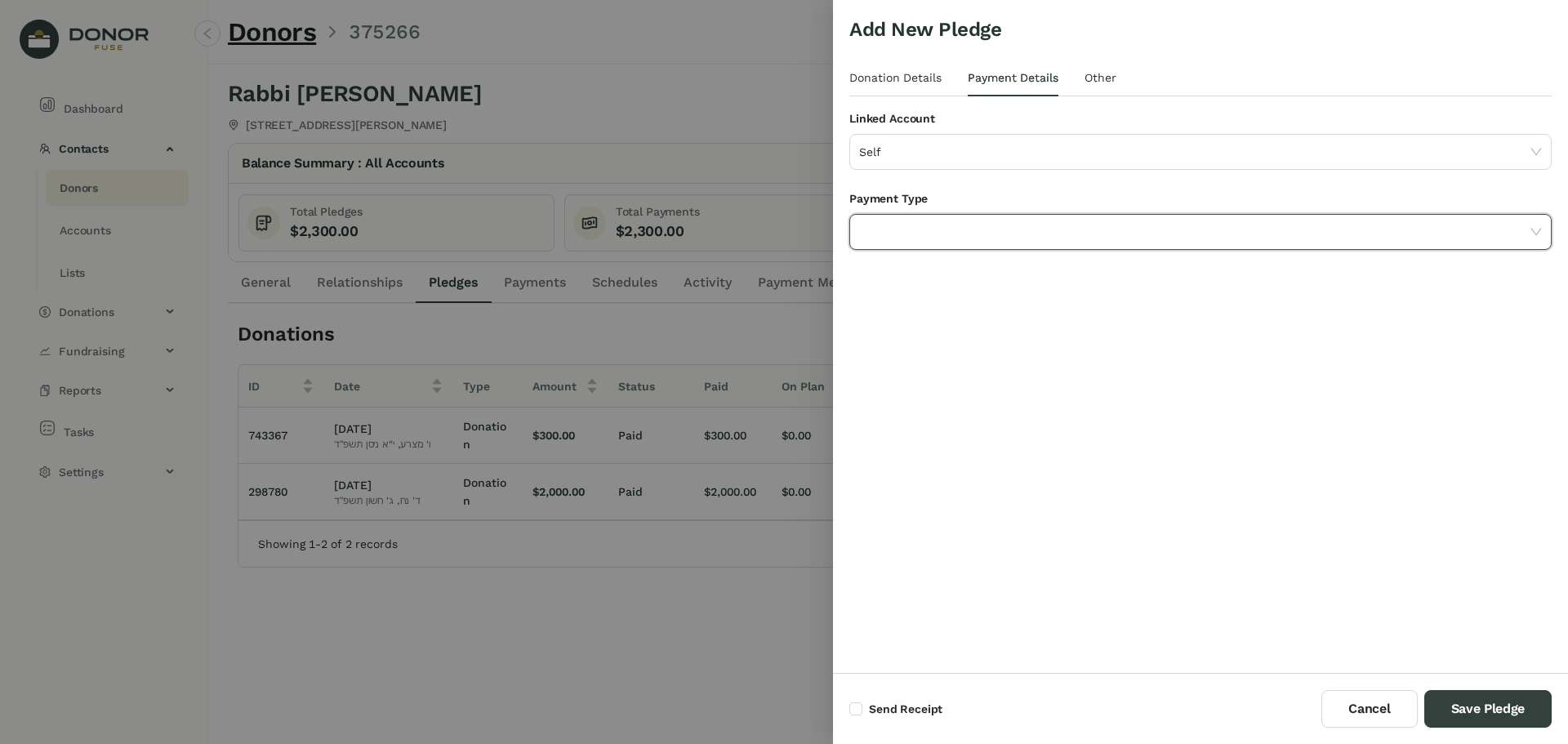 click 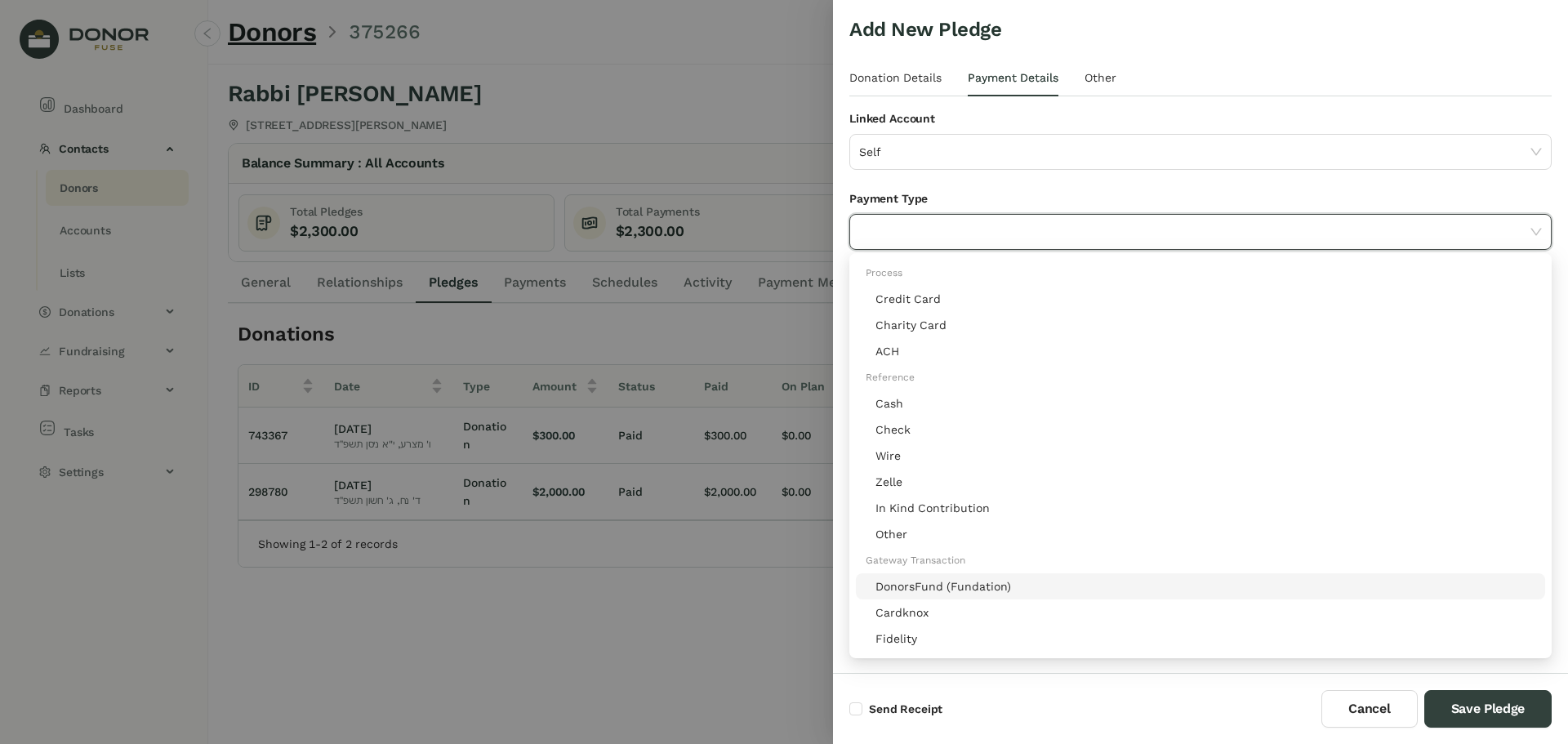 click on "DonorsFund (Fundation)" 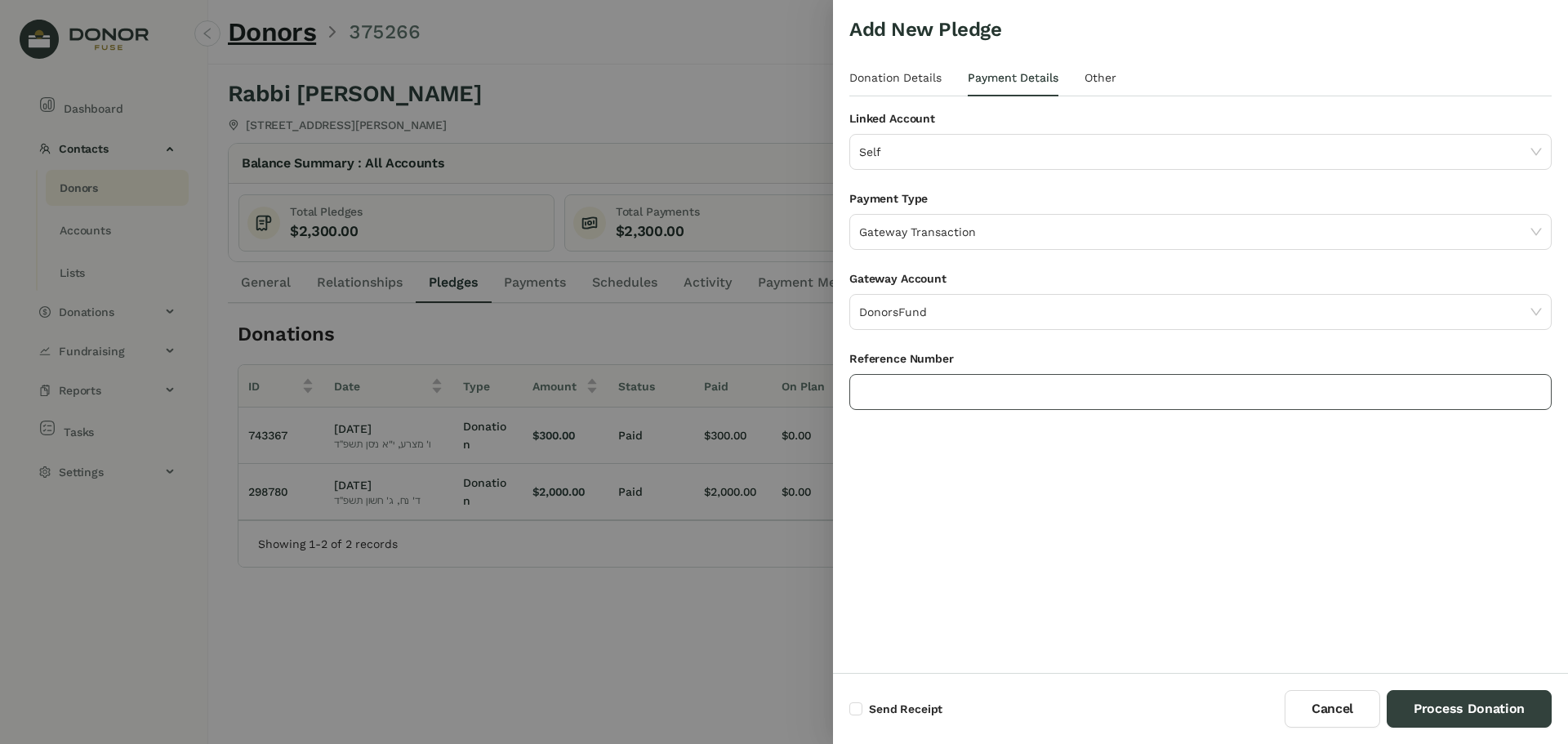 click 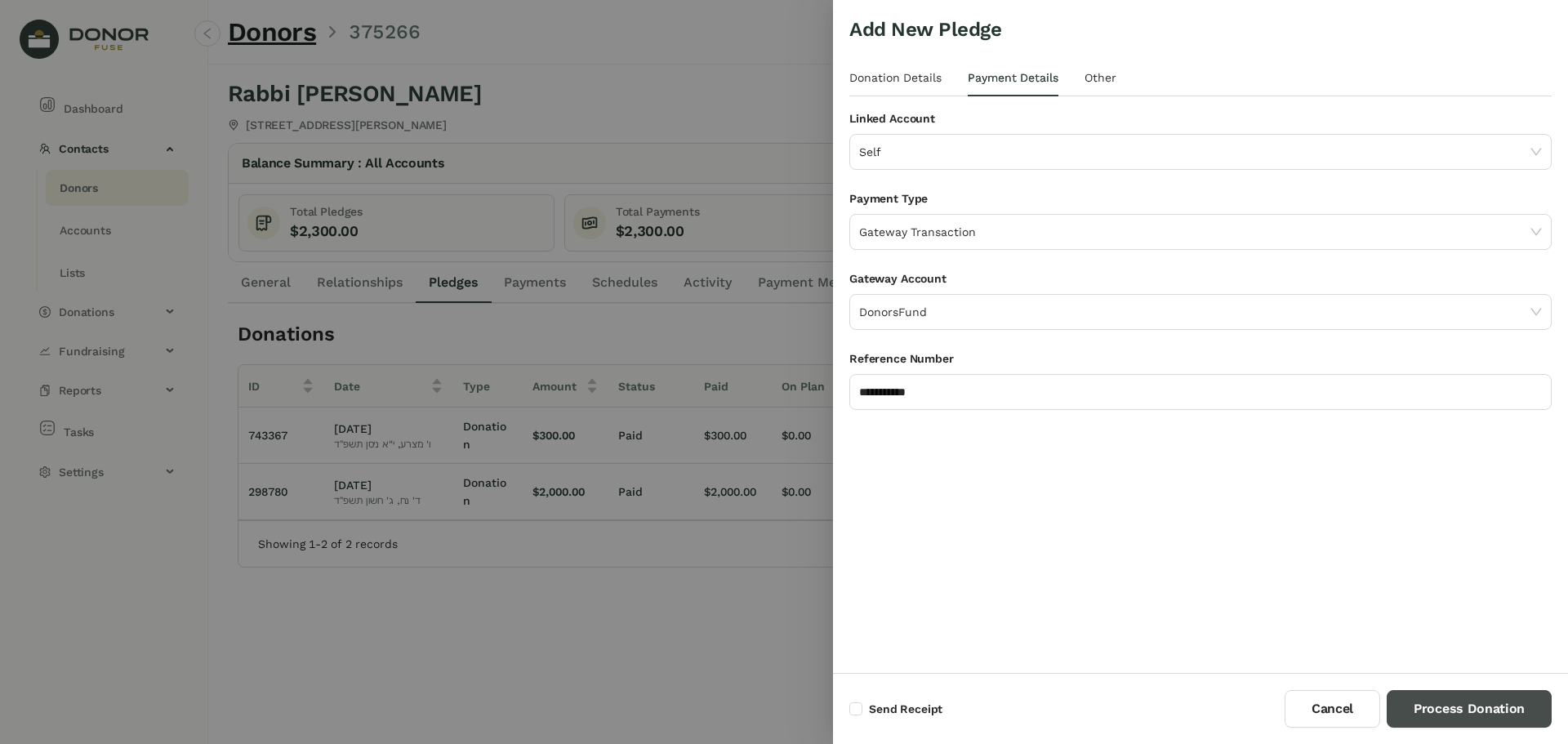 click on "Process Donation" at bounding box center (1469, 709) 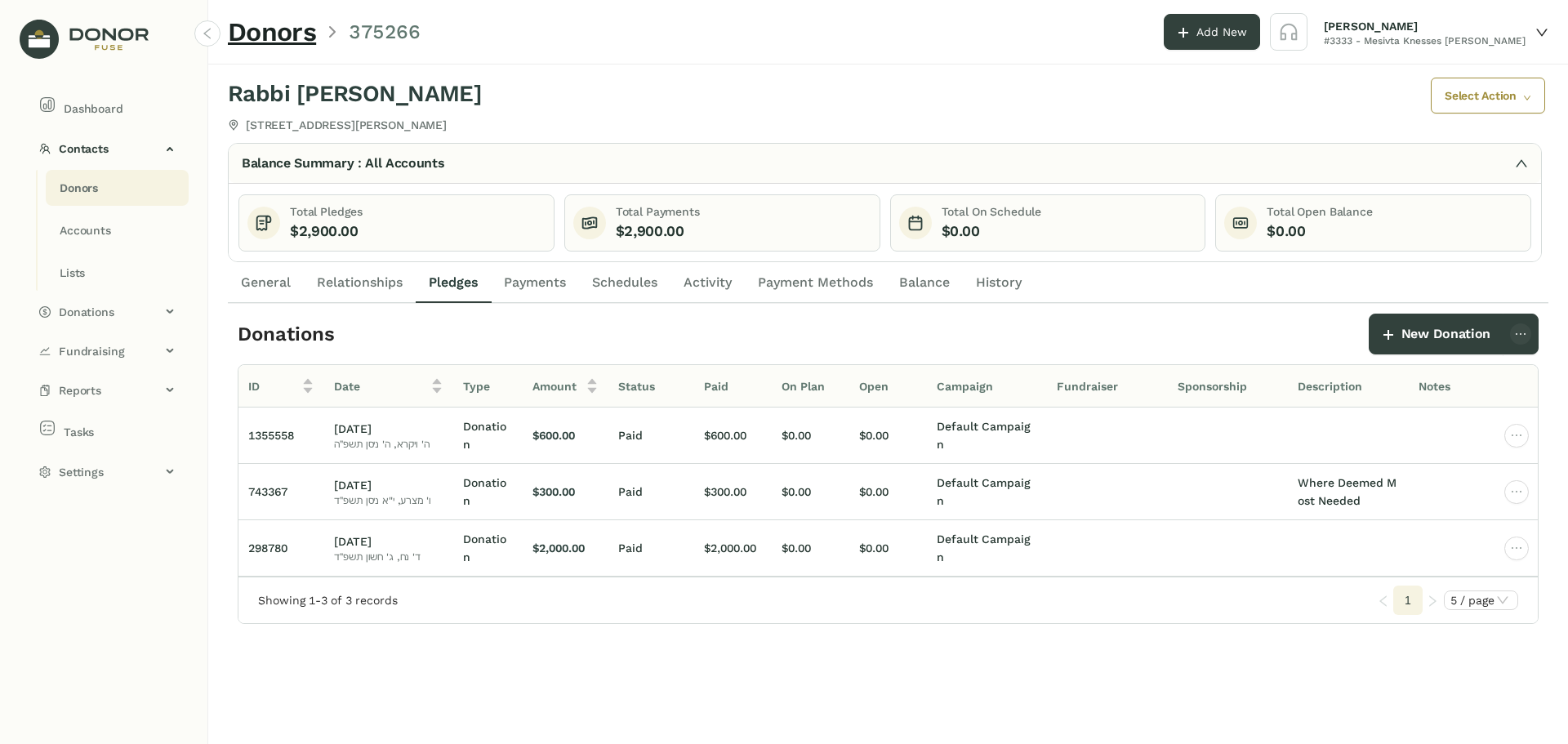 click on "Donors" 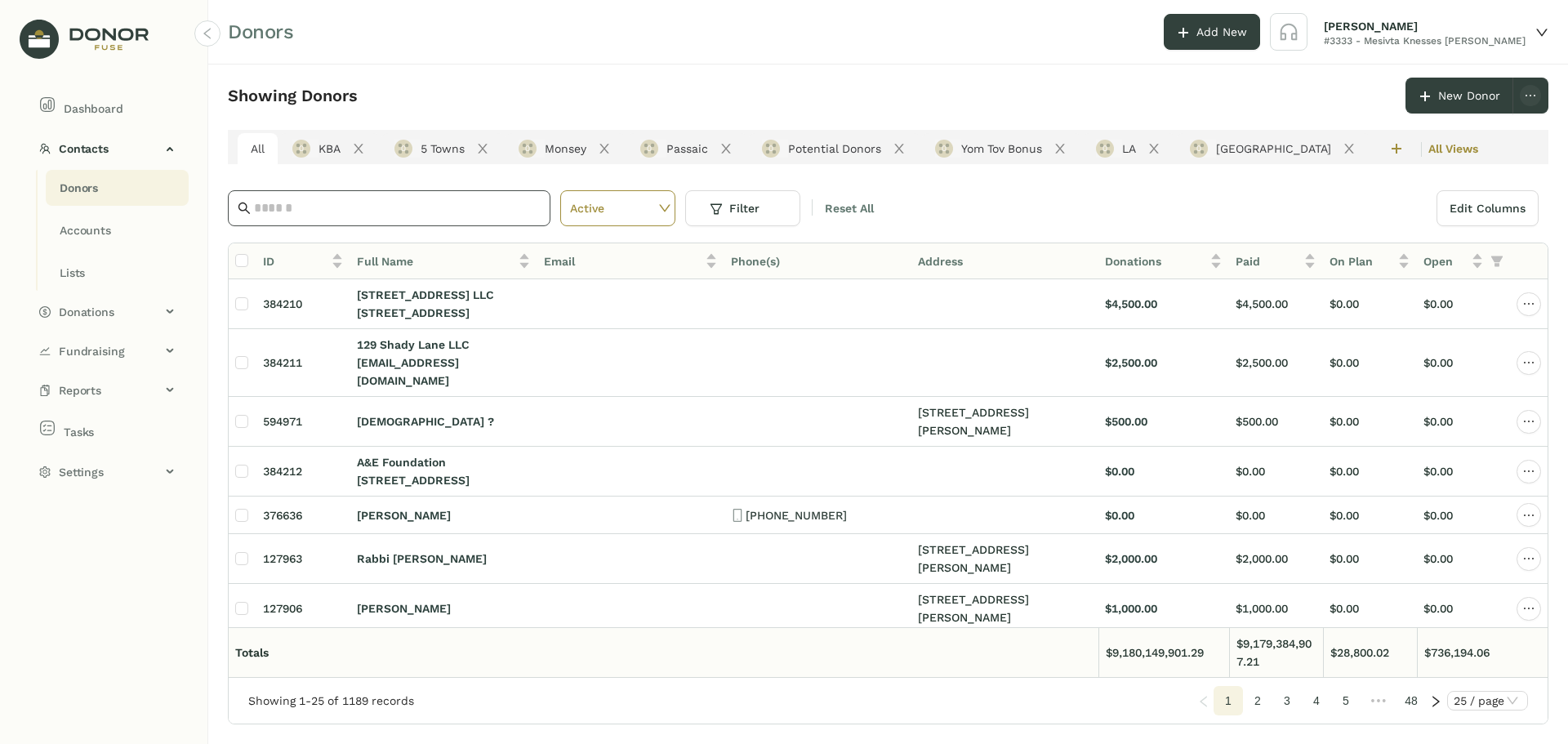 click 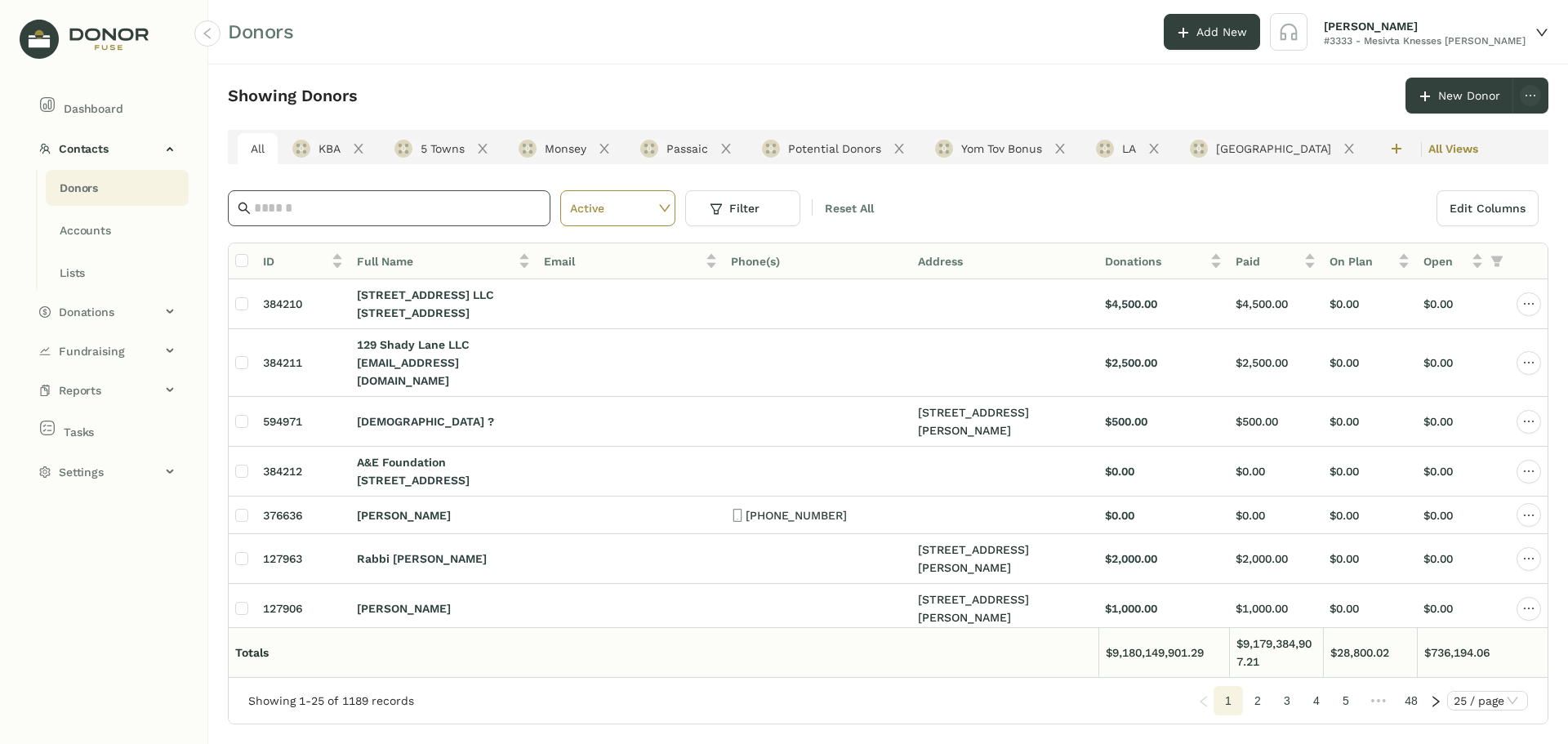click 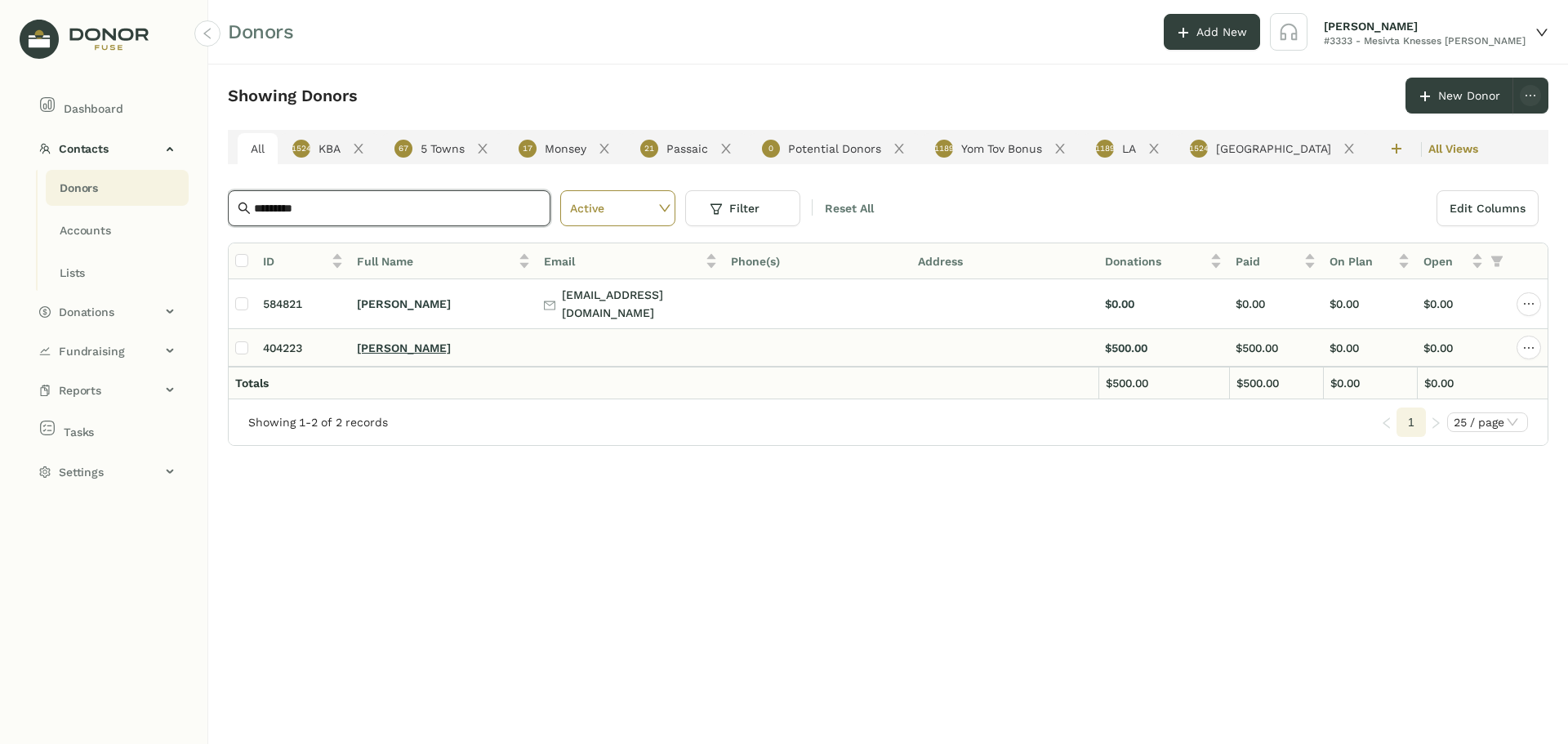 type on "*********" 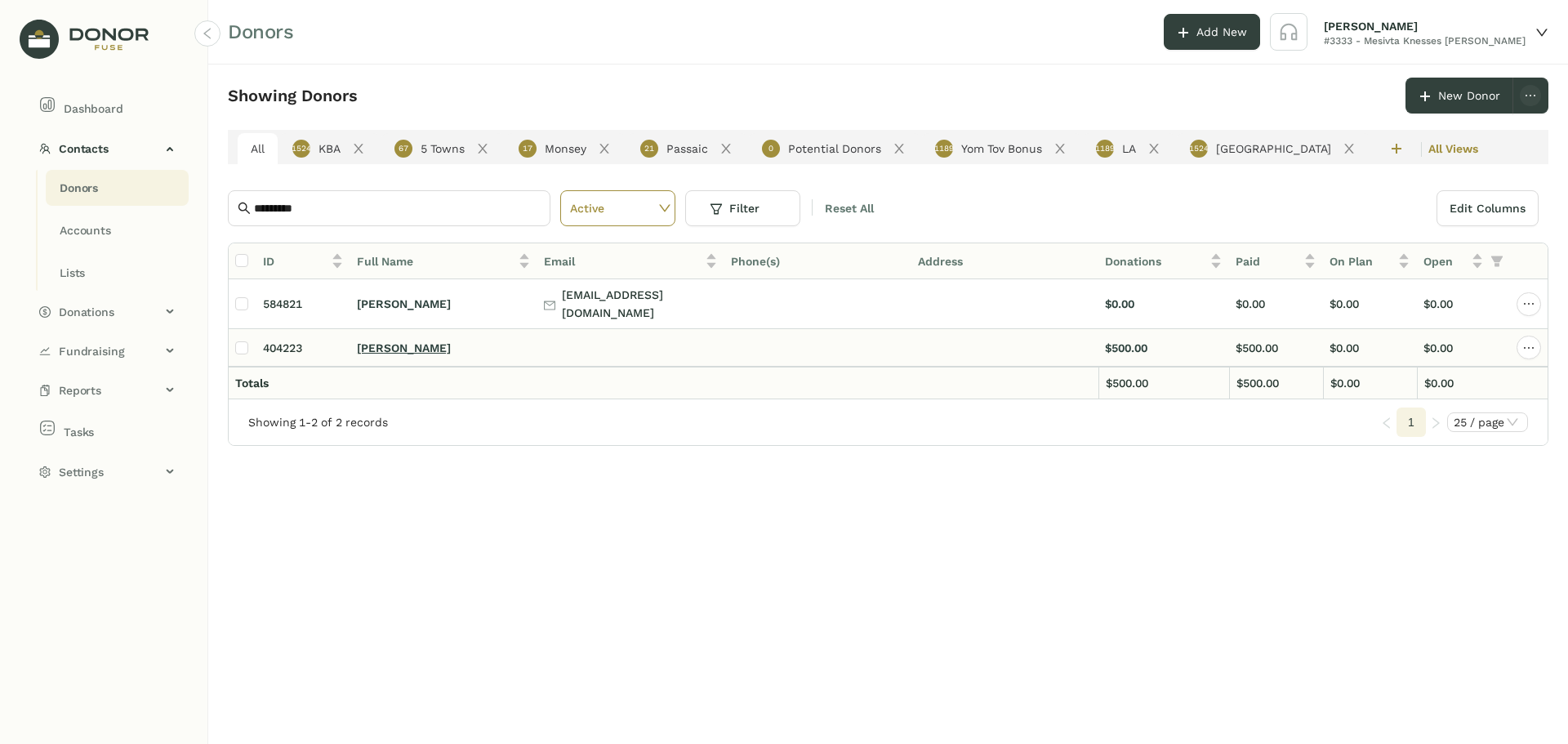 click on "Jonah Friedberg" 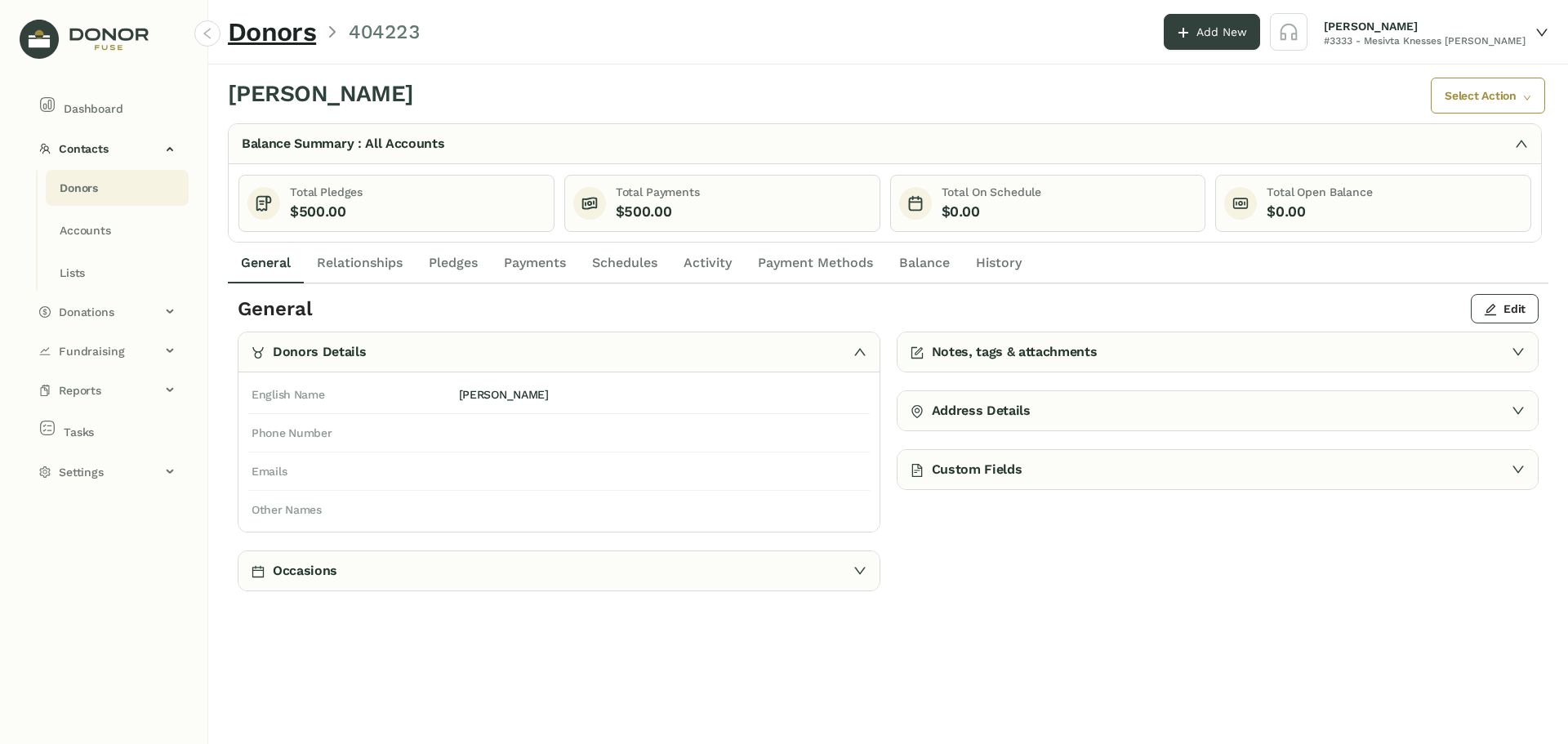 click on "Payments" 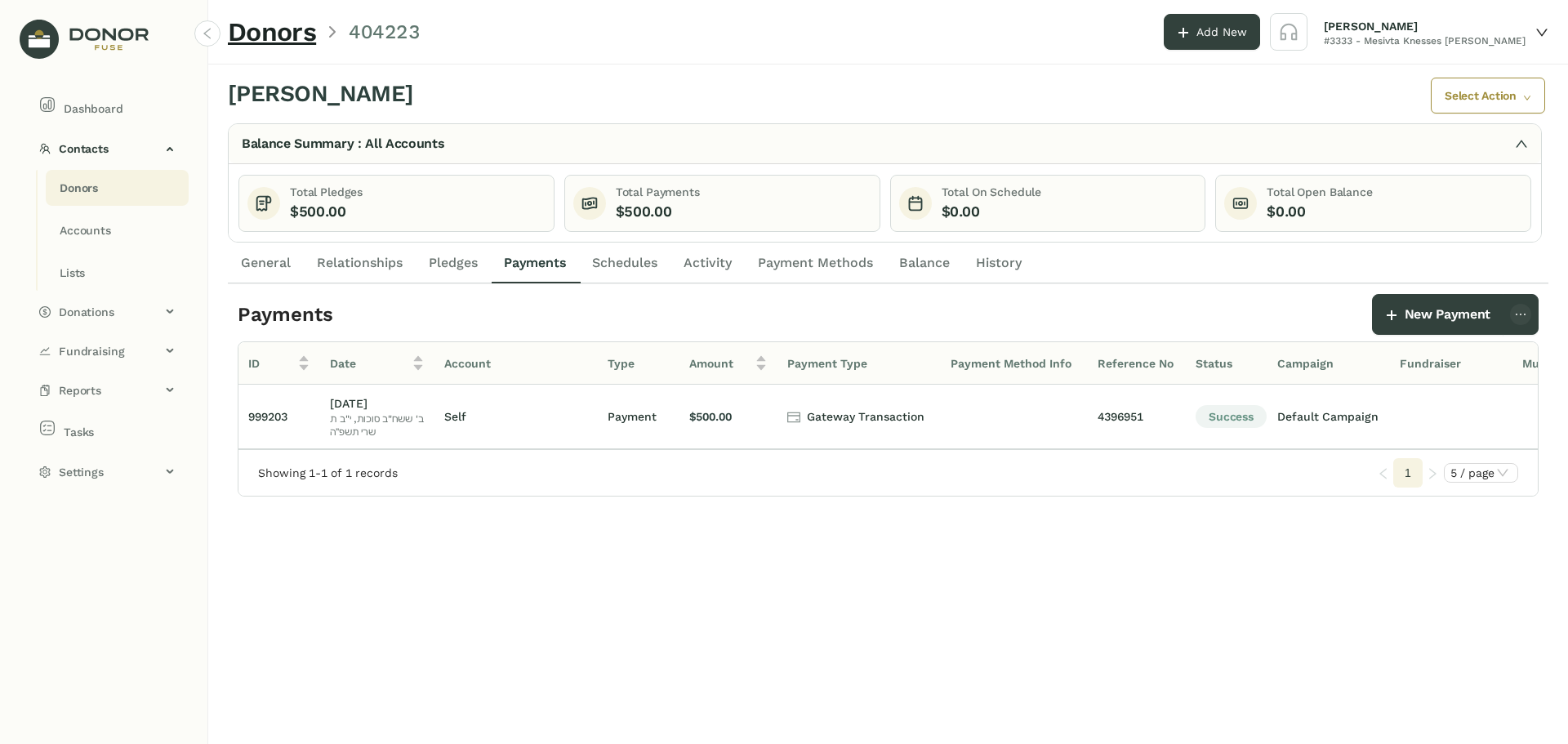 click on "Pledges" 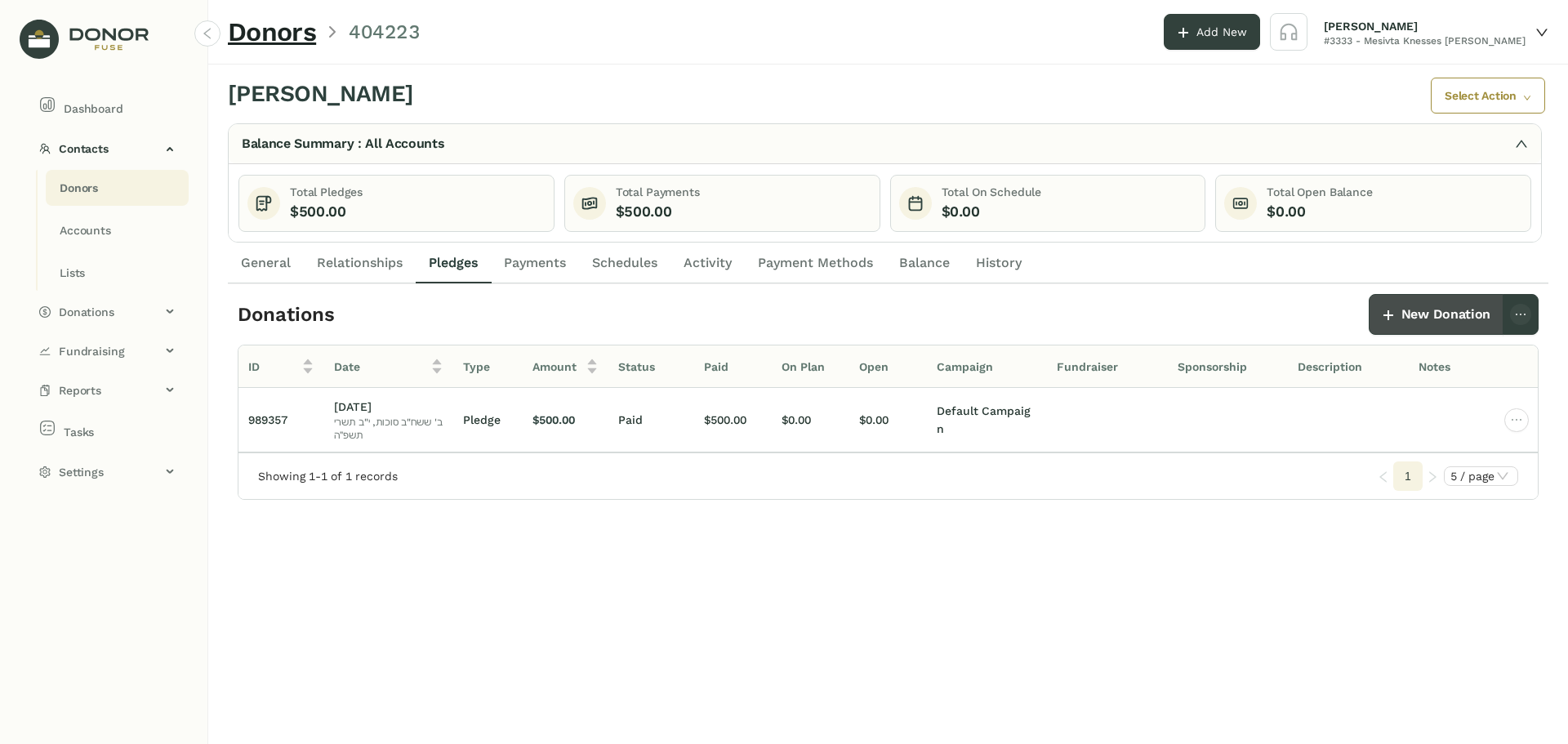 click on "New Donation" 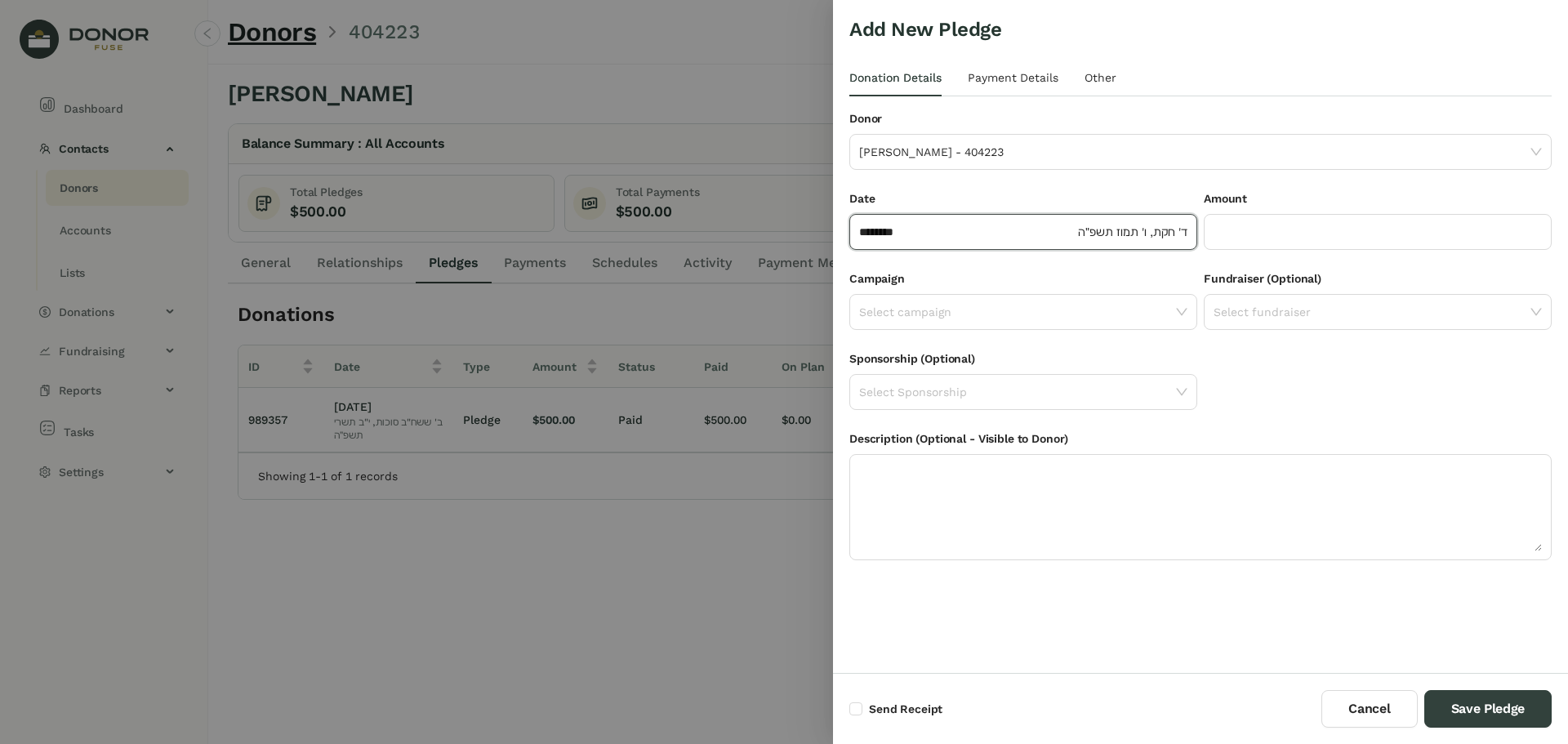 click on "********" 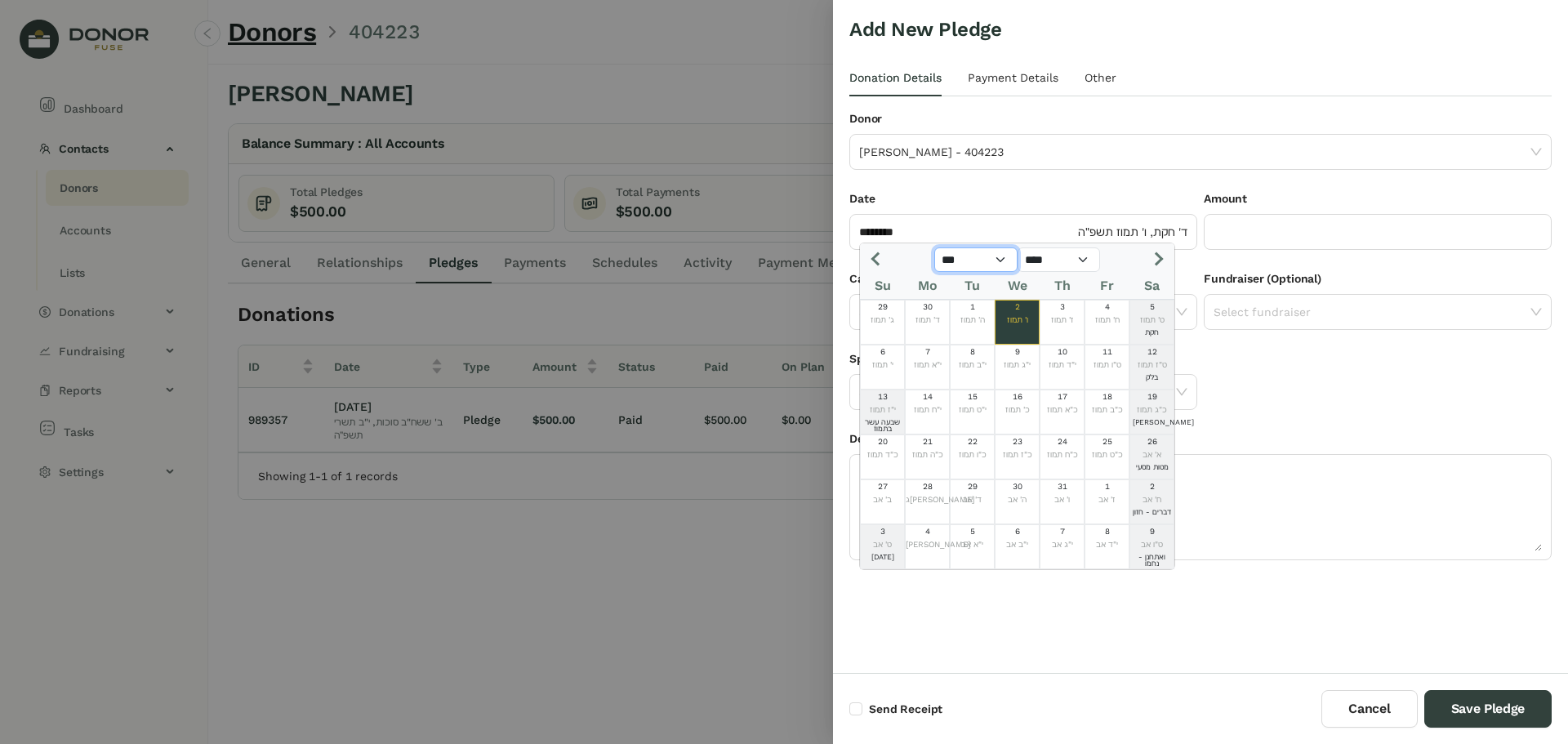 click on "*** *** *** *** *** *** *** *** *** *** *** ***" 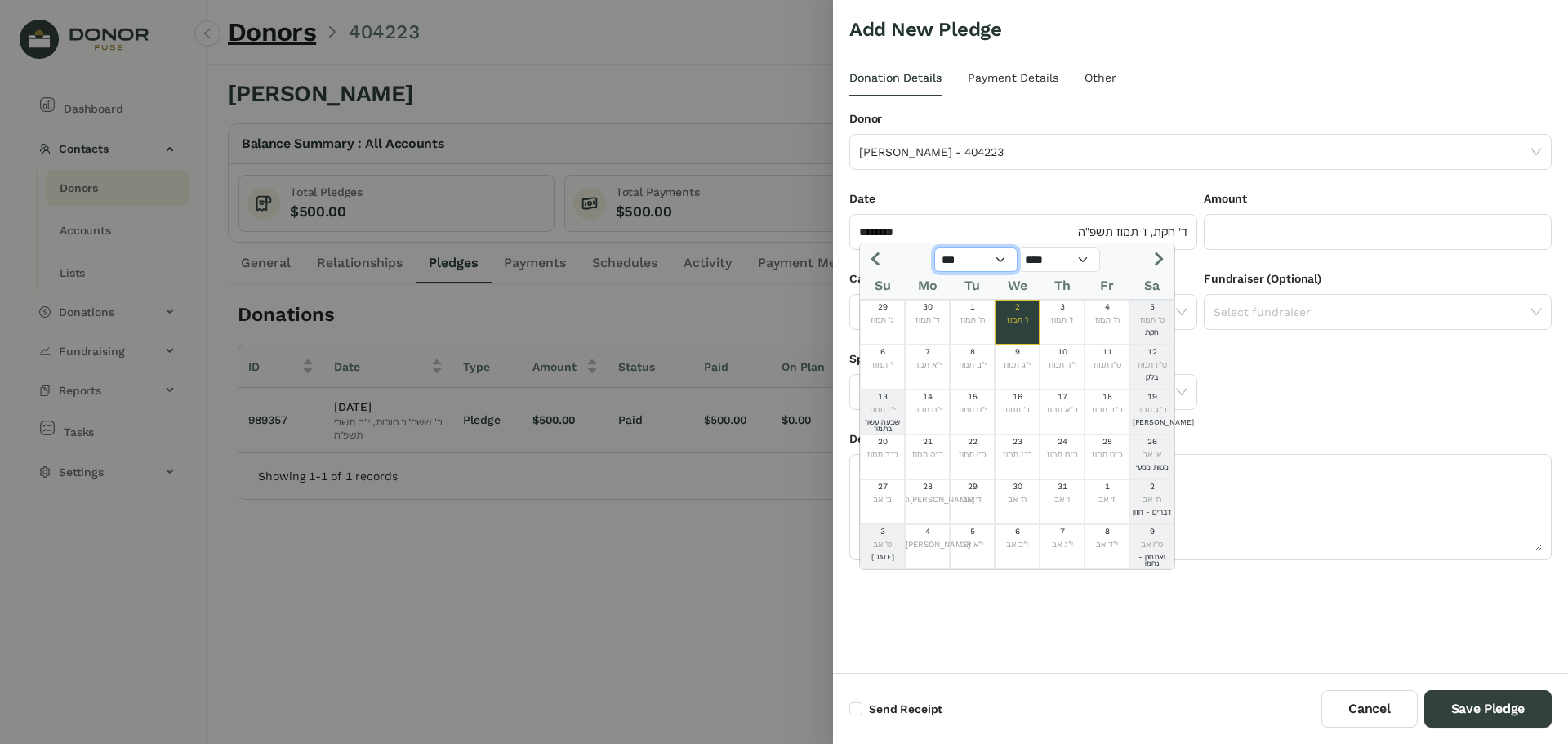 select on "*" 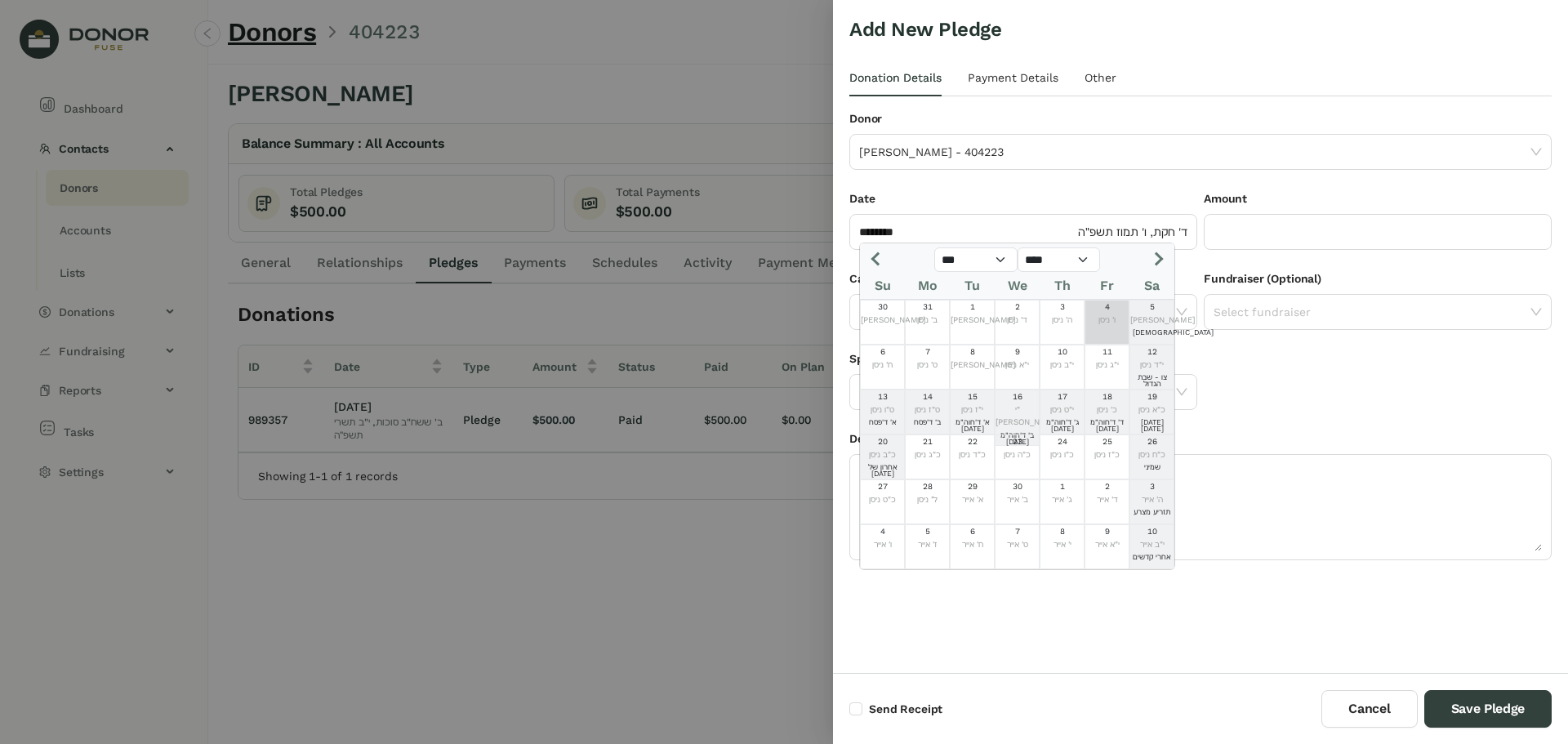 click on "ו' ניסן" 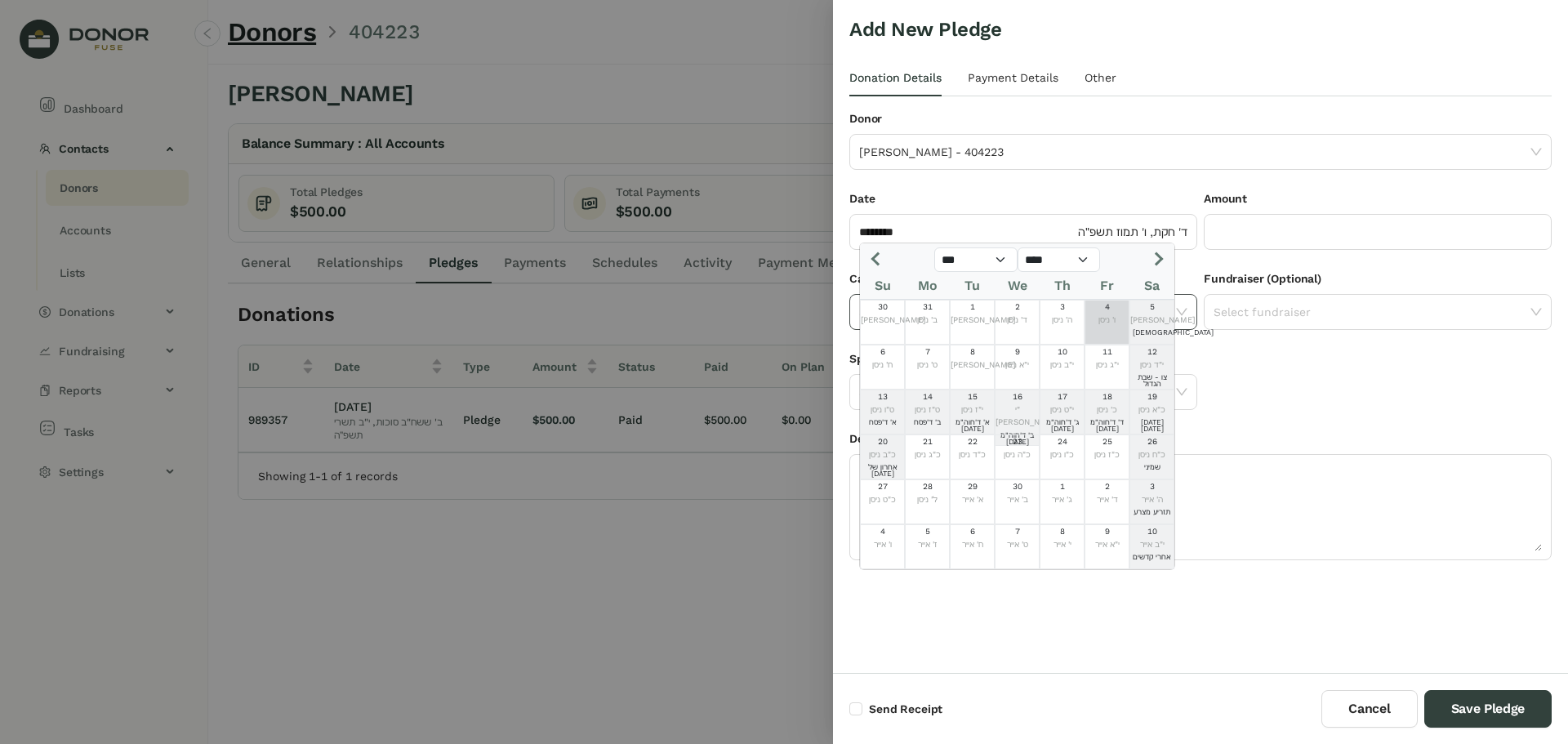 type on "********" 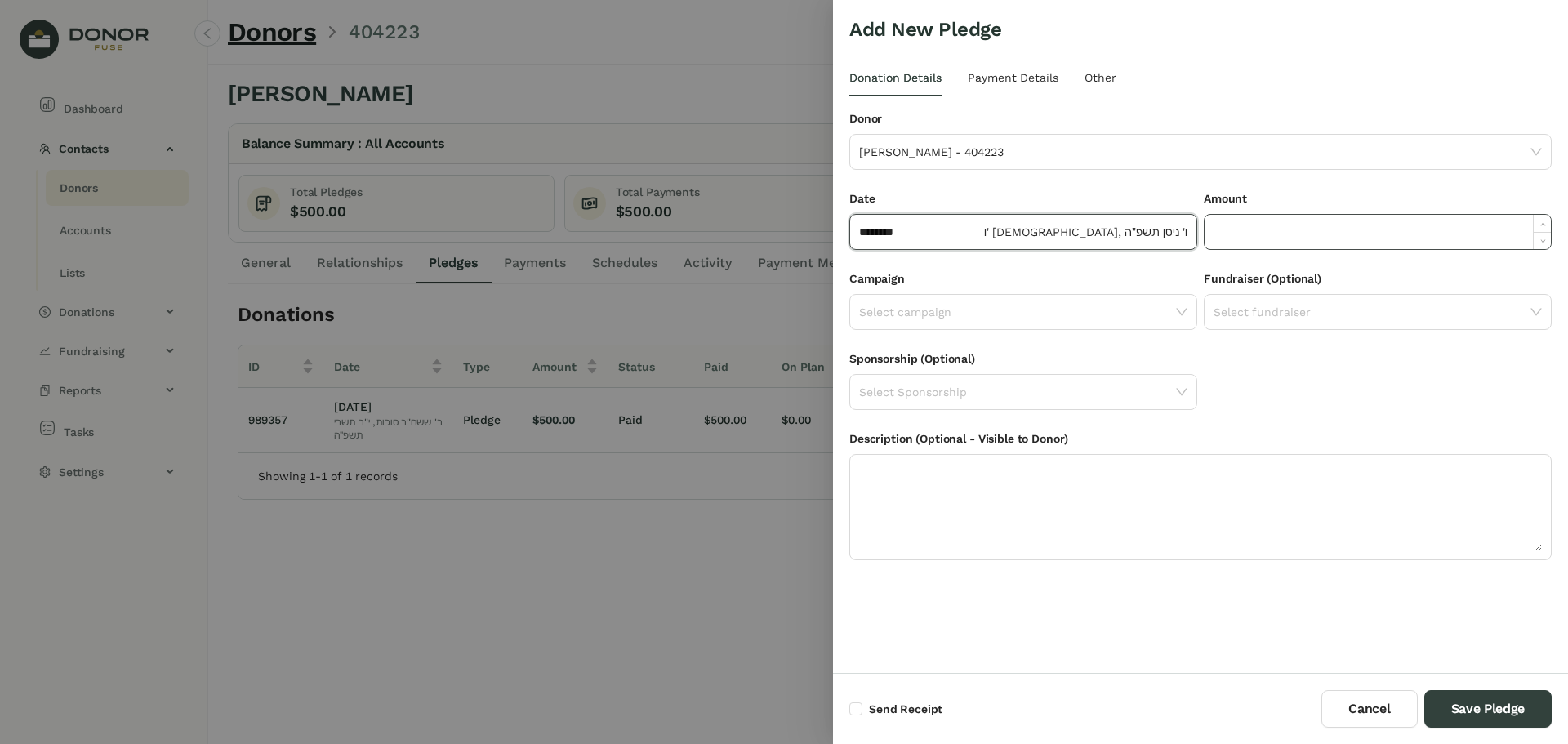 click 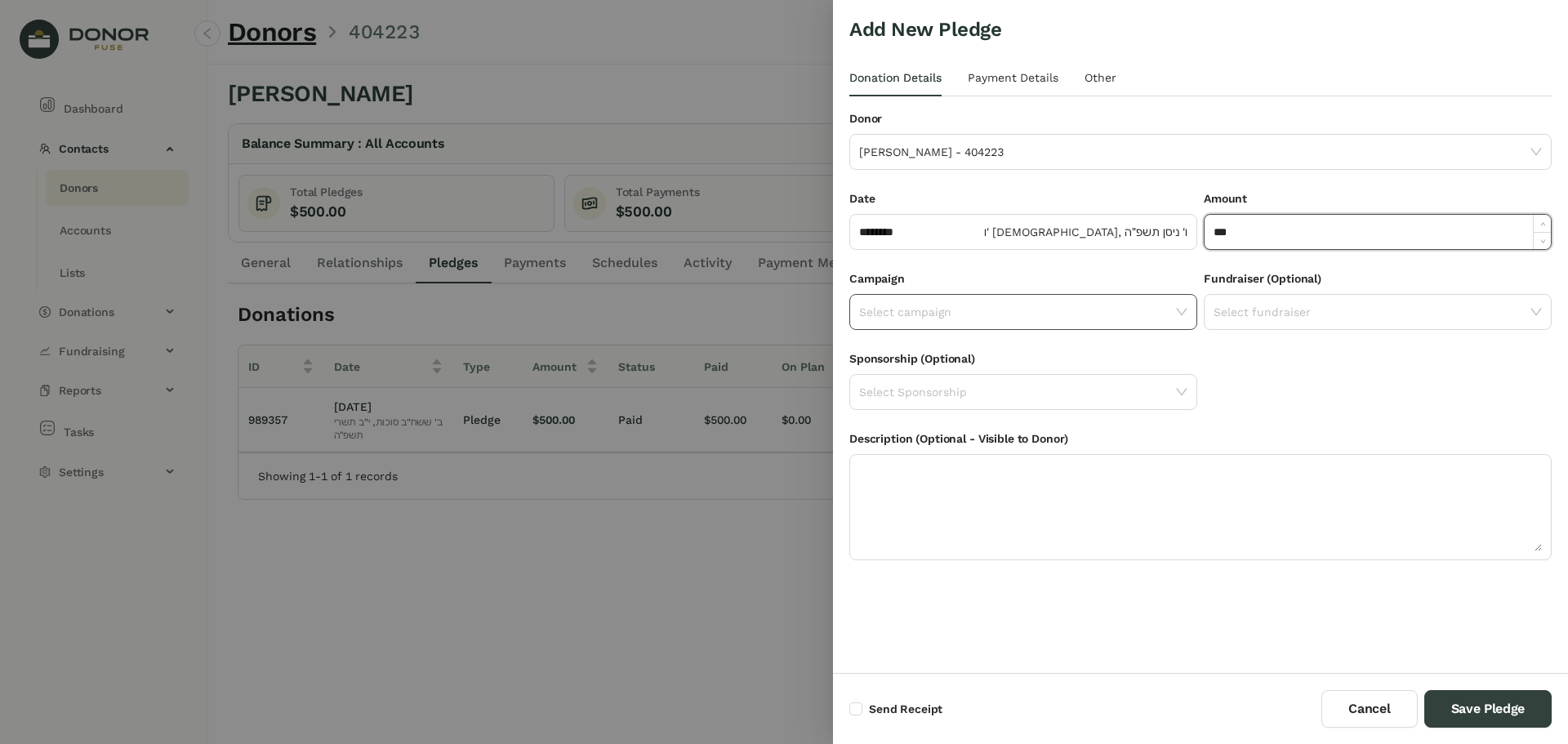 type on "*******" 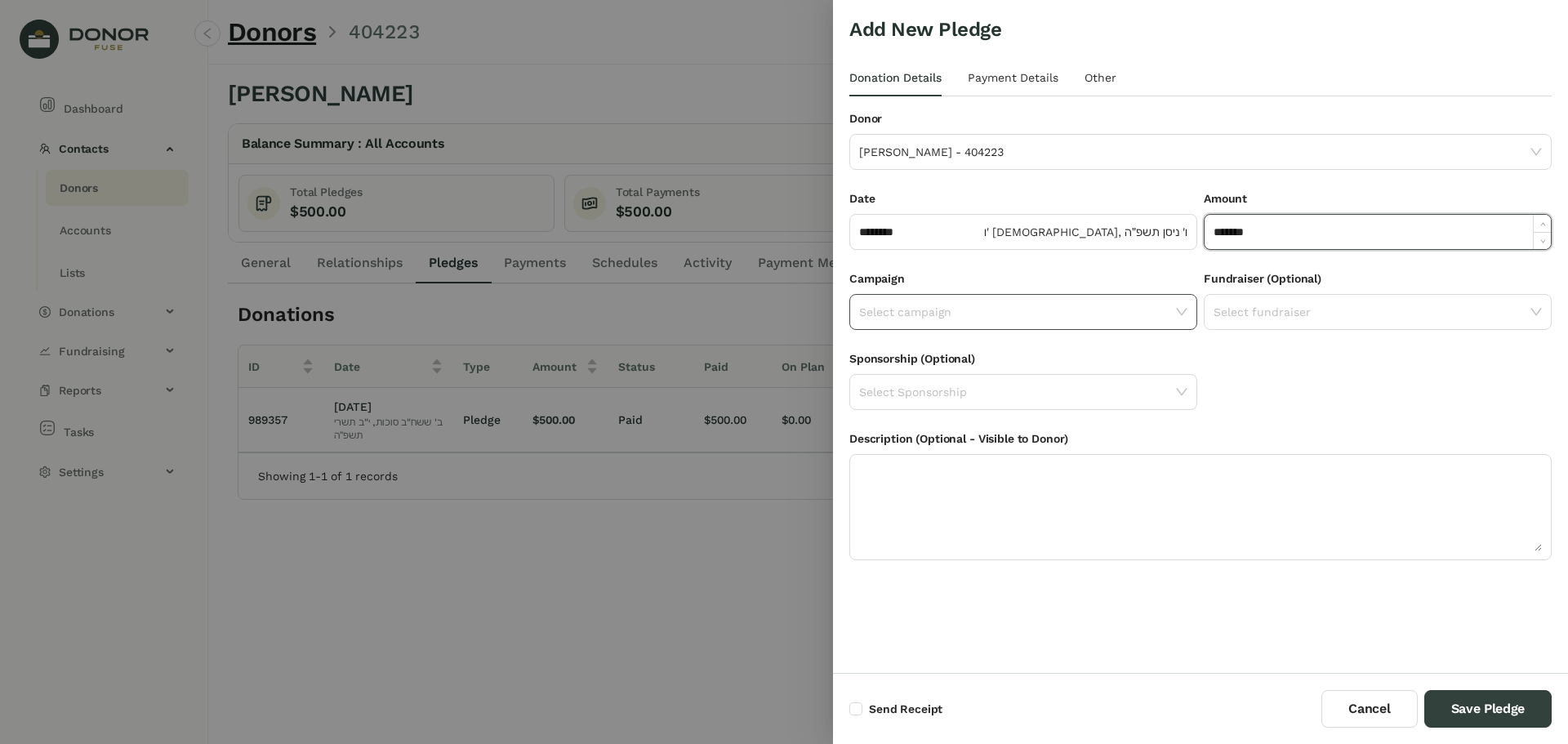 click 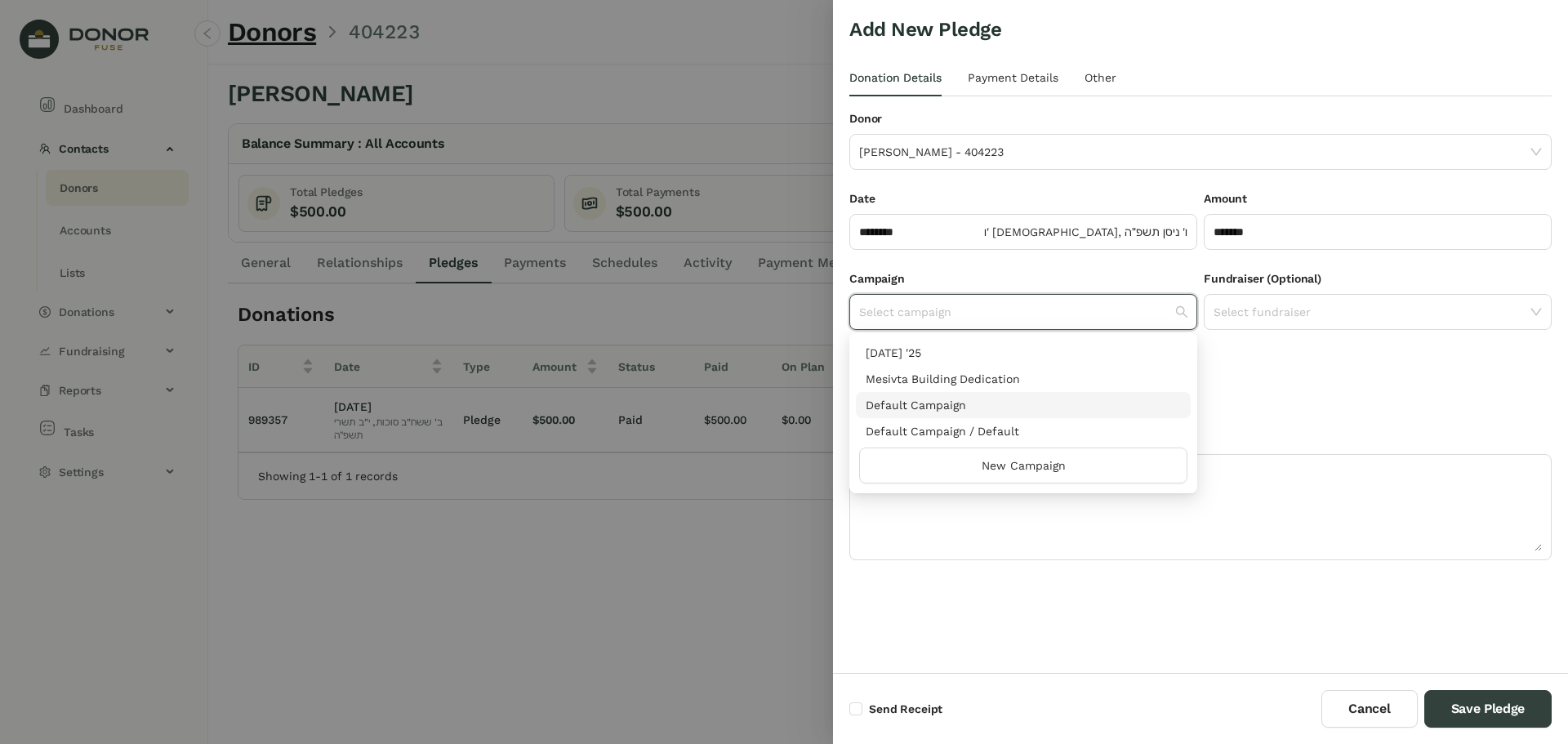 drag, startPoint x: 1104, startPoint y: 402, endPoint x: 1115, endPoint y: 399, distance: 11.401754 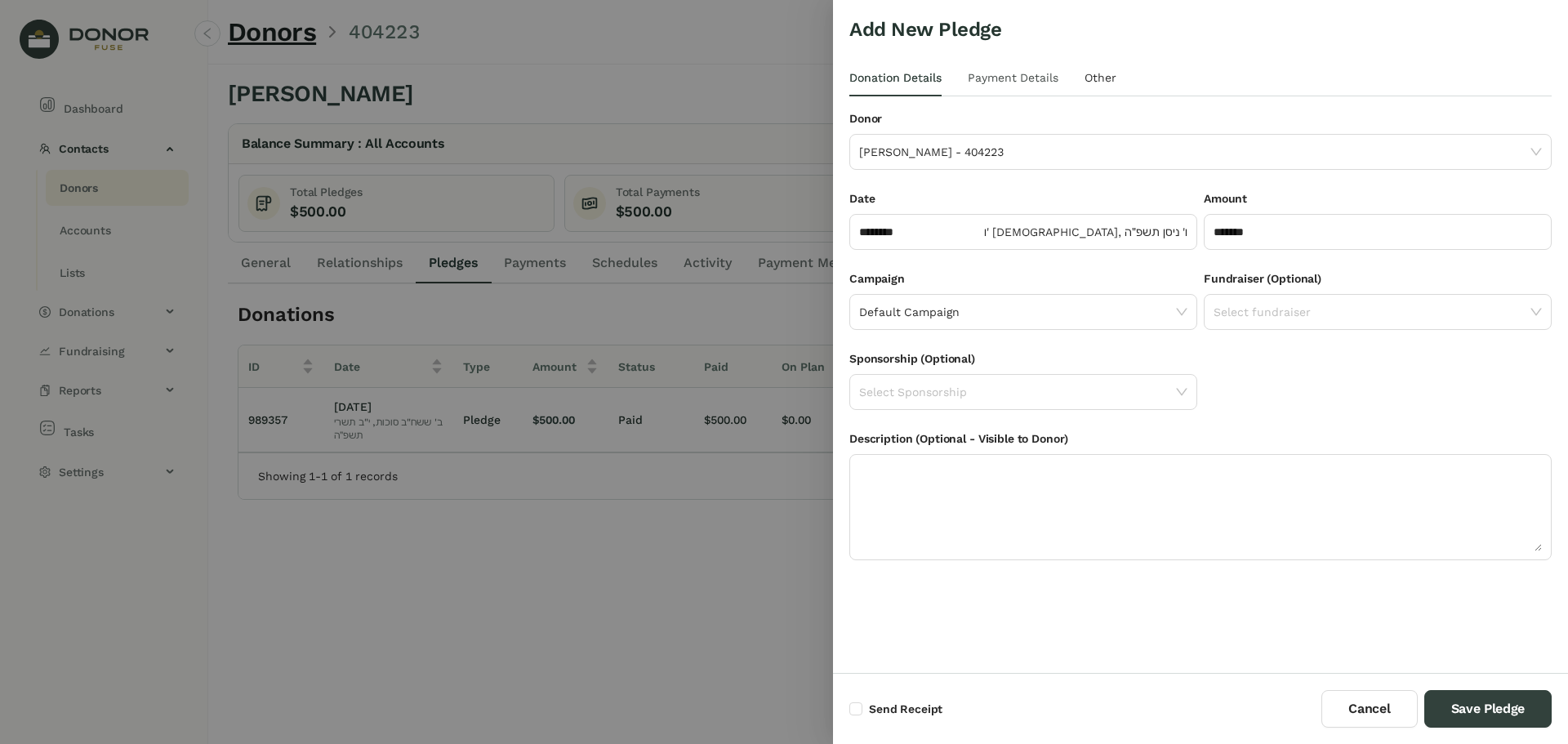drag, startPoint x: 992, startPoint y: 66, endPoint x: 997, endPoint y: 74, distance: 9.433981 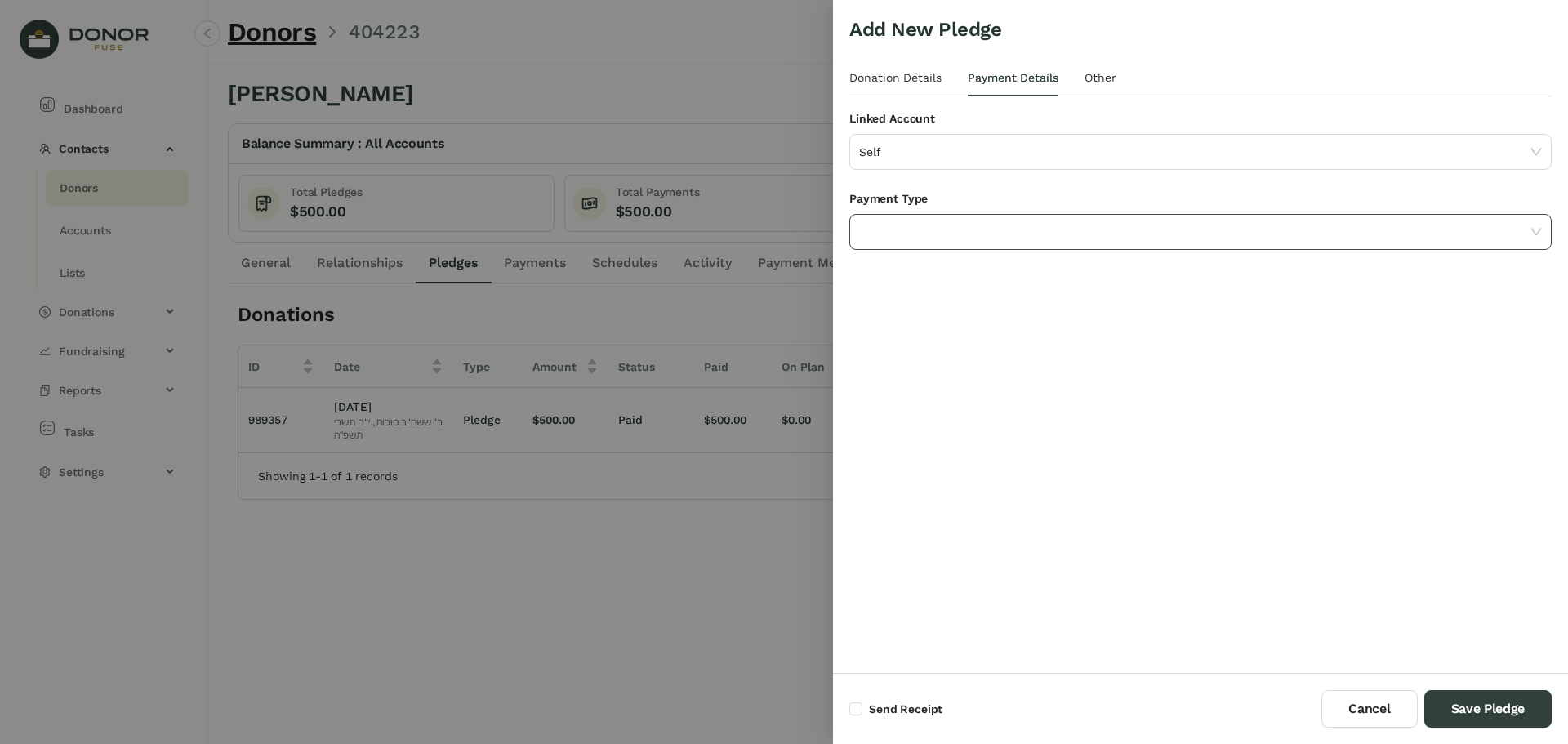 click 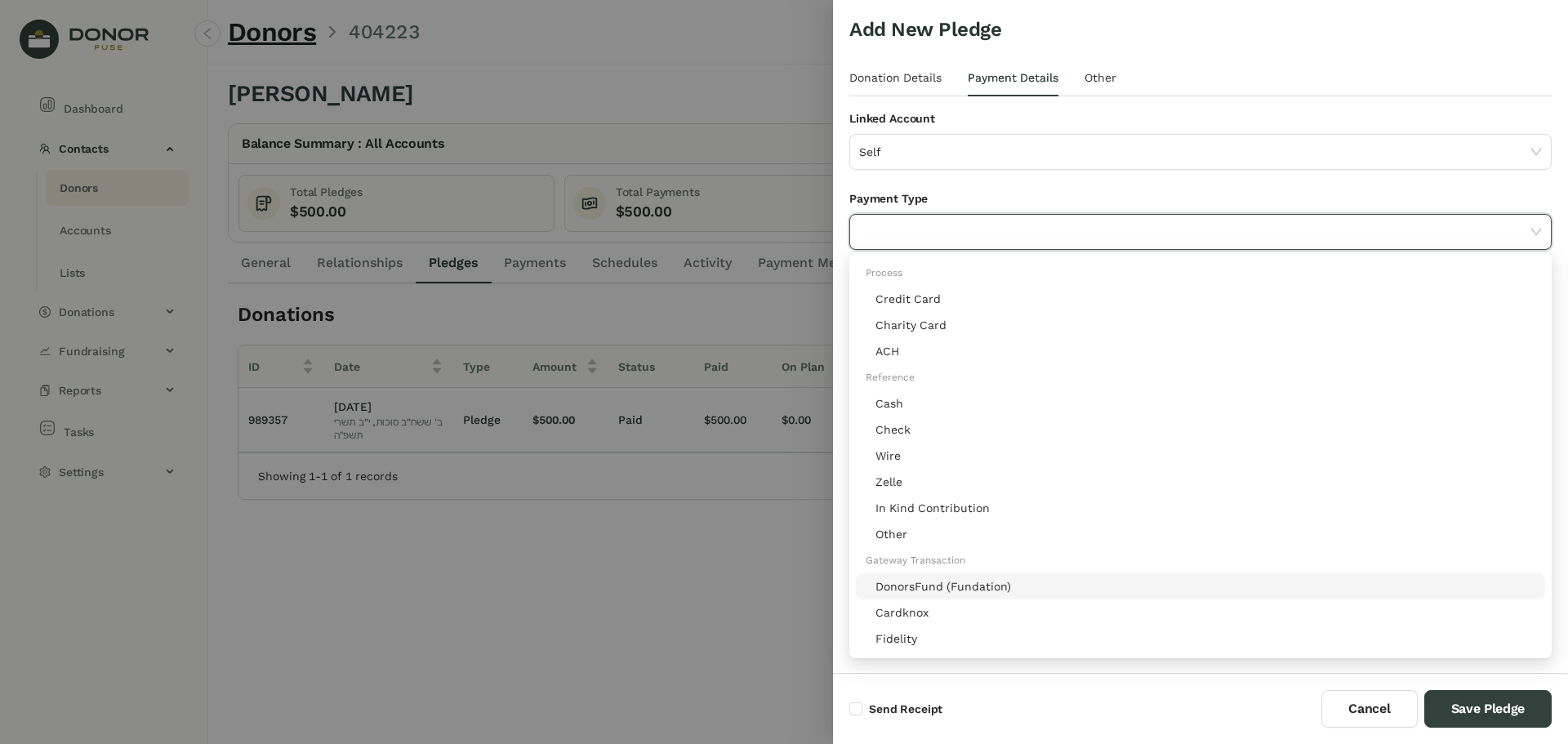 drag, startPoint x: 988, startPoint y: 586, endPoint x: 978, endPoint y: 552, distance: 35.44009 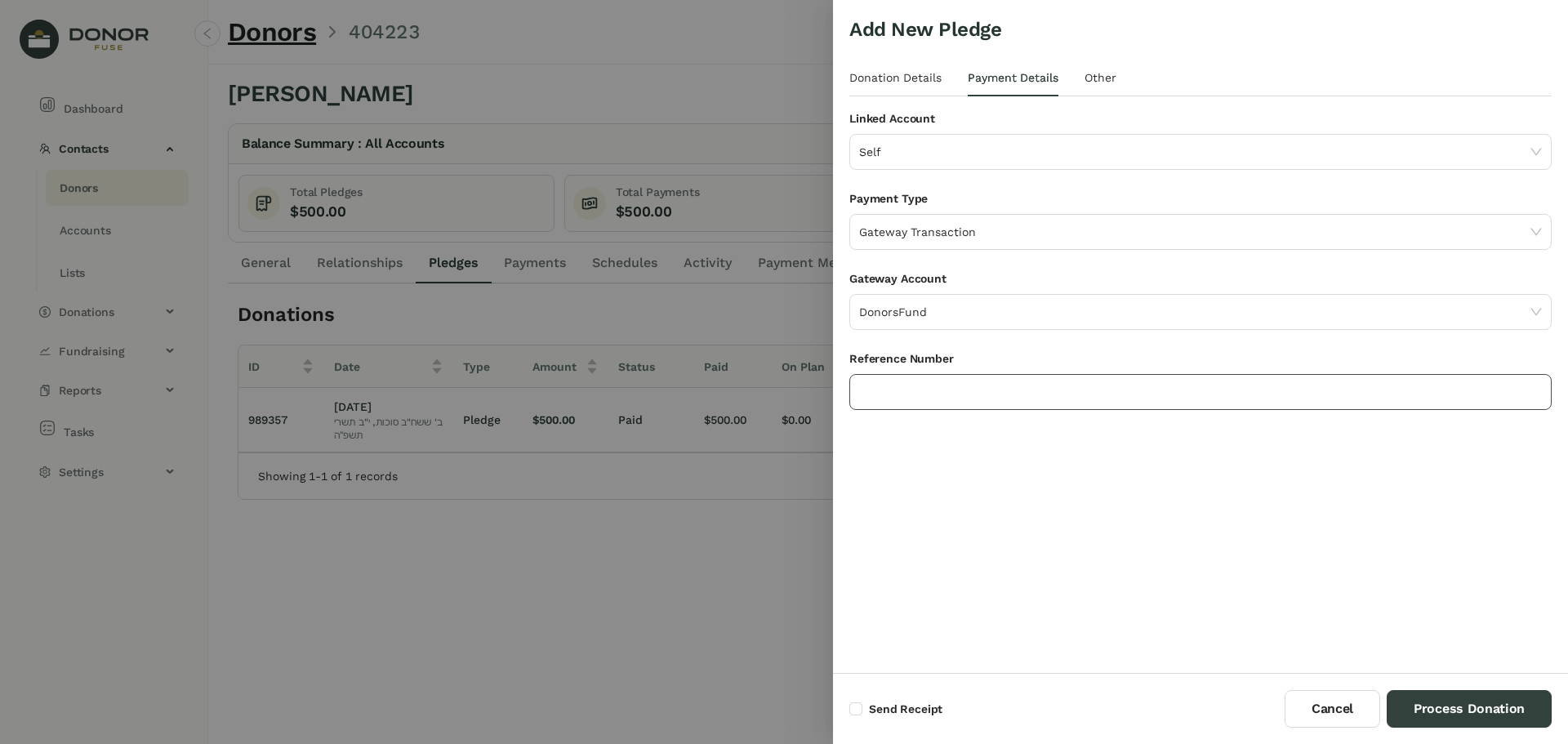 drag, startPoint x: 928, startPoint y: 379, endPoint x: 935, endPoint y: 392, distance: 14.76482 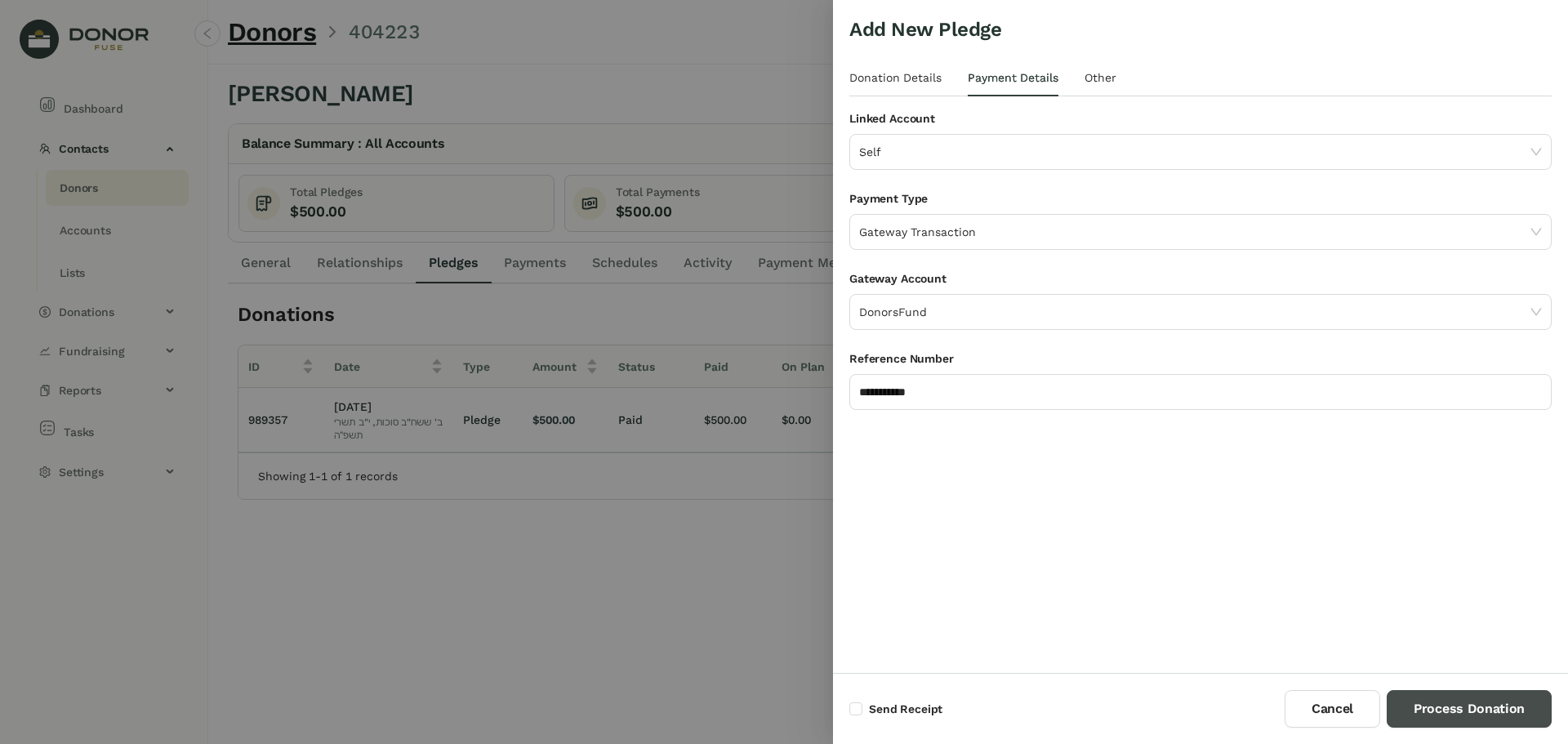 click on "Process Donation" at bounding box center [1469, 709] 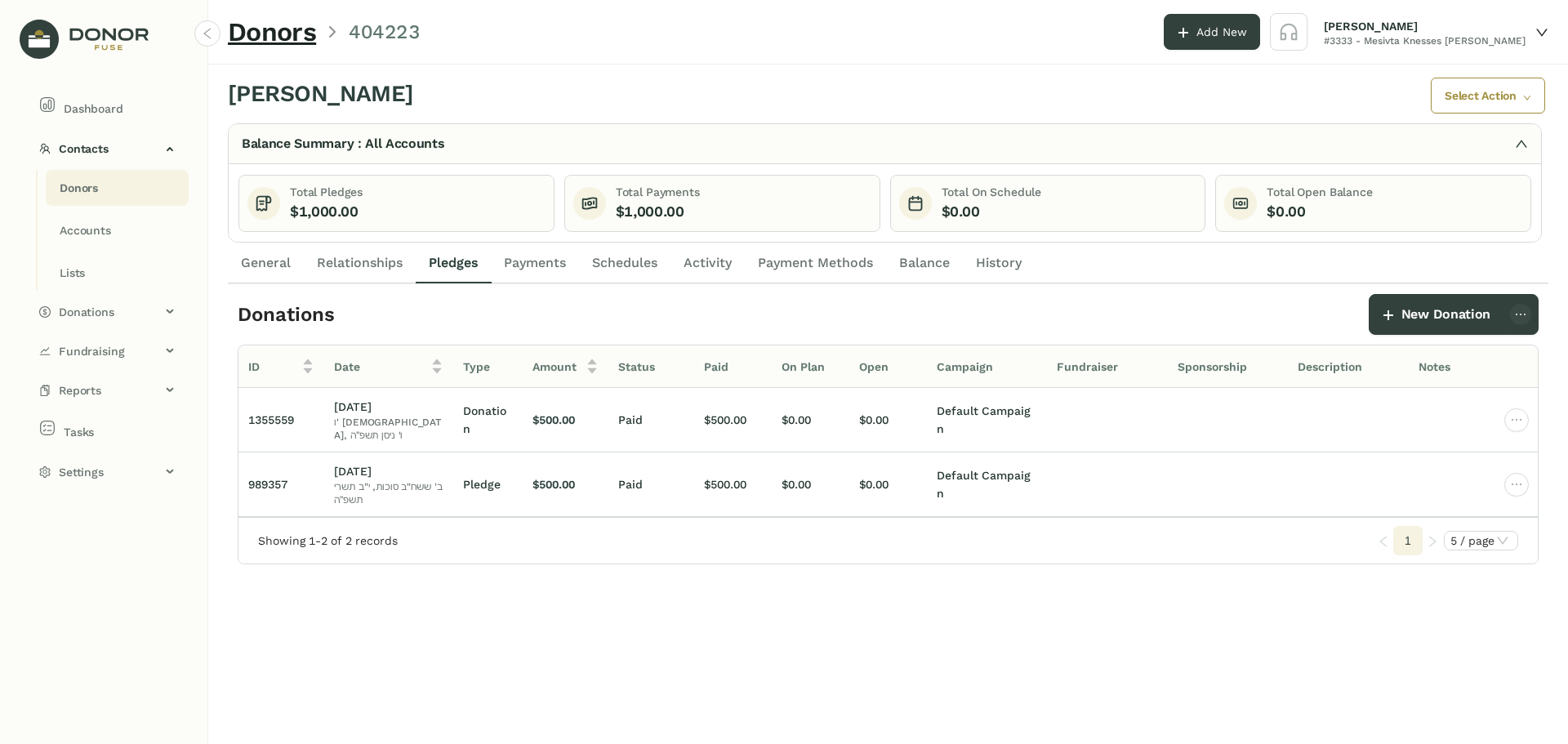 click on "Donors" 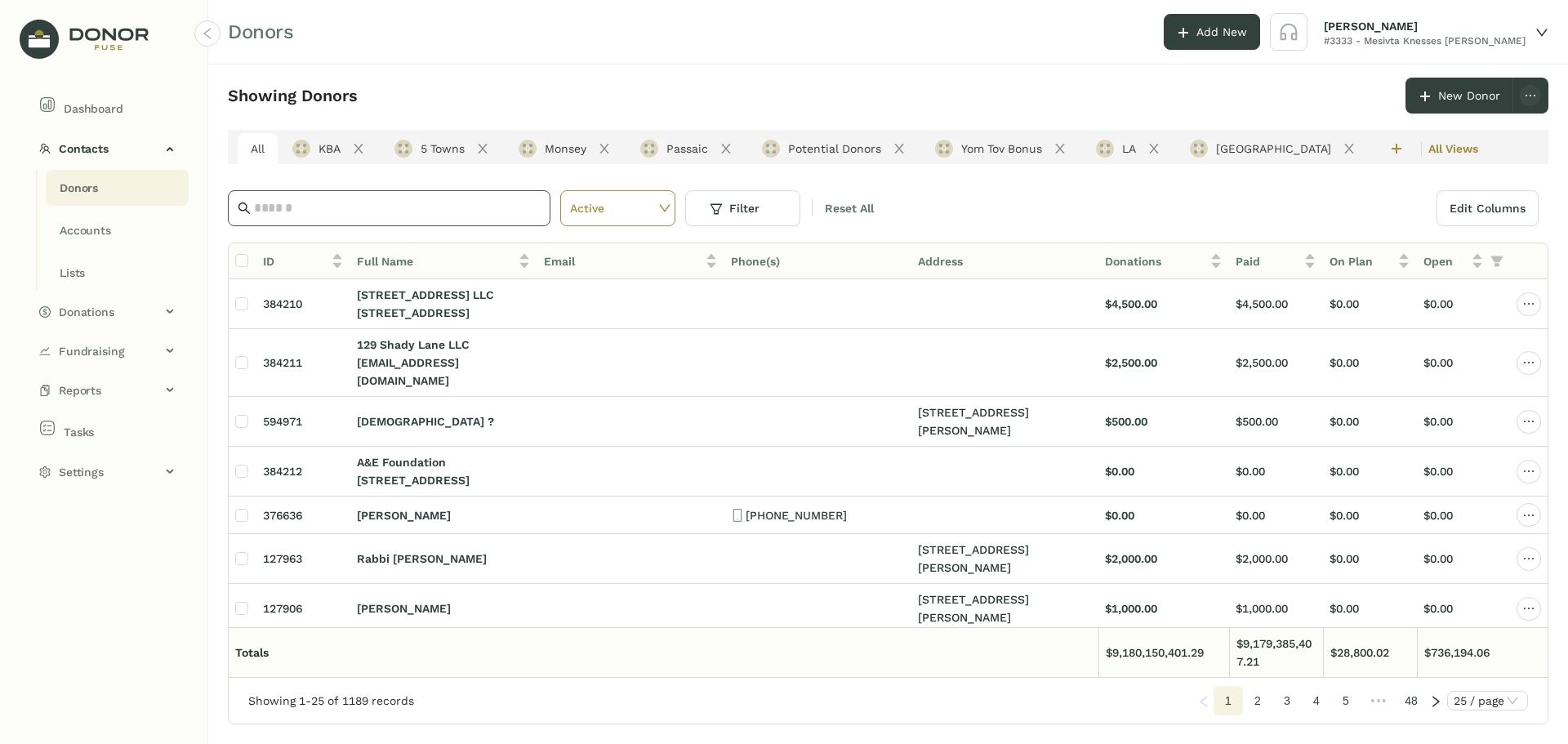 click 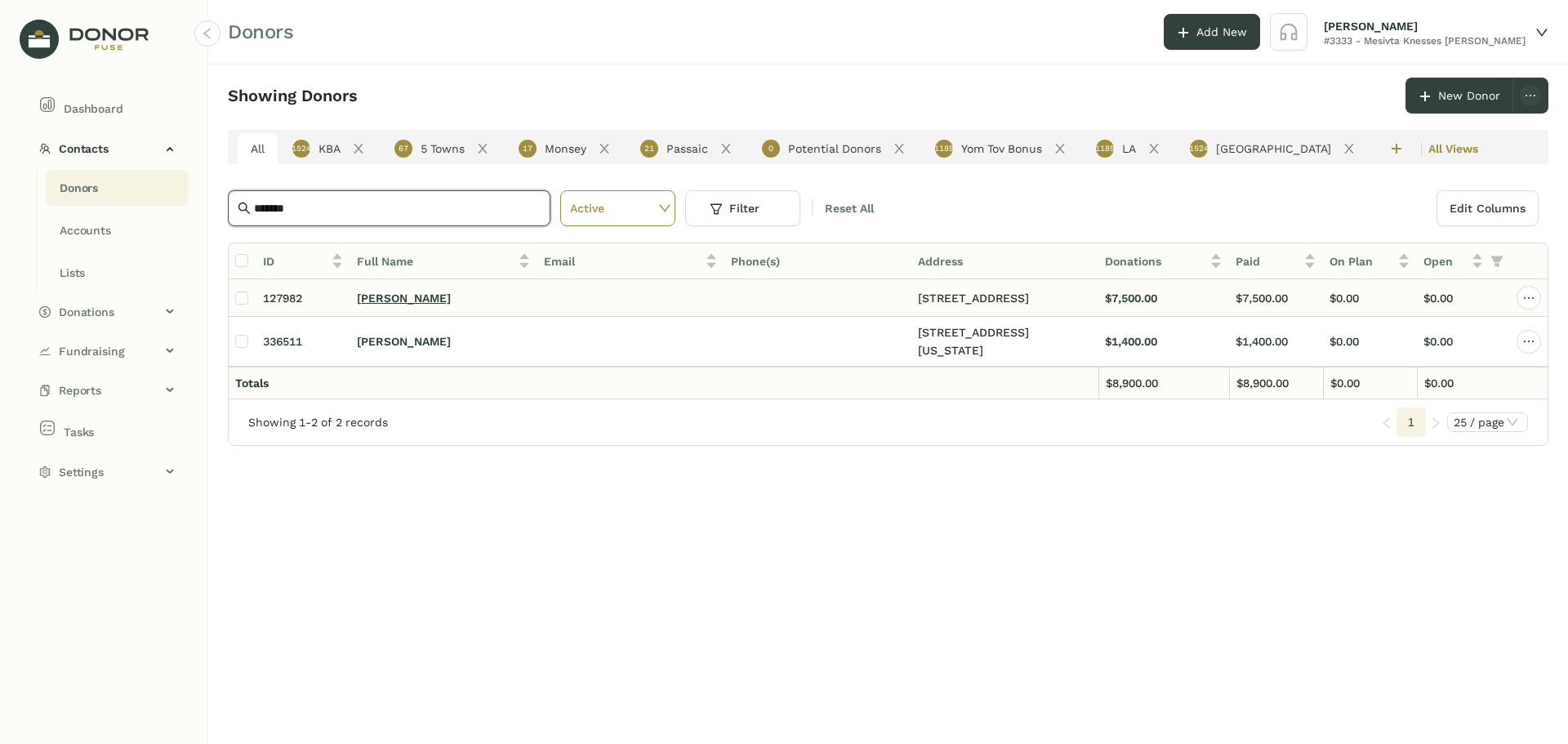 type on "*******" 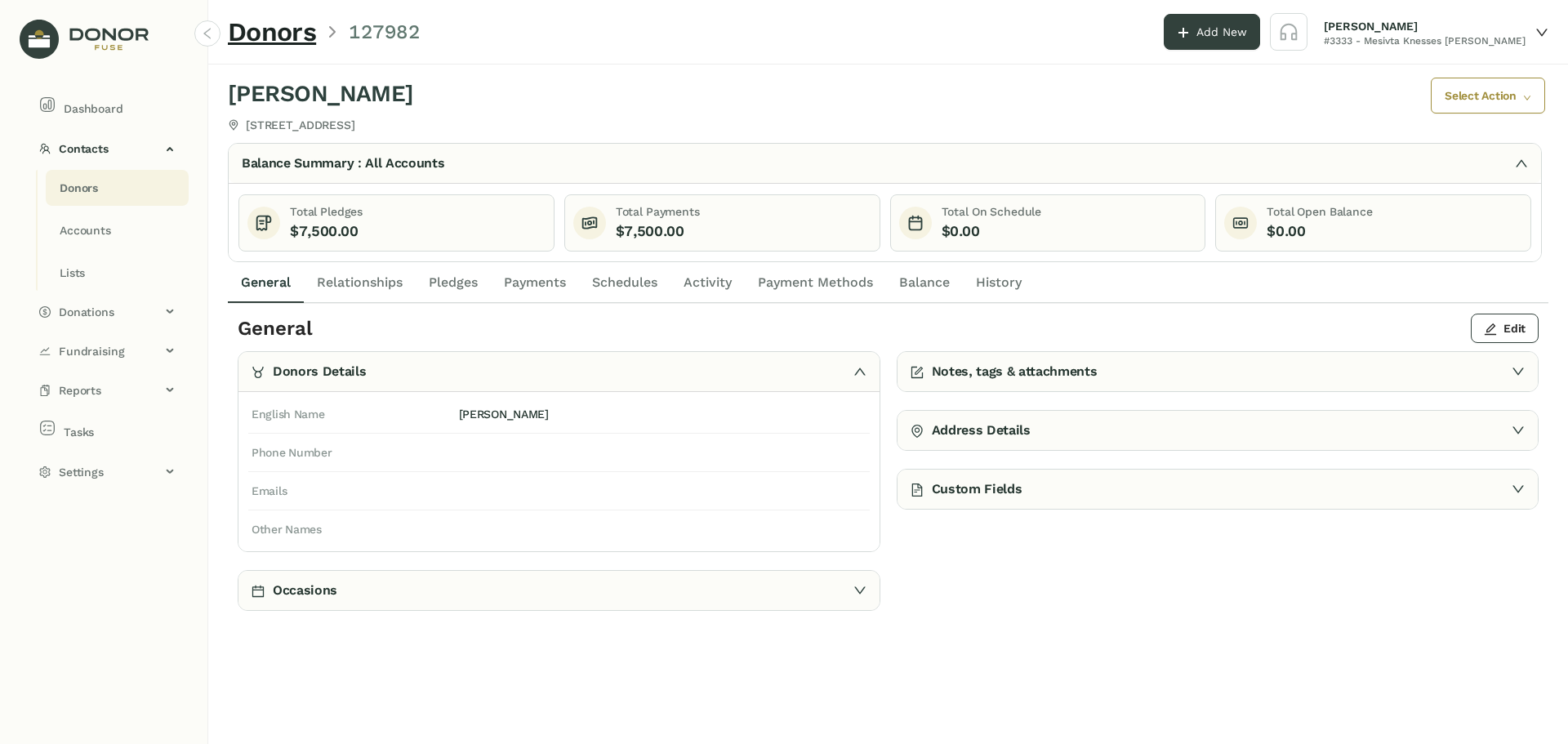 click on "Payments" 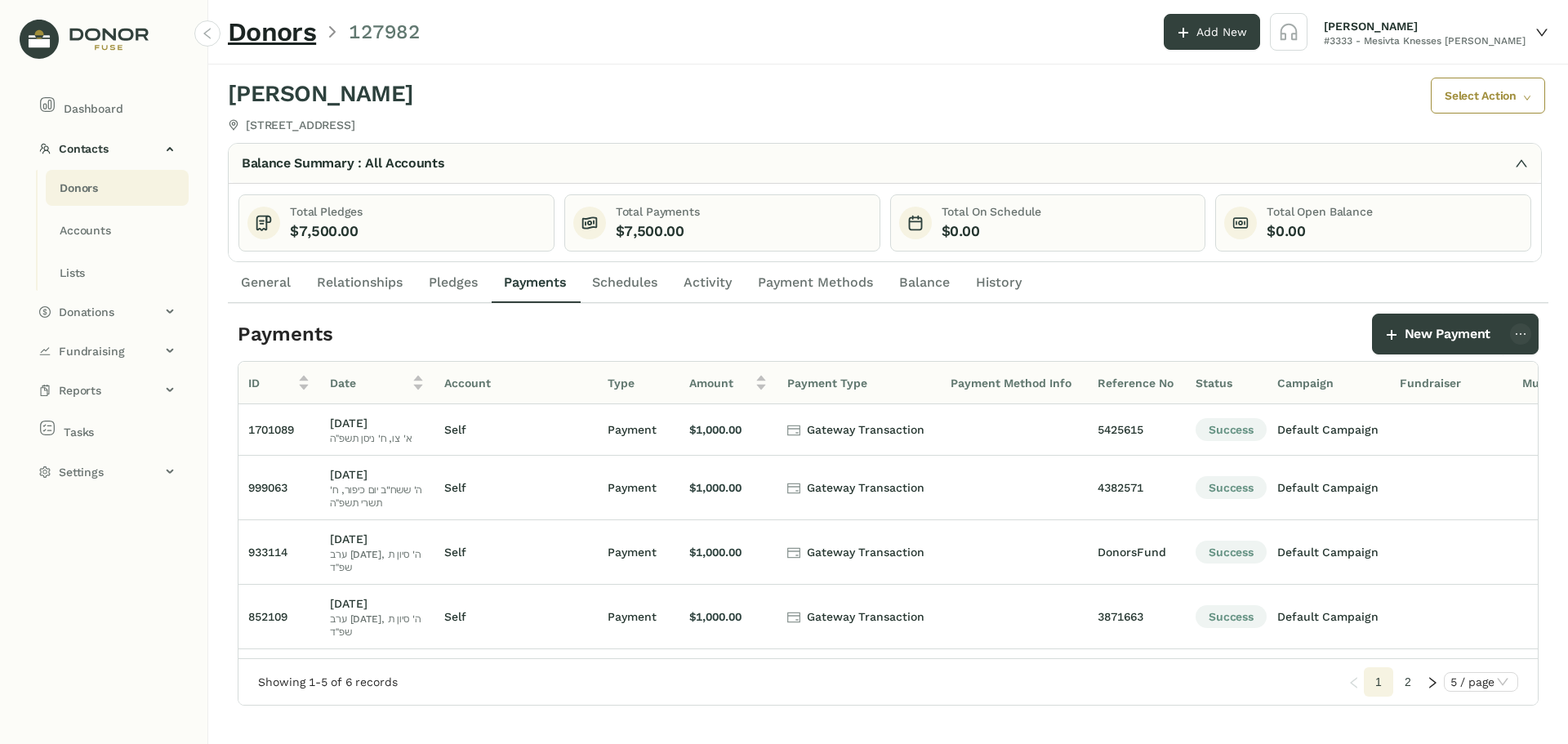 click on "Donors" 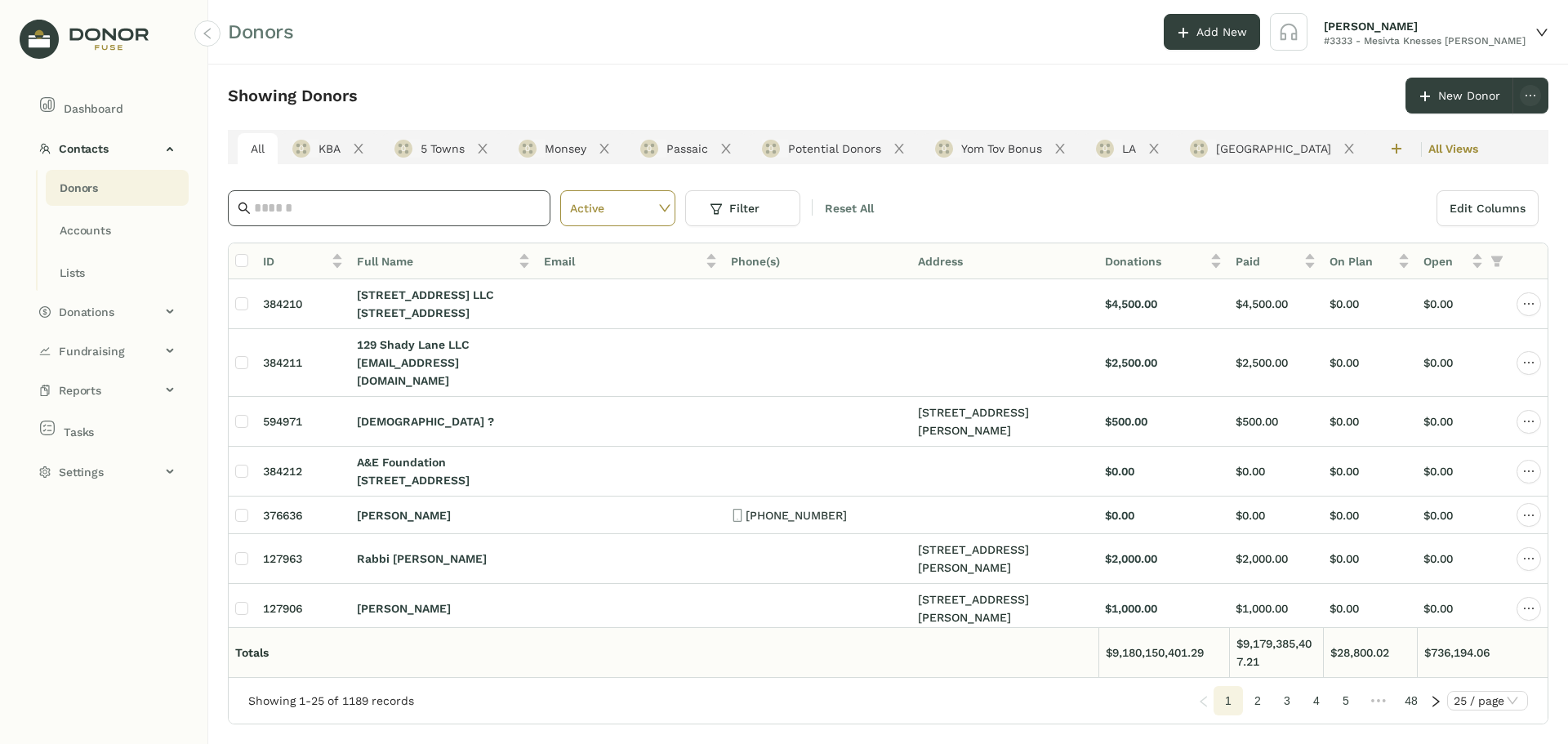 click 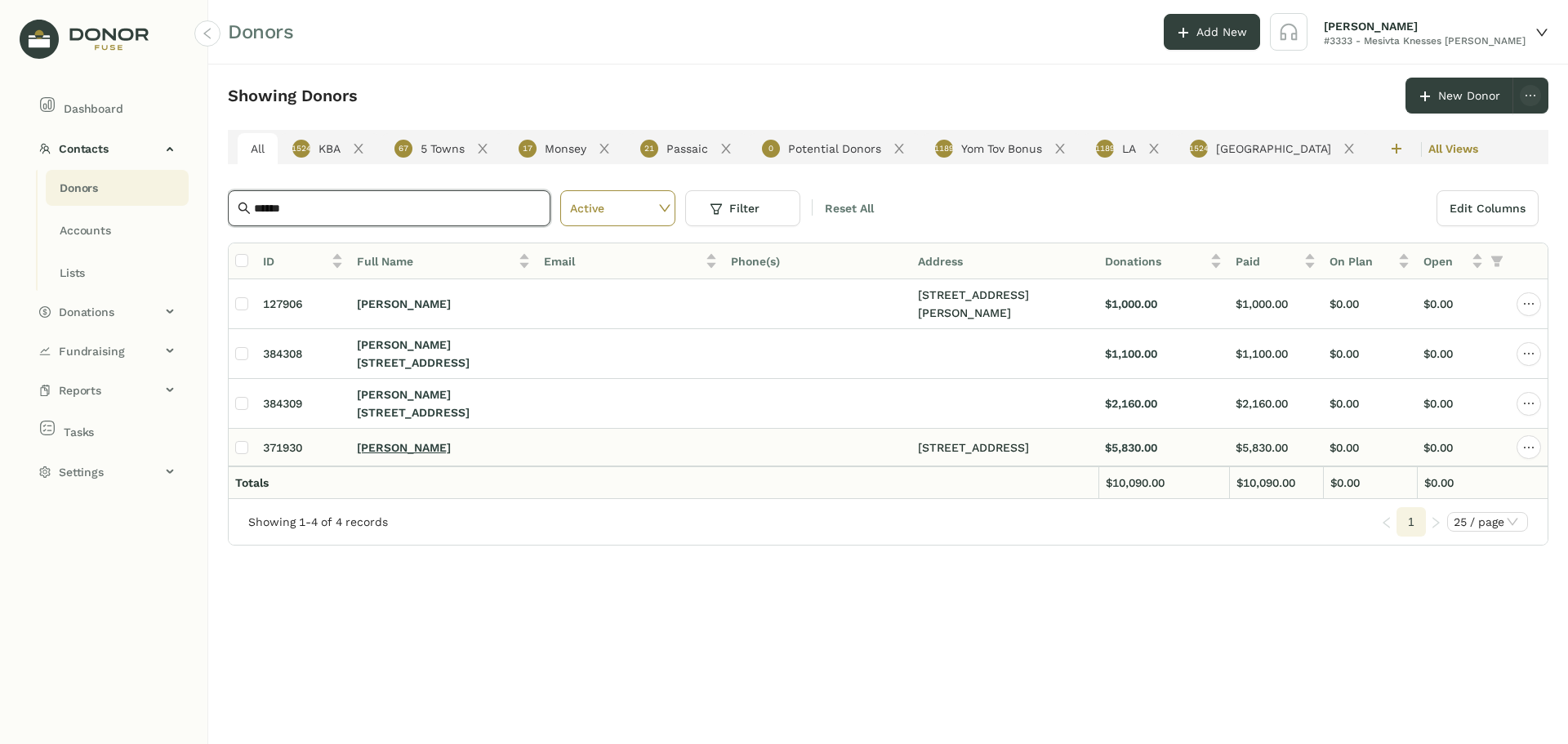 type on "******" 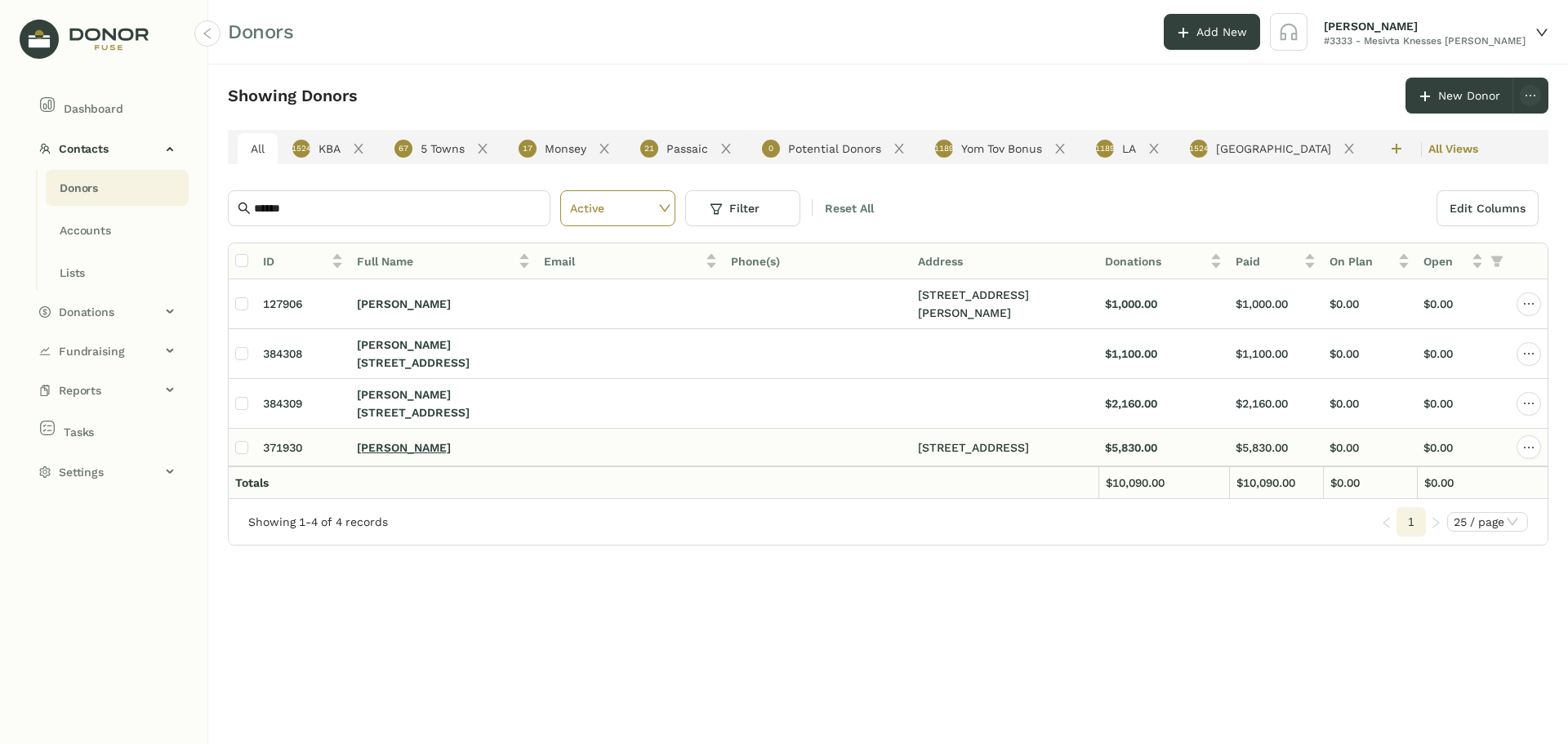 click on "Nathan Zelikovitz" 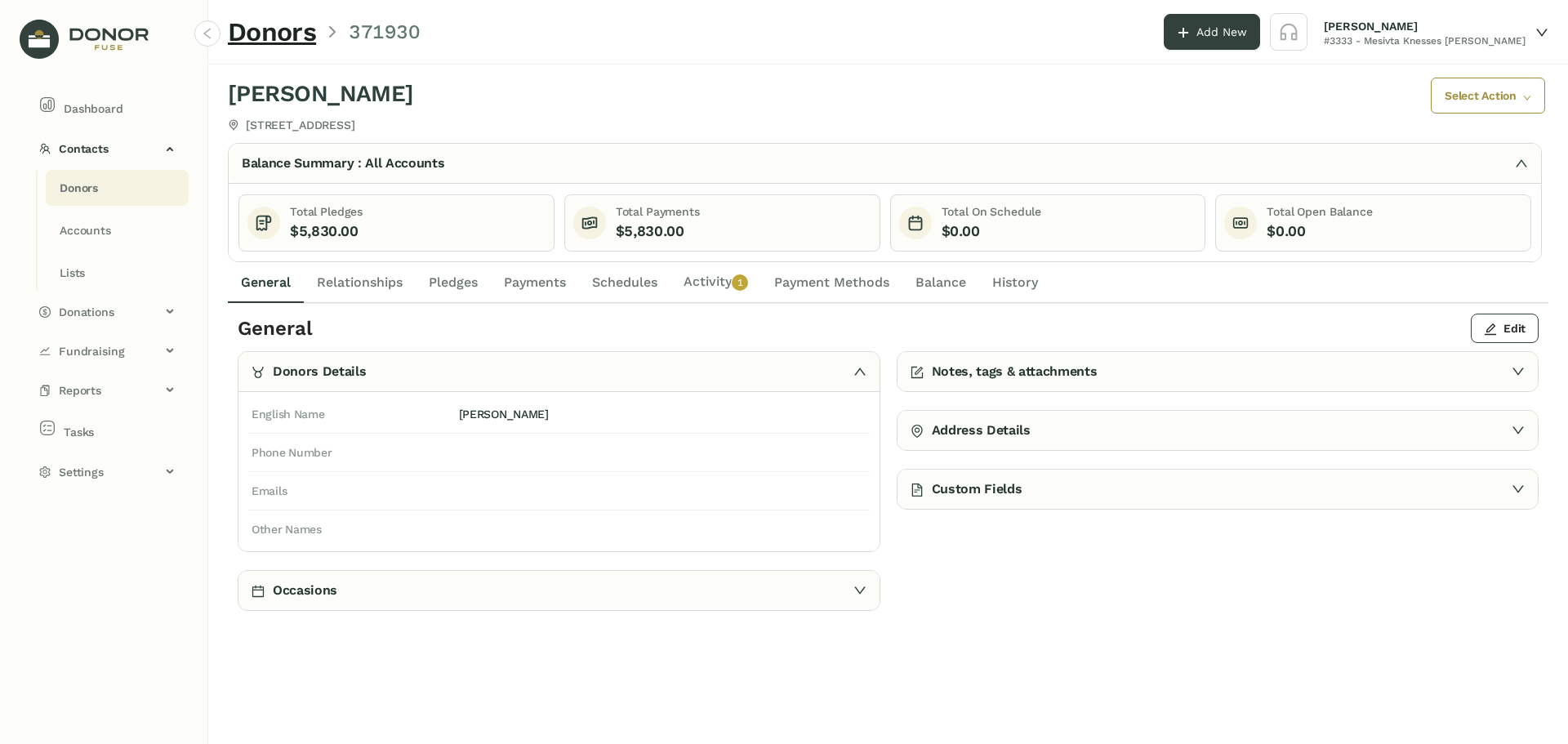 click on "Payments" 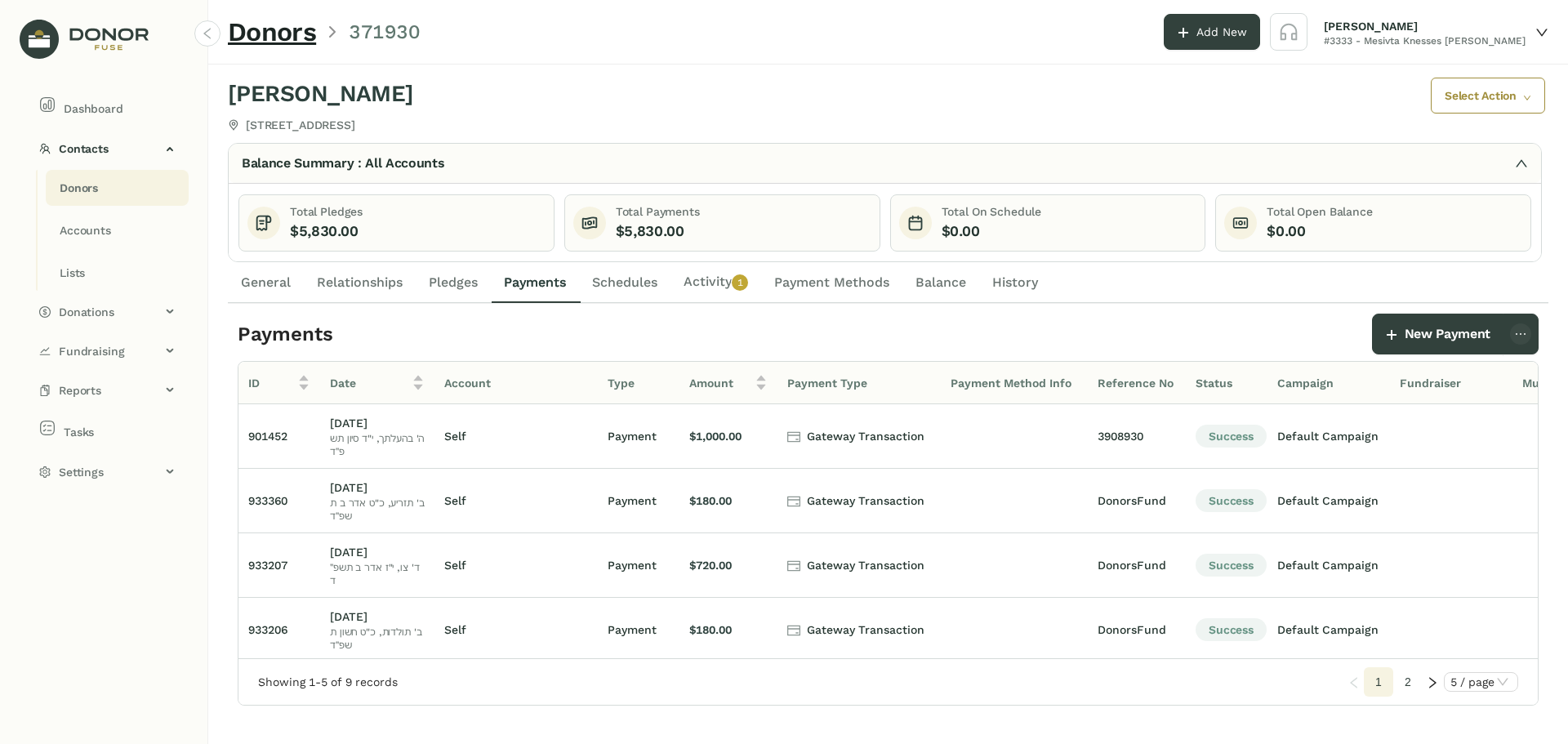 drag, startPoint x: 457, startPoint y: 290, endPoint x: 644, endPoint y: 281, distance: 187.21645 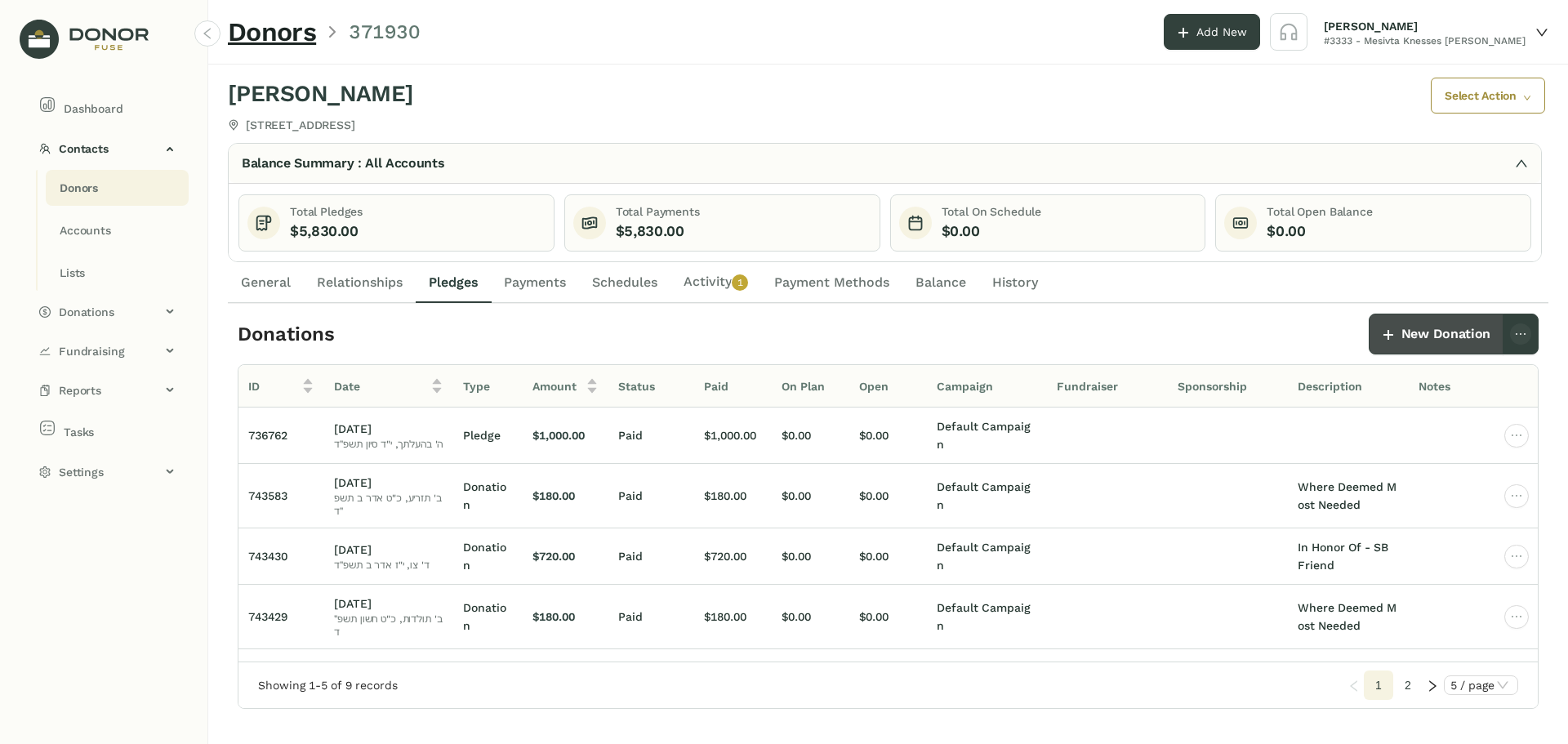 click on "New Donation" 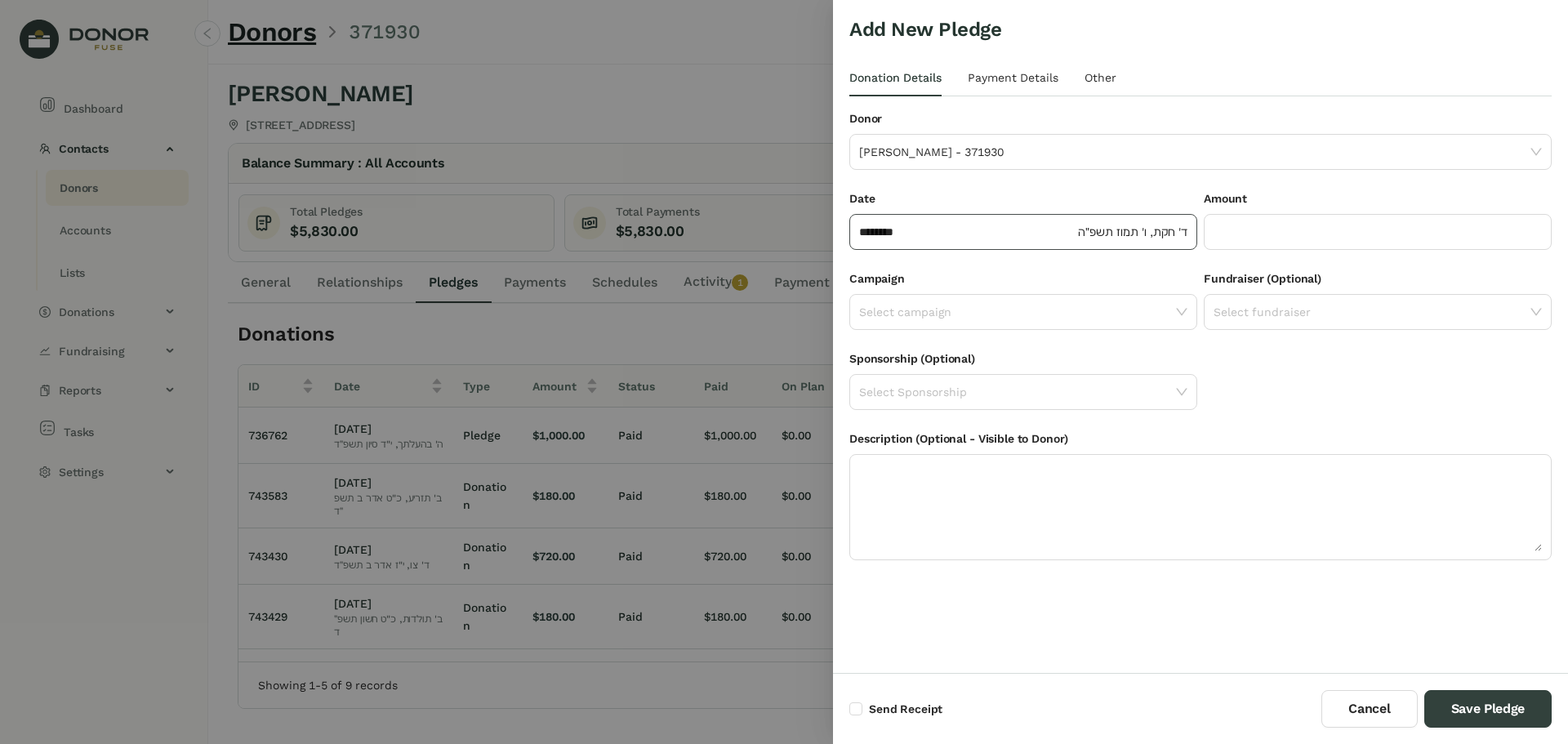 click on "********" 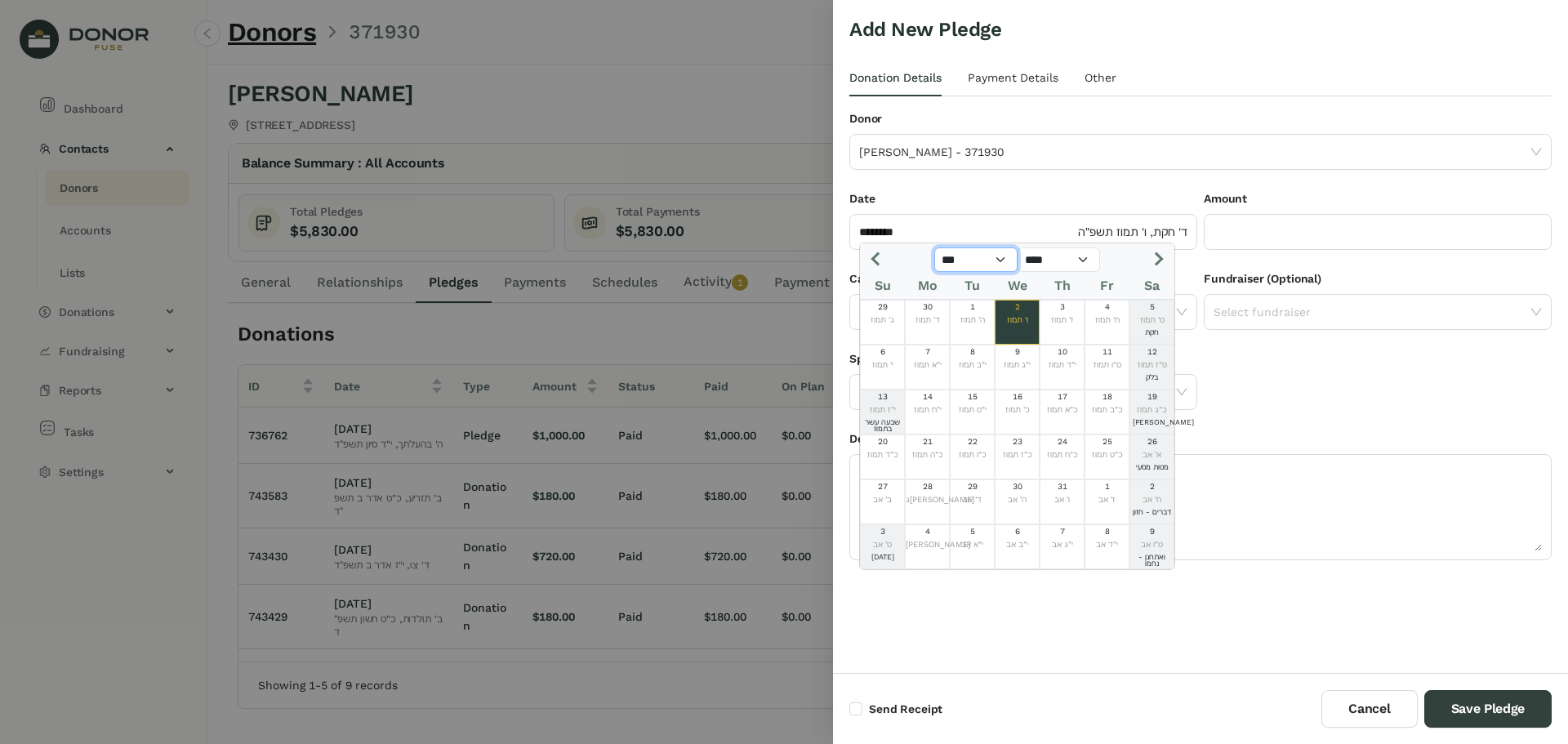 click on "*** *** *** *** *** *** *** *** *** *** *** ***" 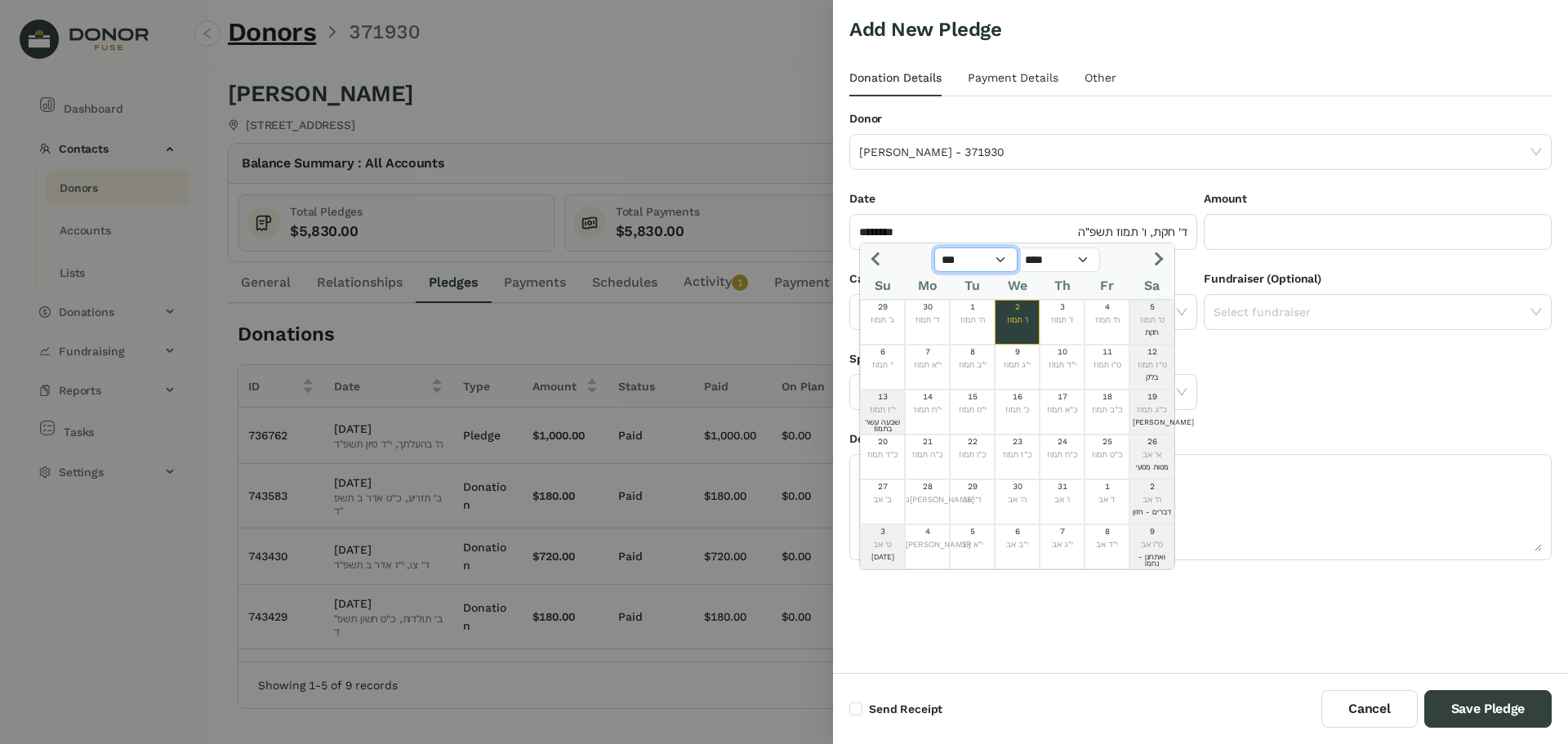 click on "*** *** *** *** *** *** *** *** *** *** *** ***" 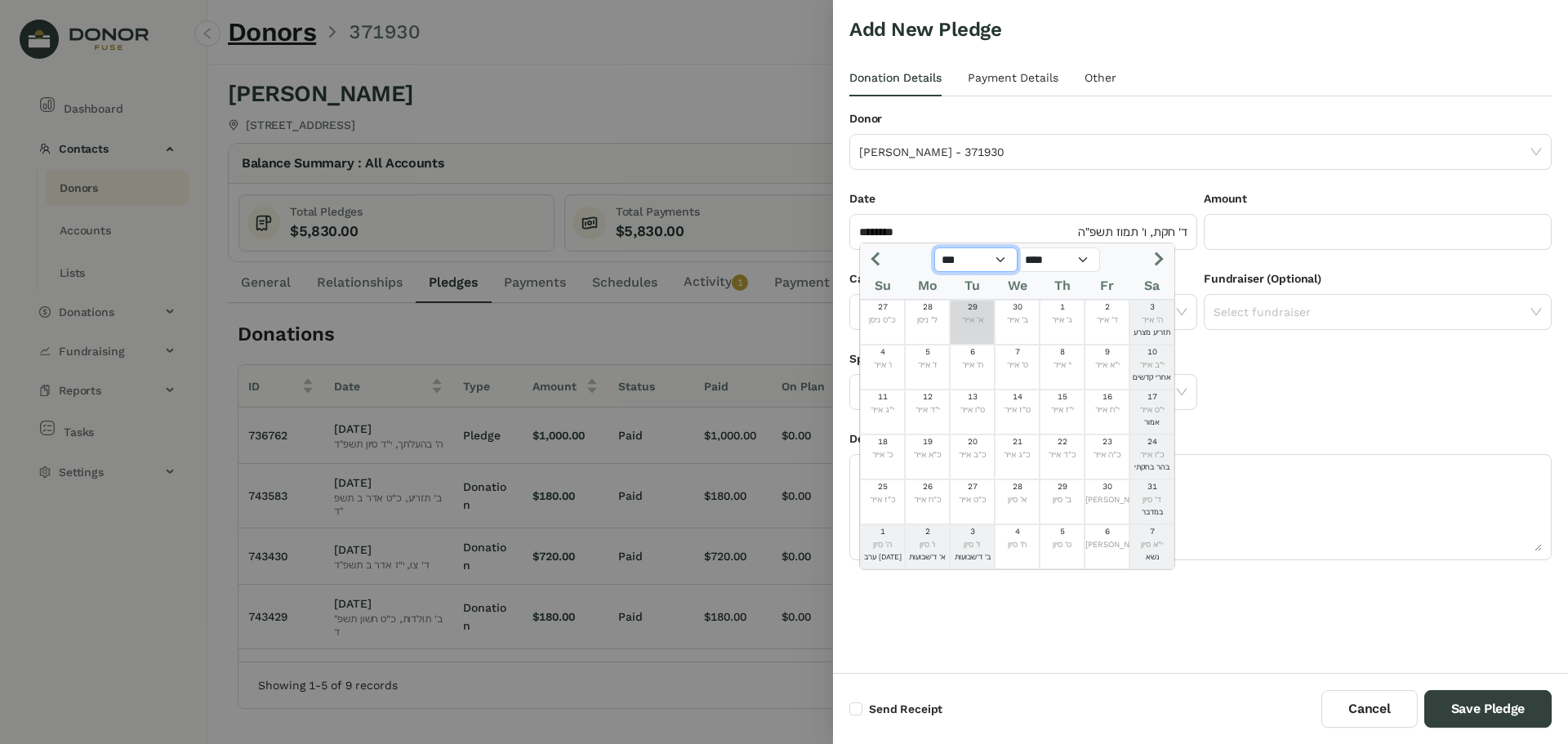 click on "*** *** *** *** *** *** *** *** *** *** *** ***" 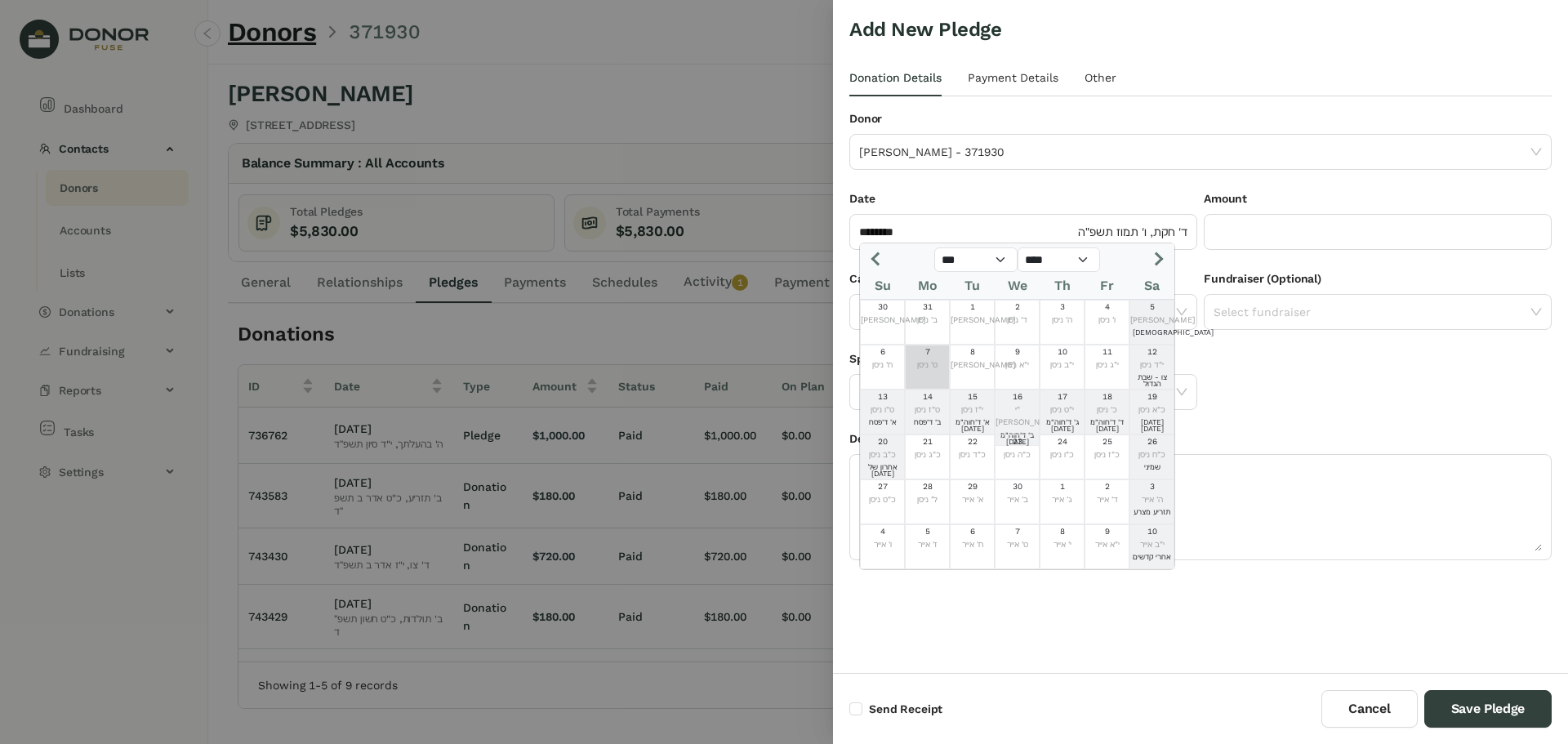 drag, startPoint x: 932, startPoint y: 367, endPoint x: 975, endPoint y: 330, distance: 56.72742 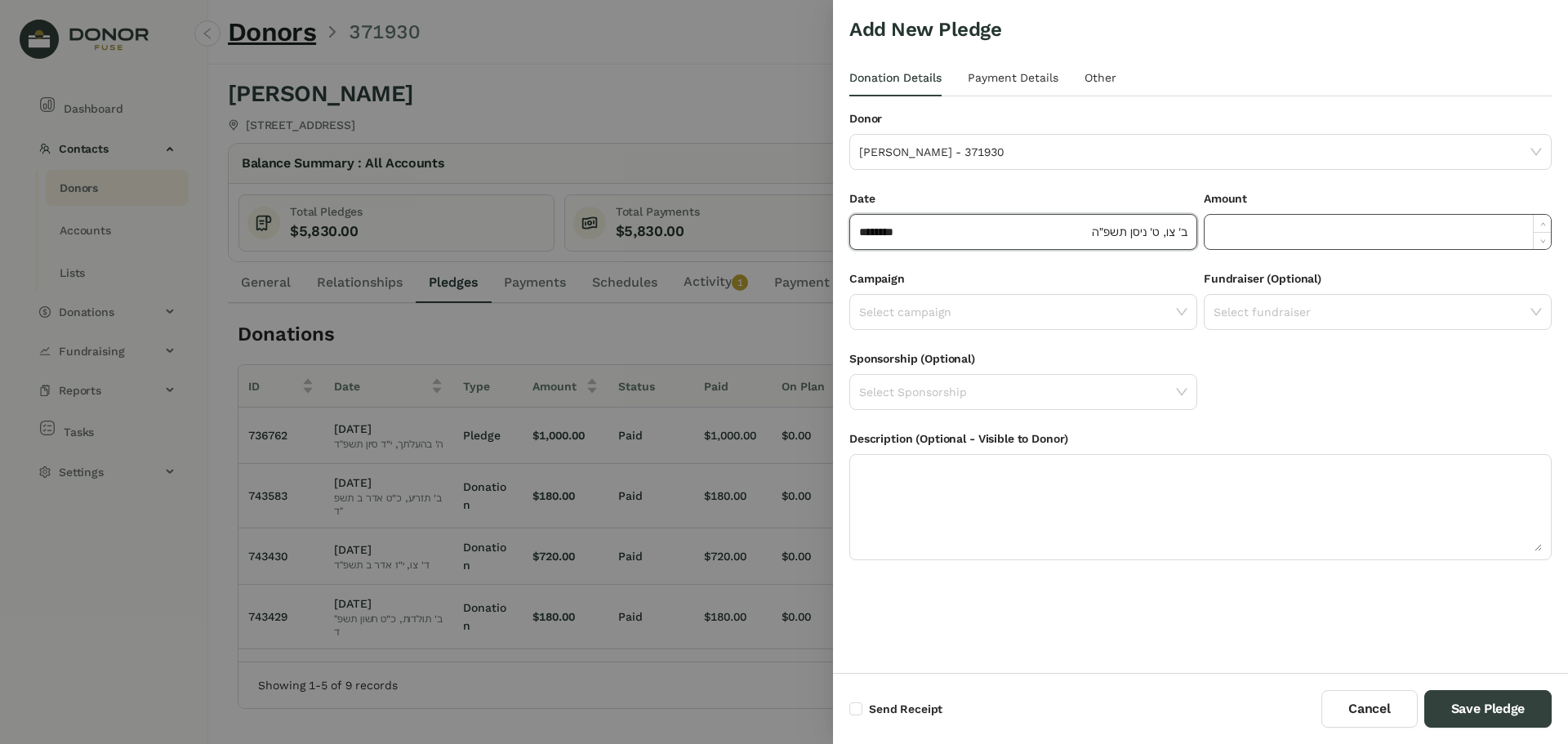 click 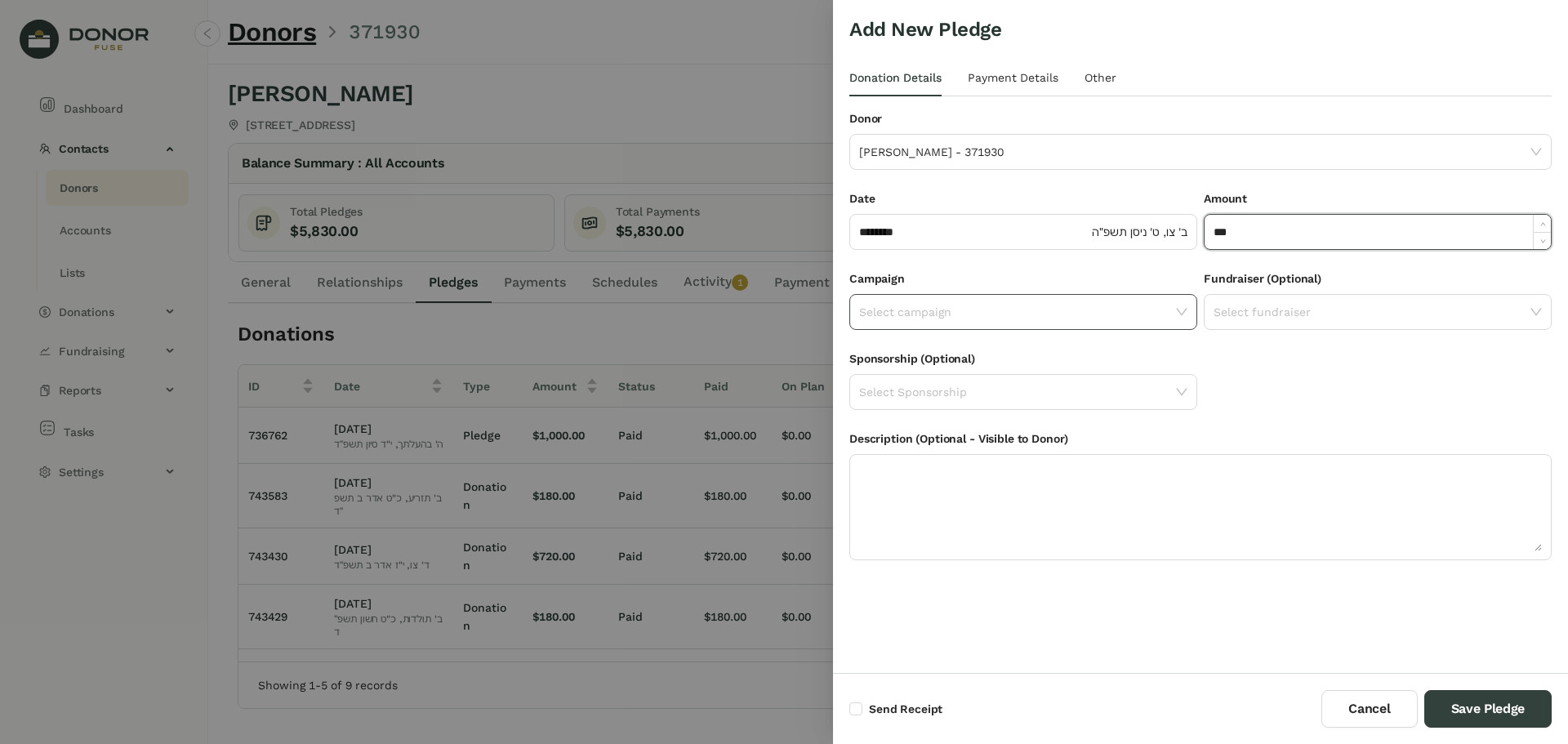 type on "*******" 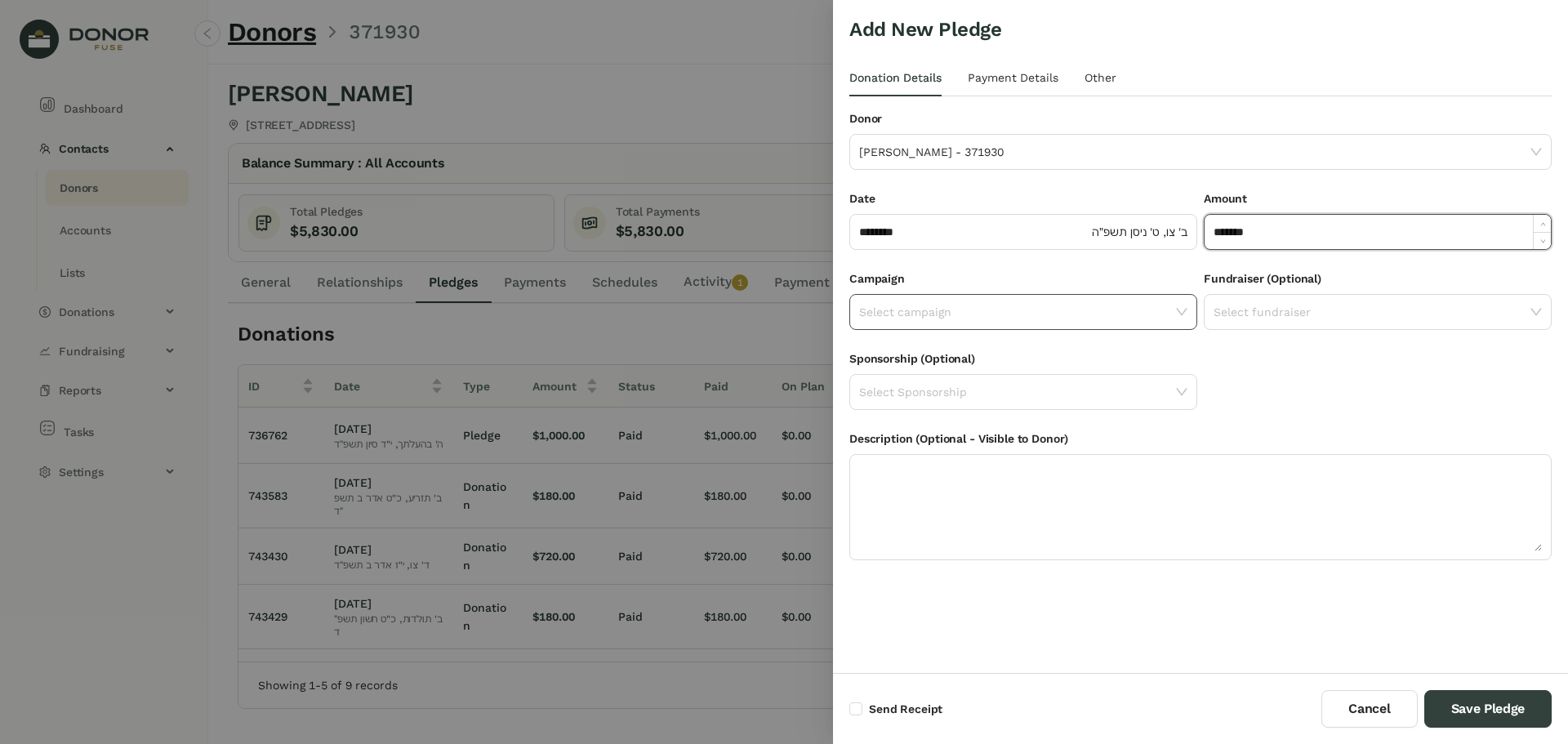 click 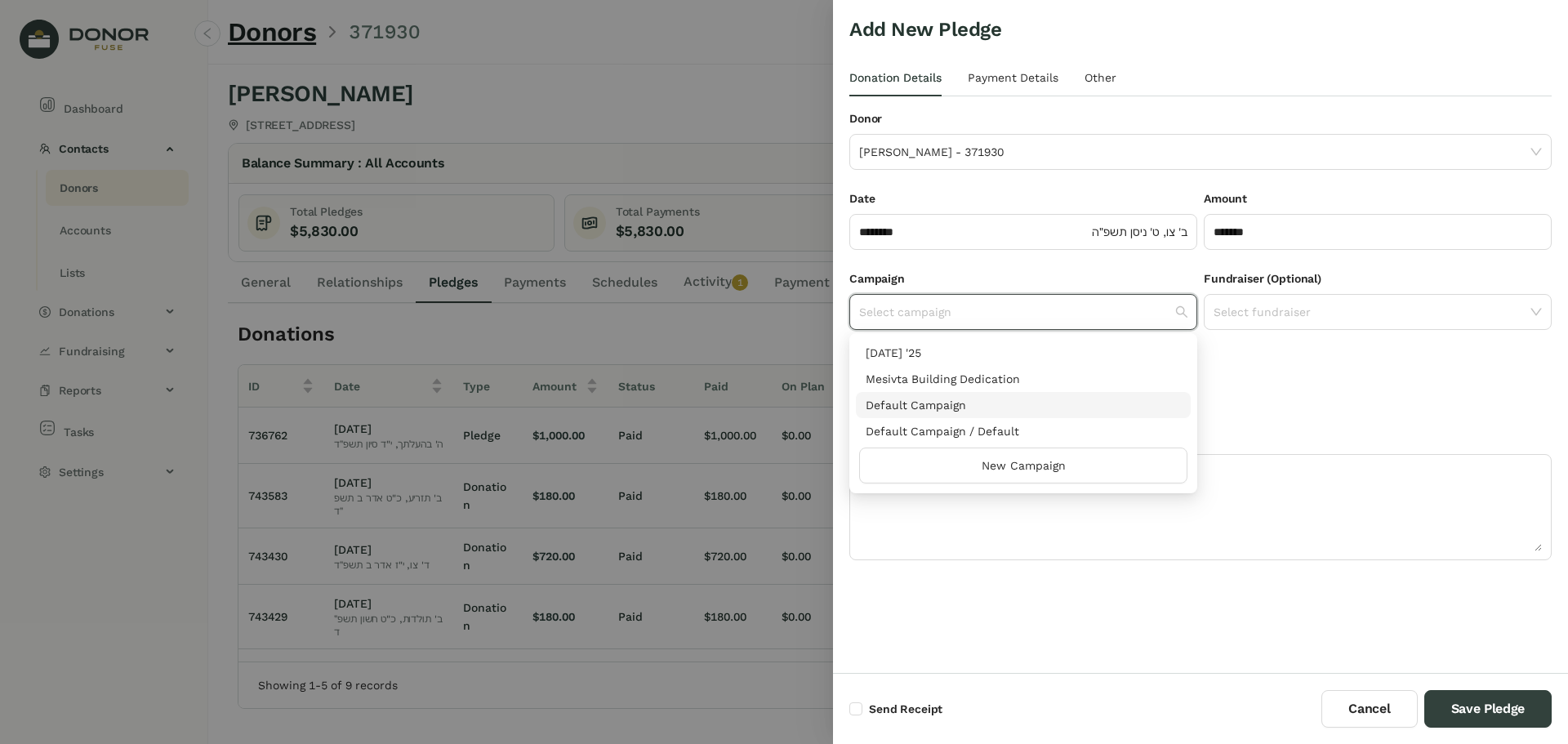drag, startPoint x: 999, startPoint y: 417, endPoint x: 1012, endPoint y: 341, distance: 77.10383 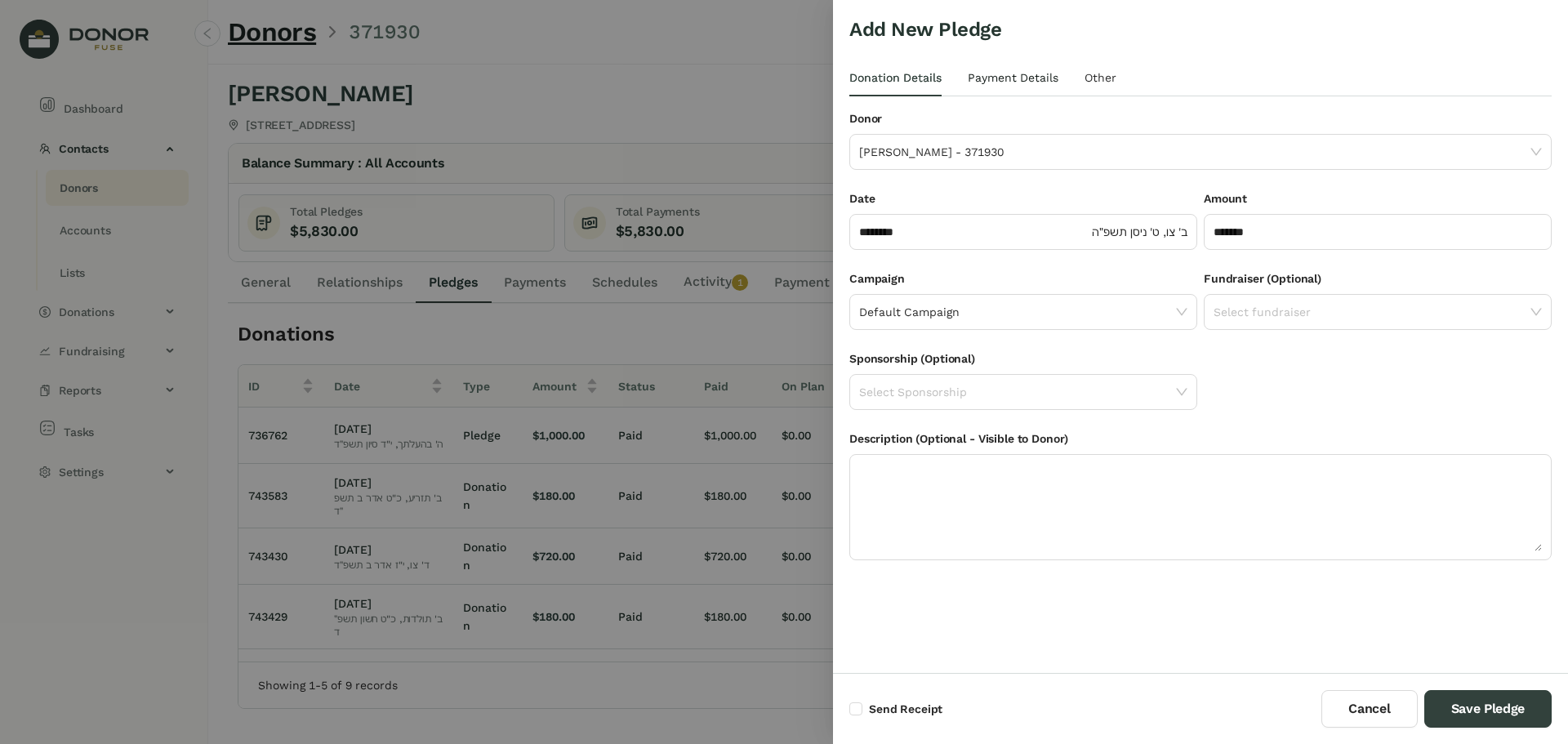 click on "Payment Details" at bounding box center [1013, 78] 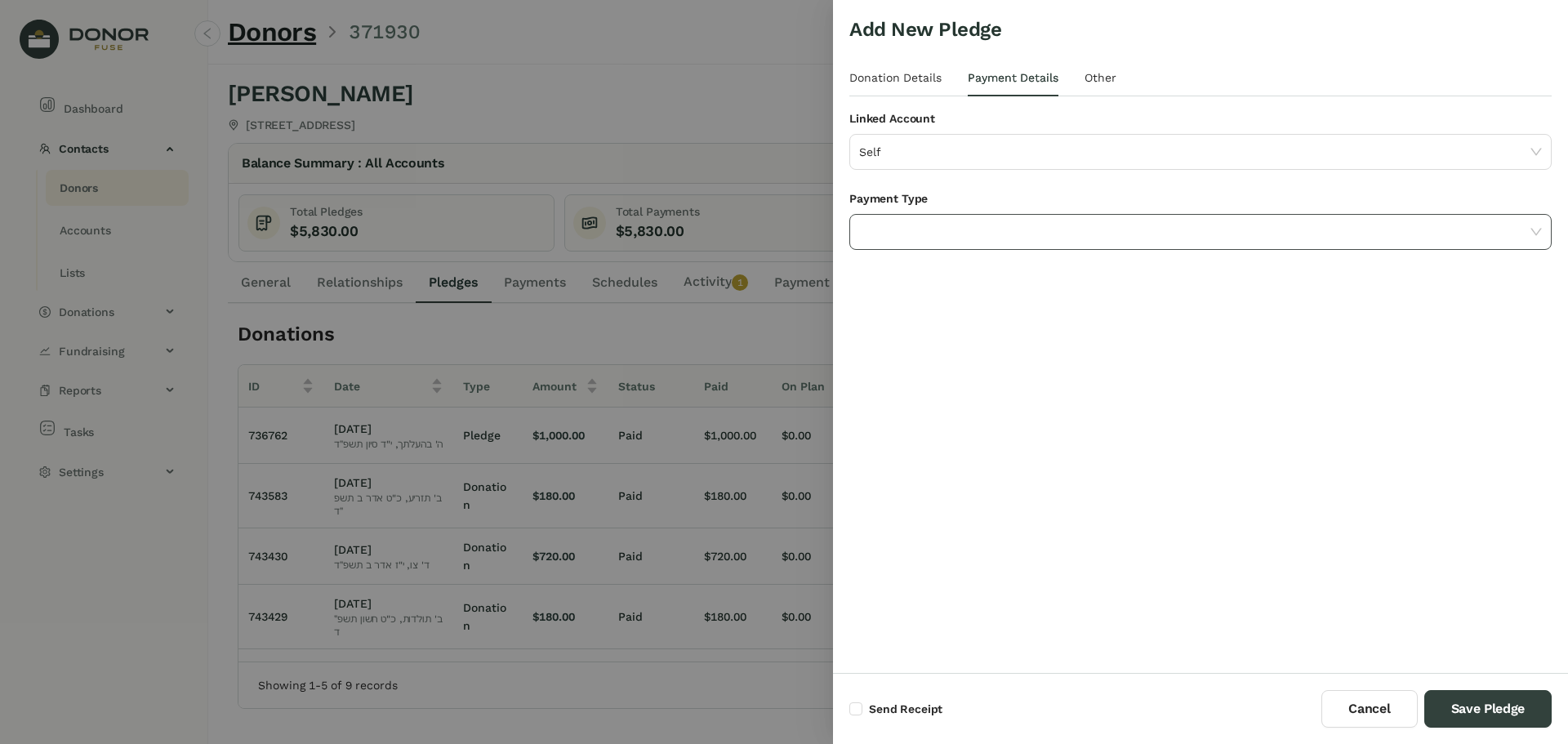 click 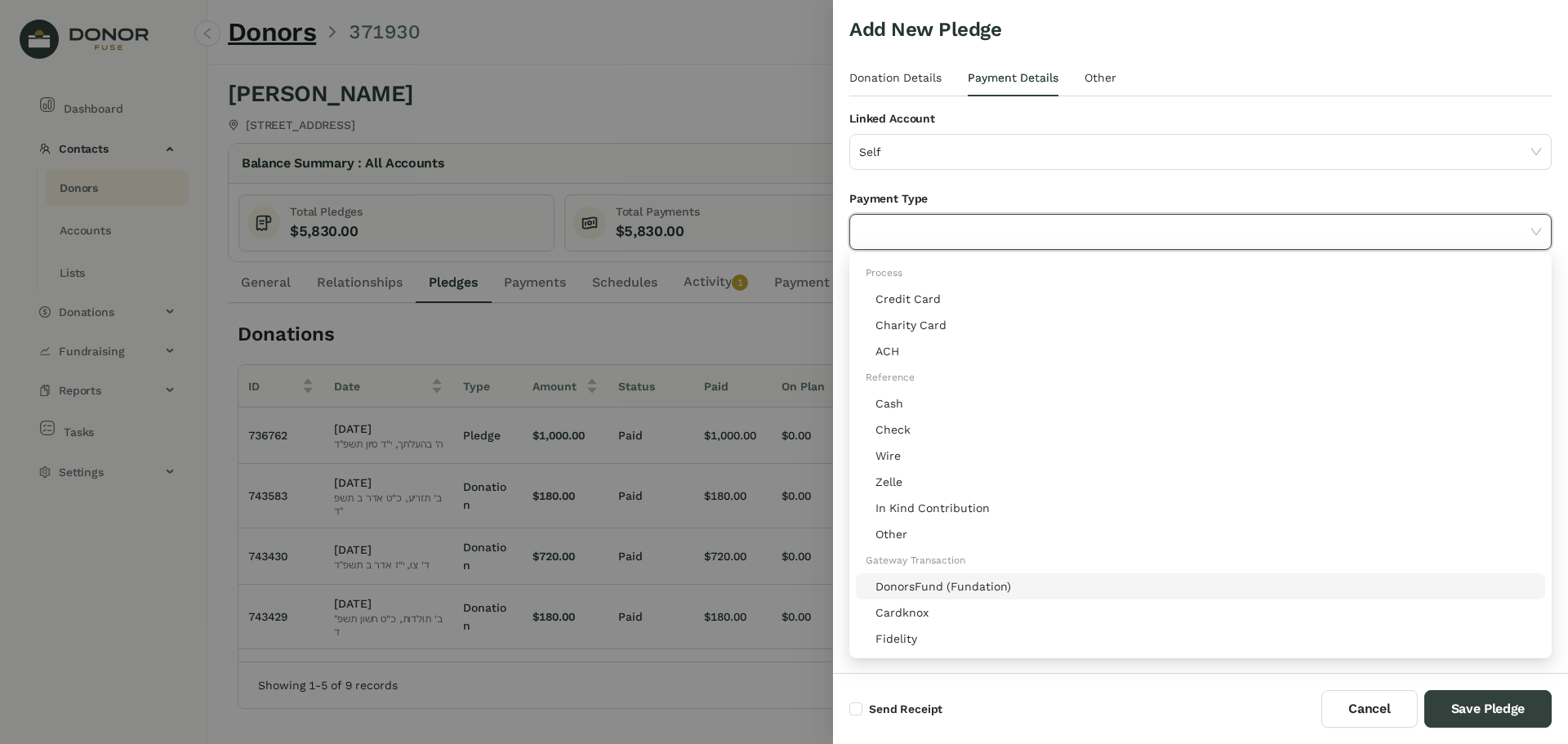 click on "DonorsFund (Fundation)" 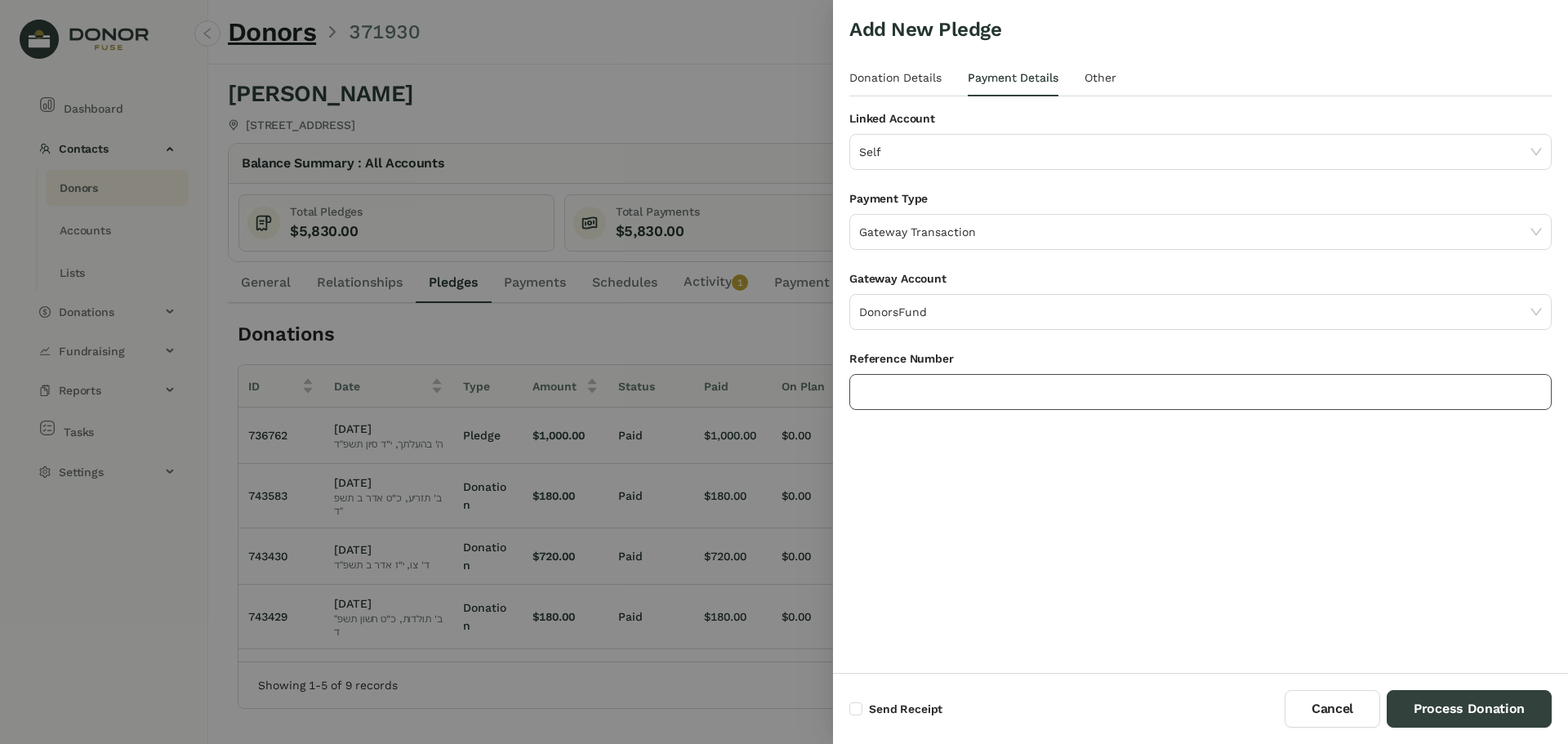 click 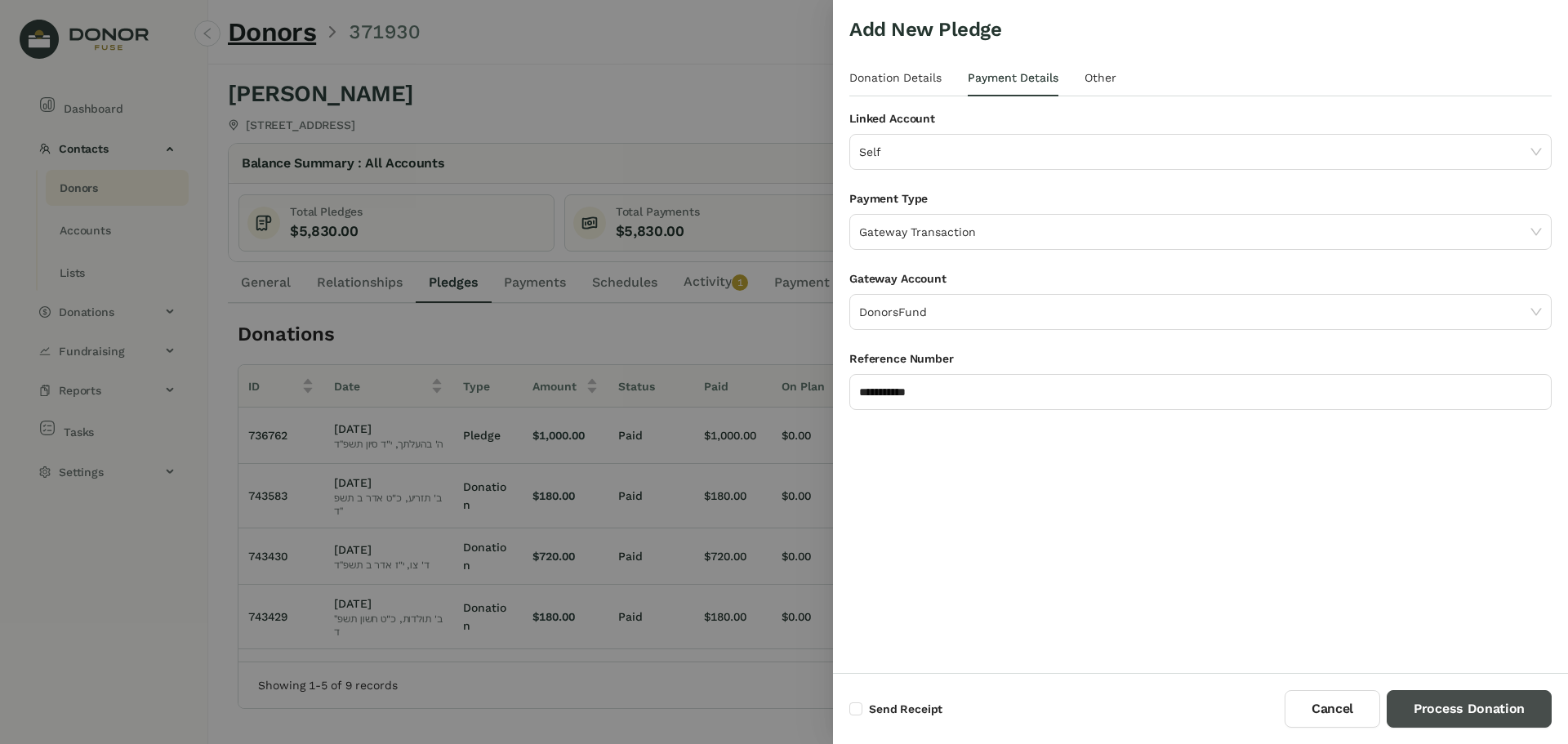 click on "Process Donation" at bounding box center [1469, 709] 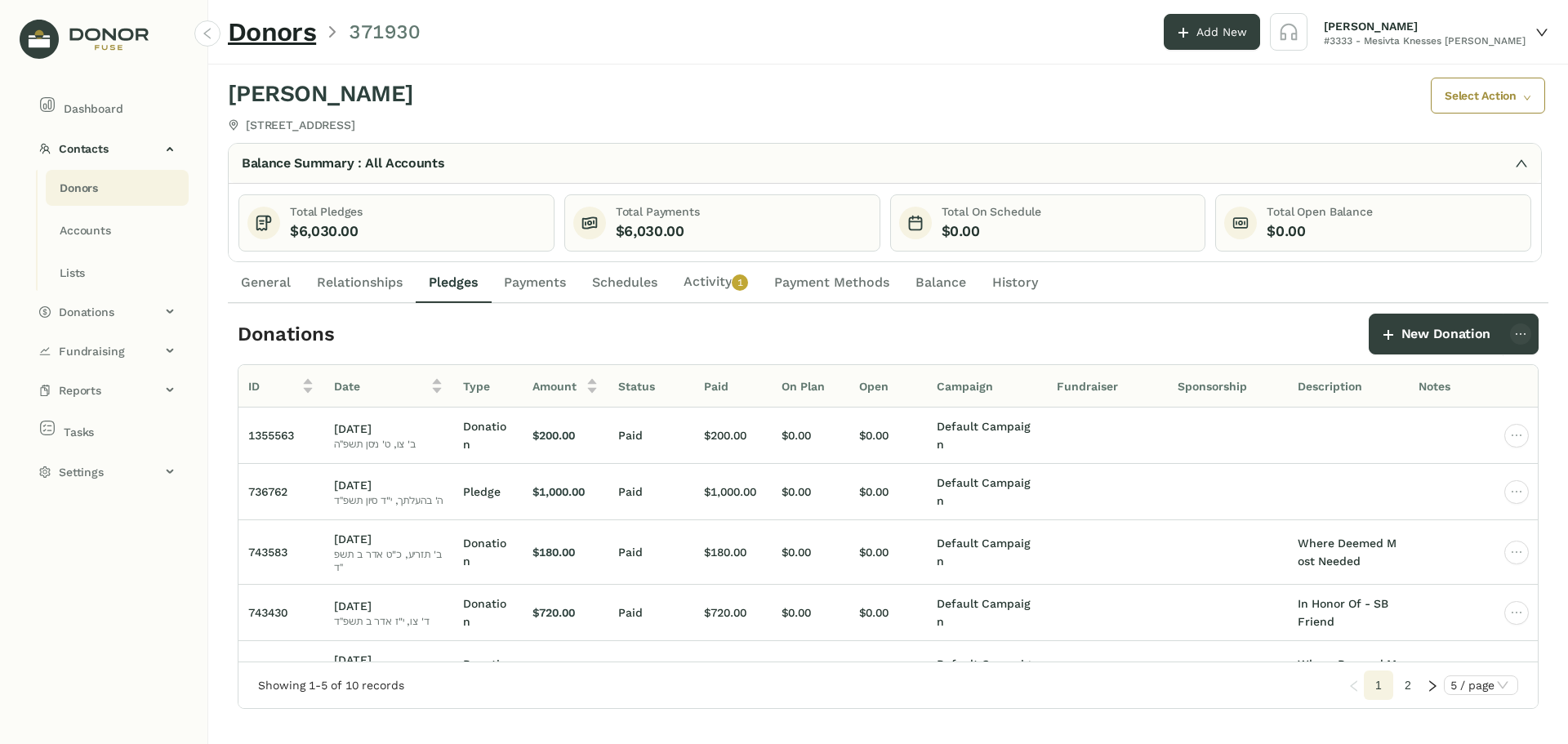 click on "Activity   0   1   2   3   4   5   6   7   8   9" 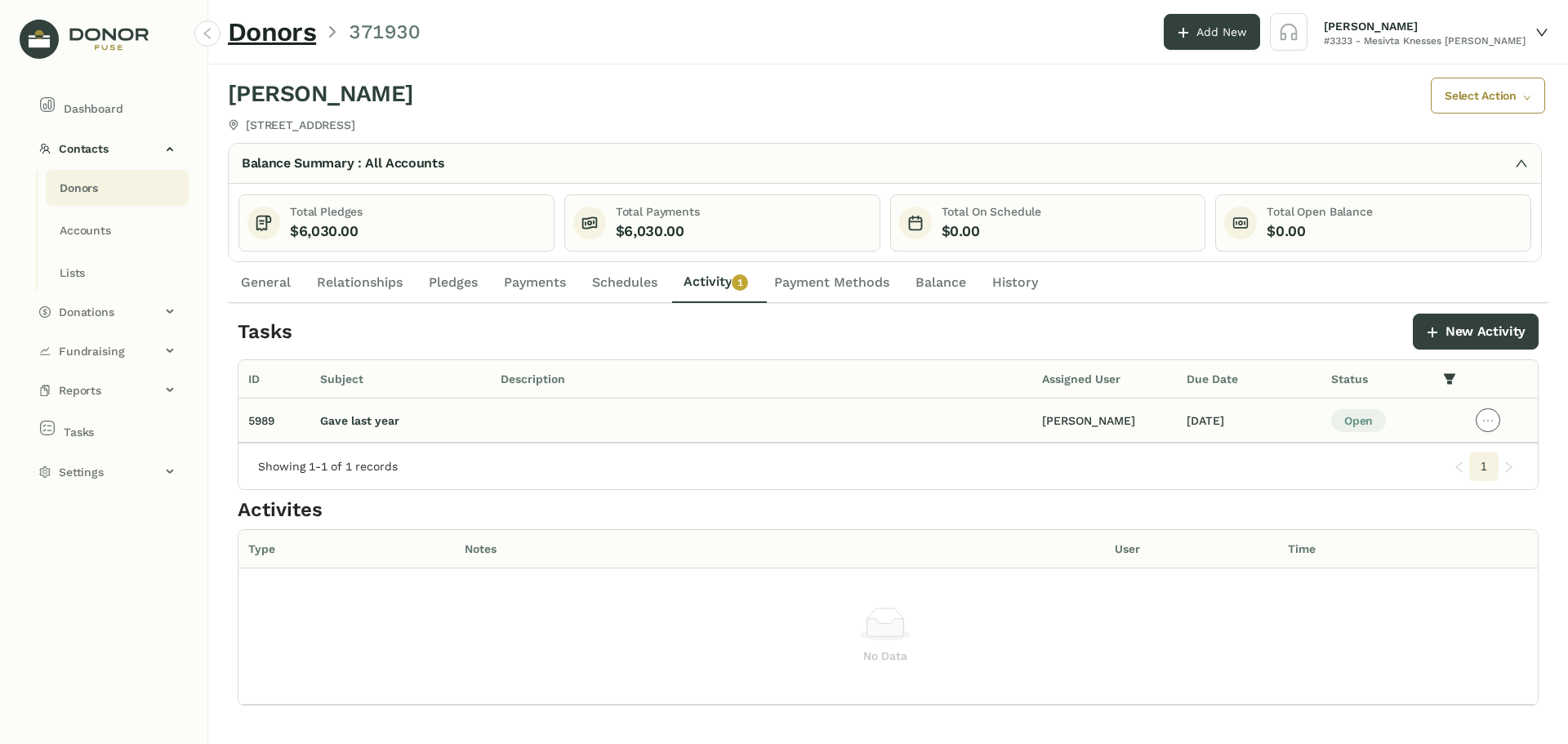 click 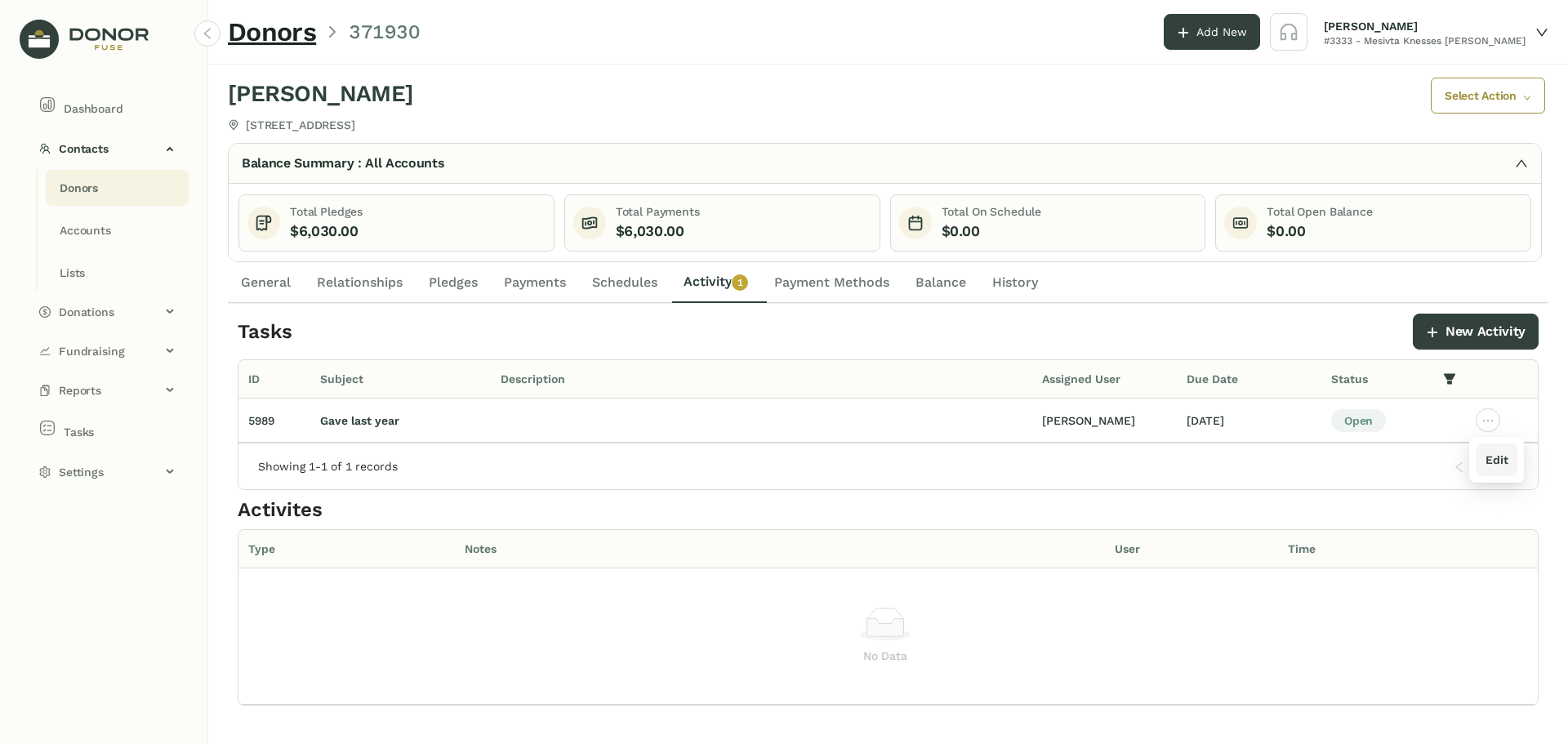 click on "Edit" at bounding box center [1496, 460] 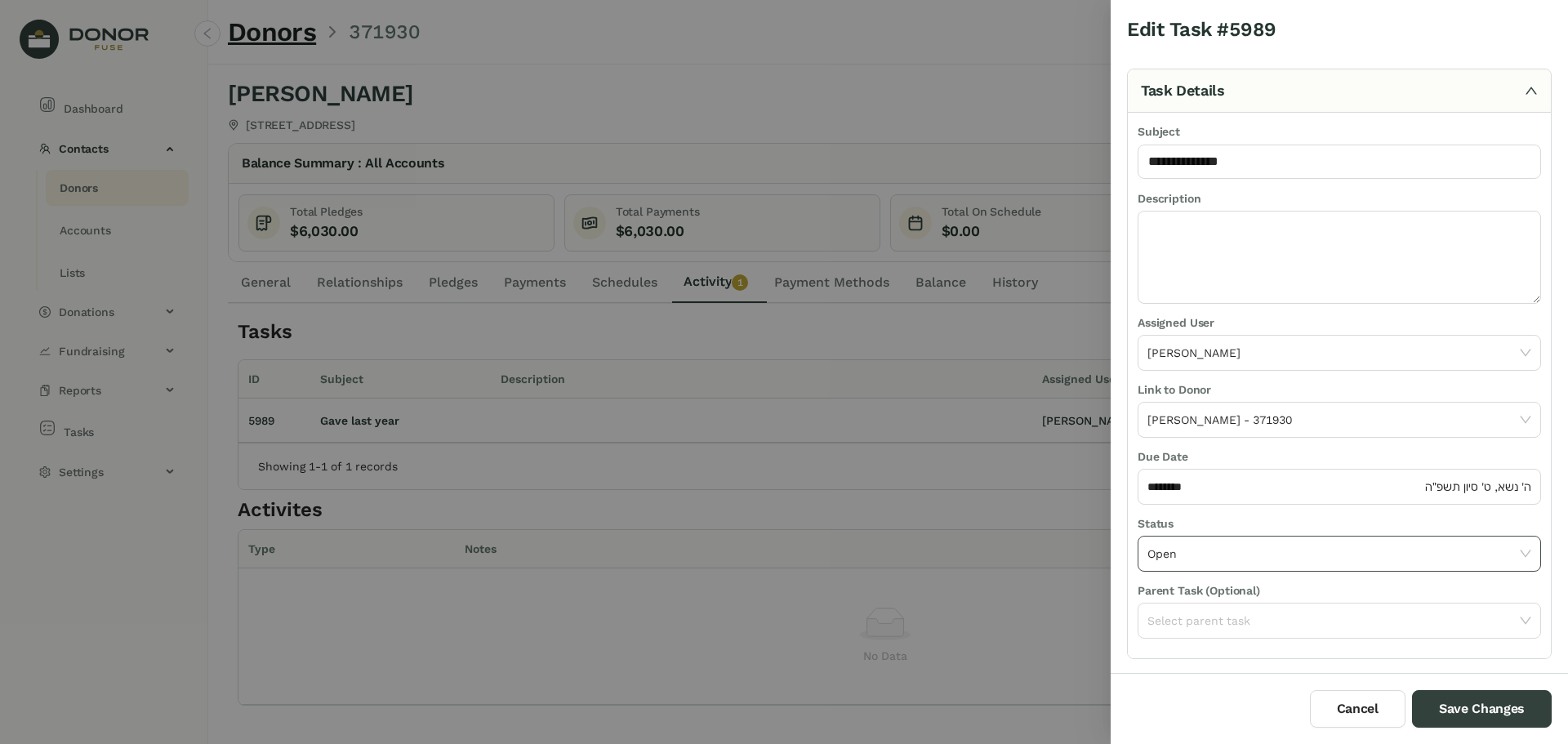 click on "Open" 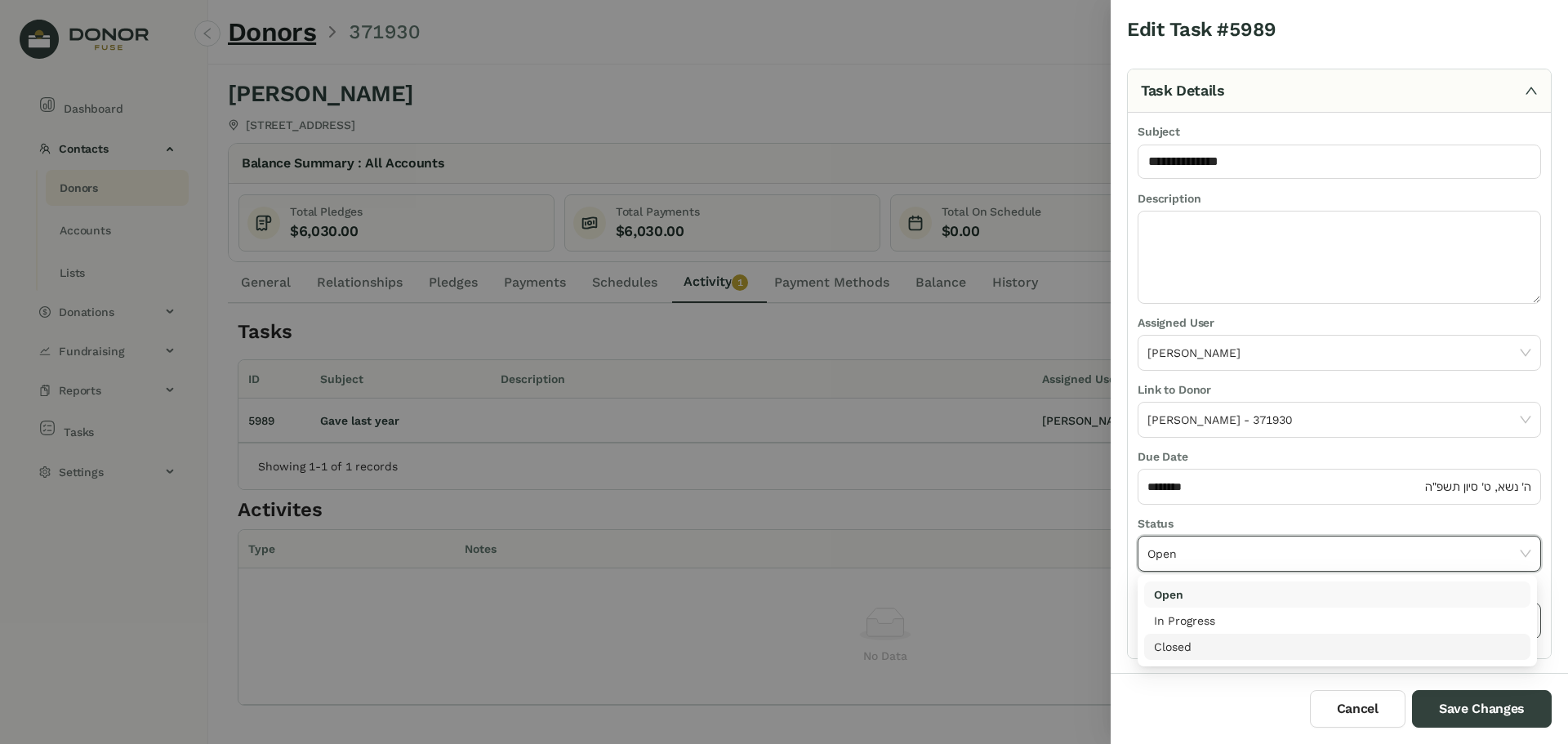 click on "Closed" at bounding box center [1337, 647] 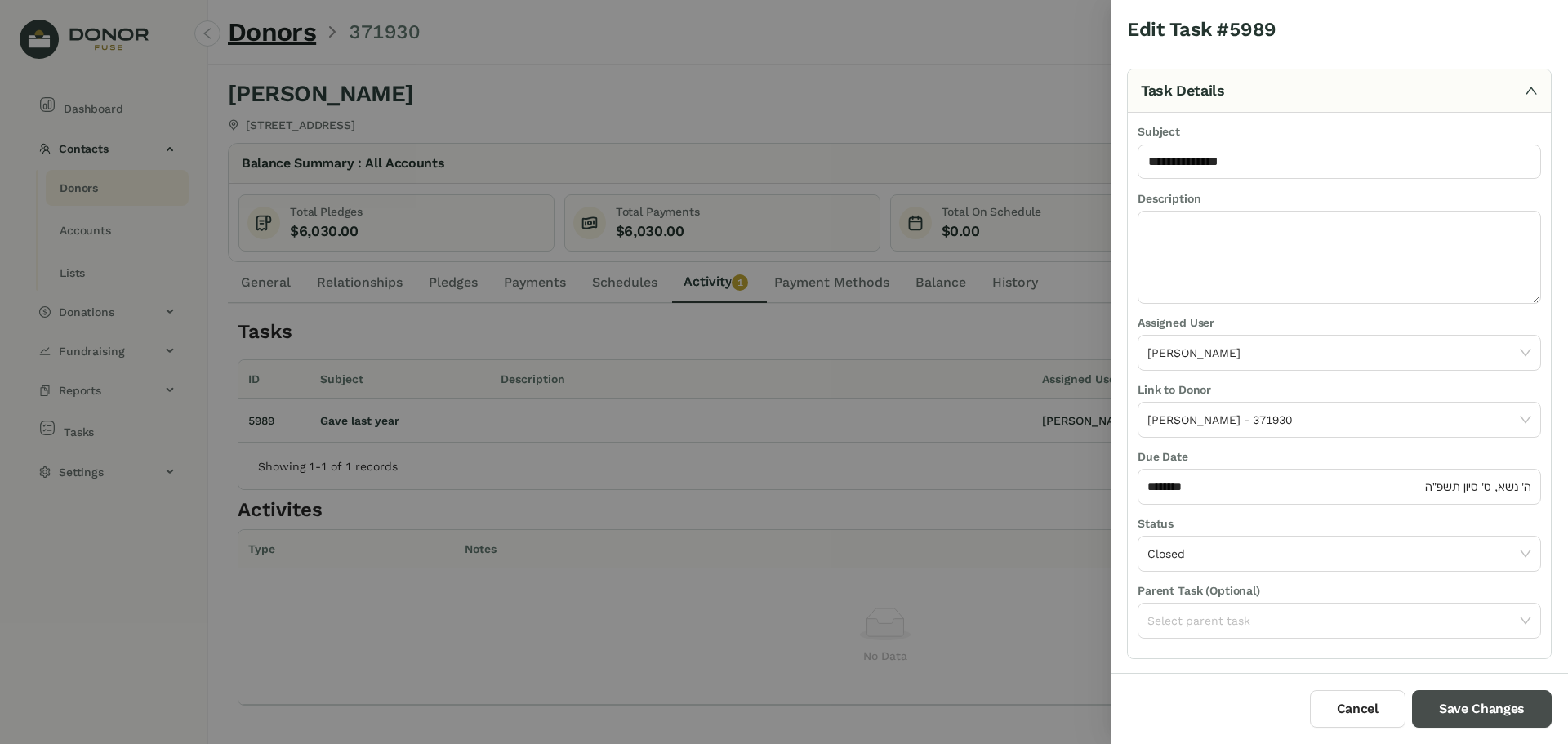 click on "Save Changes" at bounding box center (1481, 709) 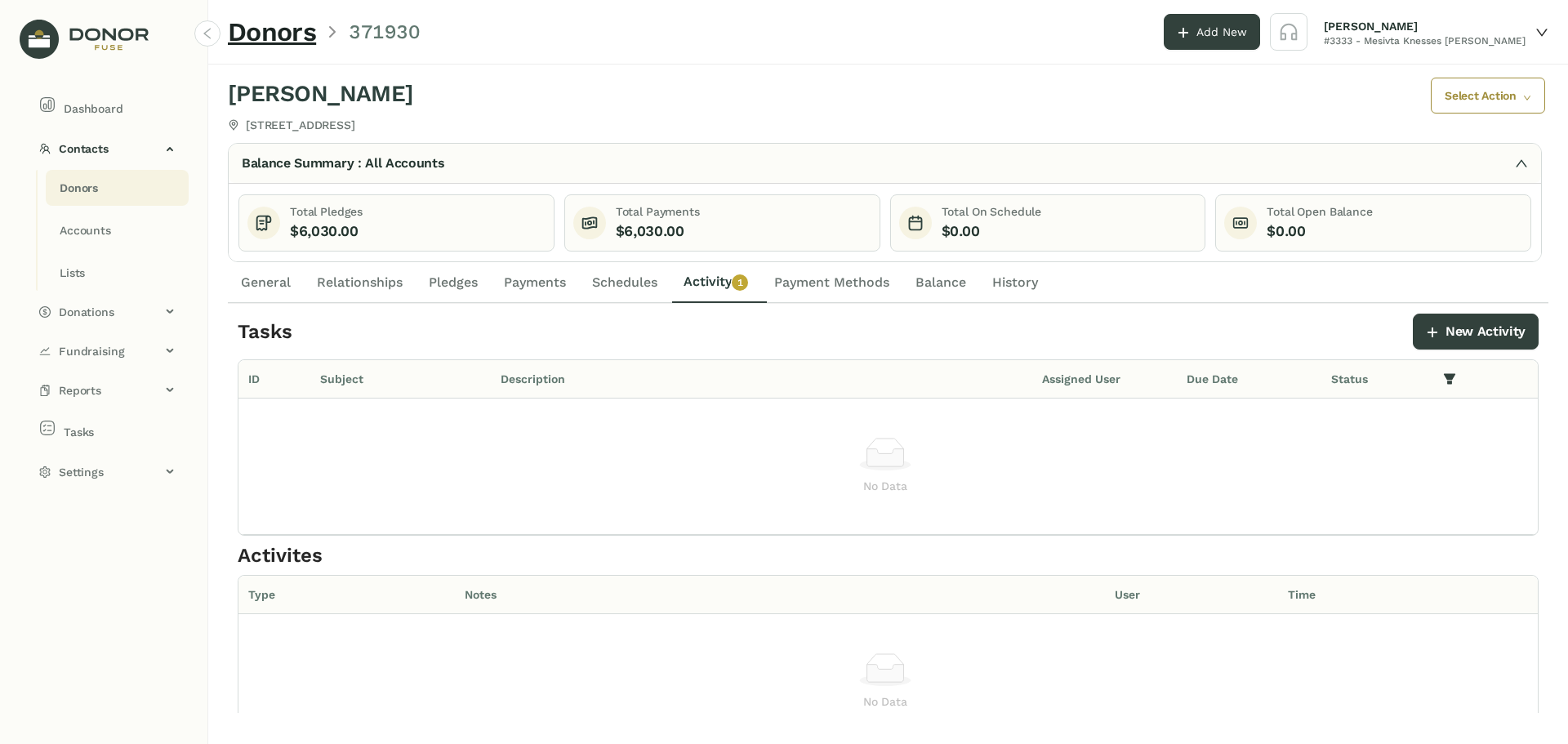 click on "Donors" 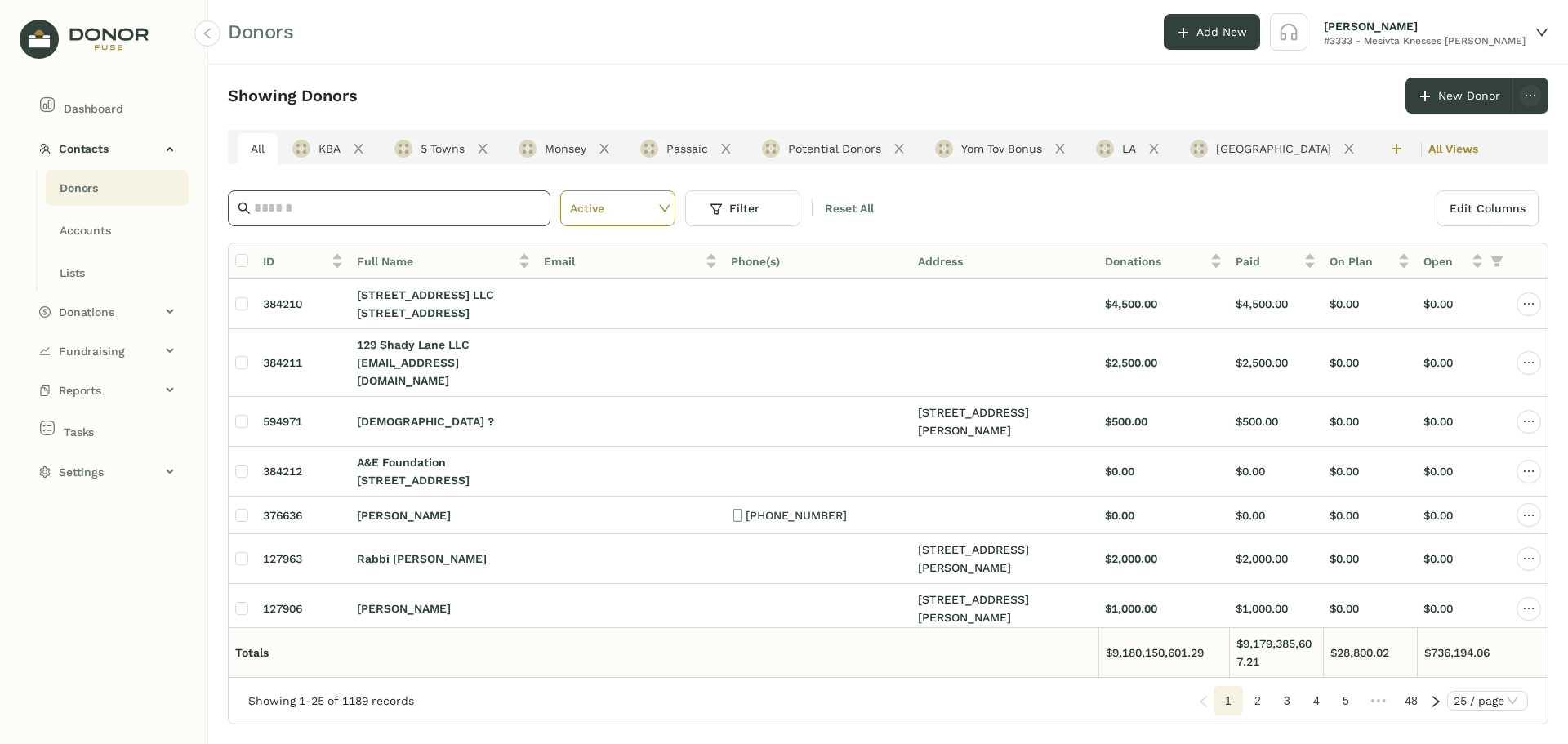 click 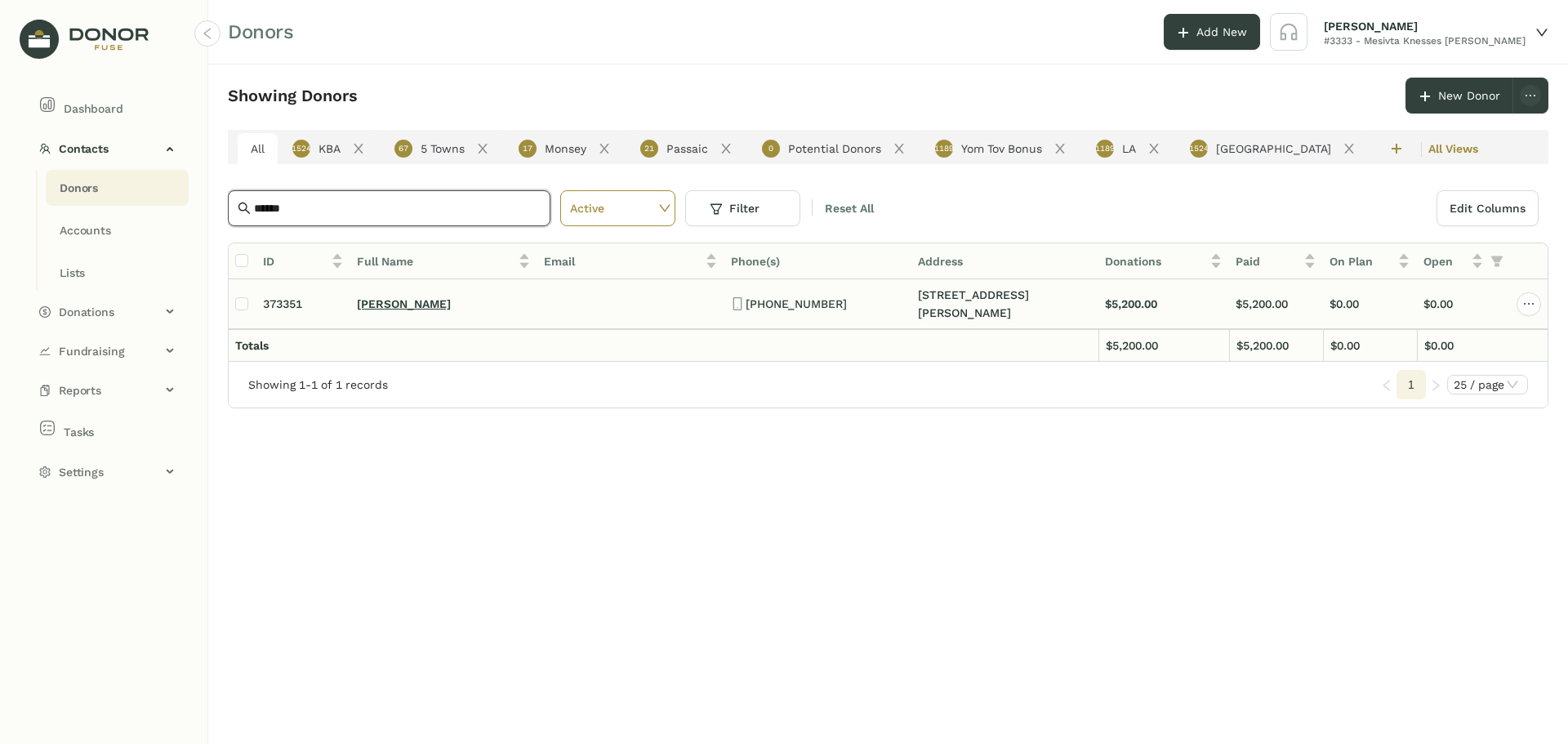 type on "******" 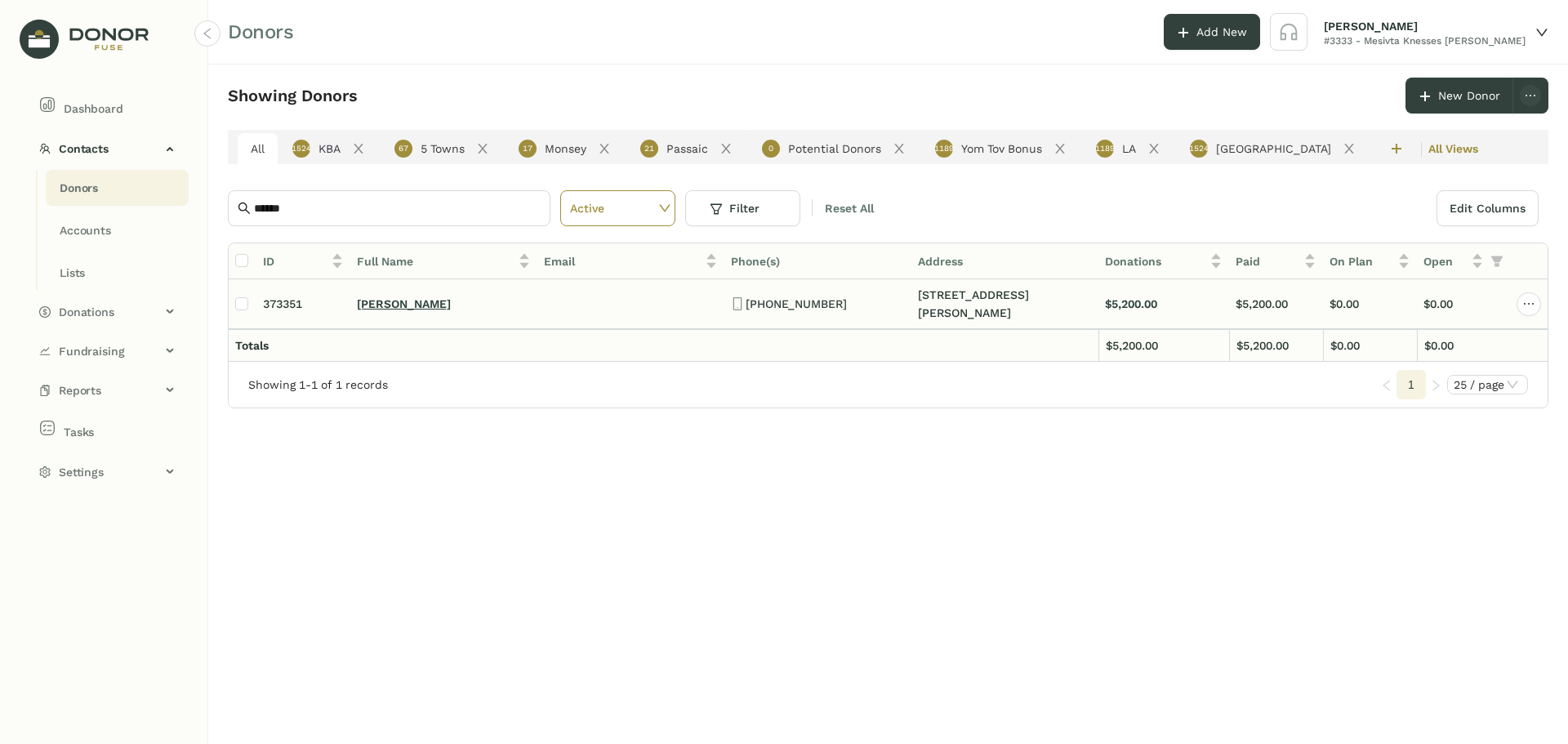 click on "Rabbi Nisson Kugler" 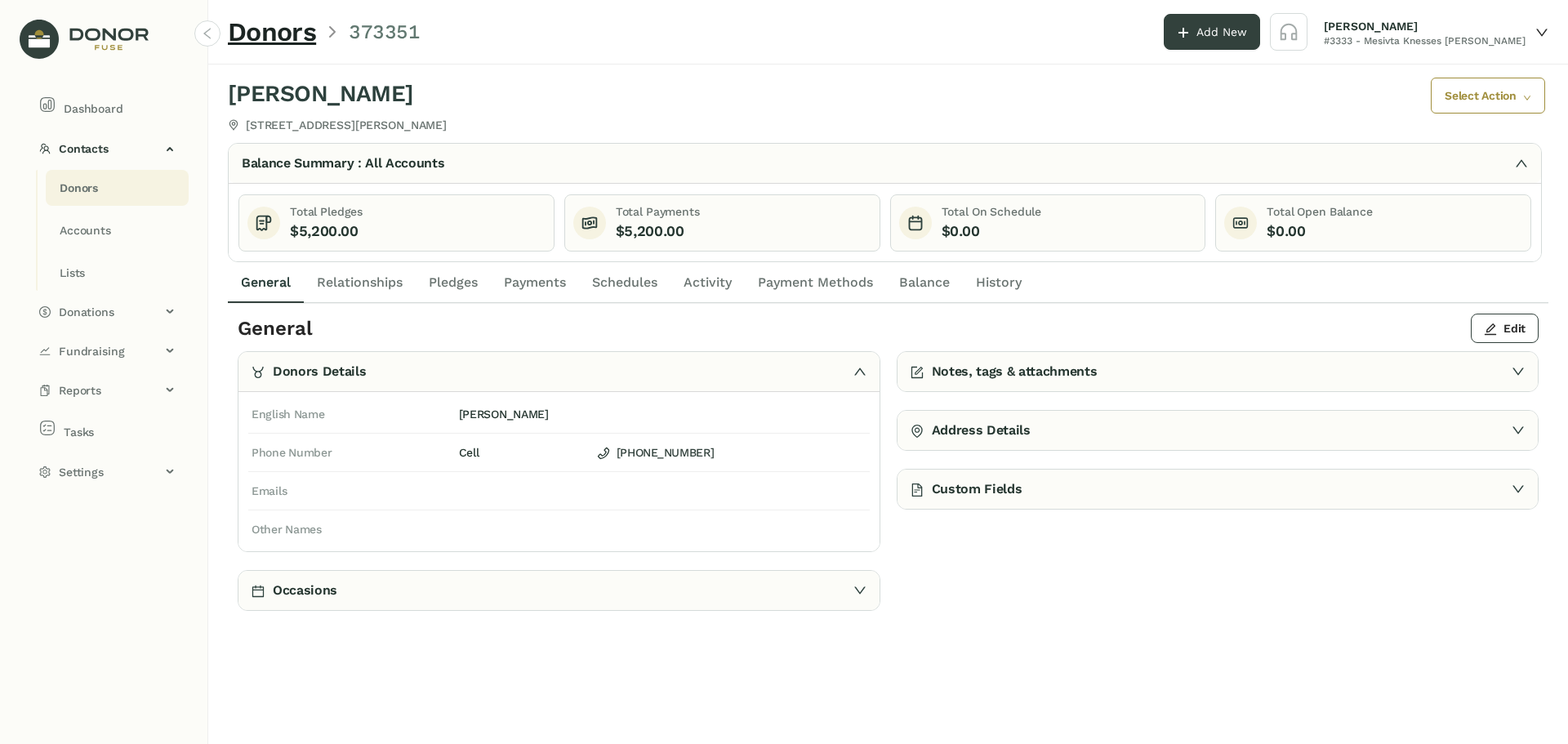 click on "Payments" 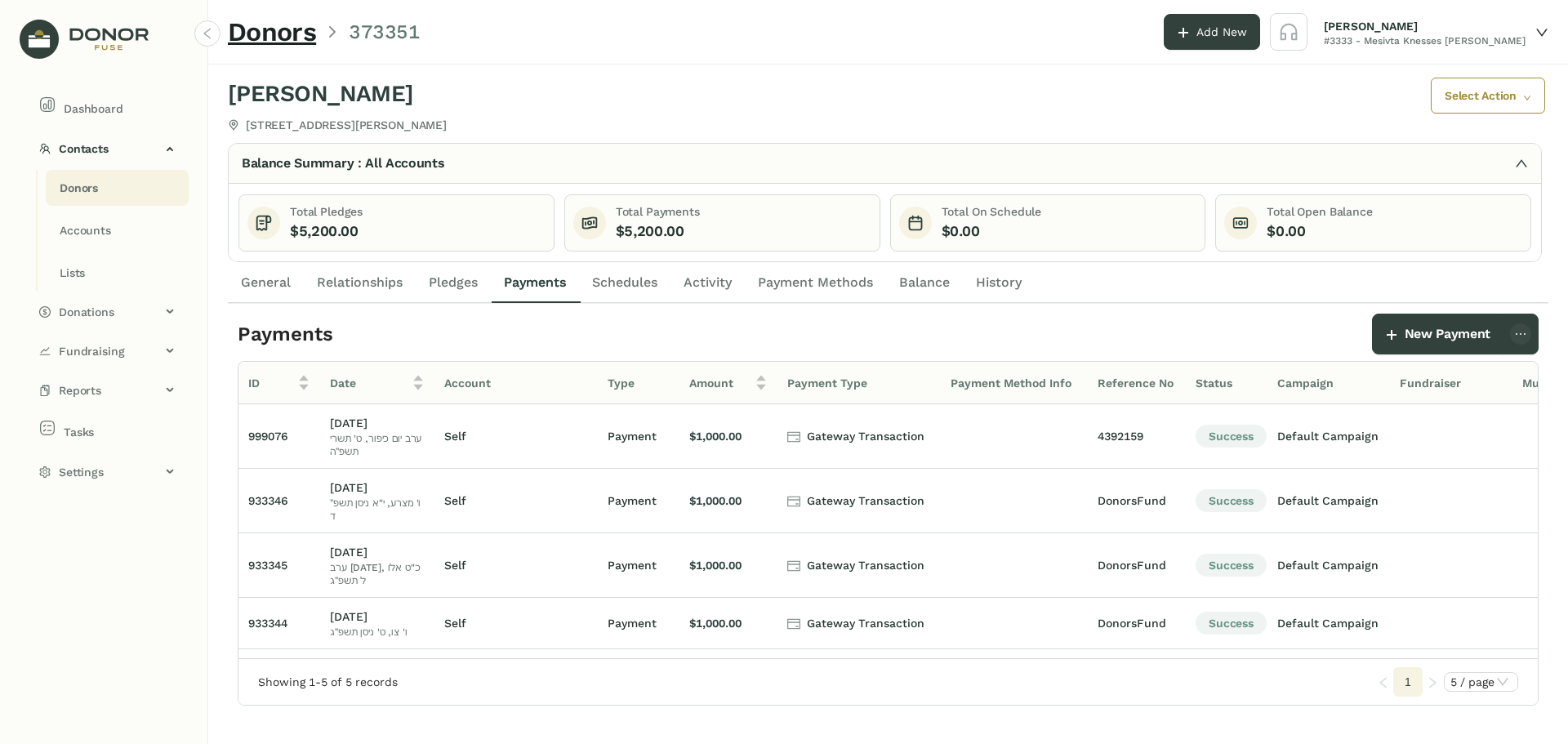 click on "Pledges" 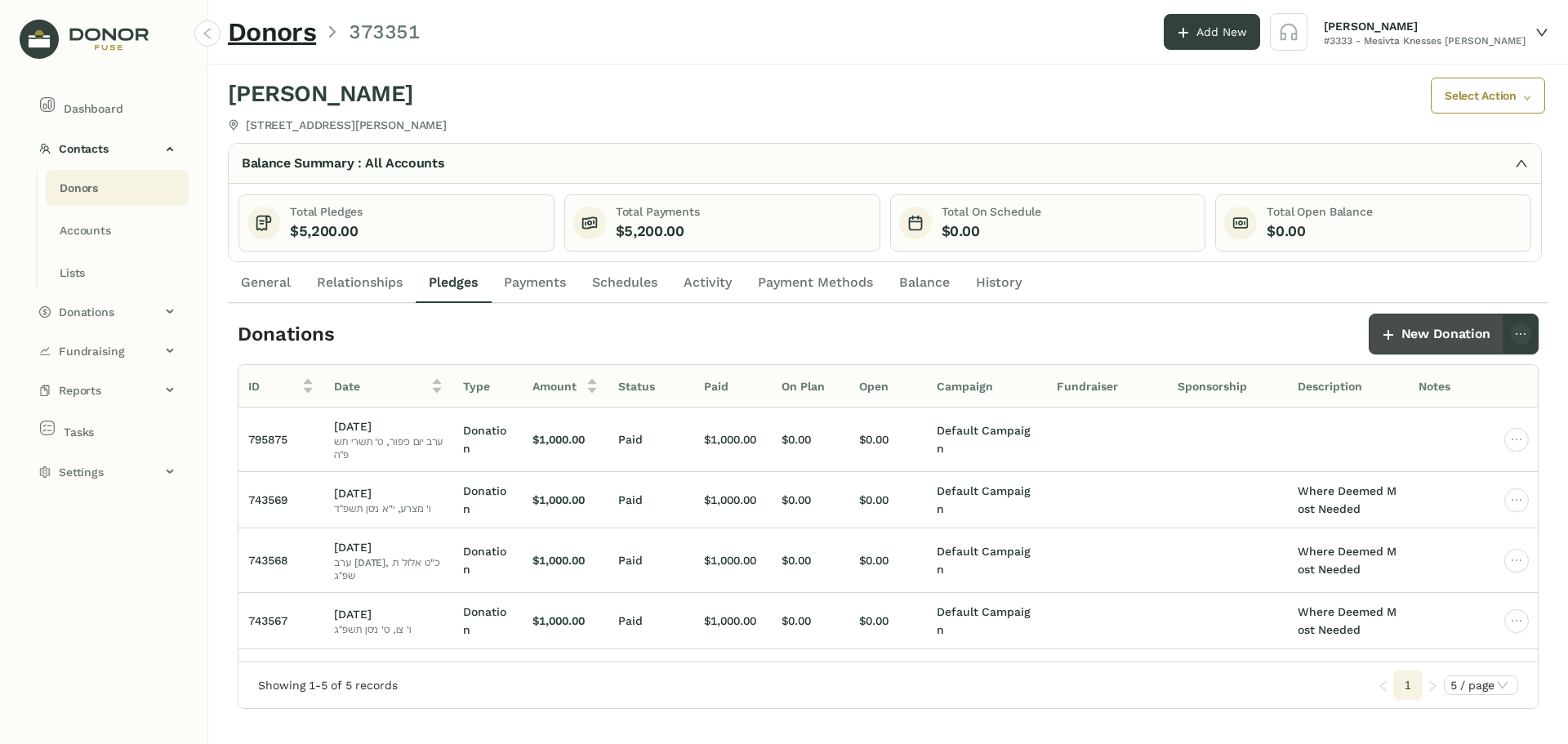 click on "New Donation" 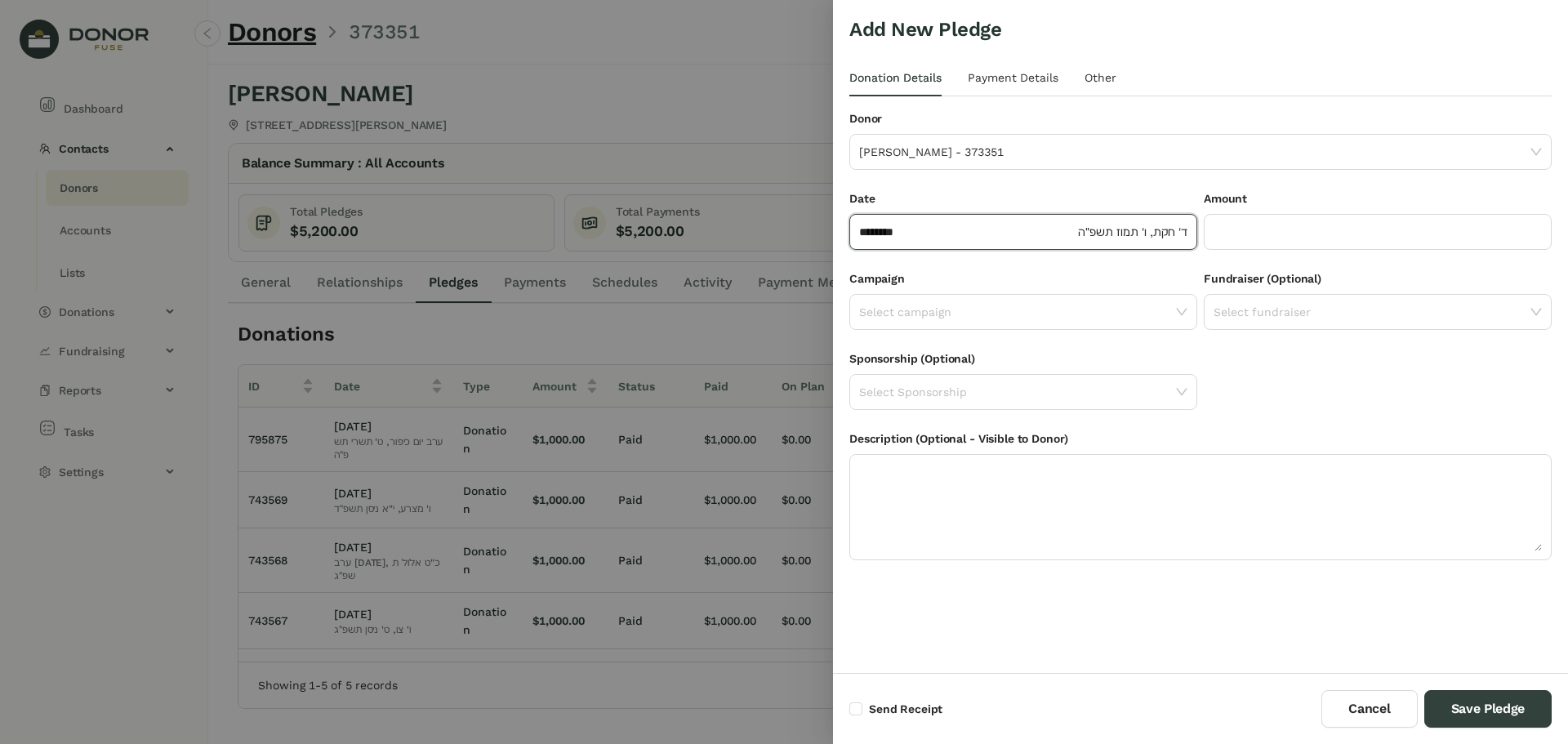 click on "********" 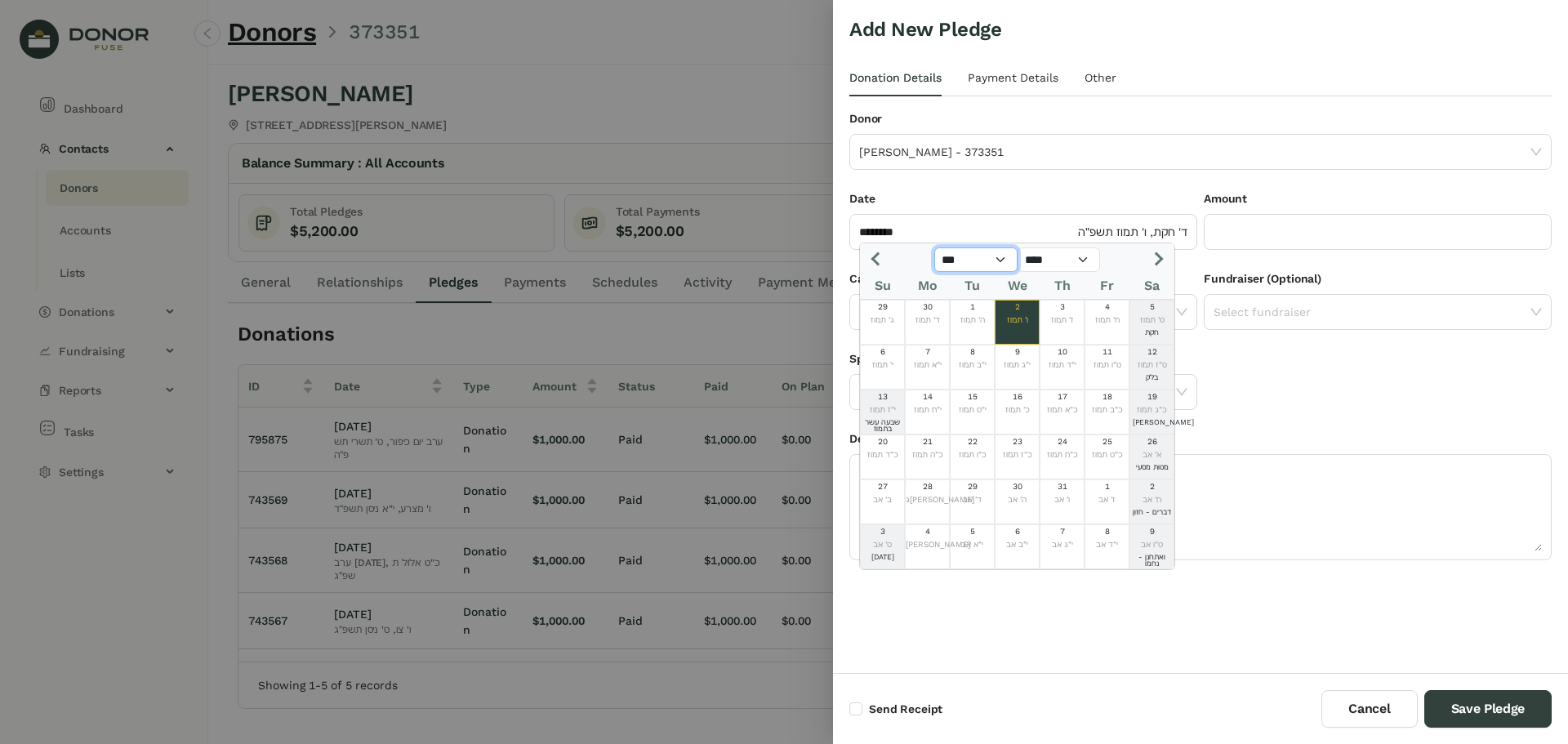 click on "*** *** *** *** *** *** *** *** *** *** *** ***" 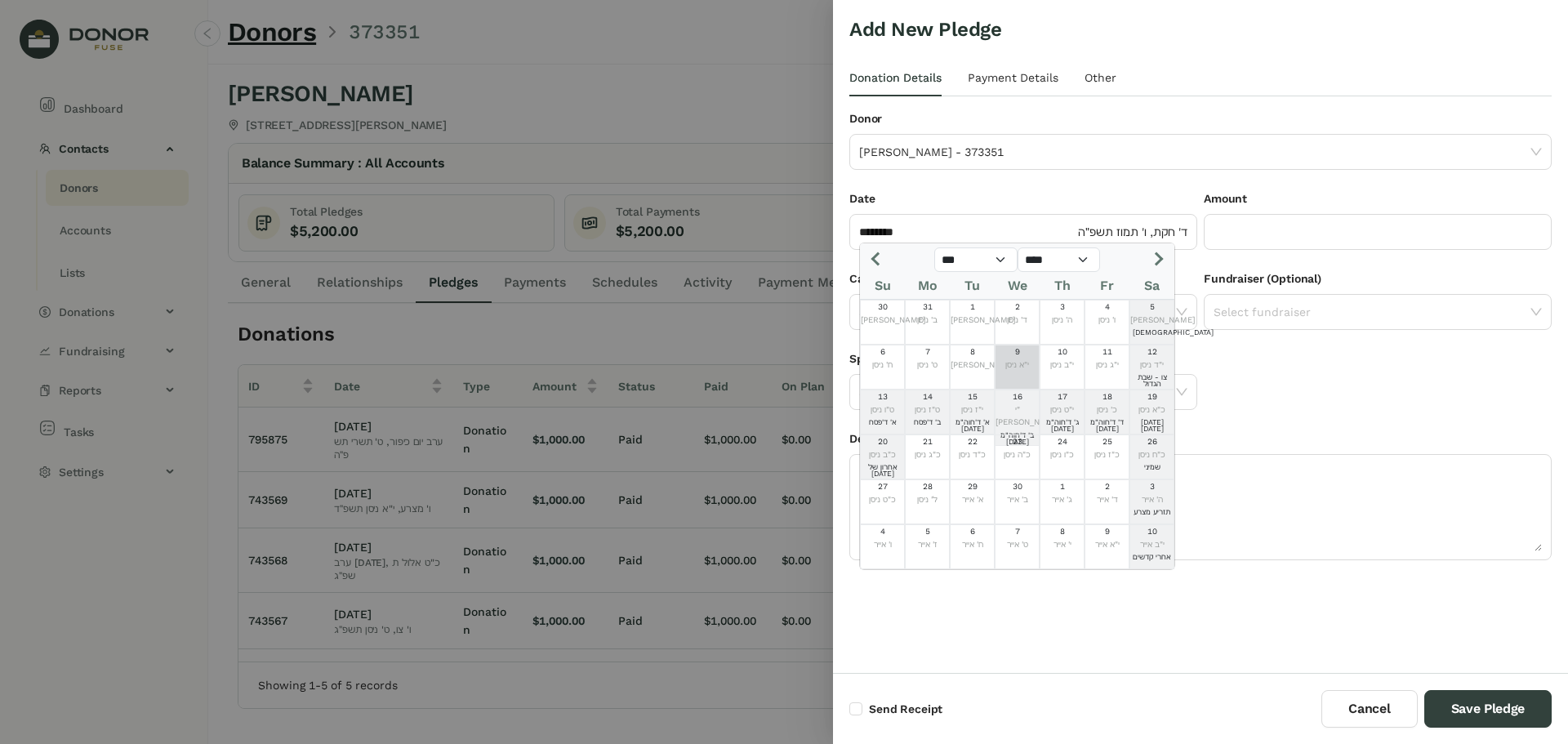 click on "9" 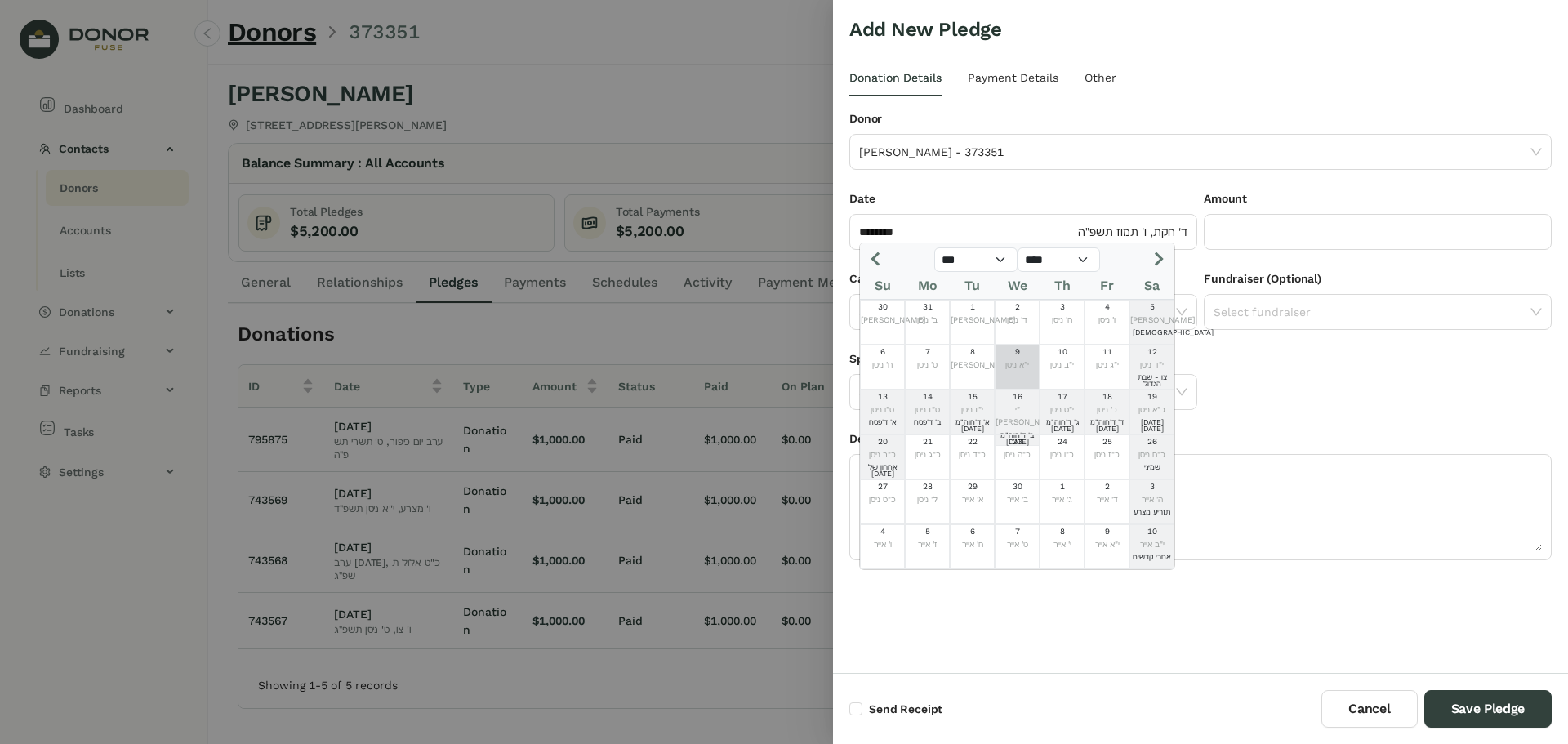 type on "********" 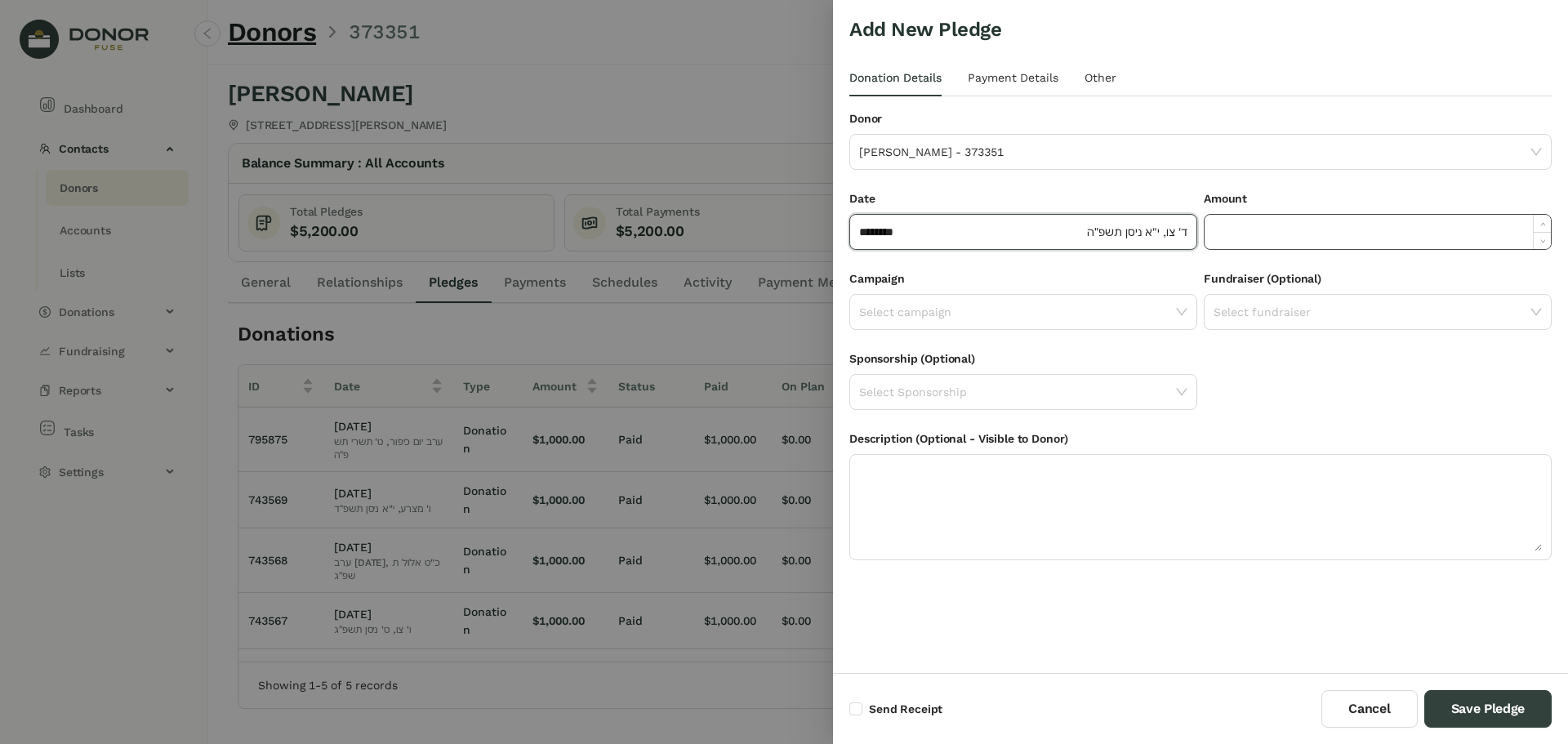 click 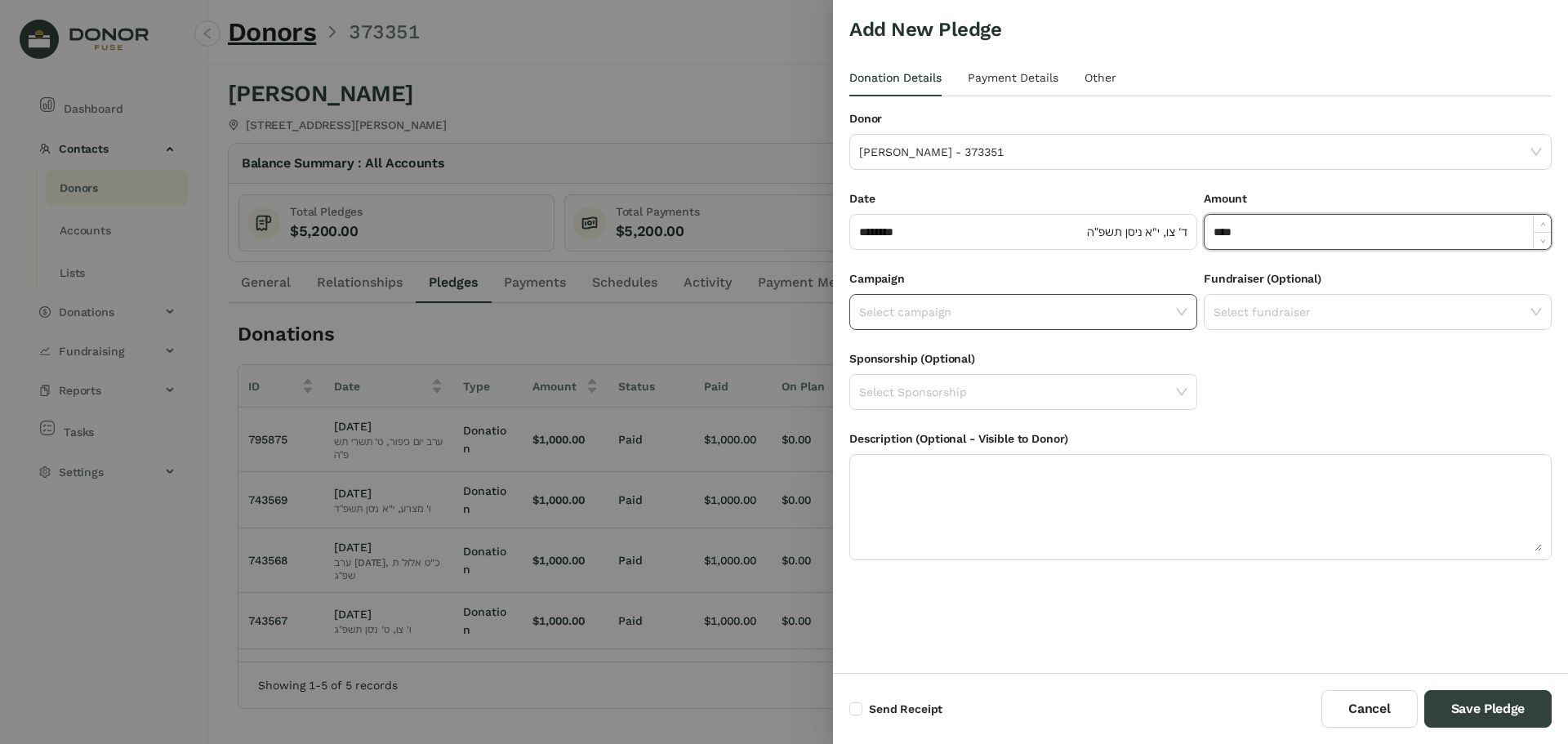 type on "*********" 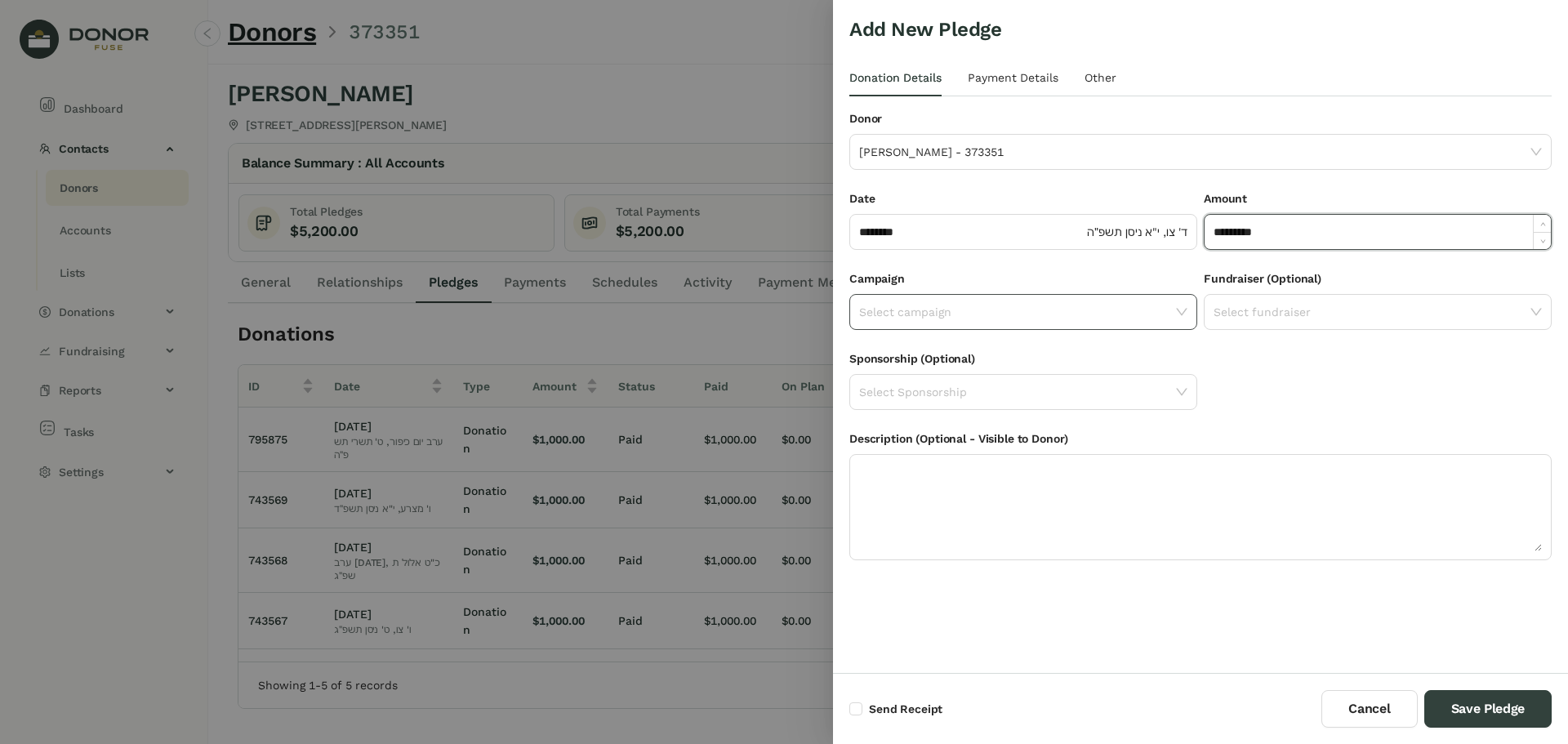 click 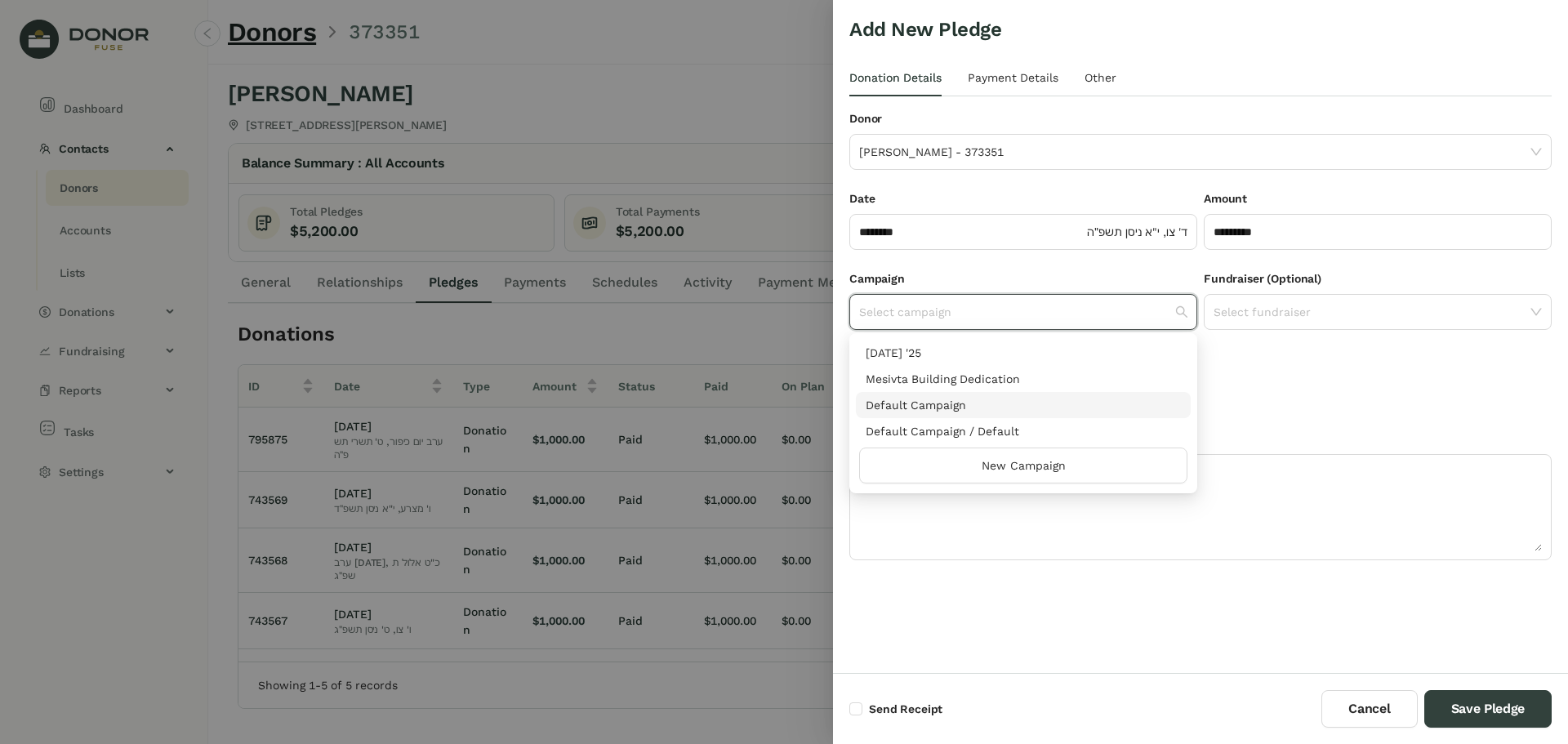 drag, startPoint x: 899, startPoint y: 403, endPoint x: 906, endPoint y: 390, distance: 14.76482 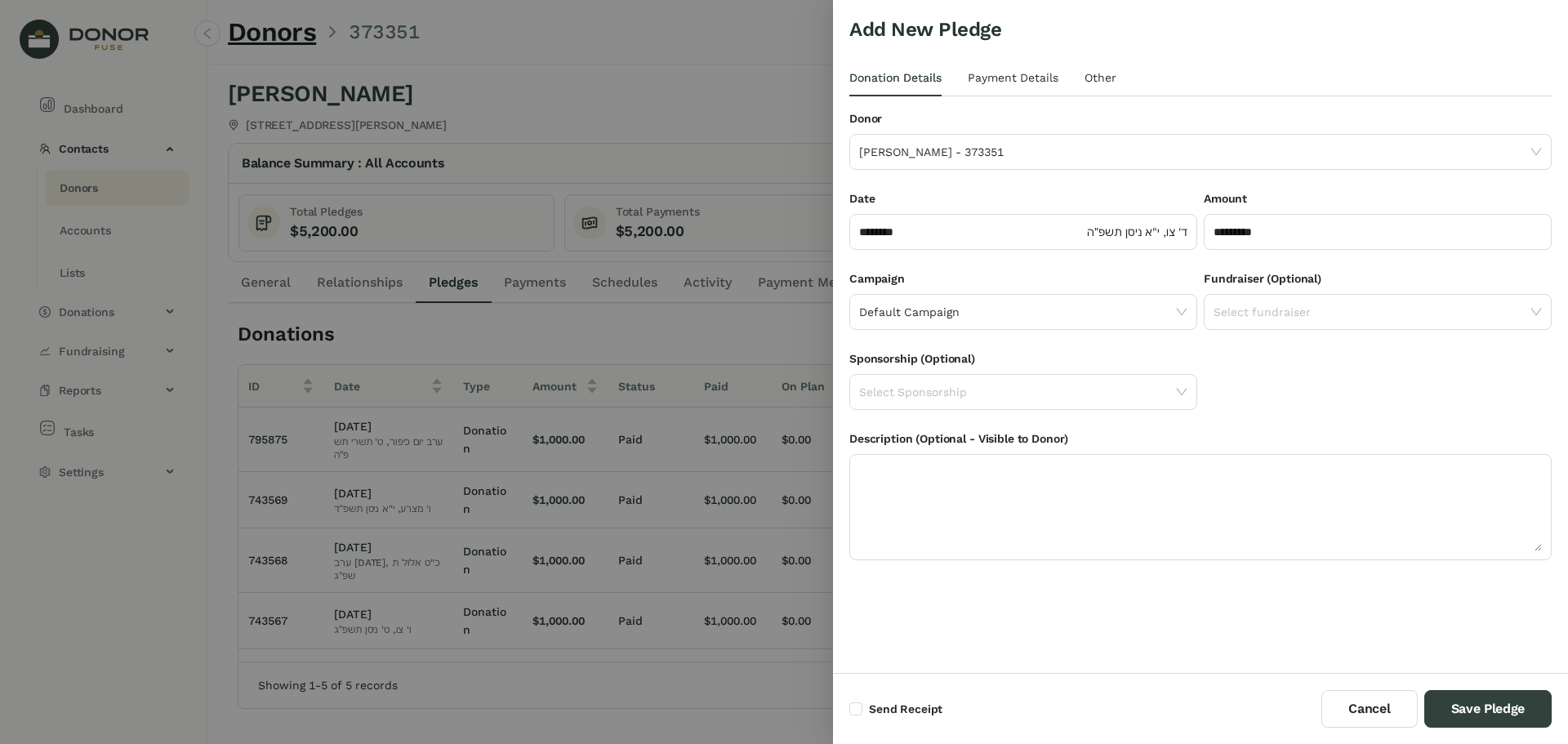 click on "Add New Pledge" at bounding box center (1200, 38) 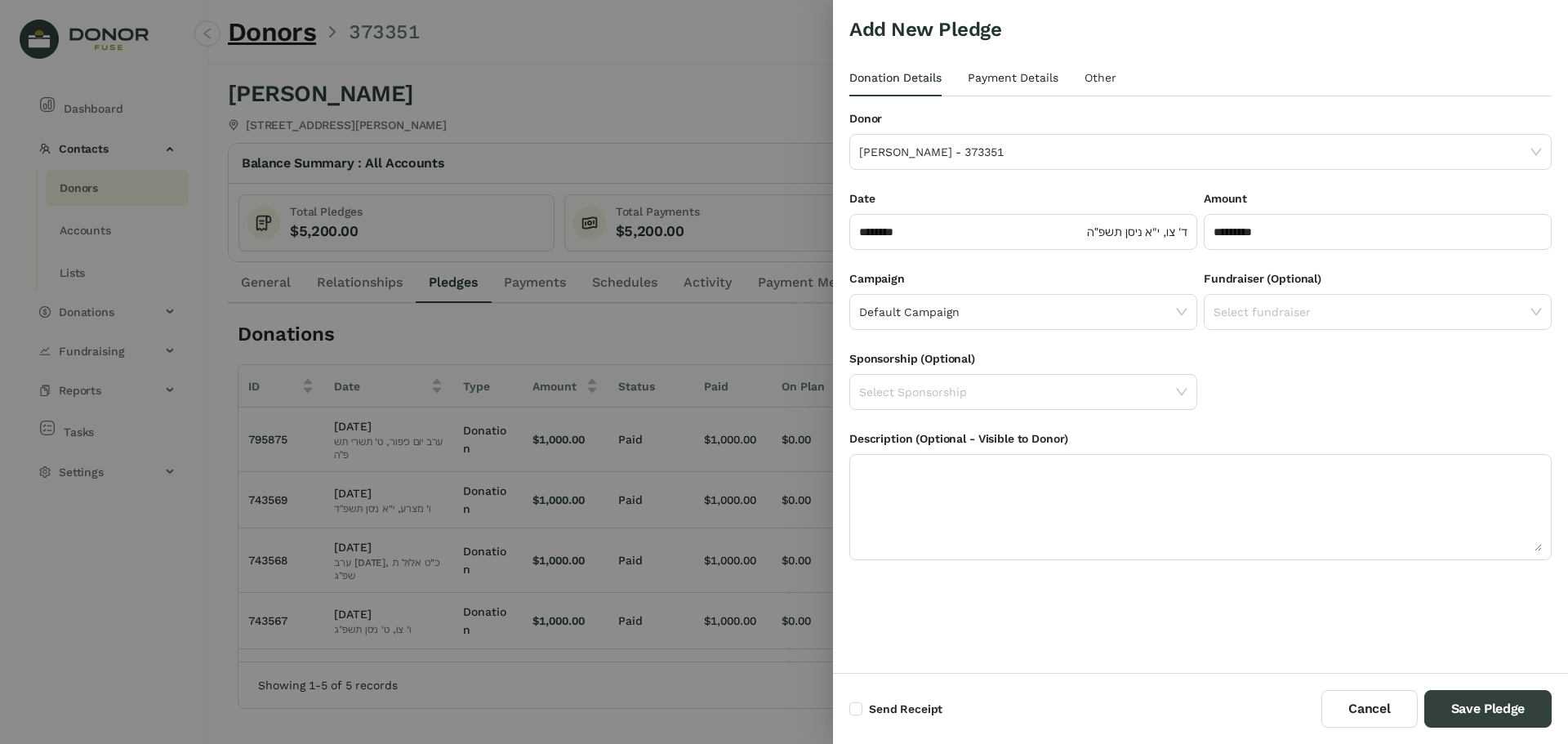 click on "Payment Details" at bounding box center [1013, 78] 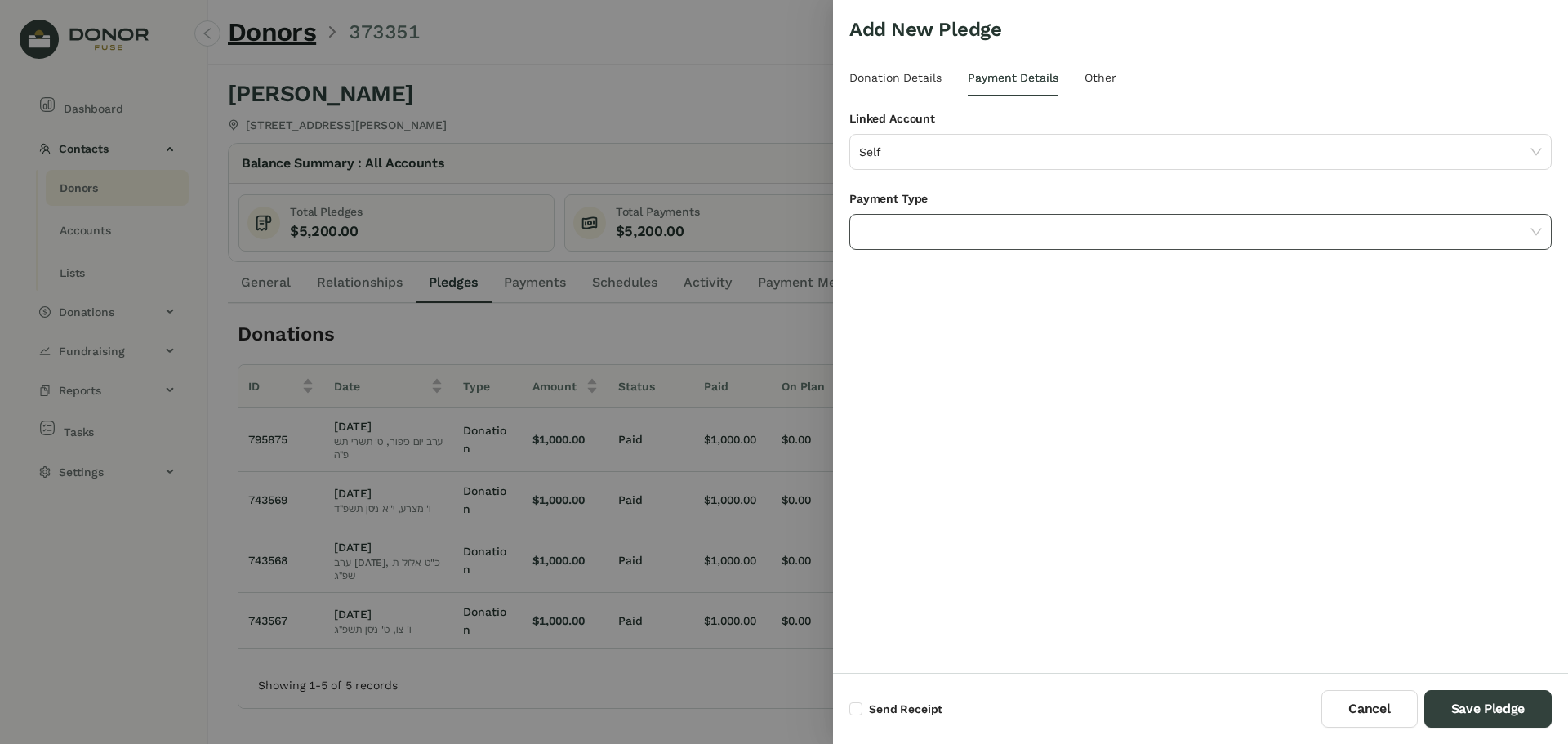 click 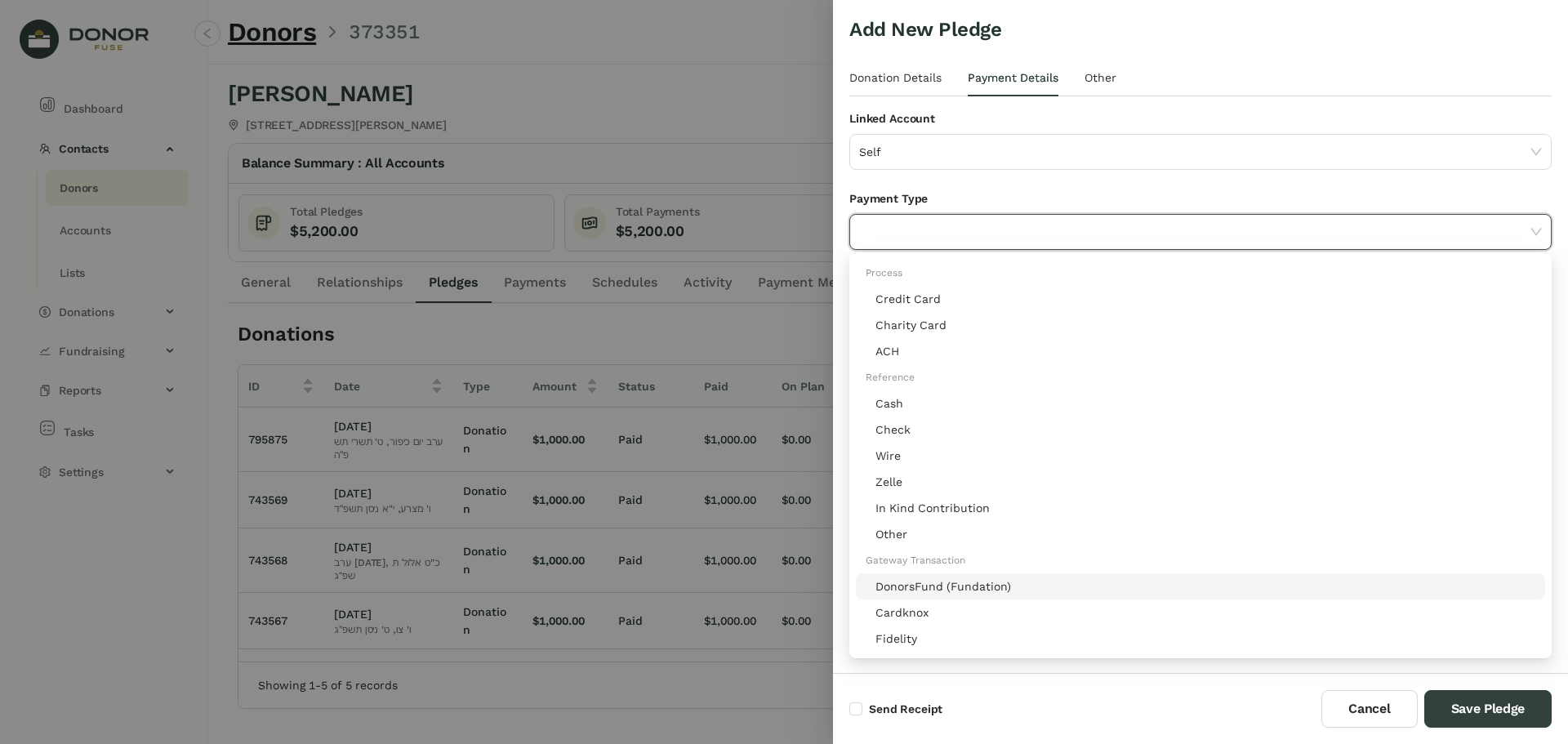 drag, startPoint x: 902, startPoint y: 579, endPoint x: 908, endPoint y: 546, distance: 33.54102 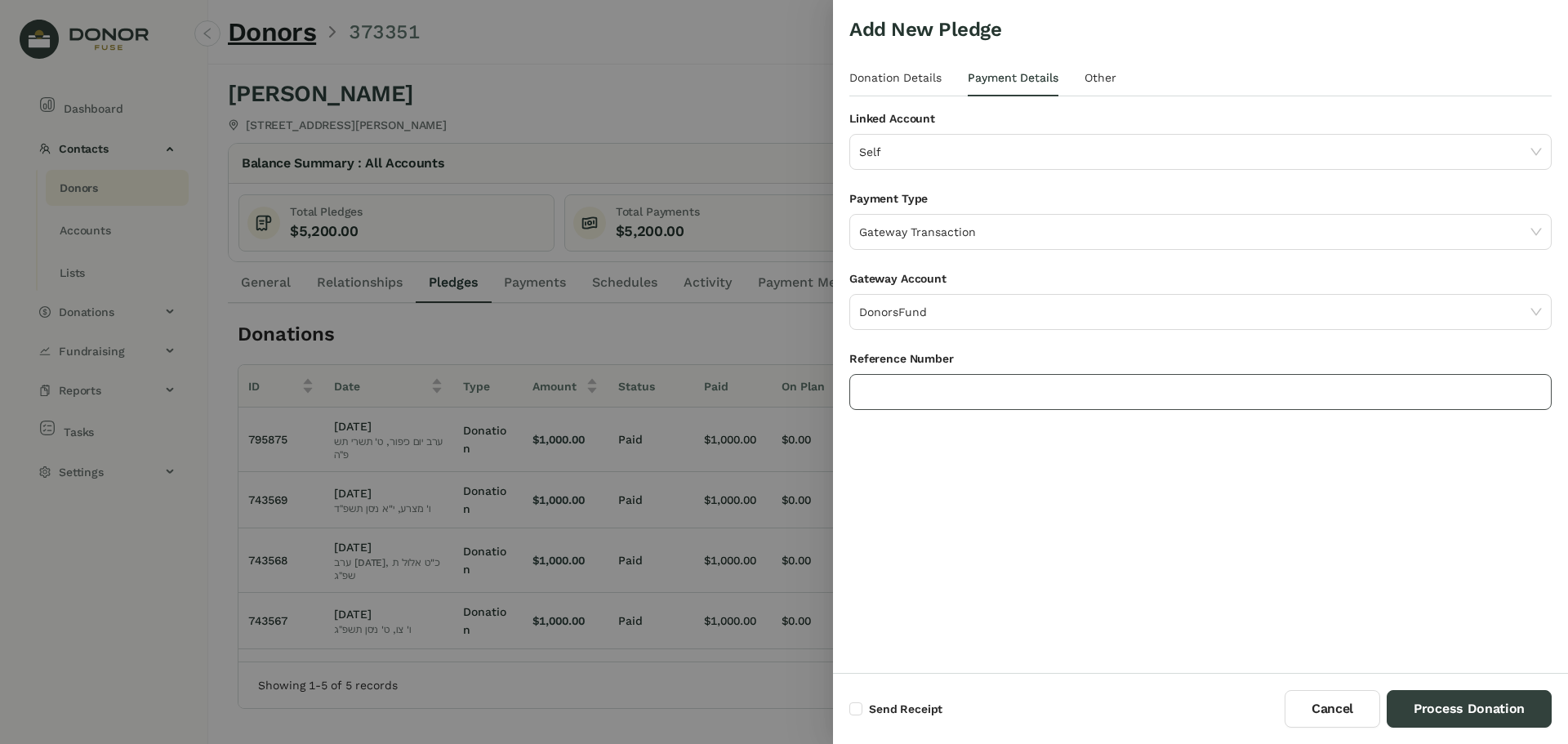 click 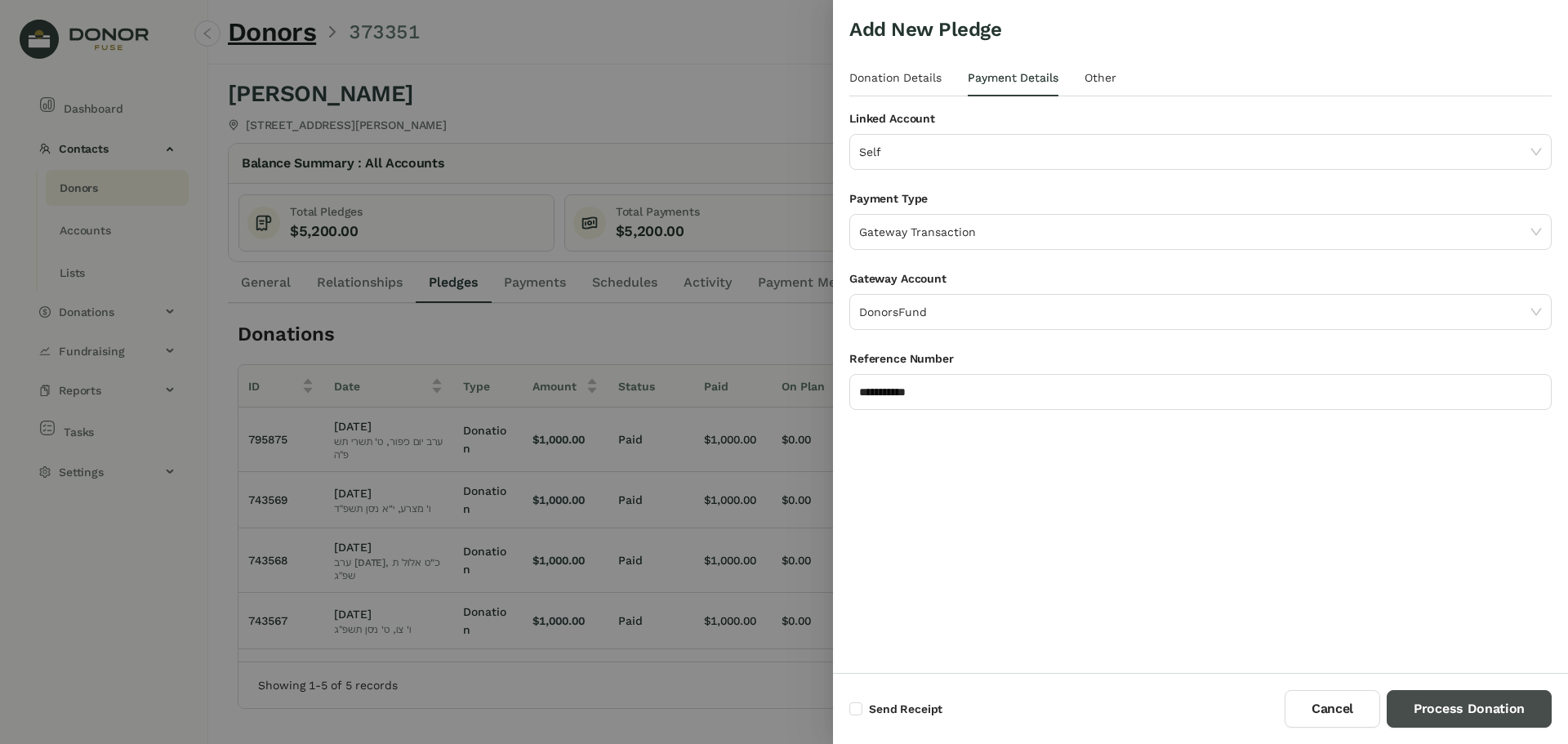 click on "Process Donation" at bounding box center (1469, 709) 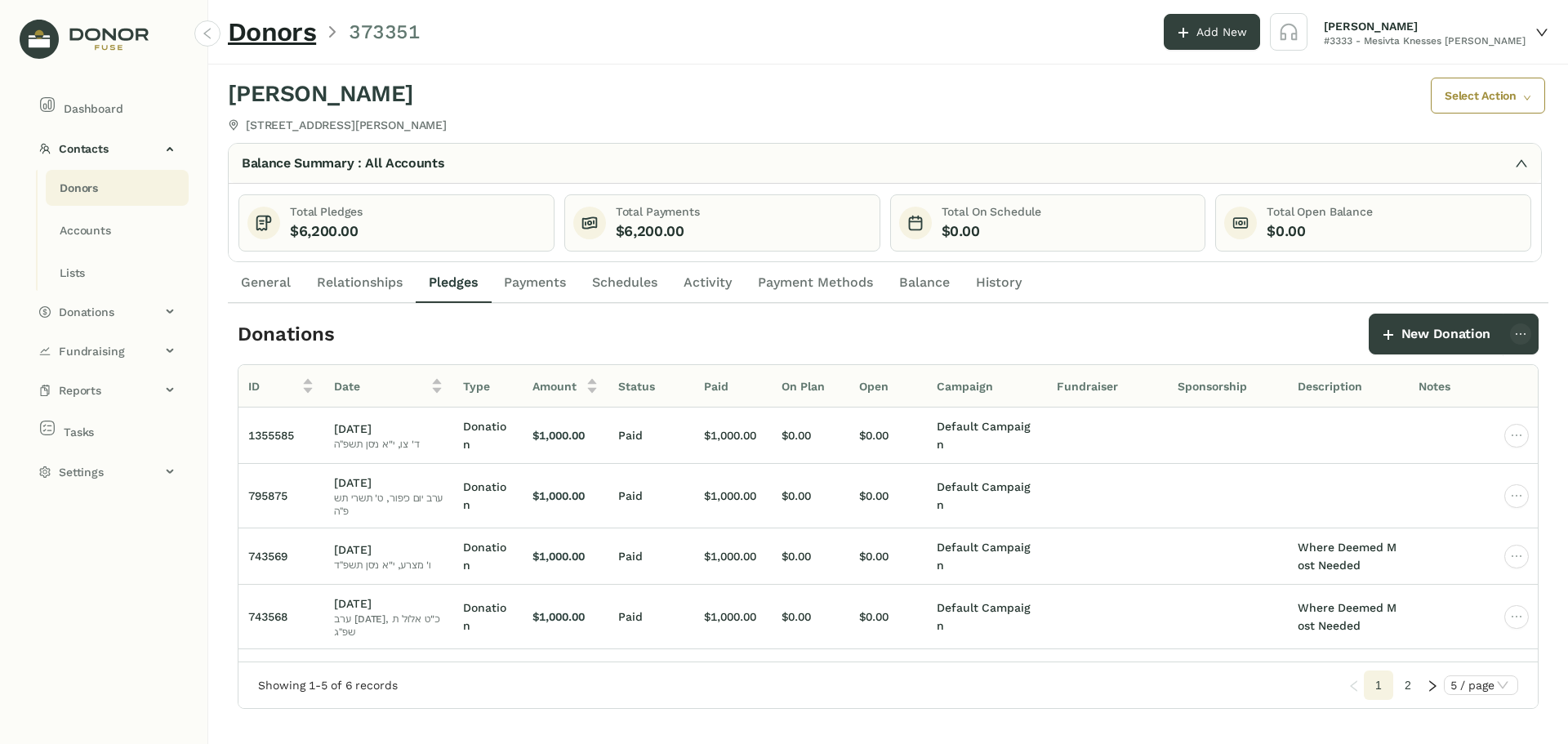 click on "Donors" 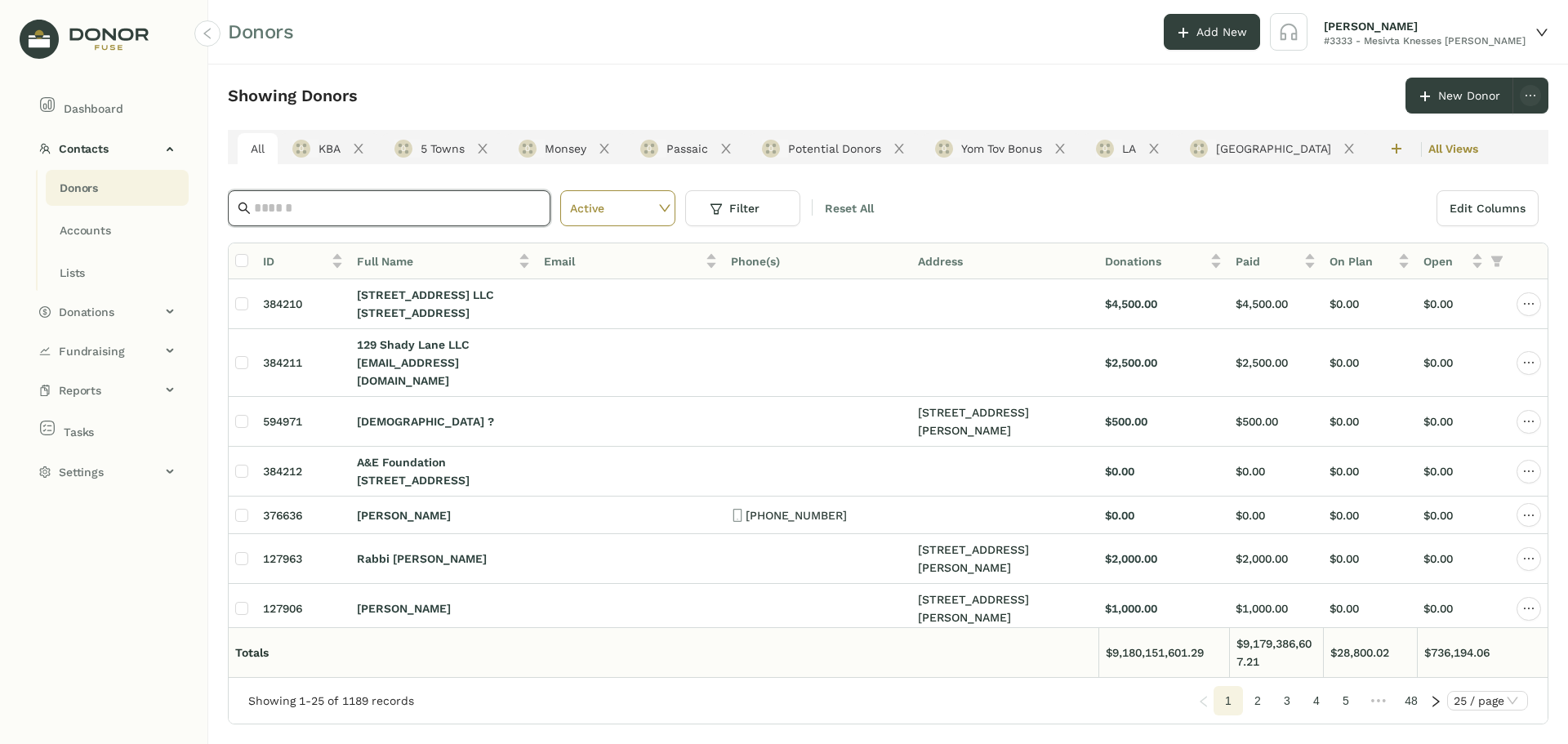 click 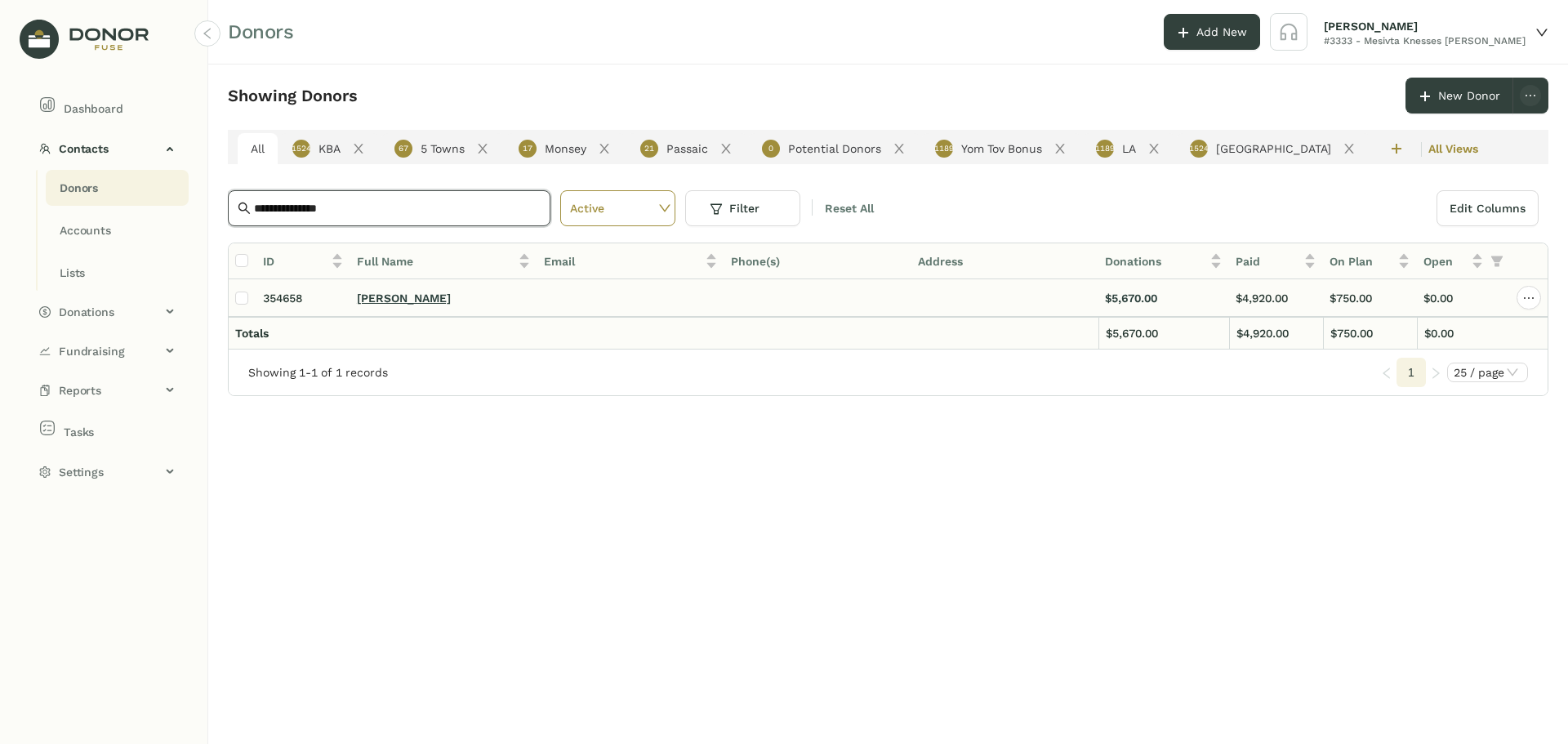 type on "**********" 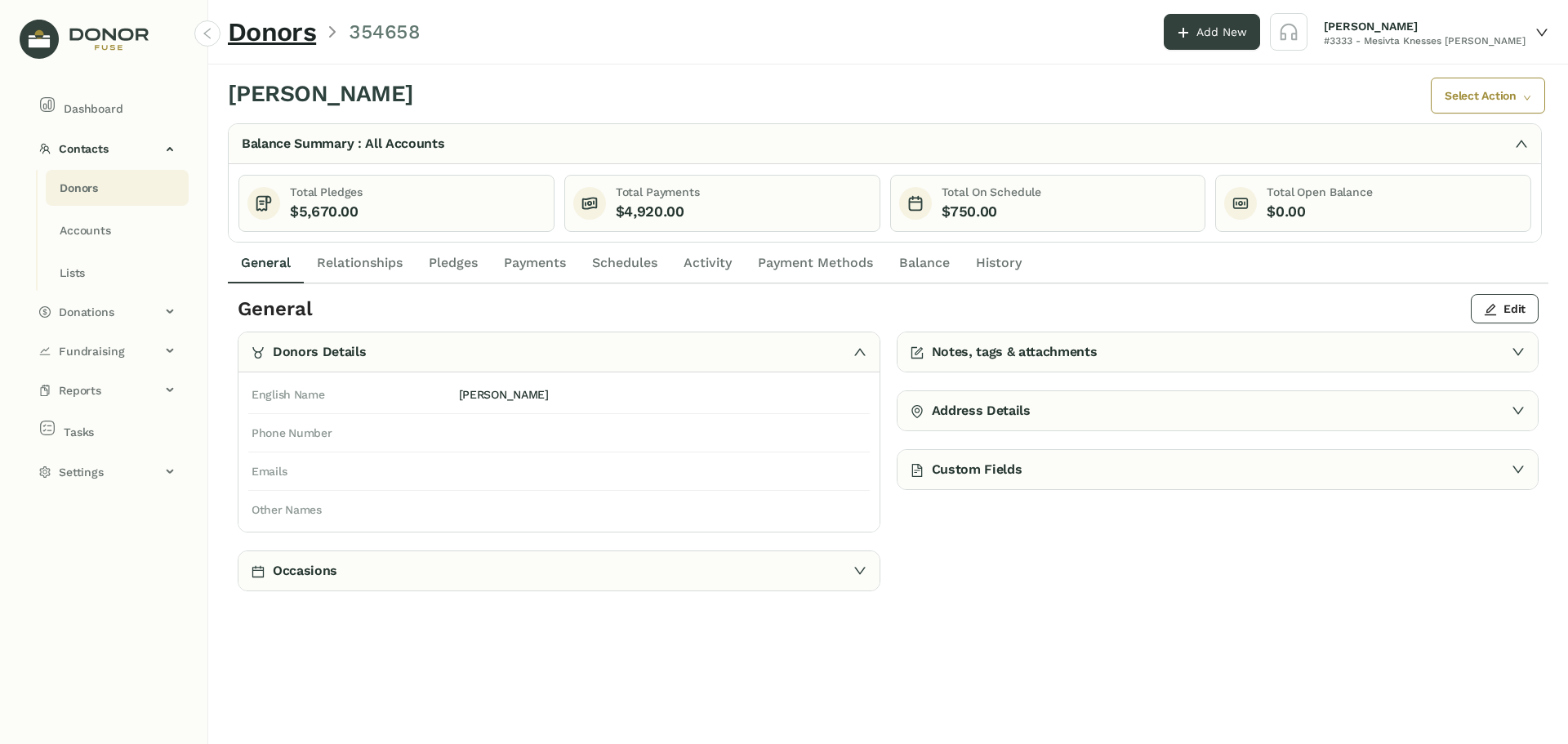 click on "Payments" 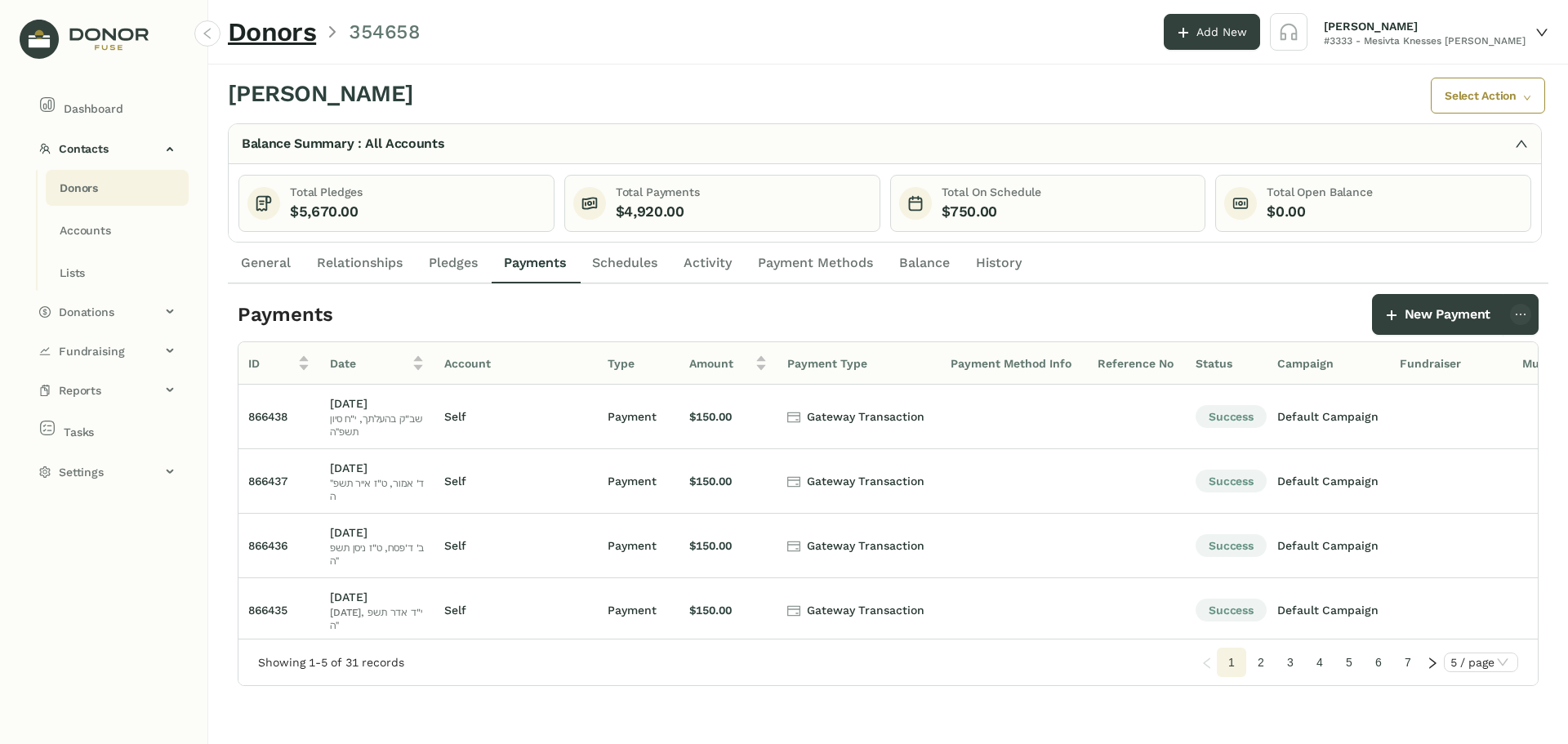 click on "Donors" 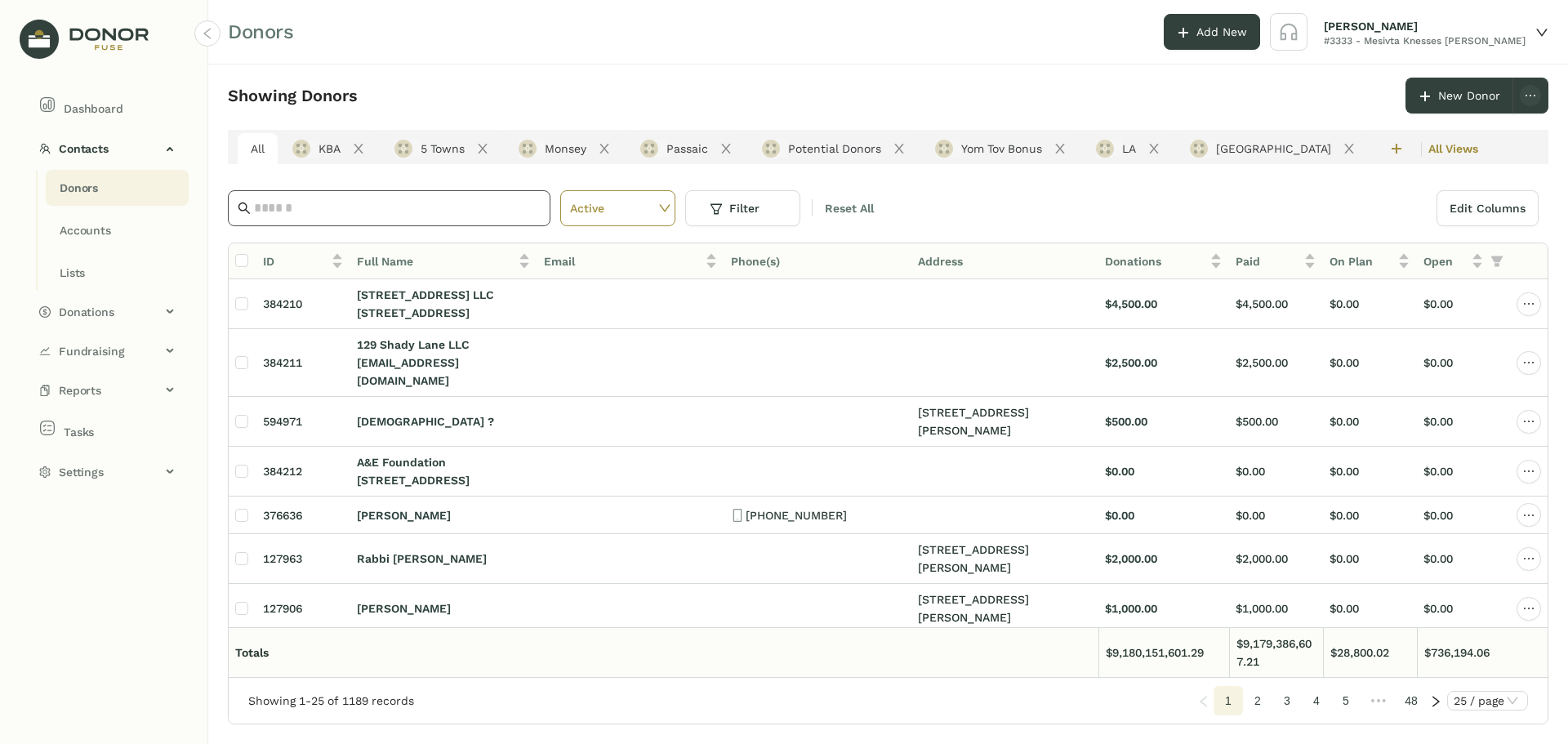 click 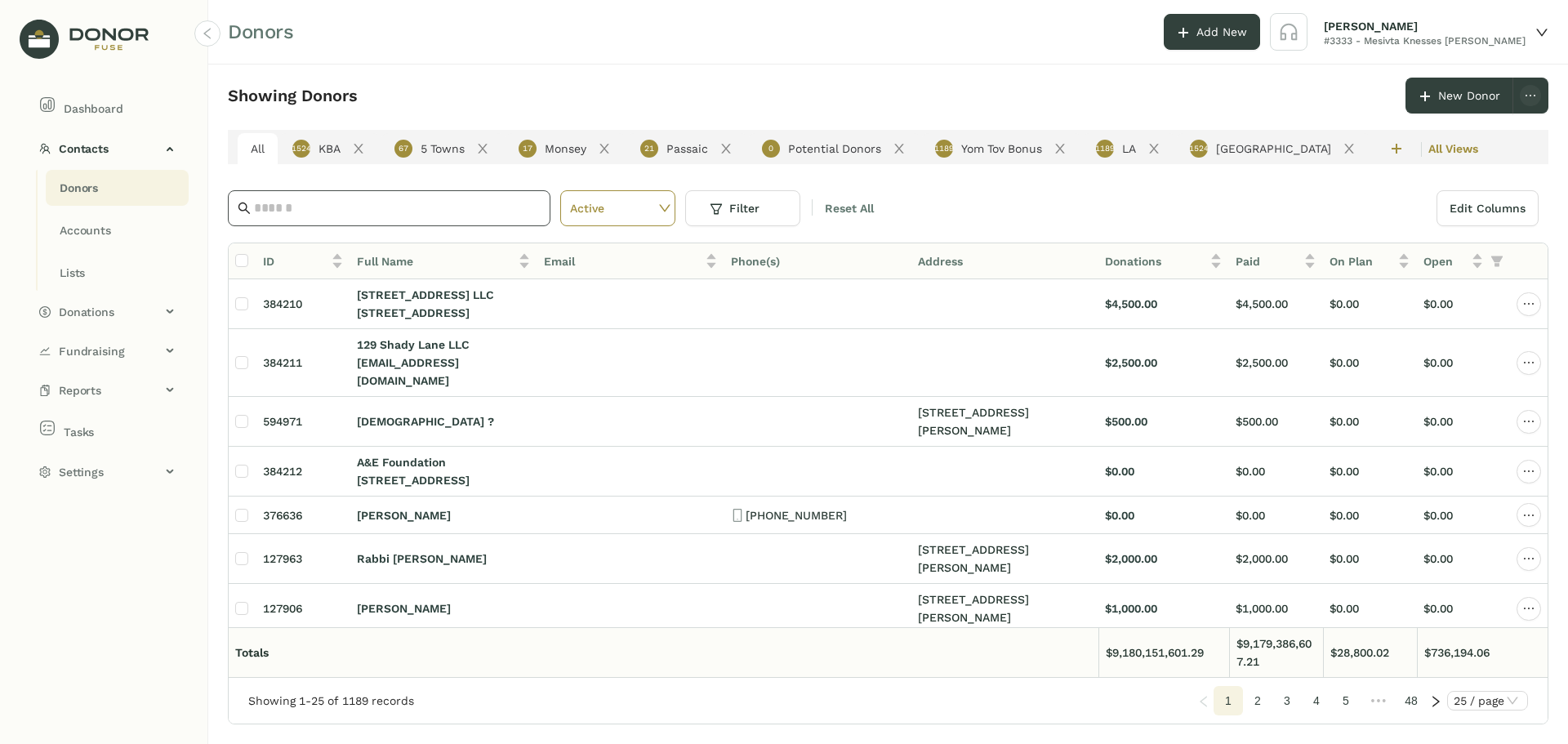 click 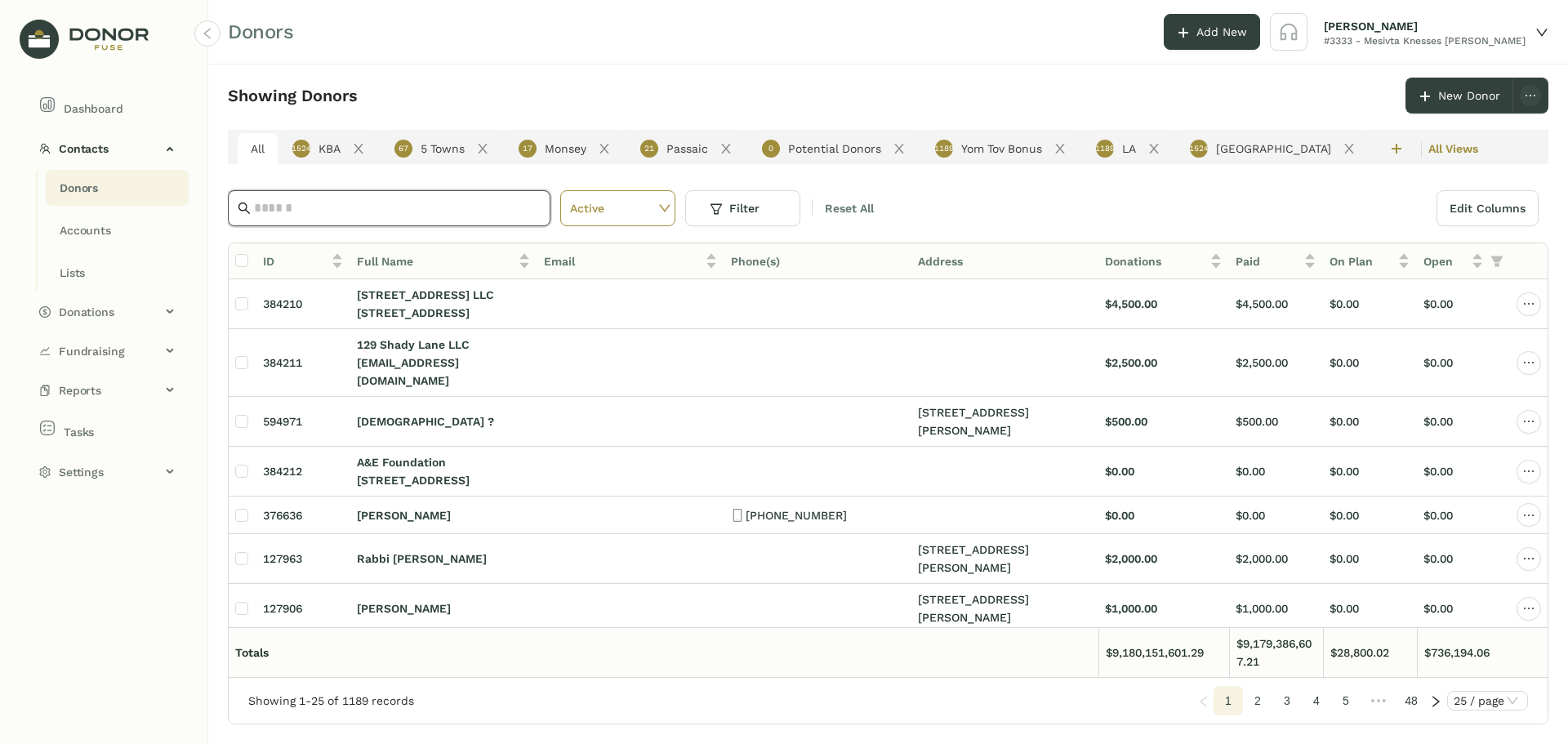 click 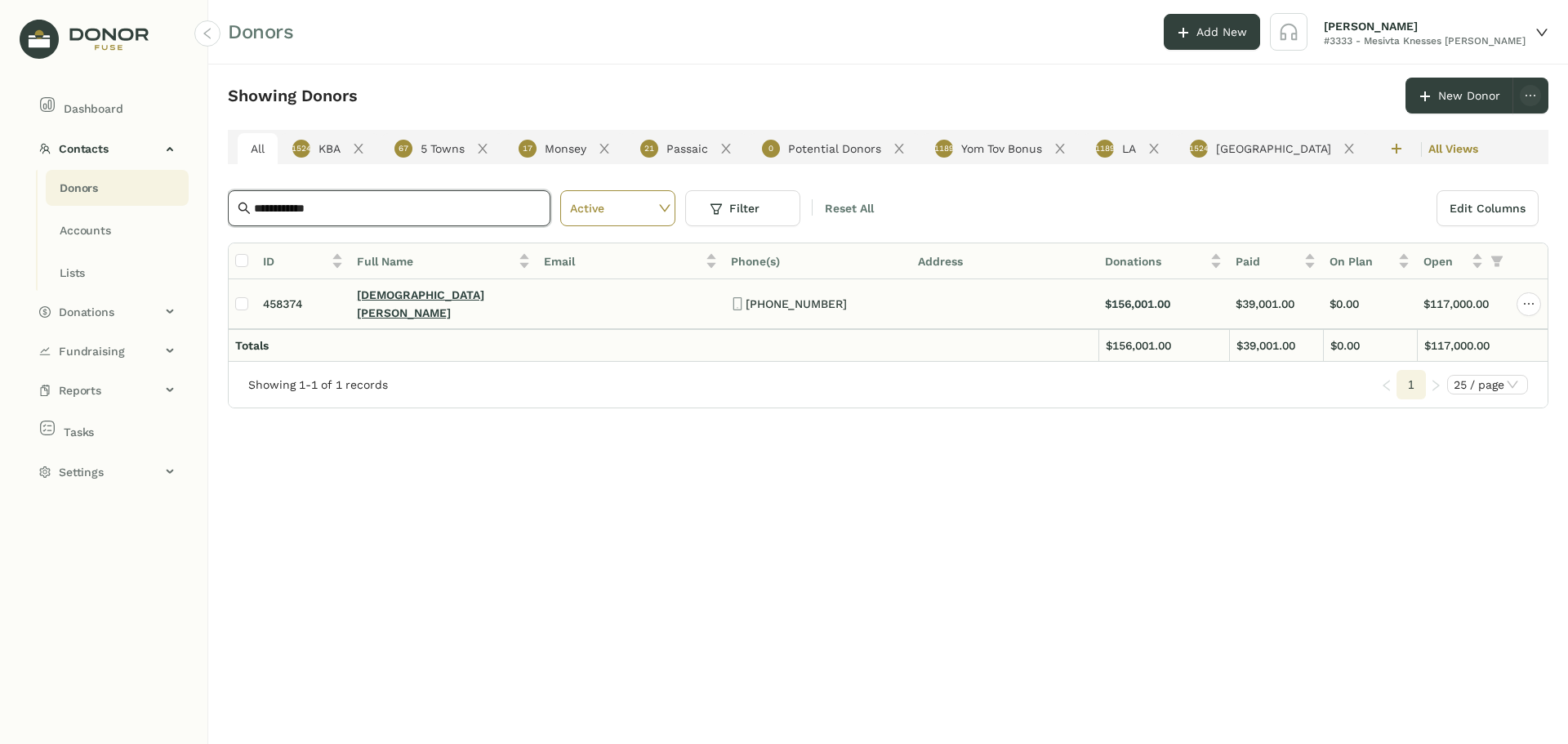 type on "**********" 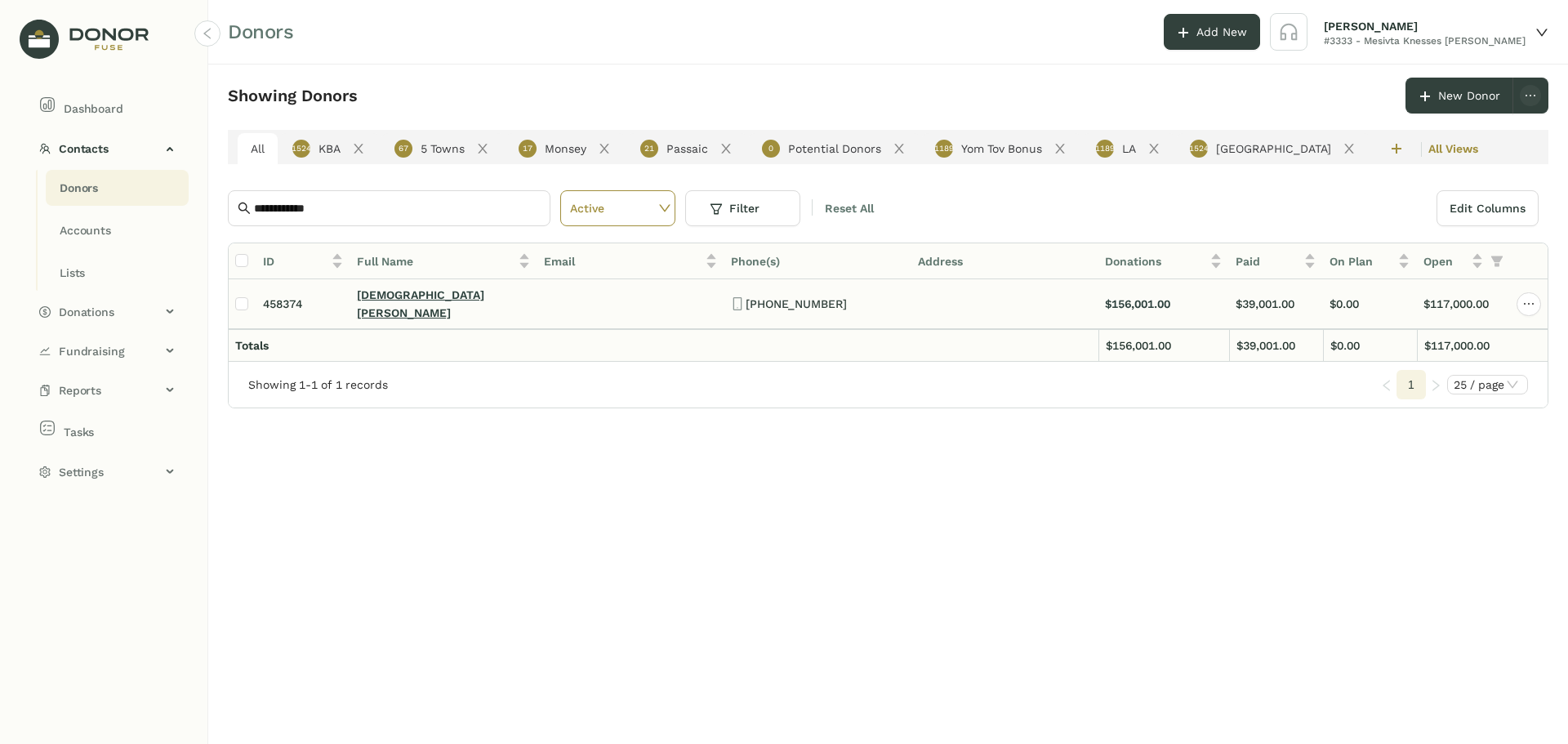 click on "Rabbi Nochum Rokeach" 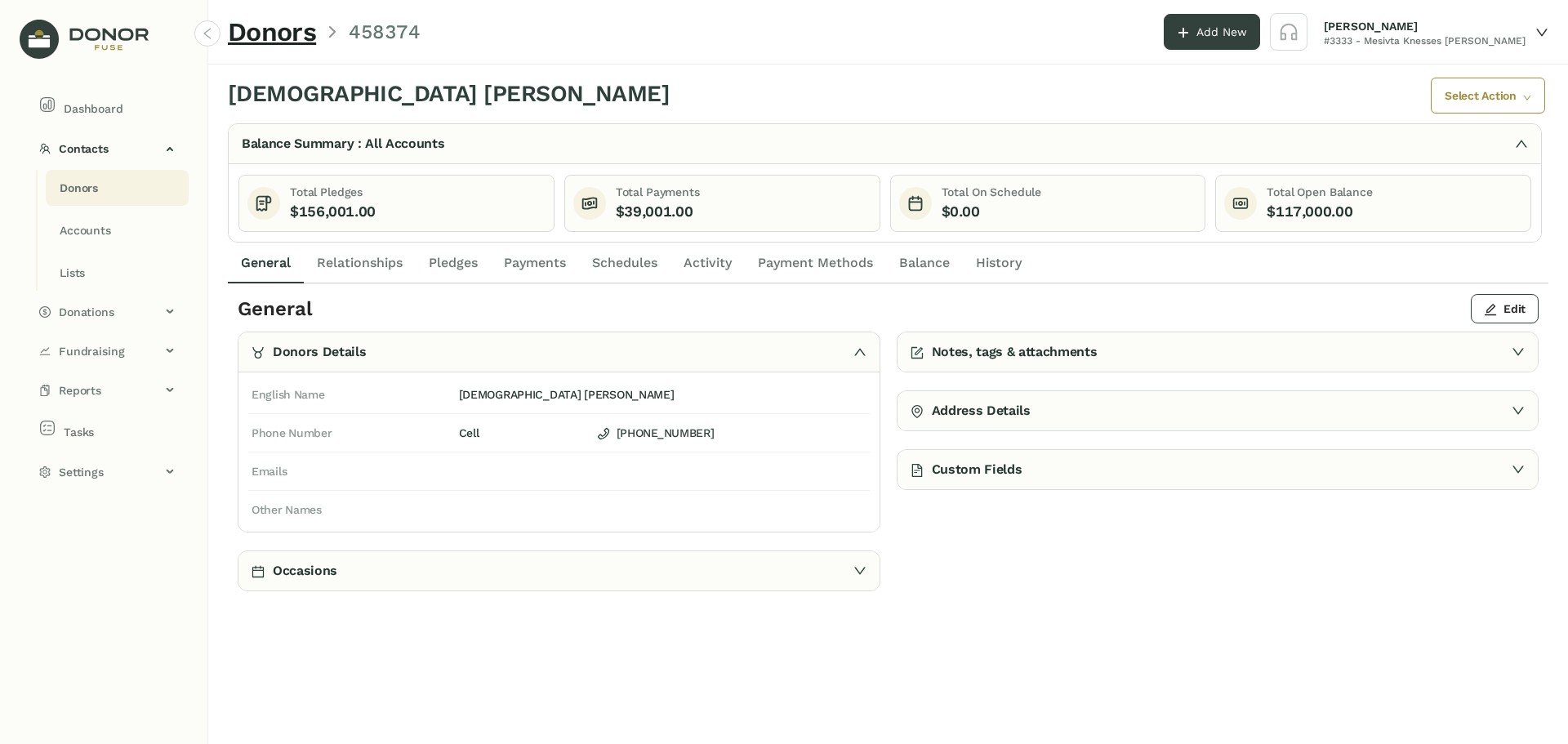 click on "Payments" 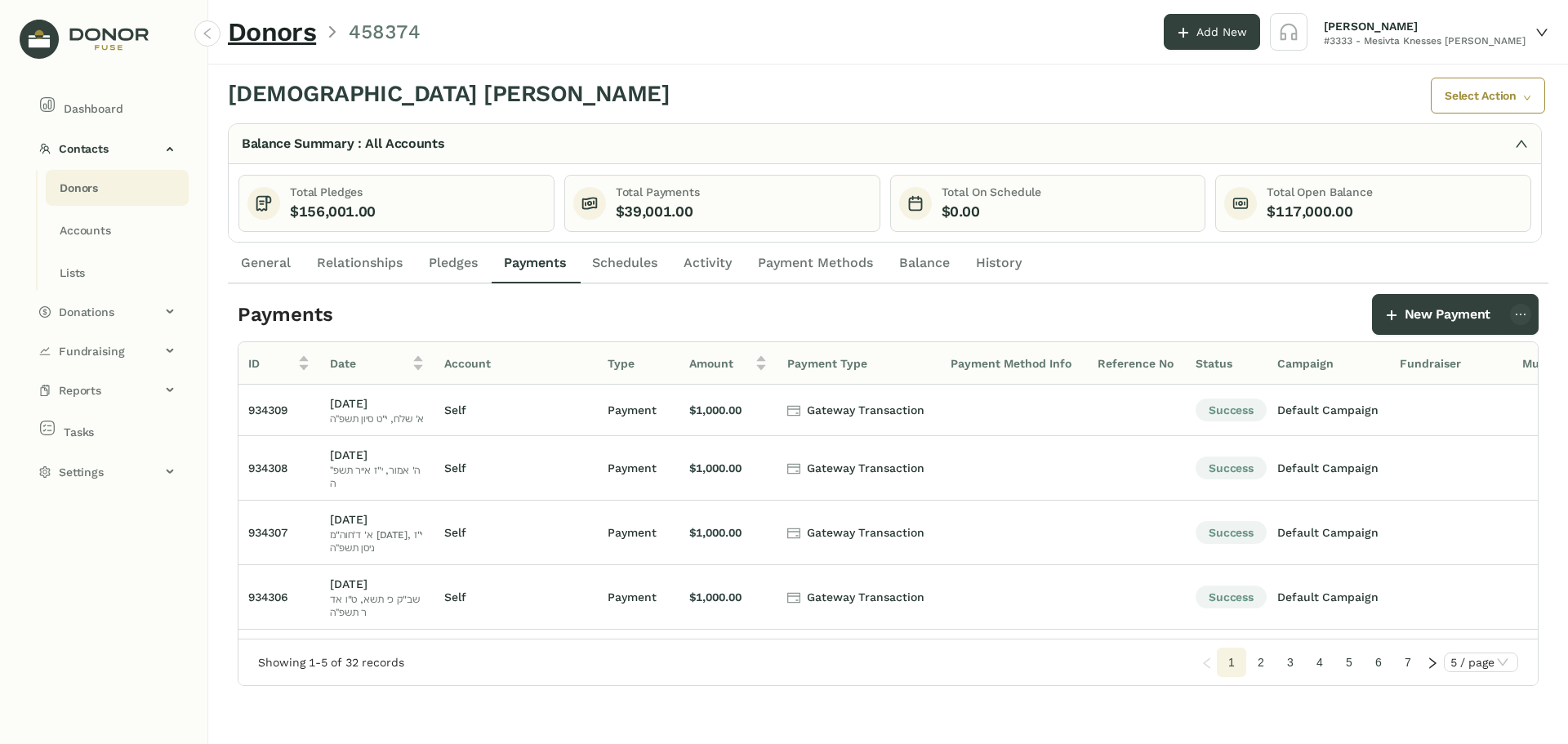 click on "Donors" 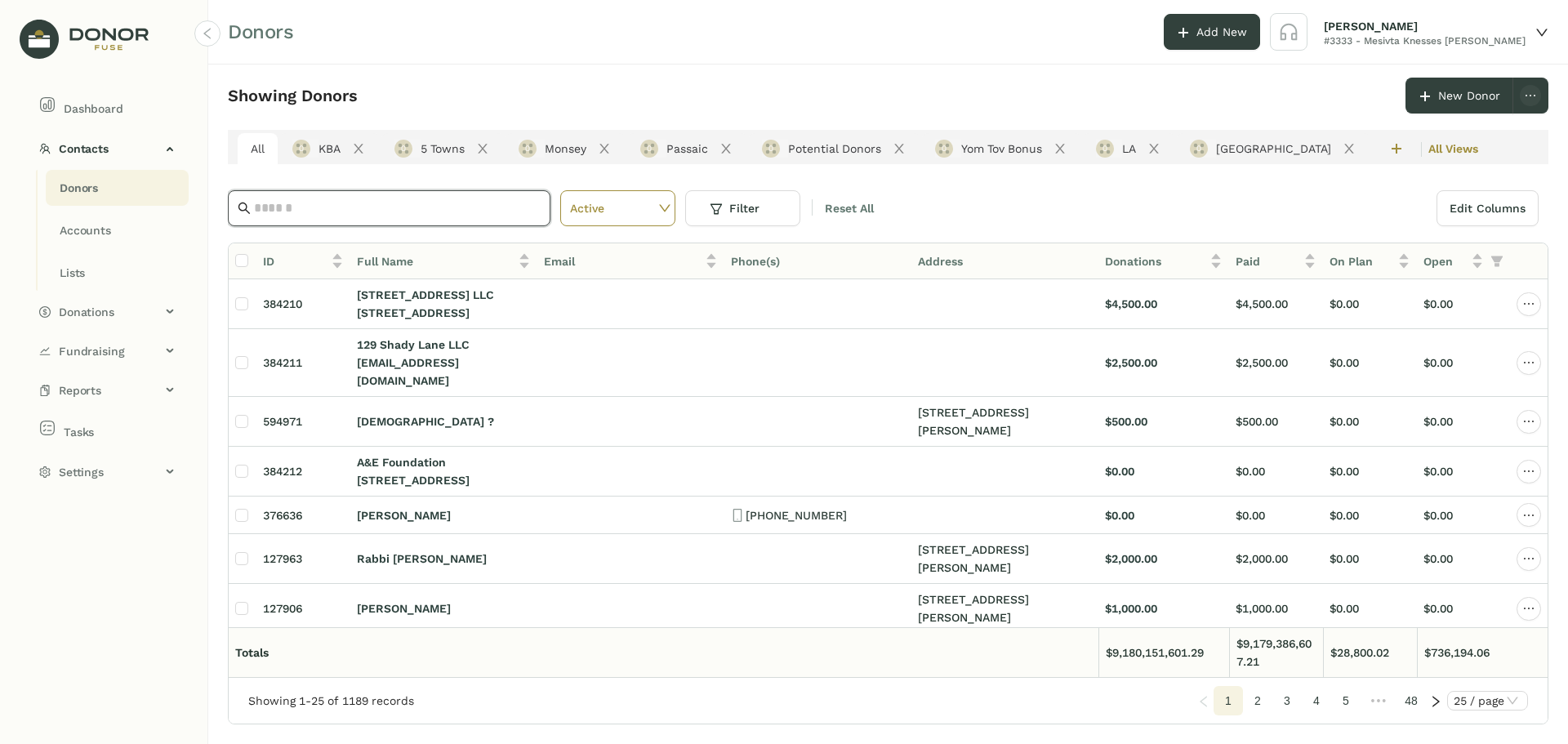 click 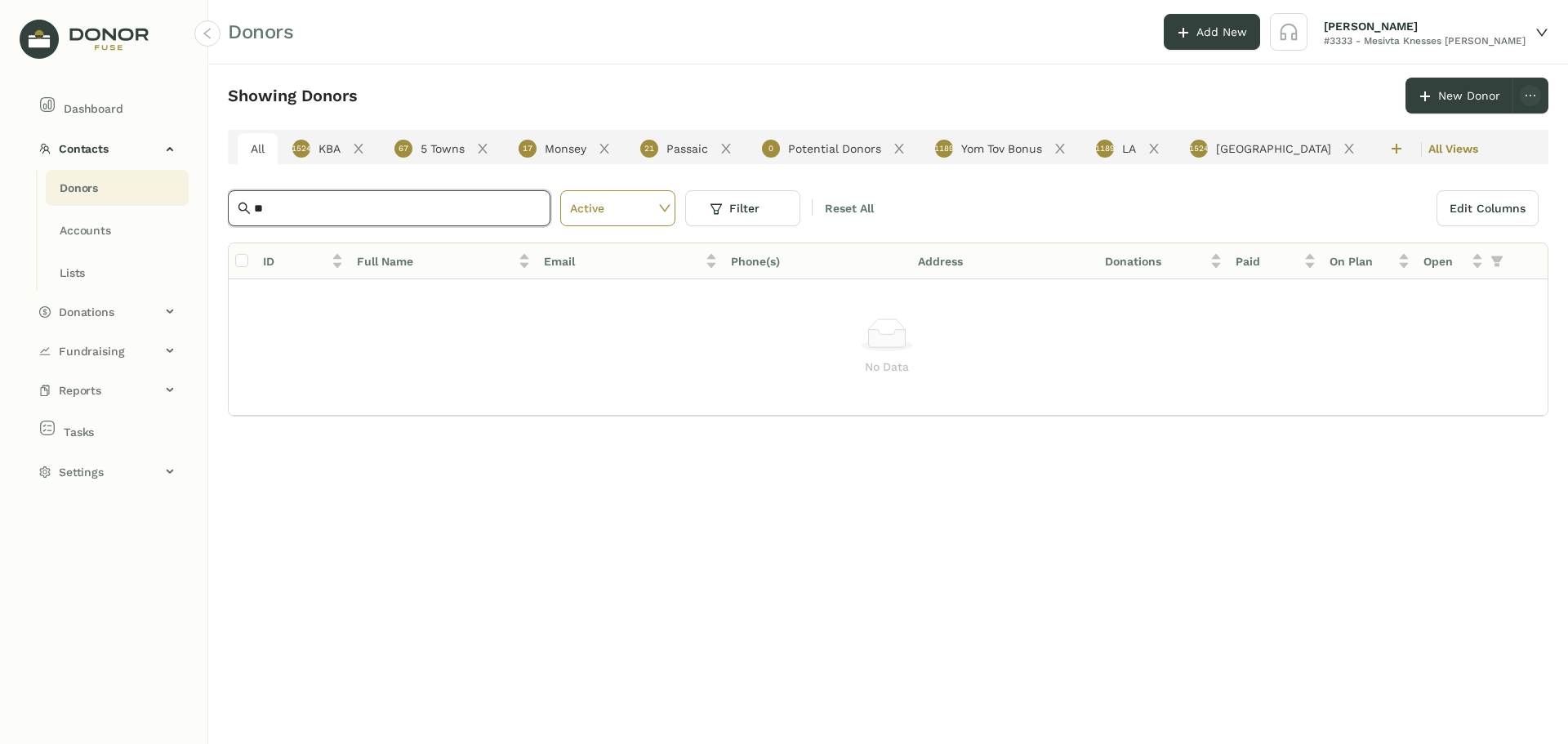type on "*" 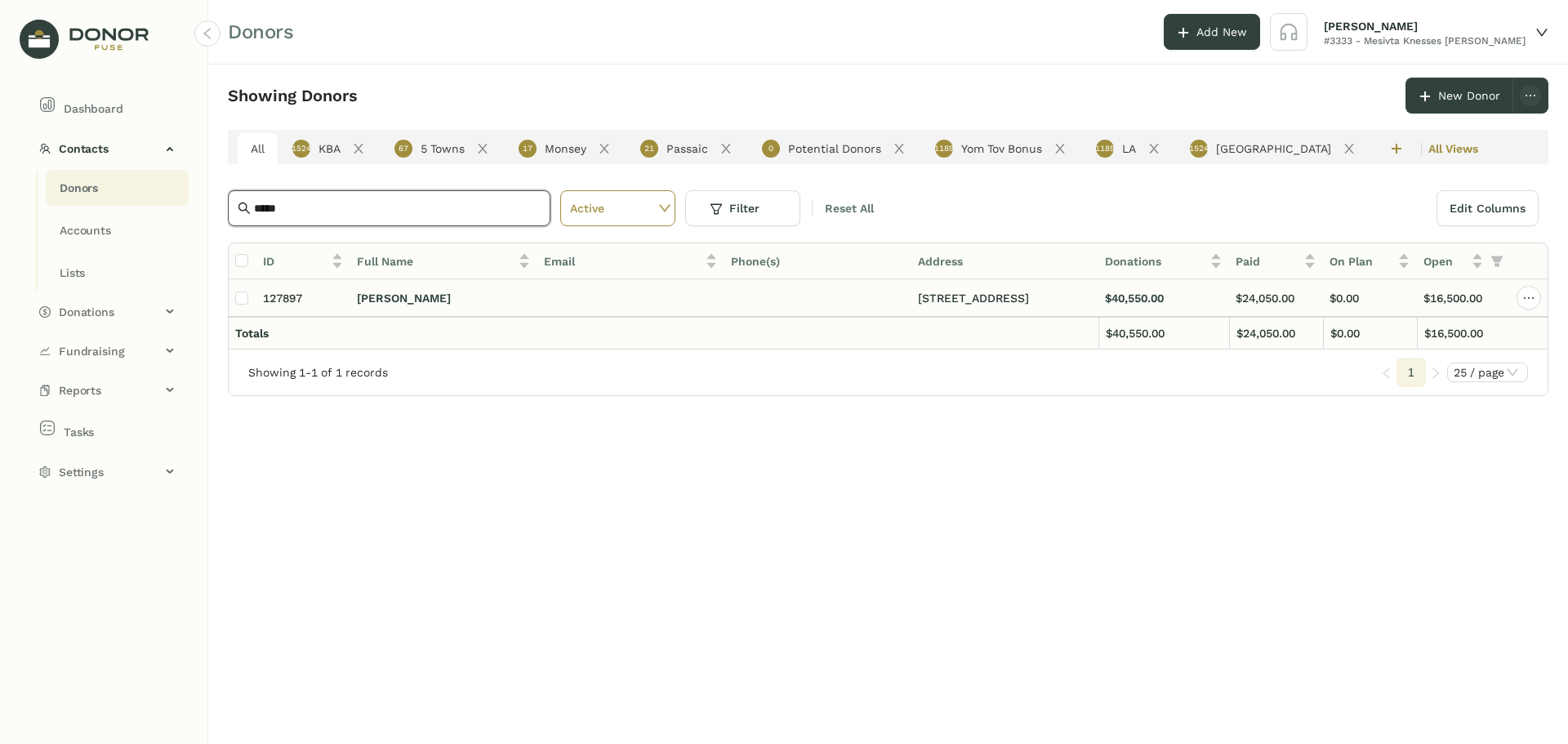 type on "*****" 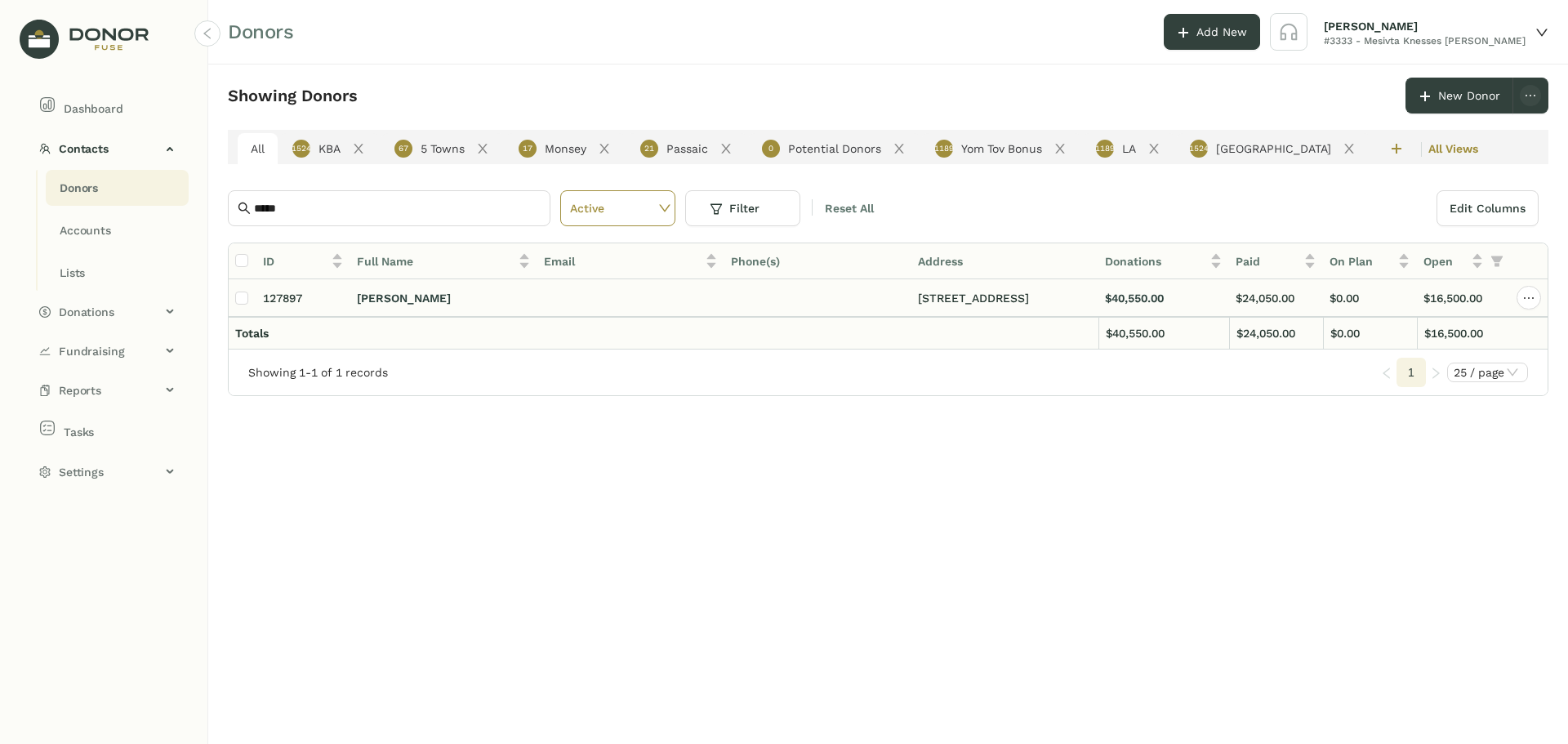 click on "Rabbi Tzvi Weinstein" 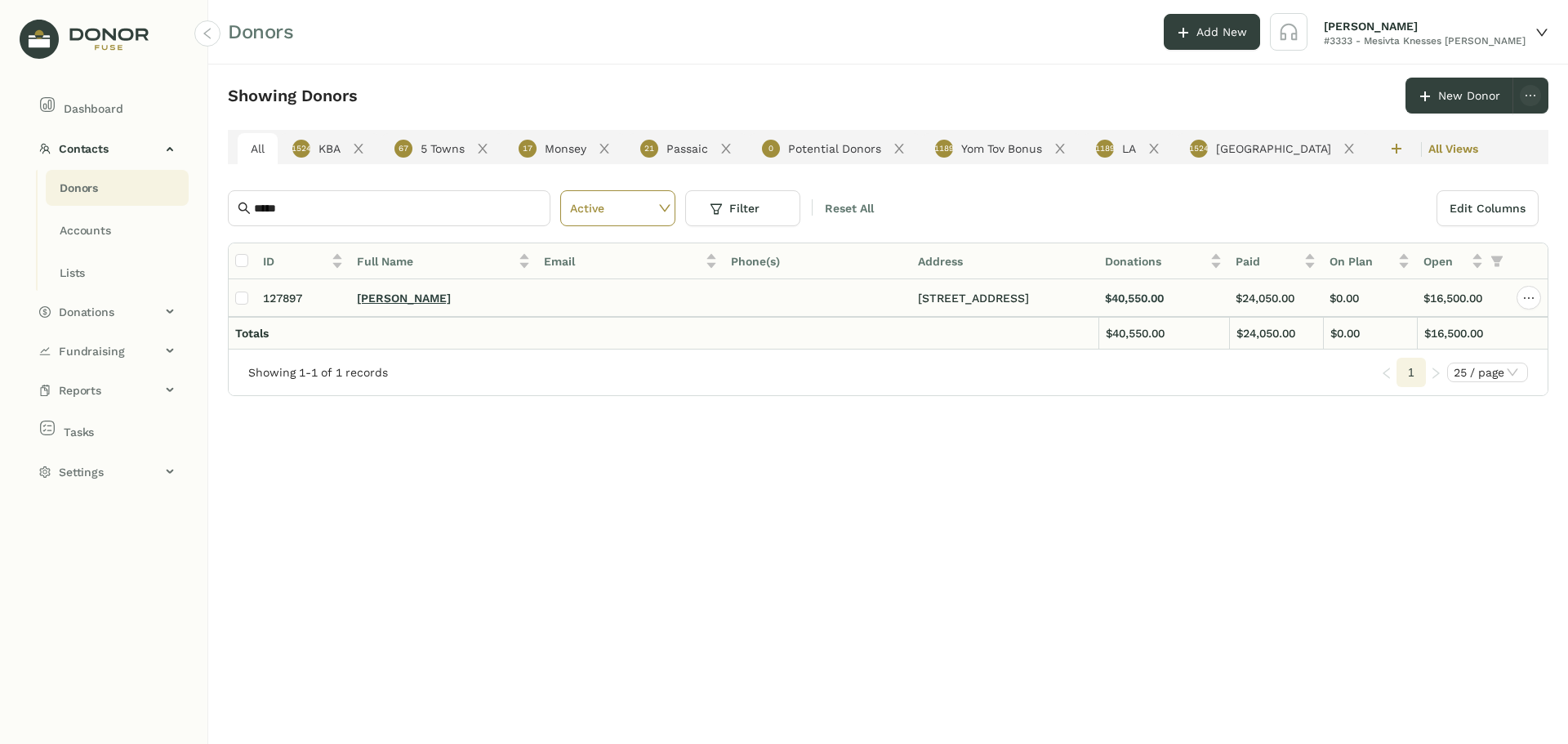 click on "Rabbi Tzvi Weinstein" 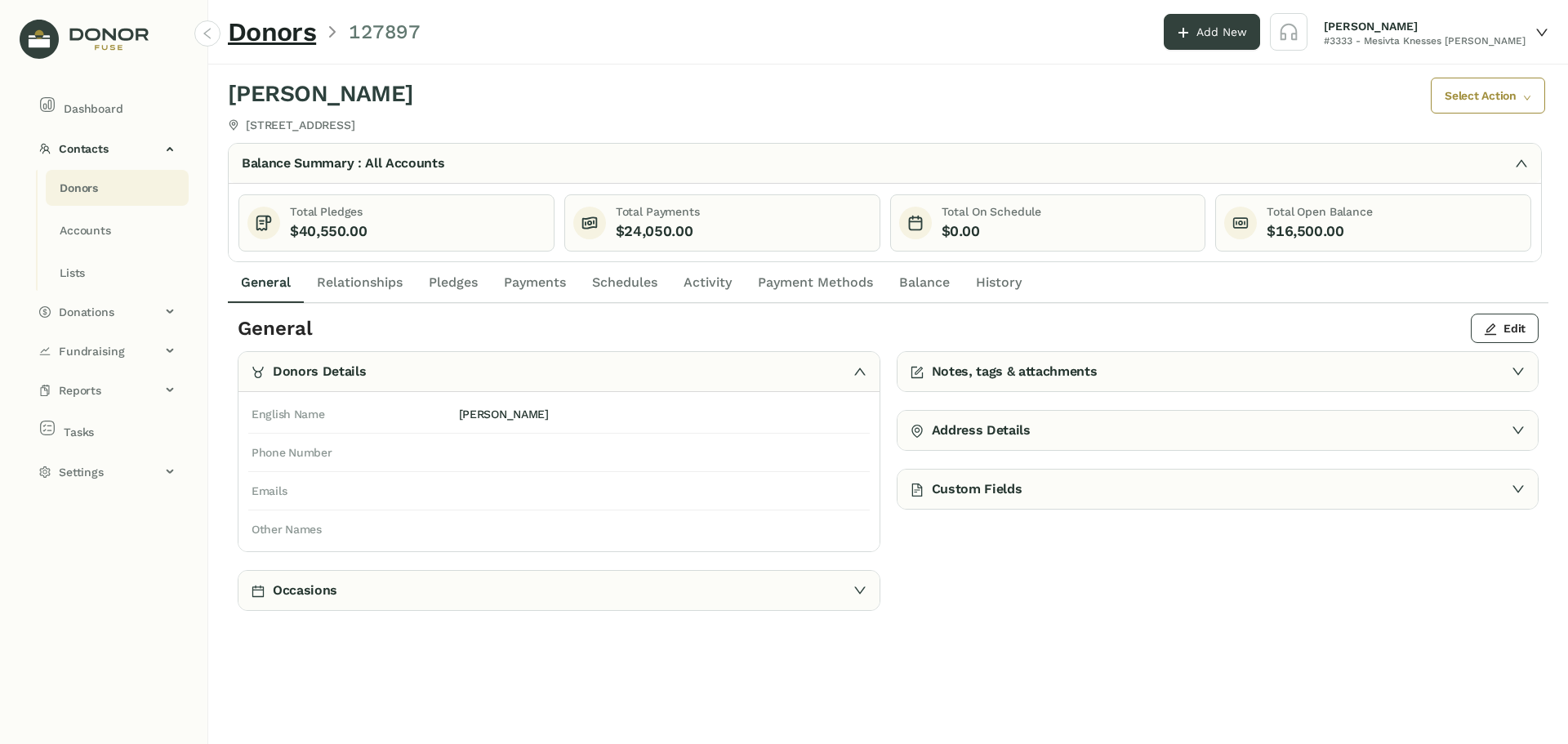 click on "Payments" 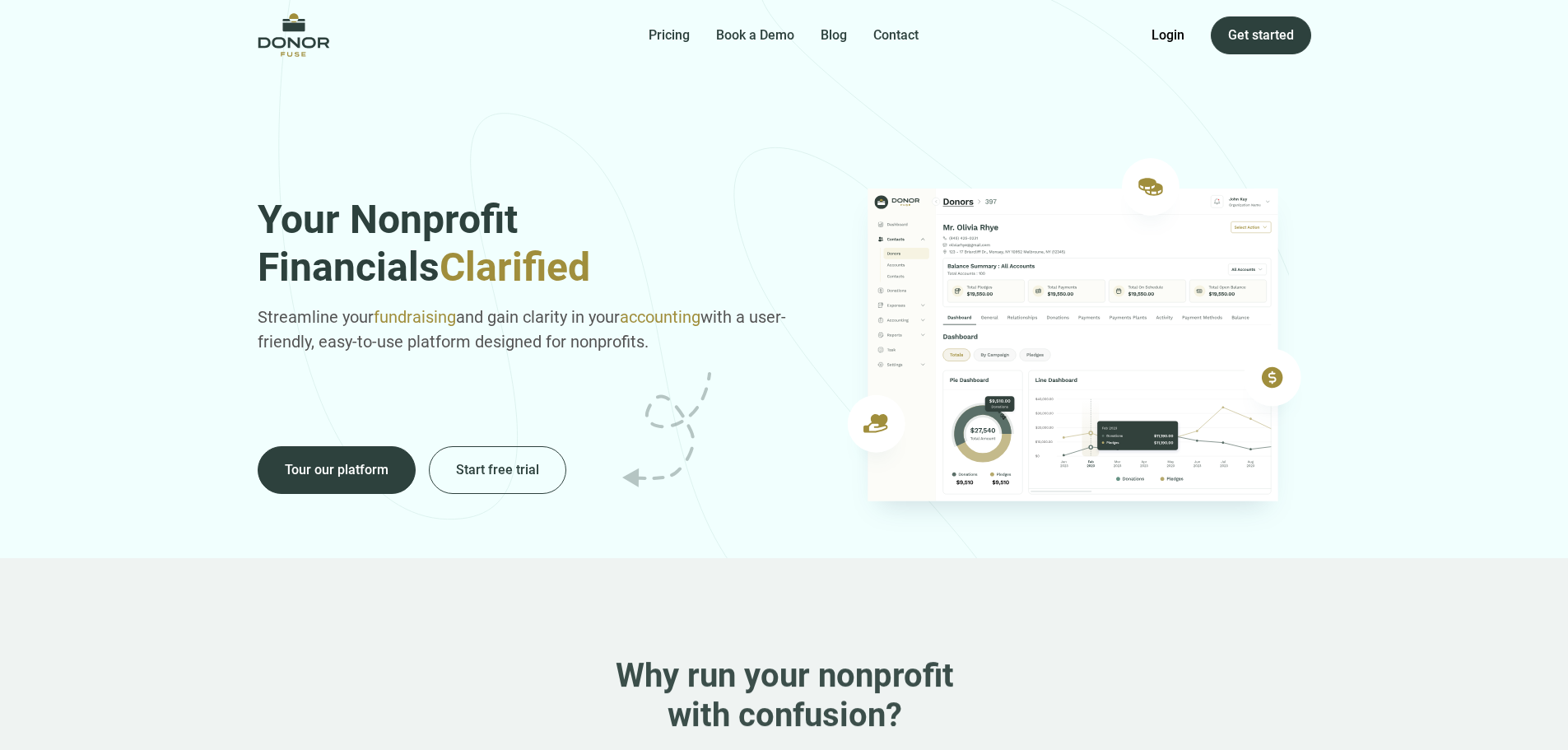 scroll, scrollTop: 0, scrollLeft: 0, axis: both 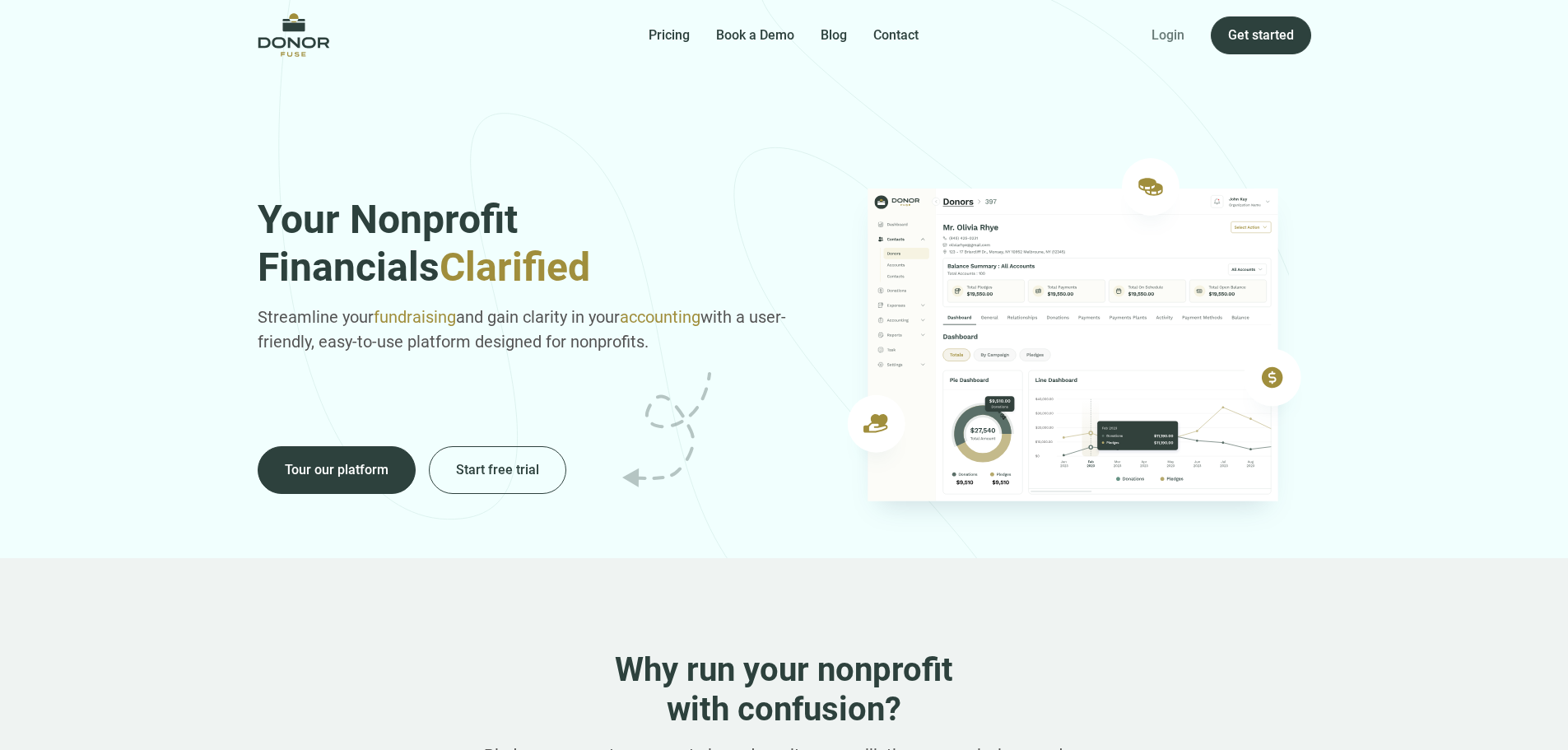 click on "Login" at bounding box center [1168, 35] 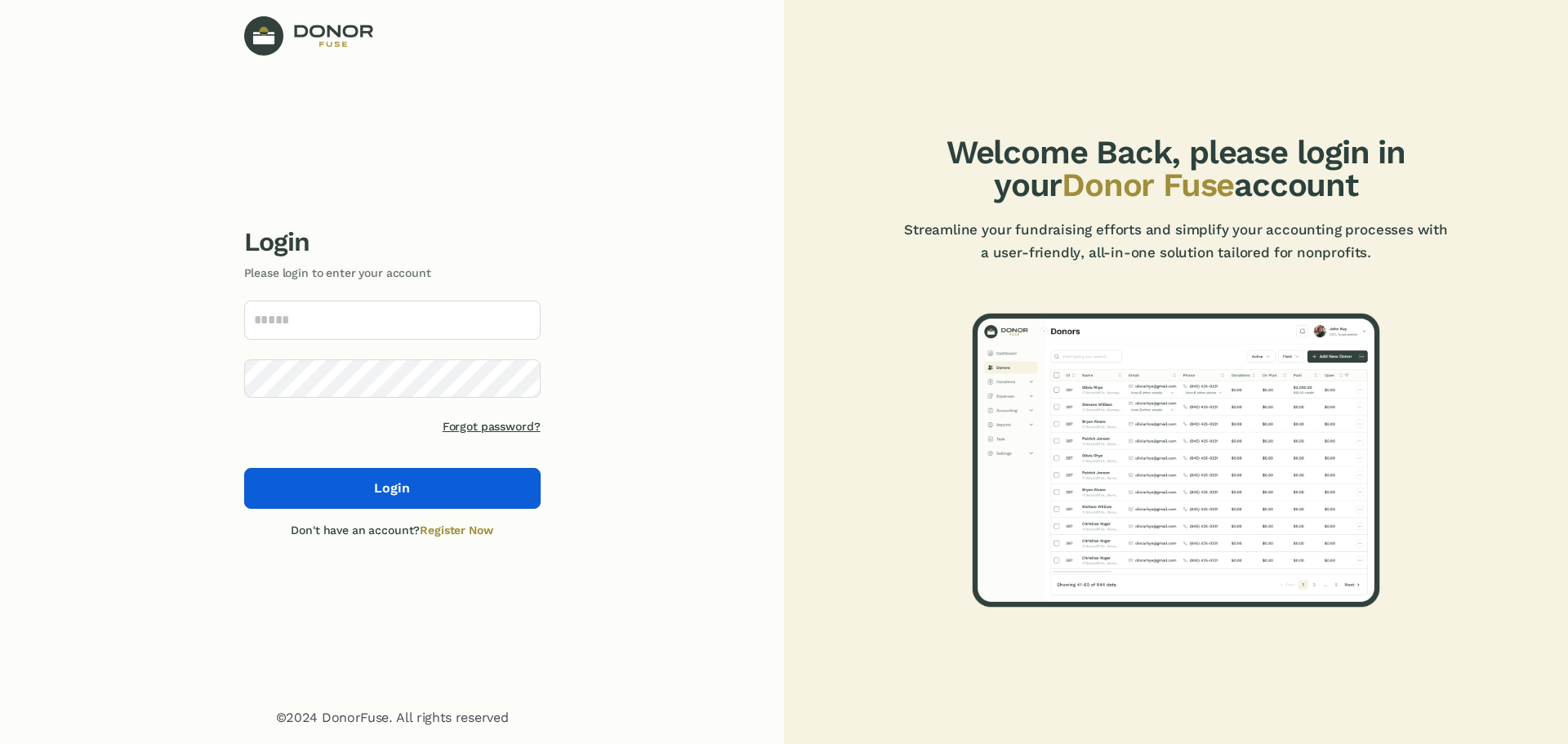 scroll, scrollTop: 0, scrollLeft: 0, axis: both 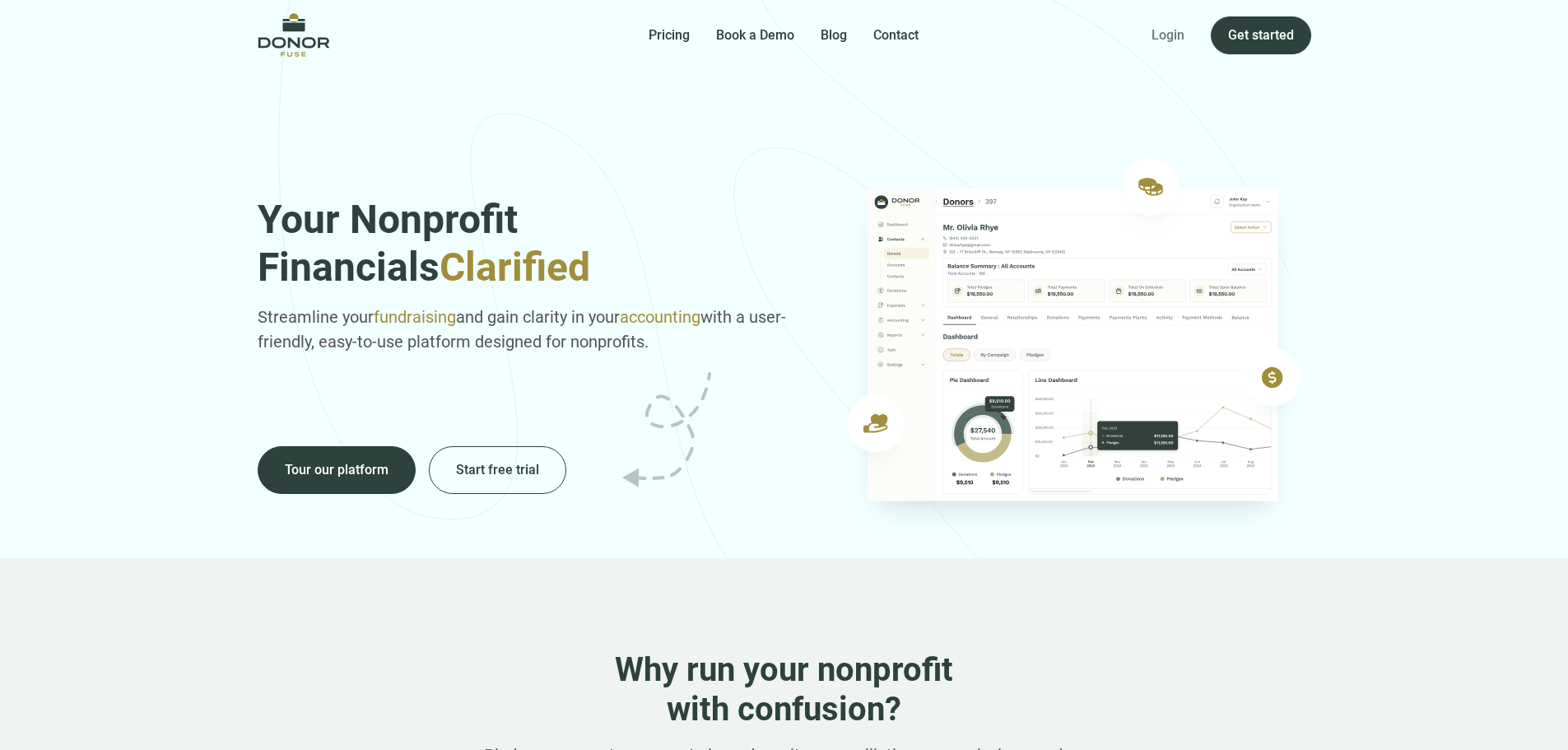 click on "Login" at bounding box center (1168, 35) 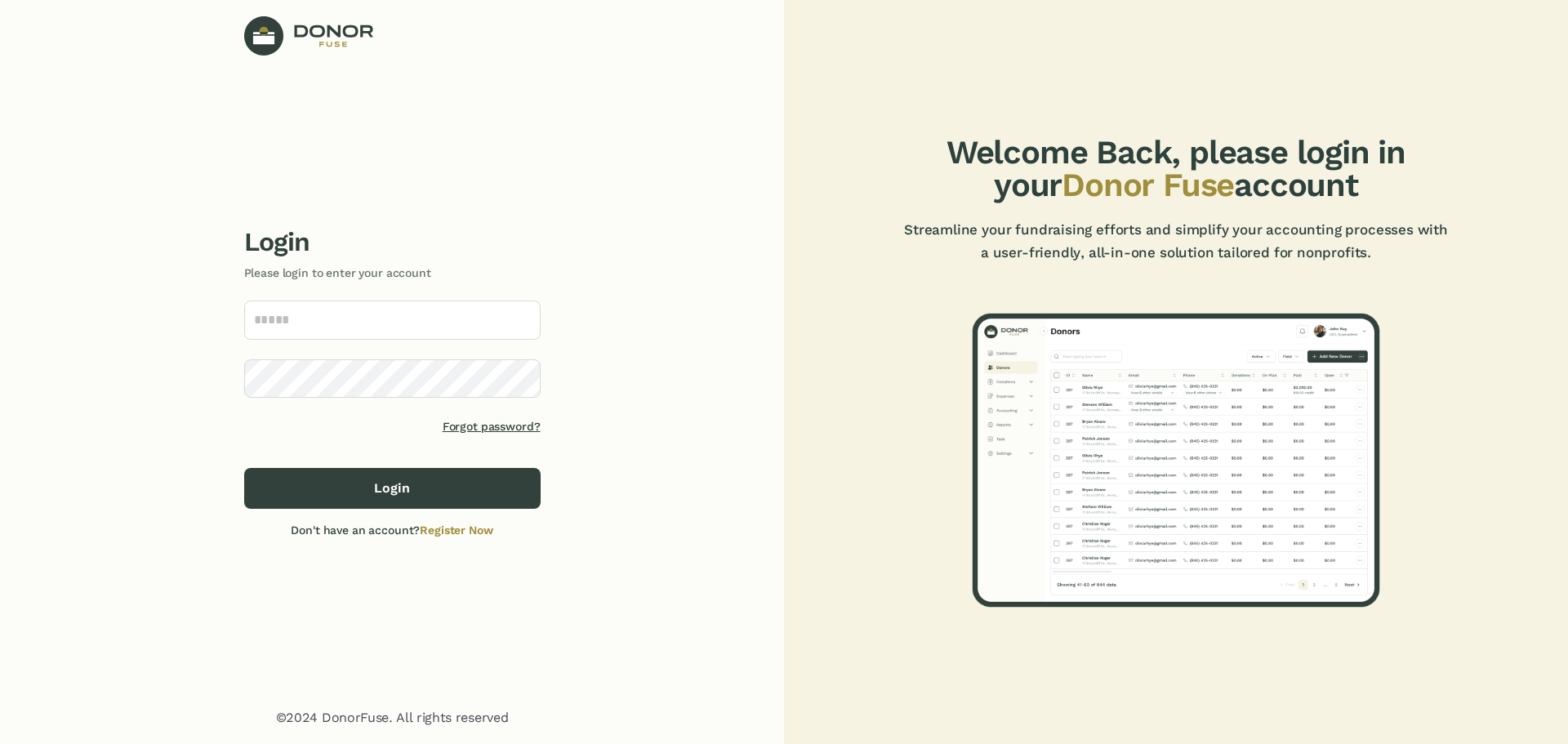 scroll, scrollTop: 0, scrollLeft: 0, axis: both 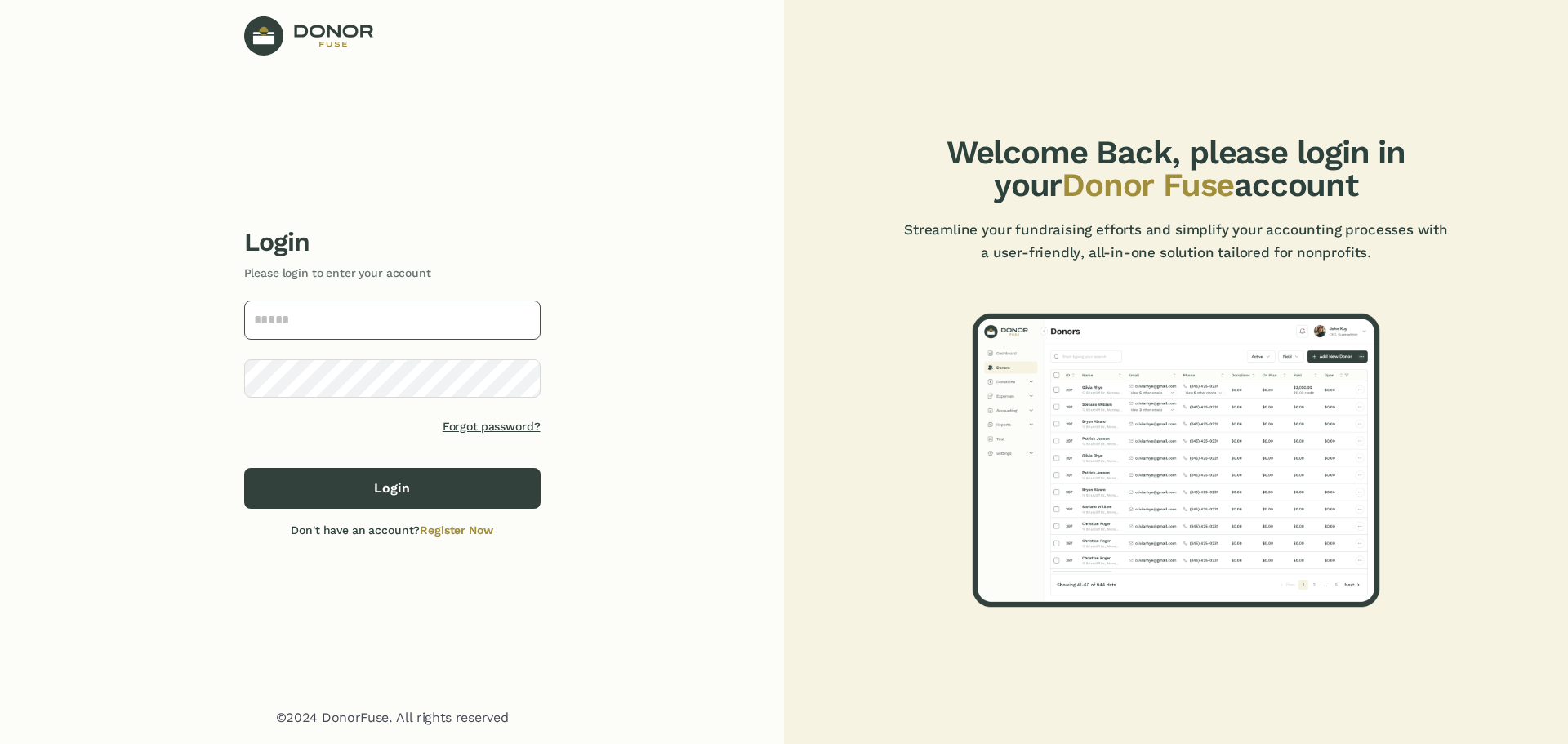 click 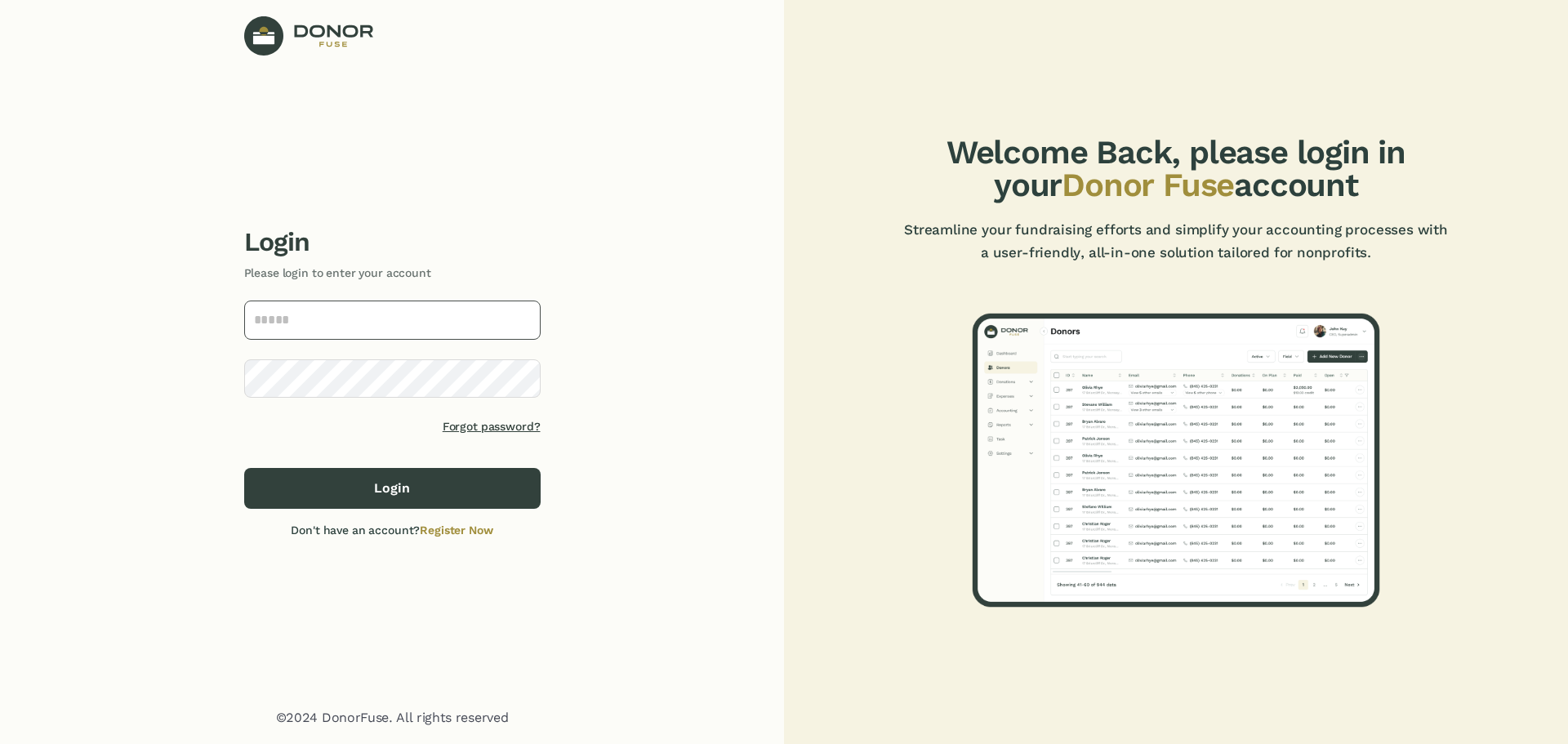 type on "**********" 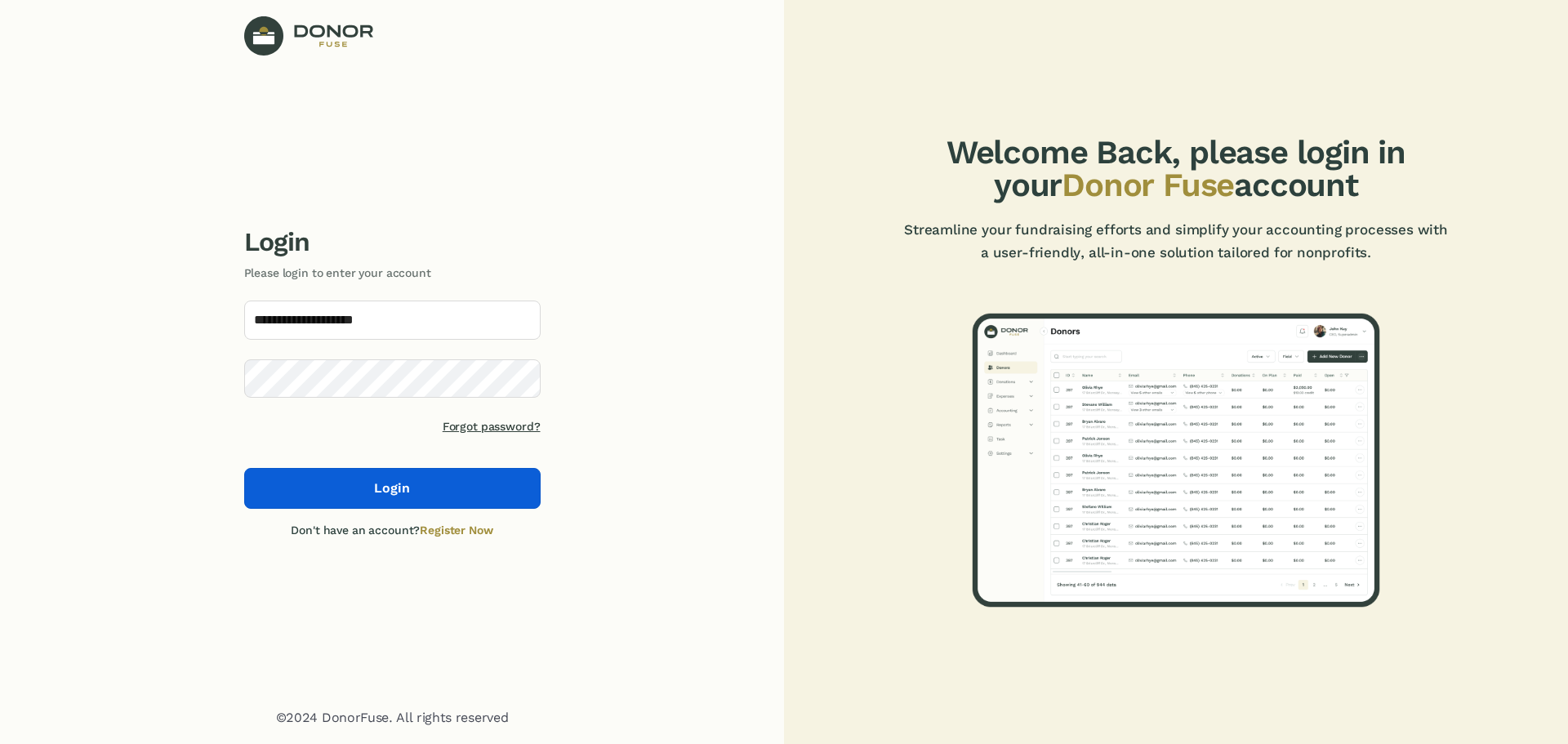 click on "Login" 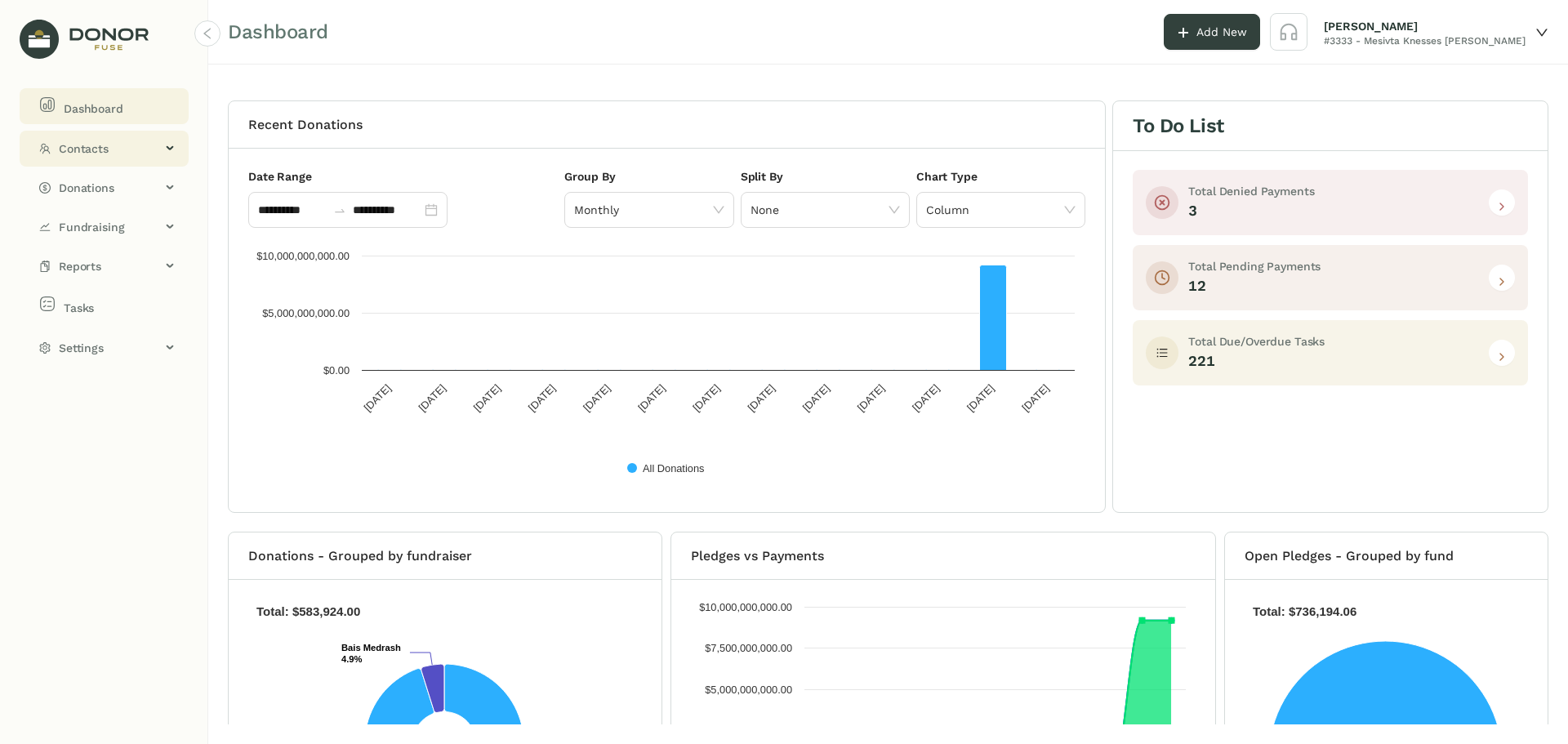 click on "Contacts" 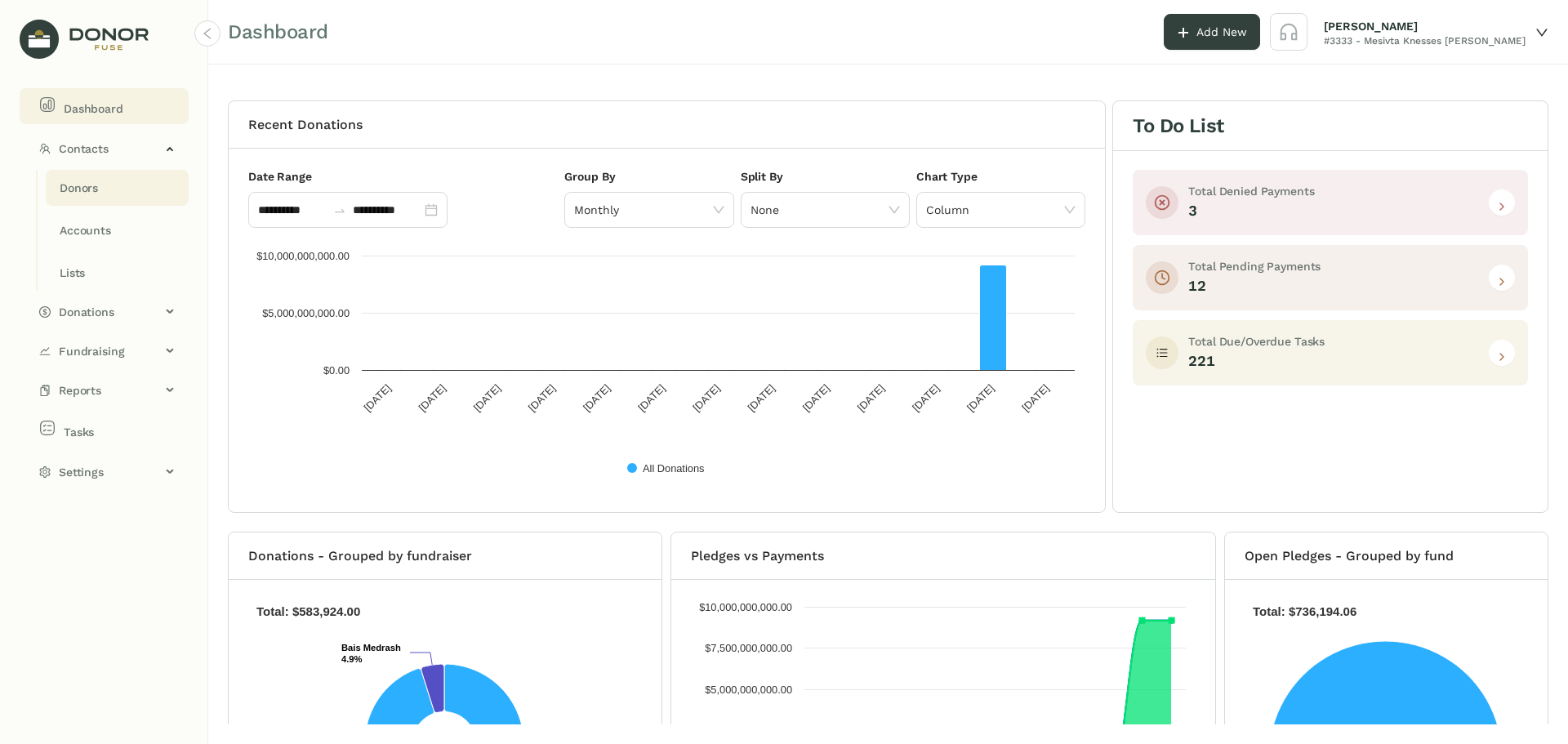 drag, startPoint x: 79, startPoint y: 189, endPoint x: 86, endPoint y: 181, distance: 10.630146 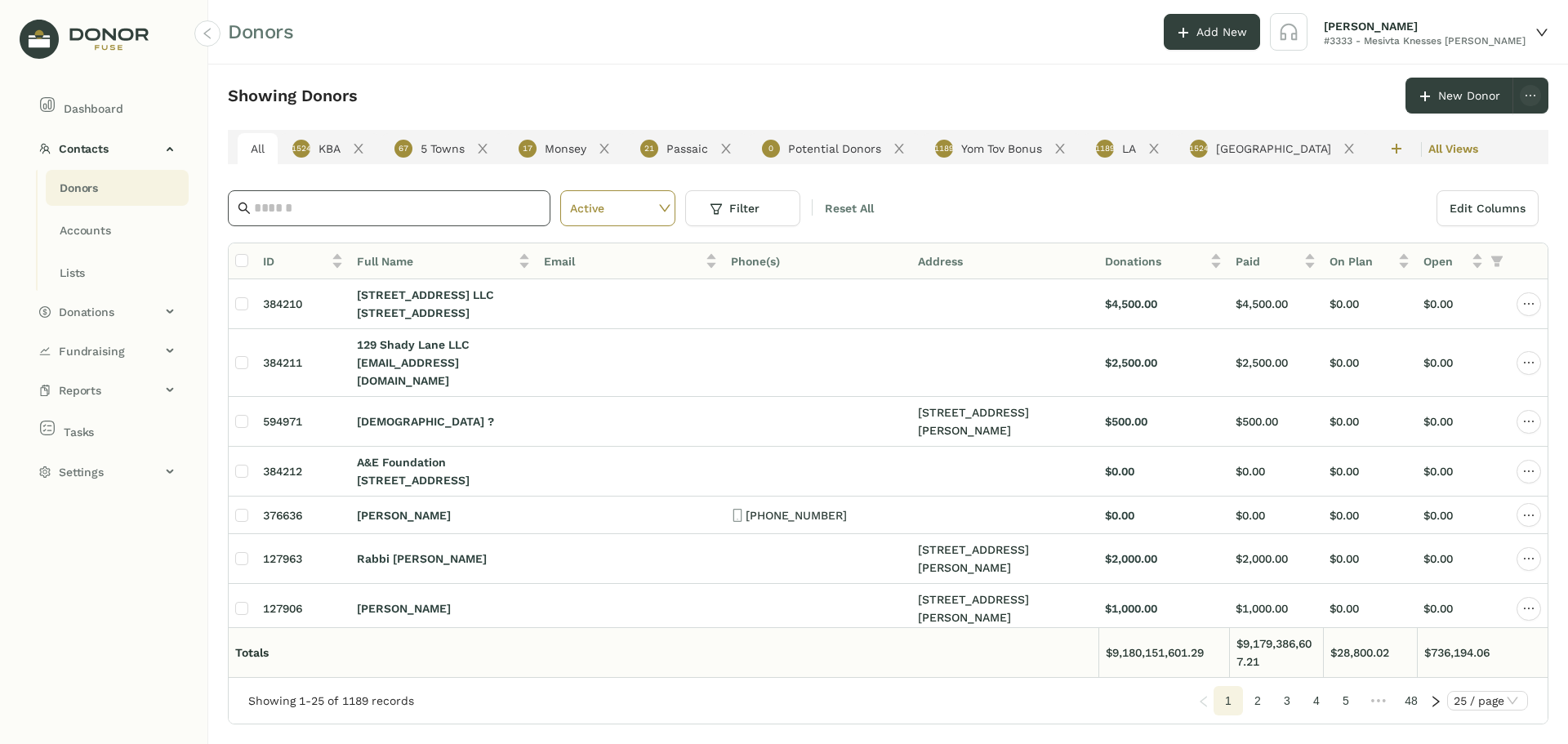 click 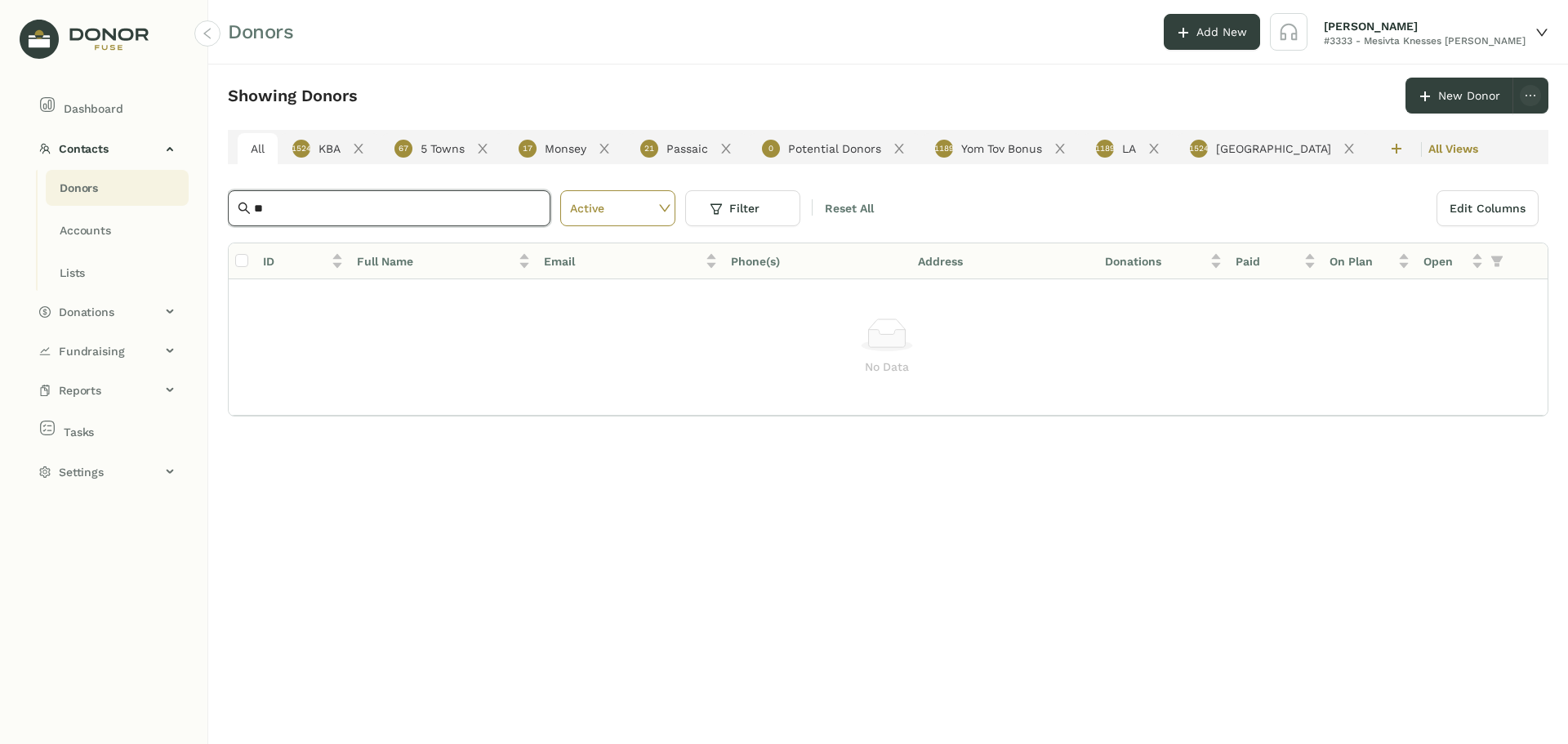 type on "*" 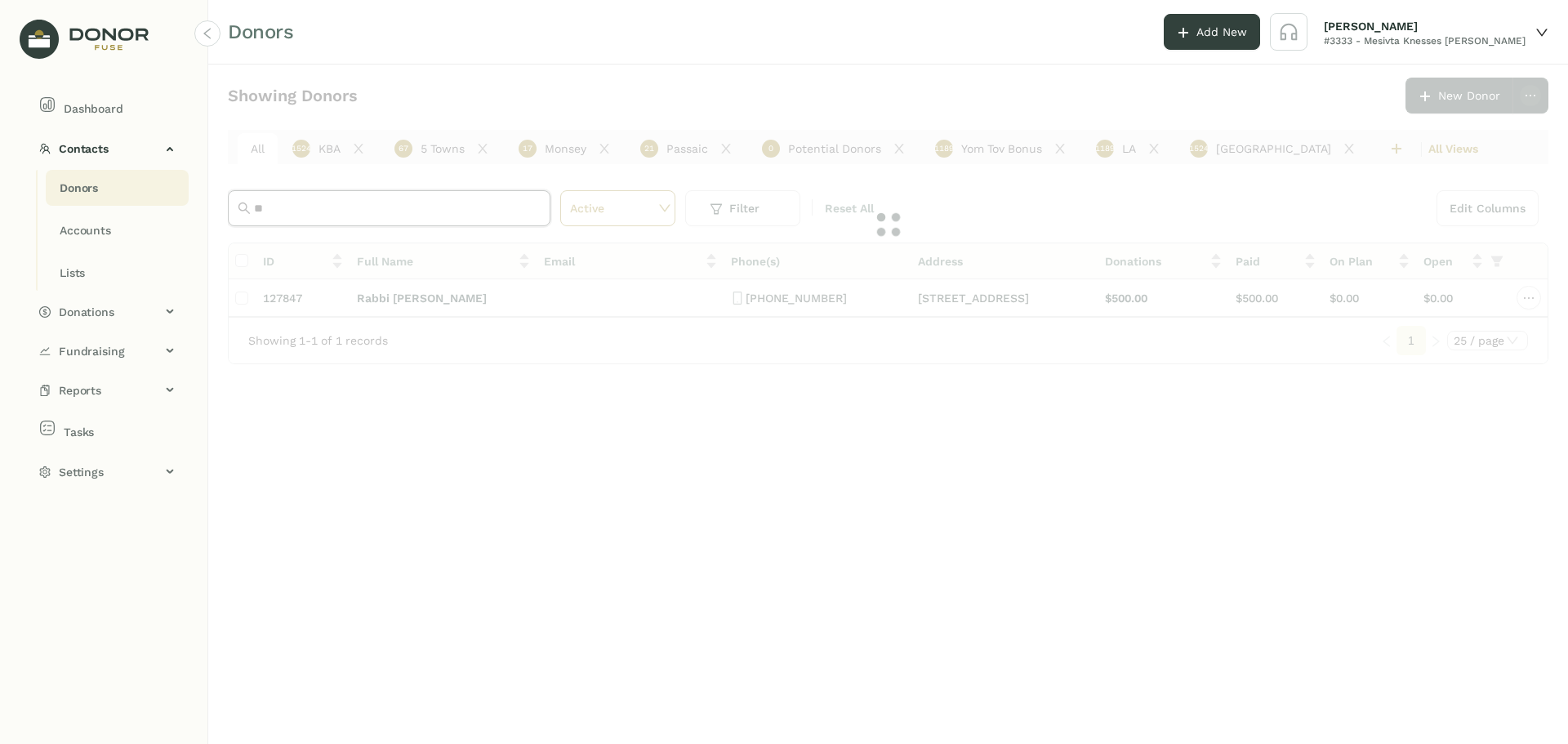 type on "*" 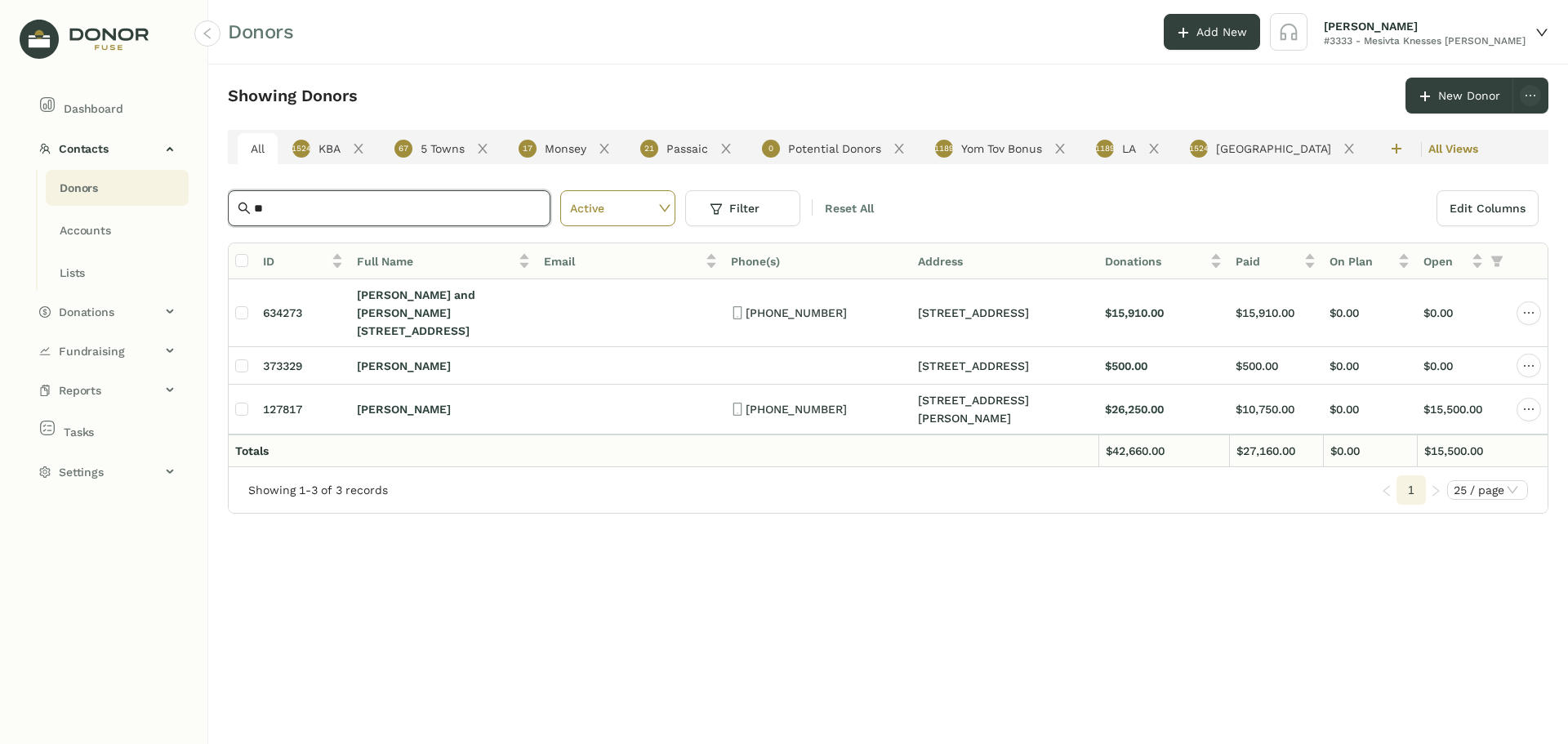 type on "*" 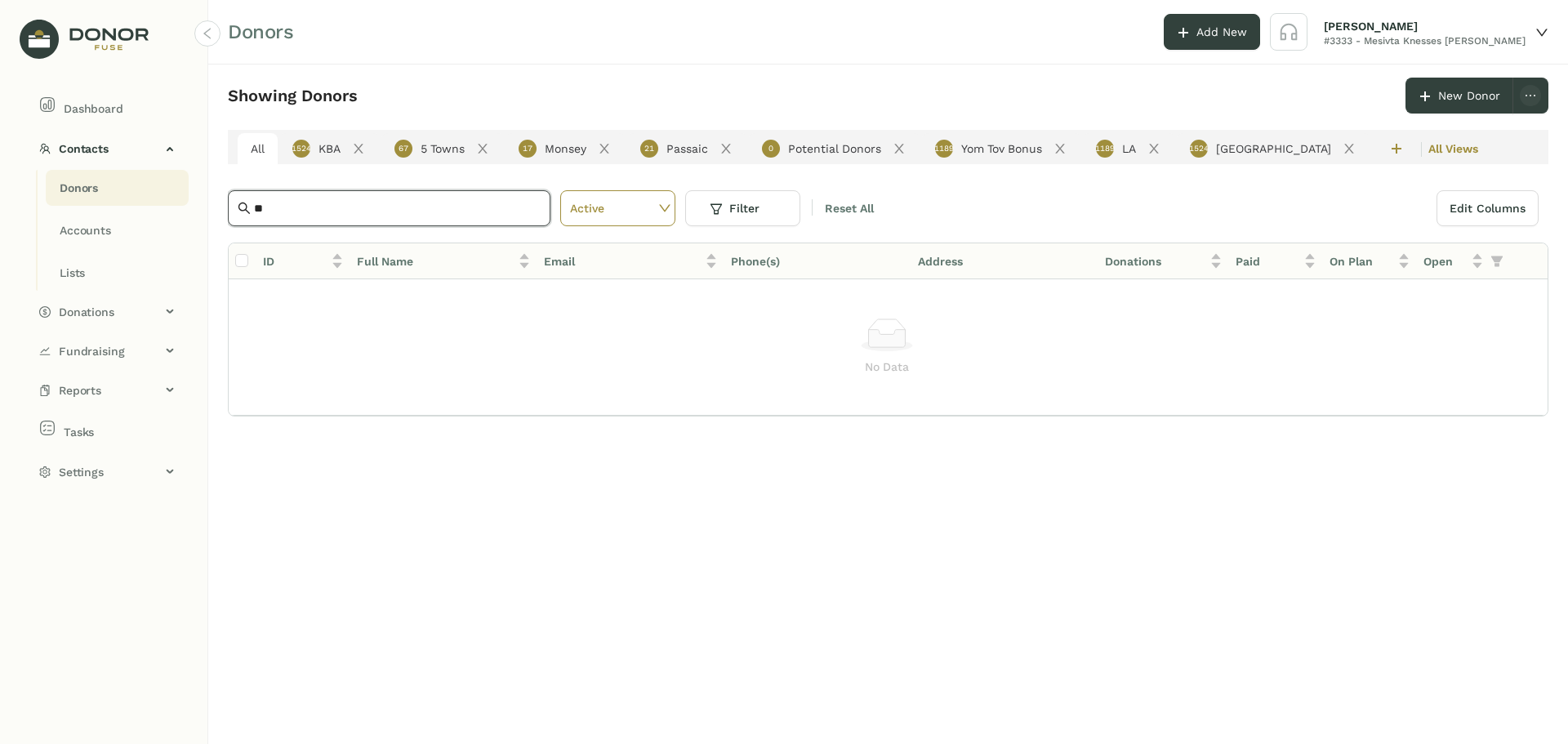 type on "*" 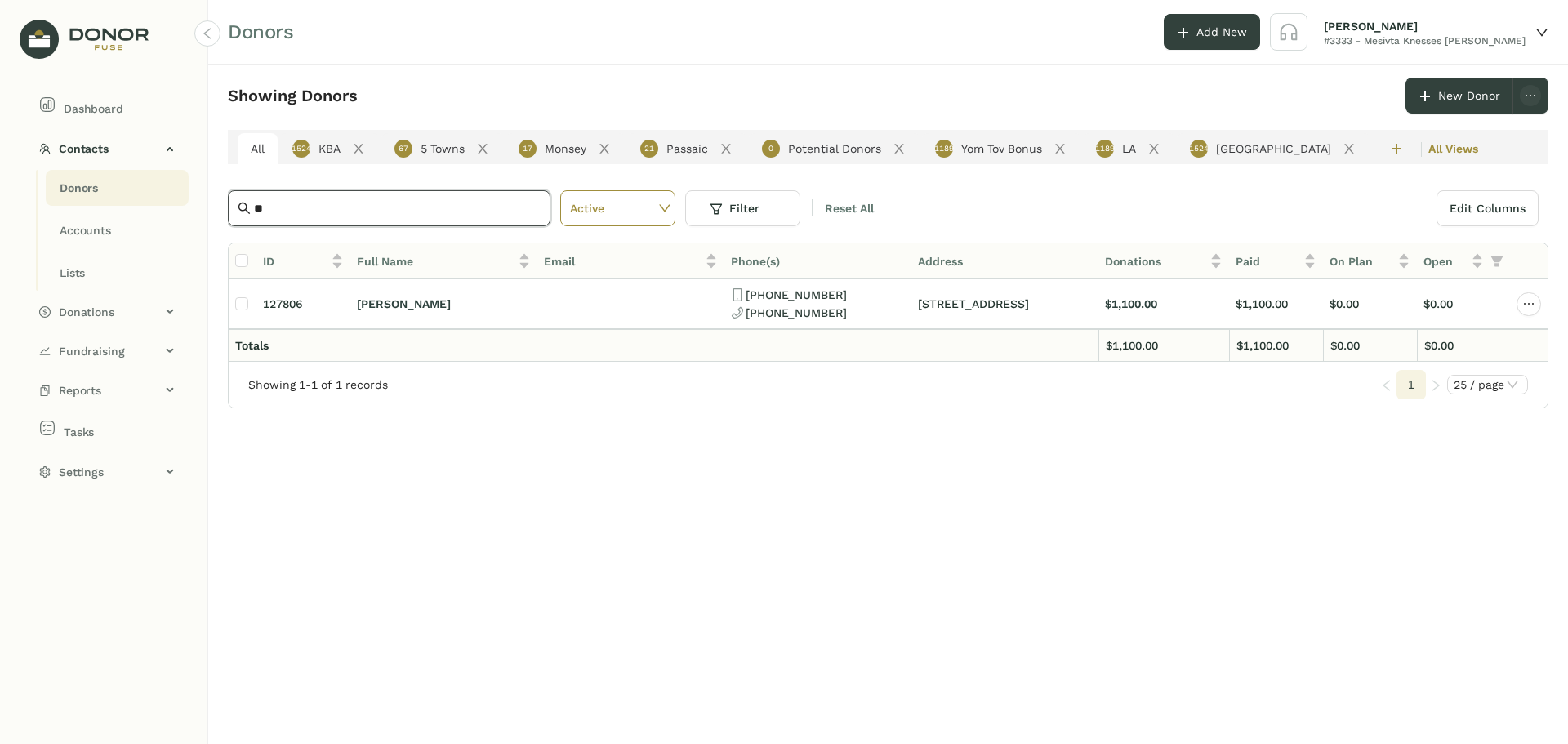 type on "*" 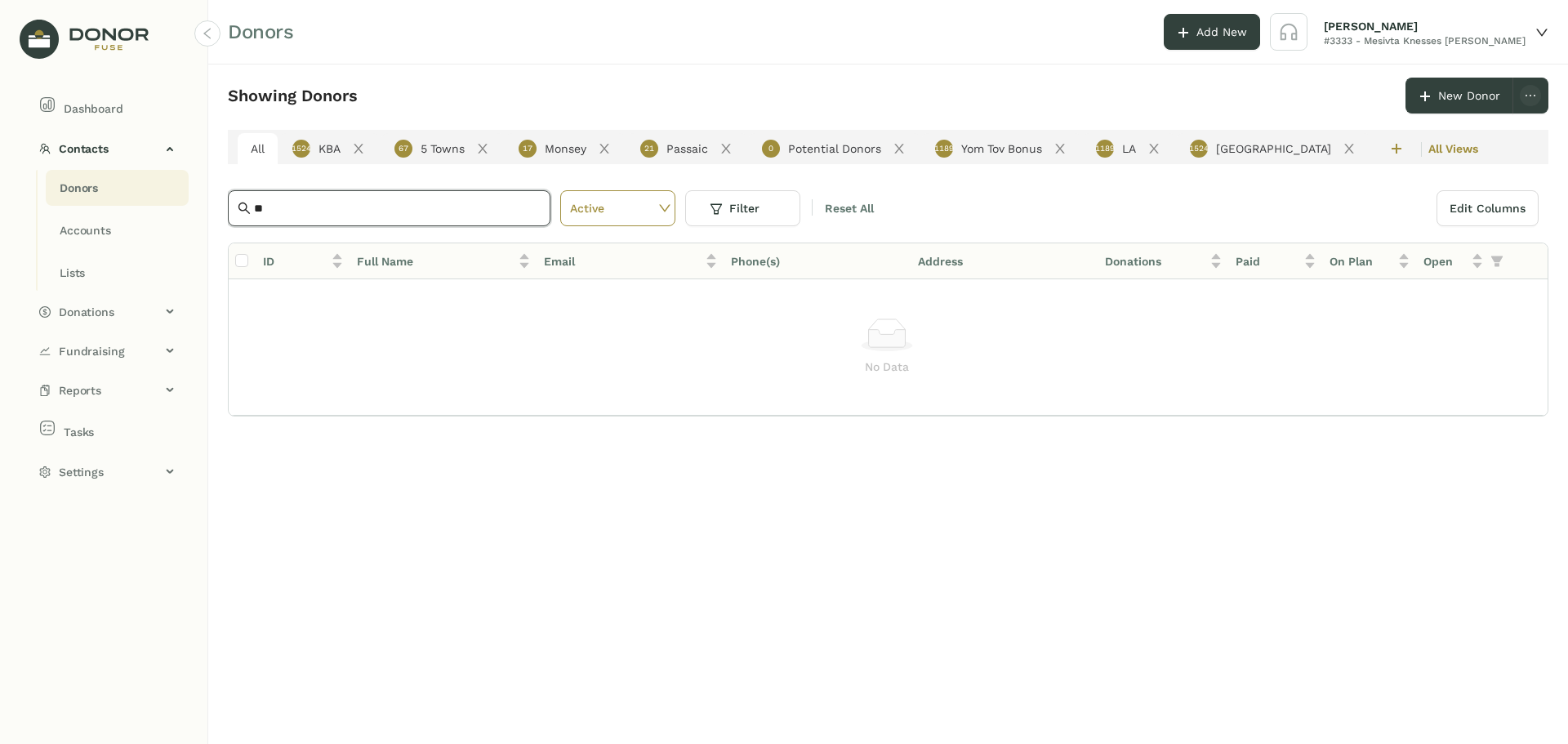 type on "*" 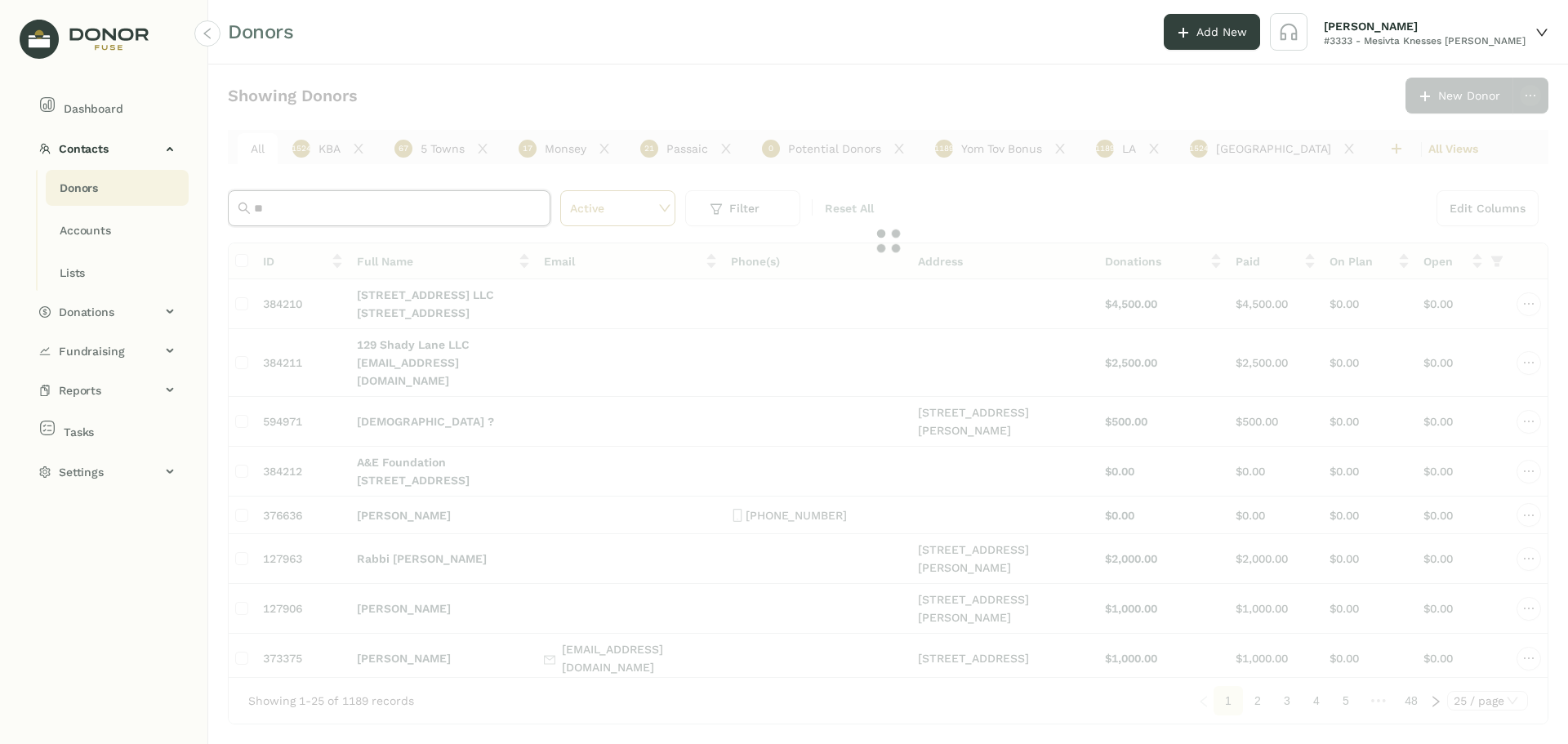 type on "*" 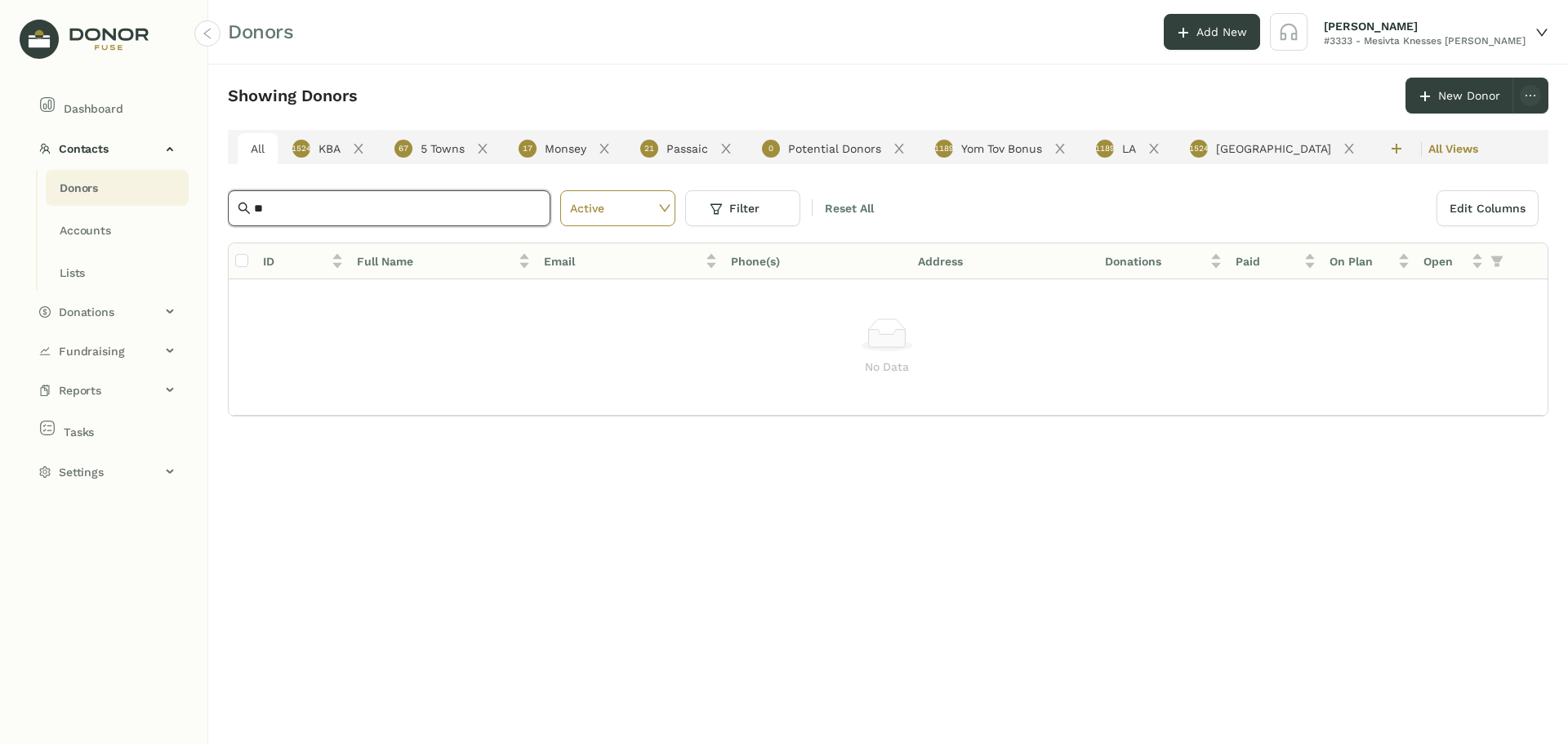 type on "*" 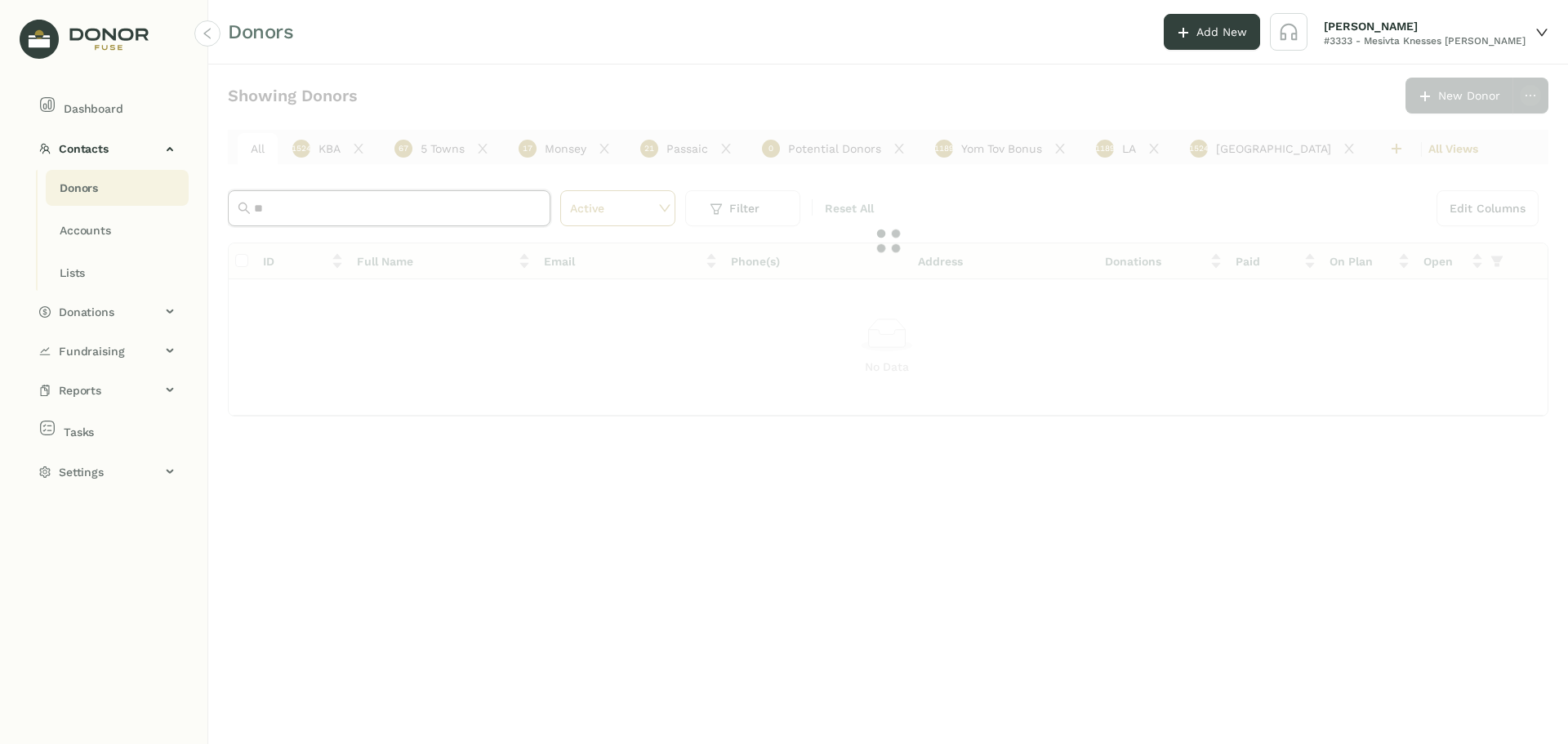 type on "*" 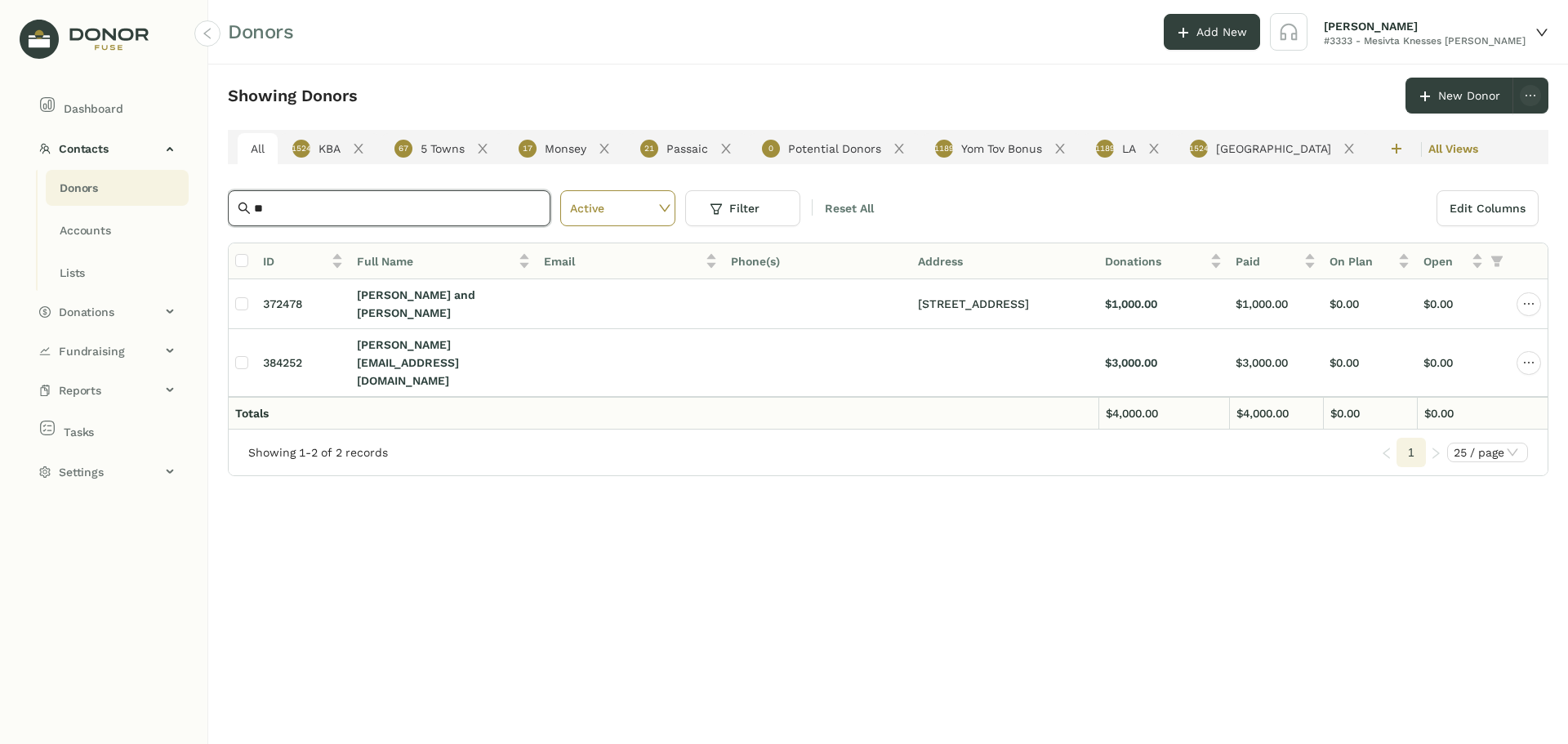 type on "*" 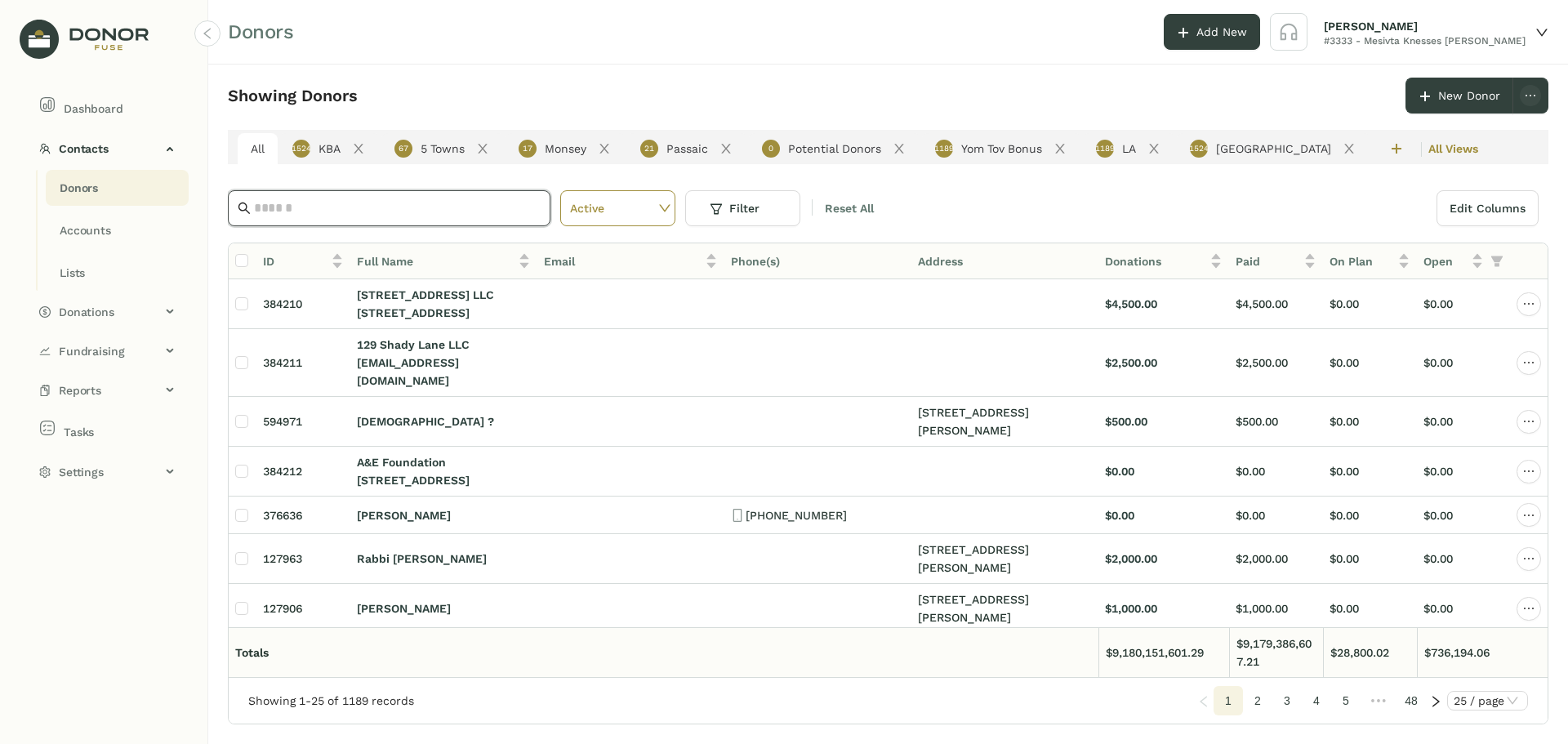 click 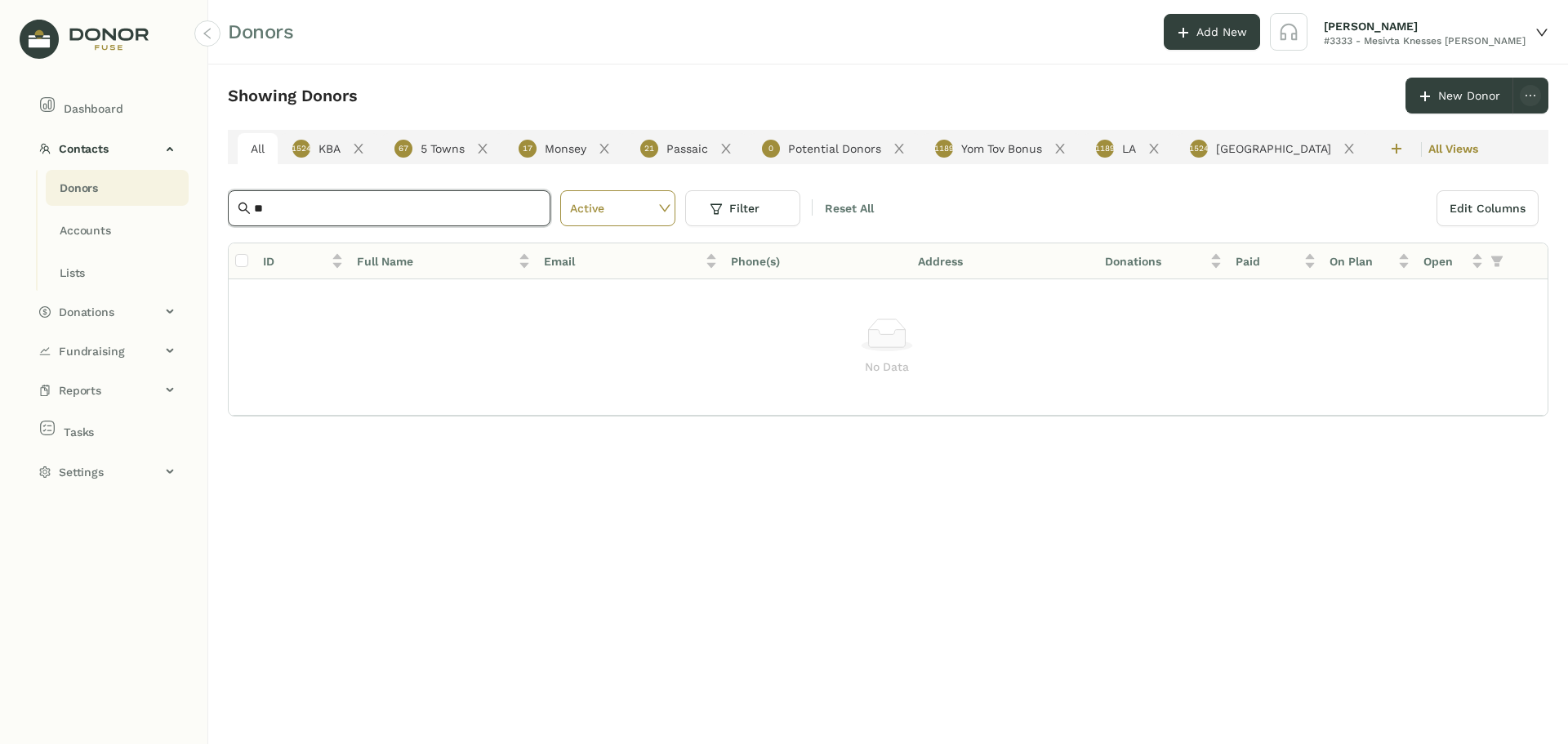 type on "*" 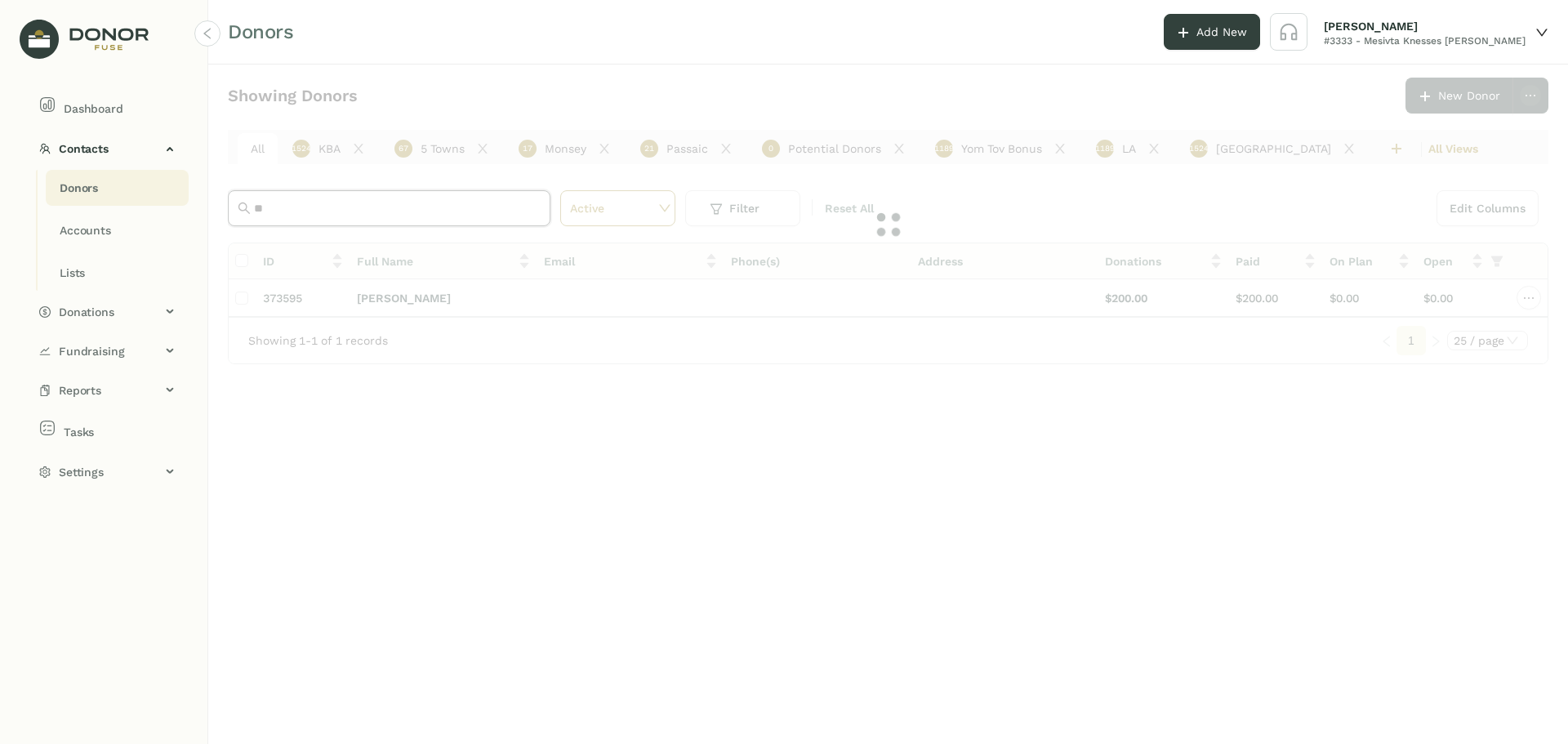 type on "*" 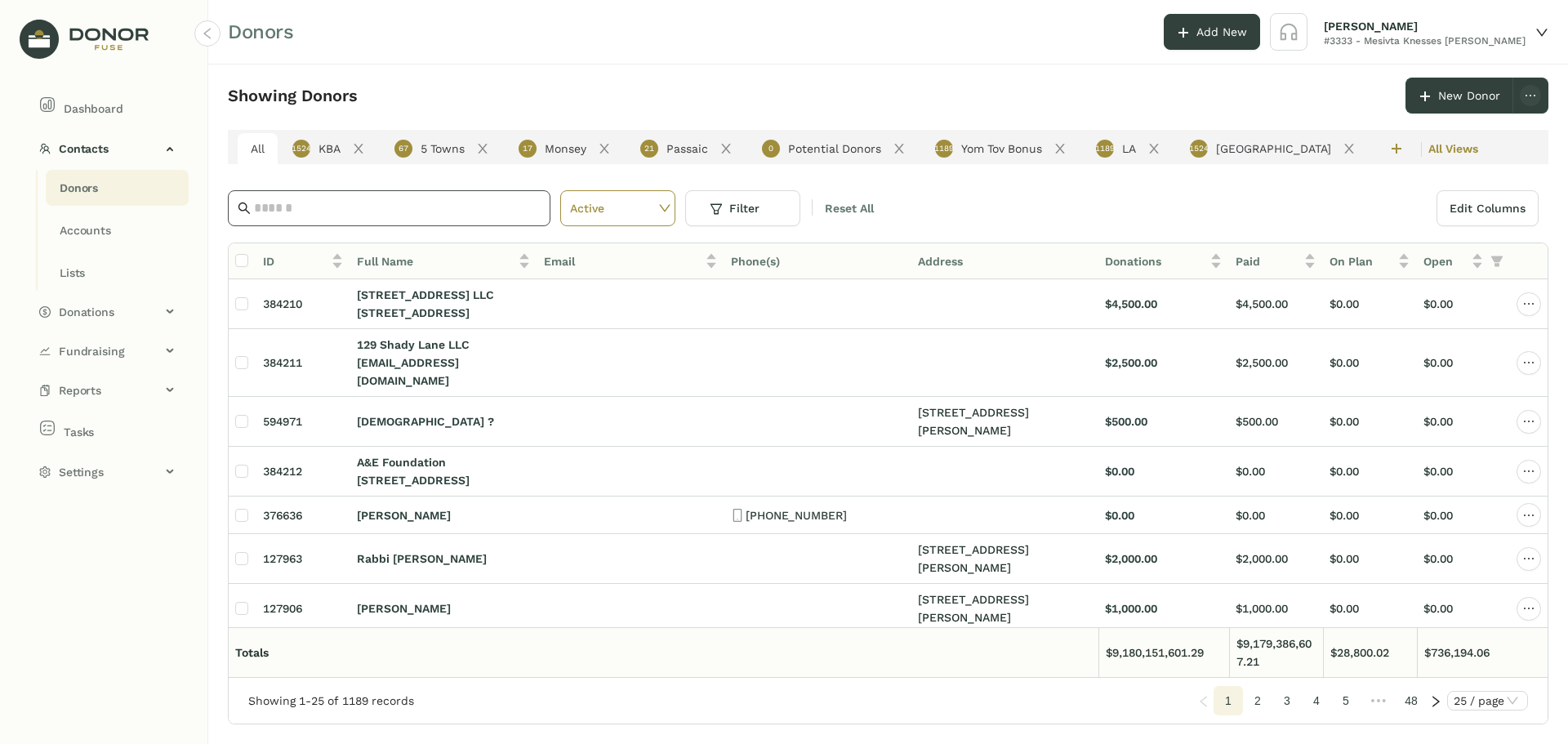click 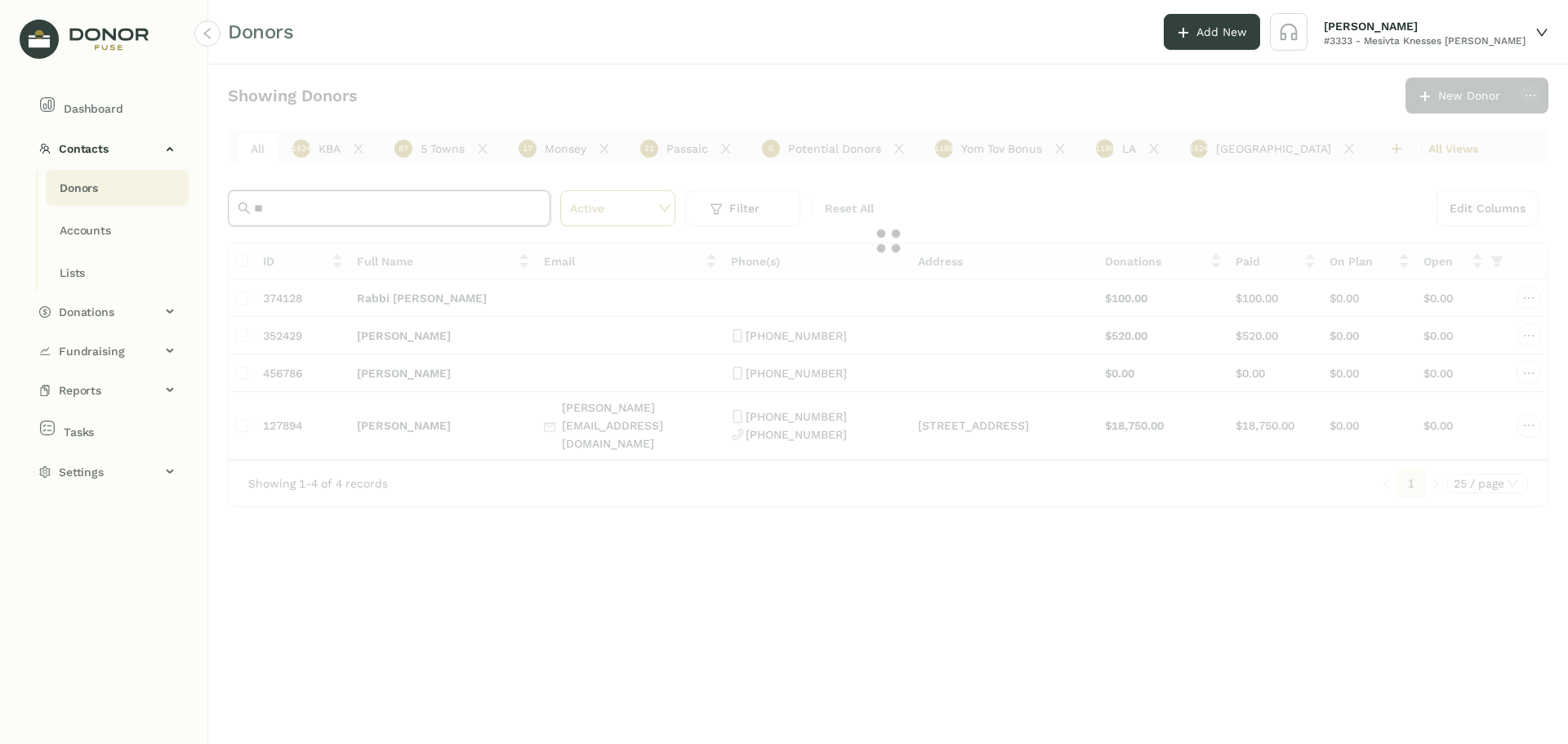 type on "*" 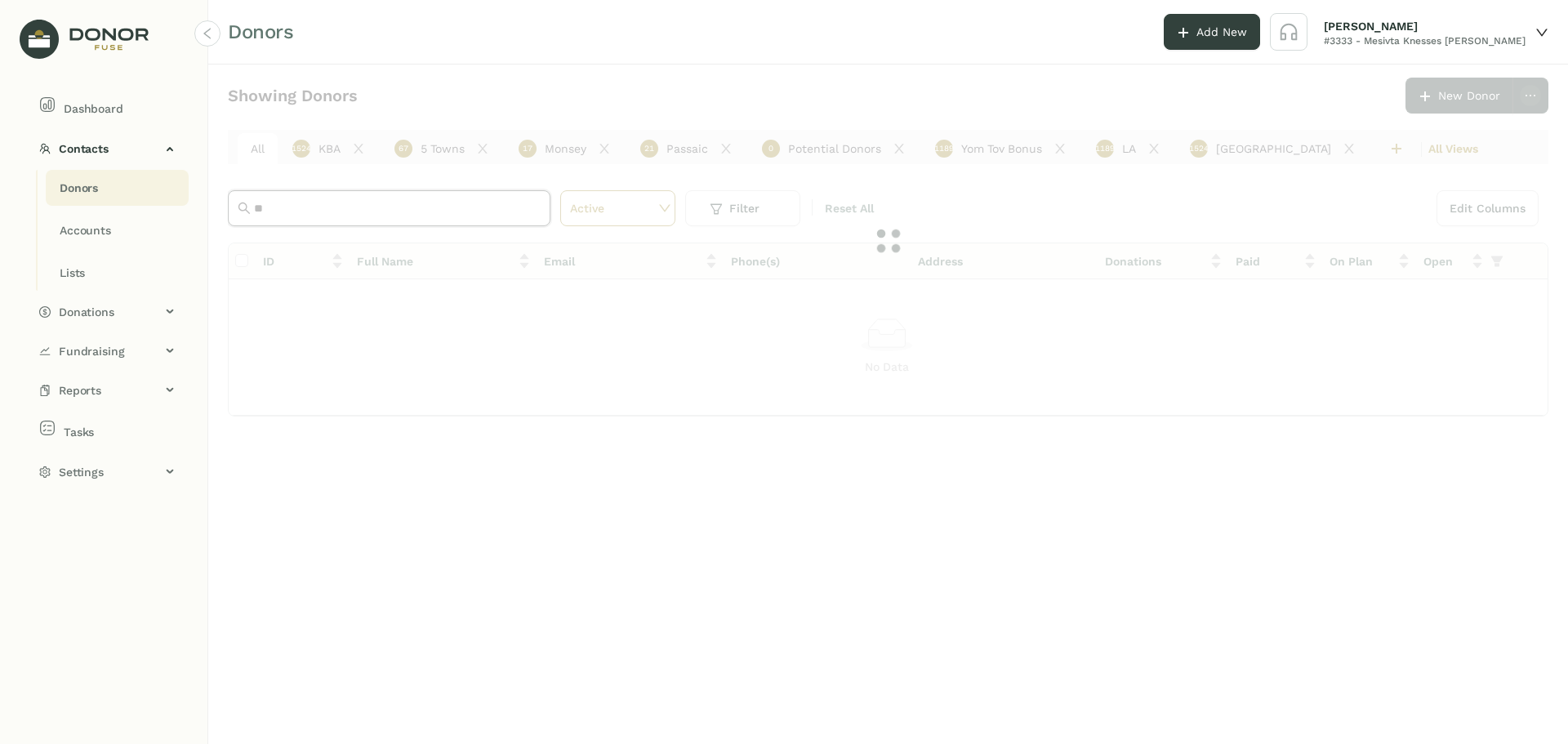 type on "*" 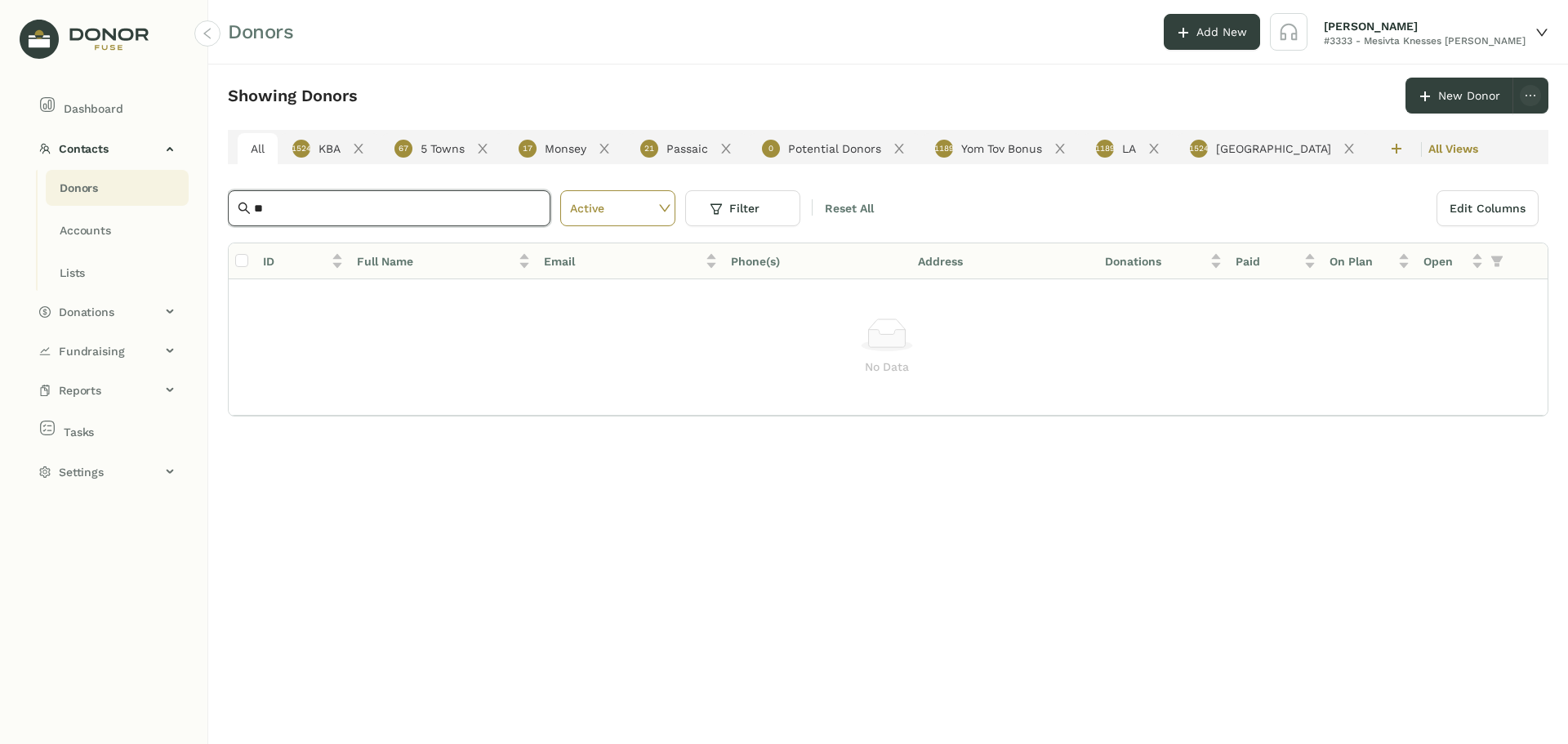 type on "*" 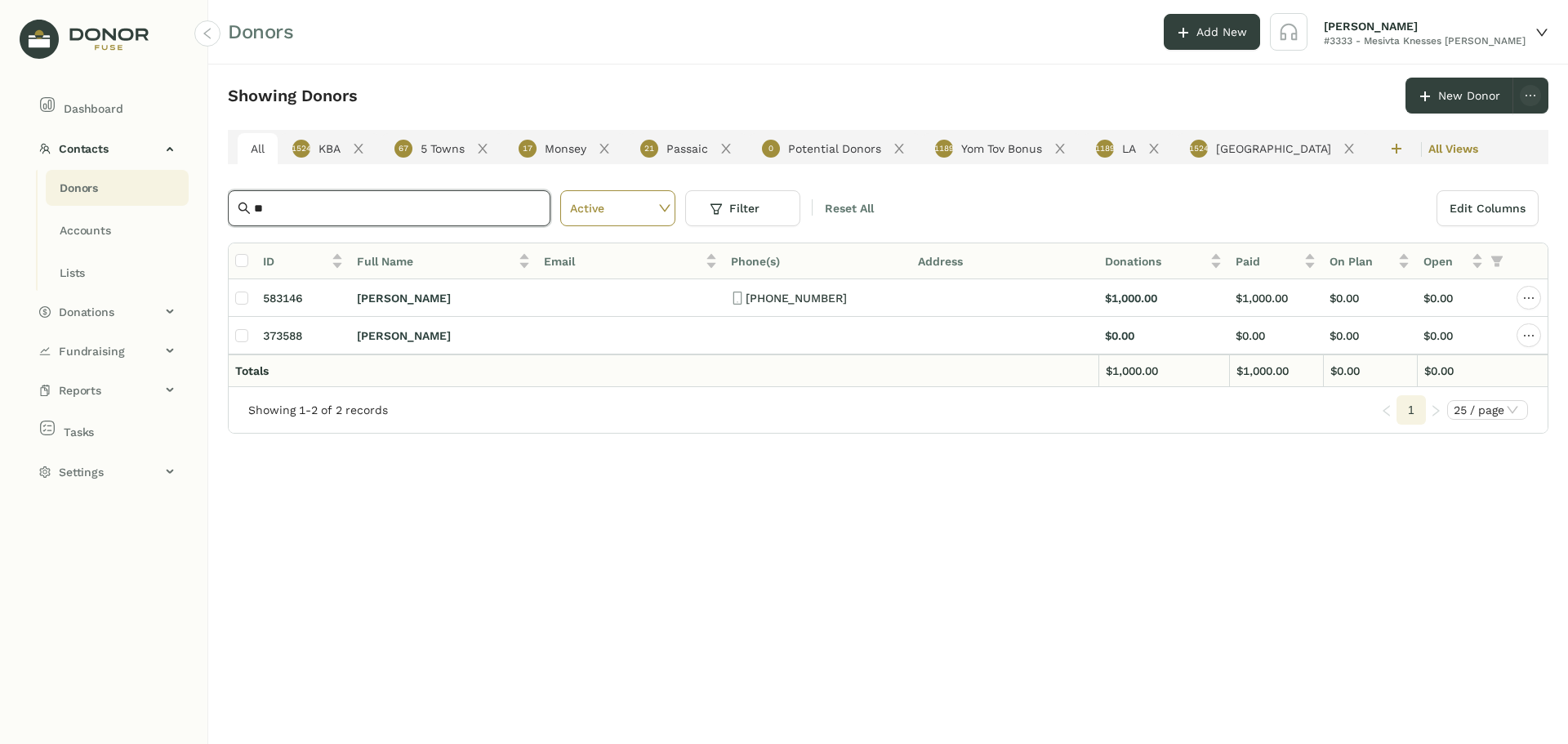type on "*" 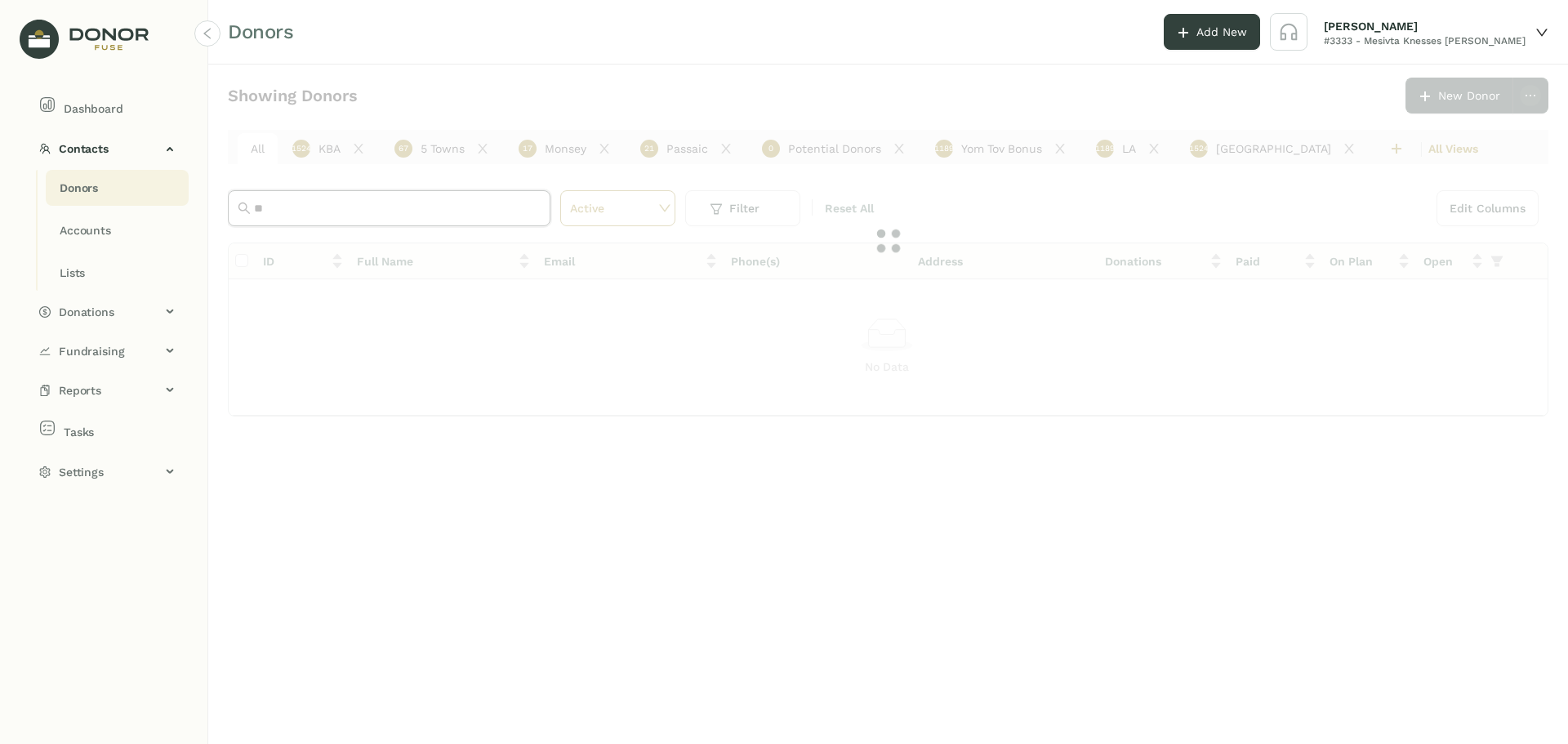 type on "*" 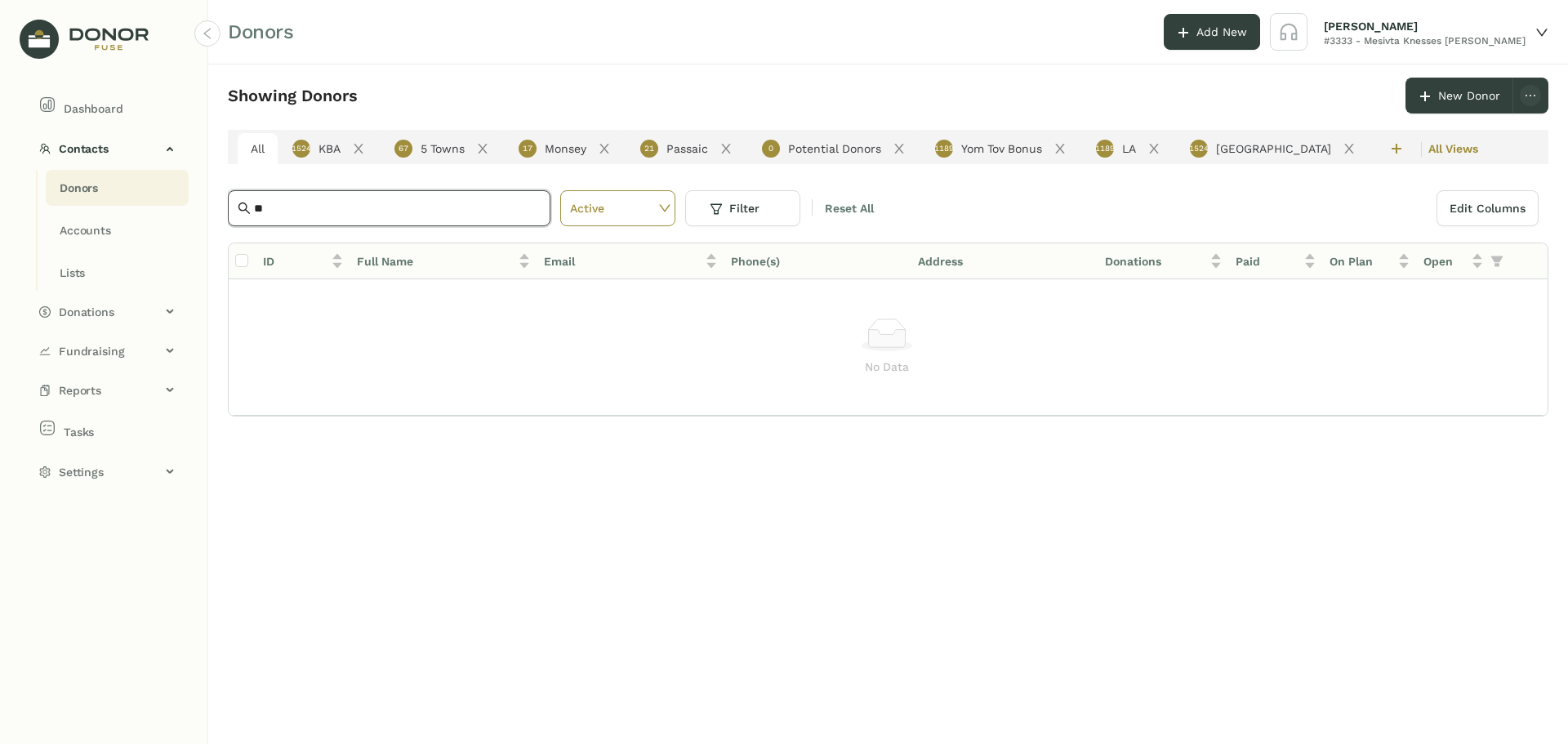 type on "*" 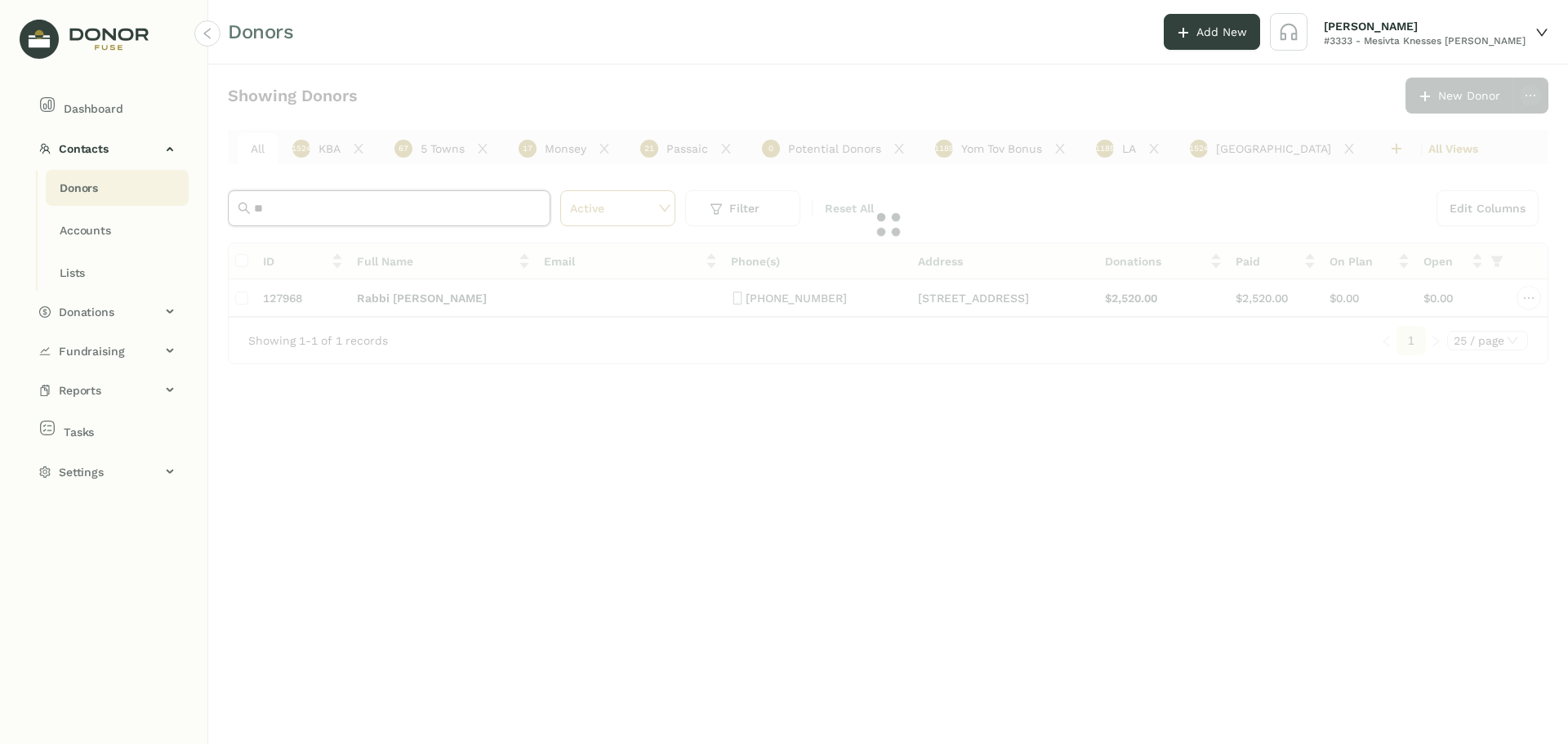 type on "*" 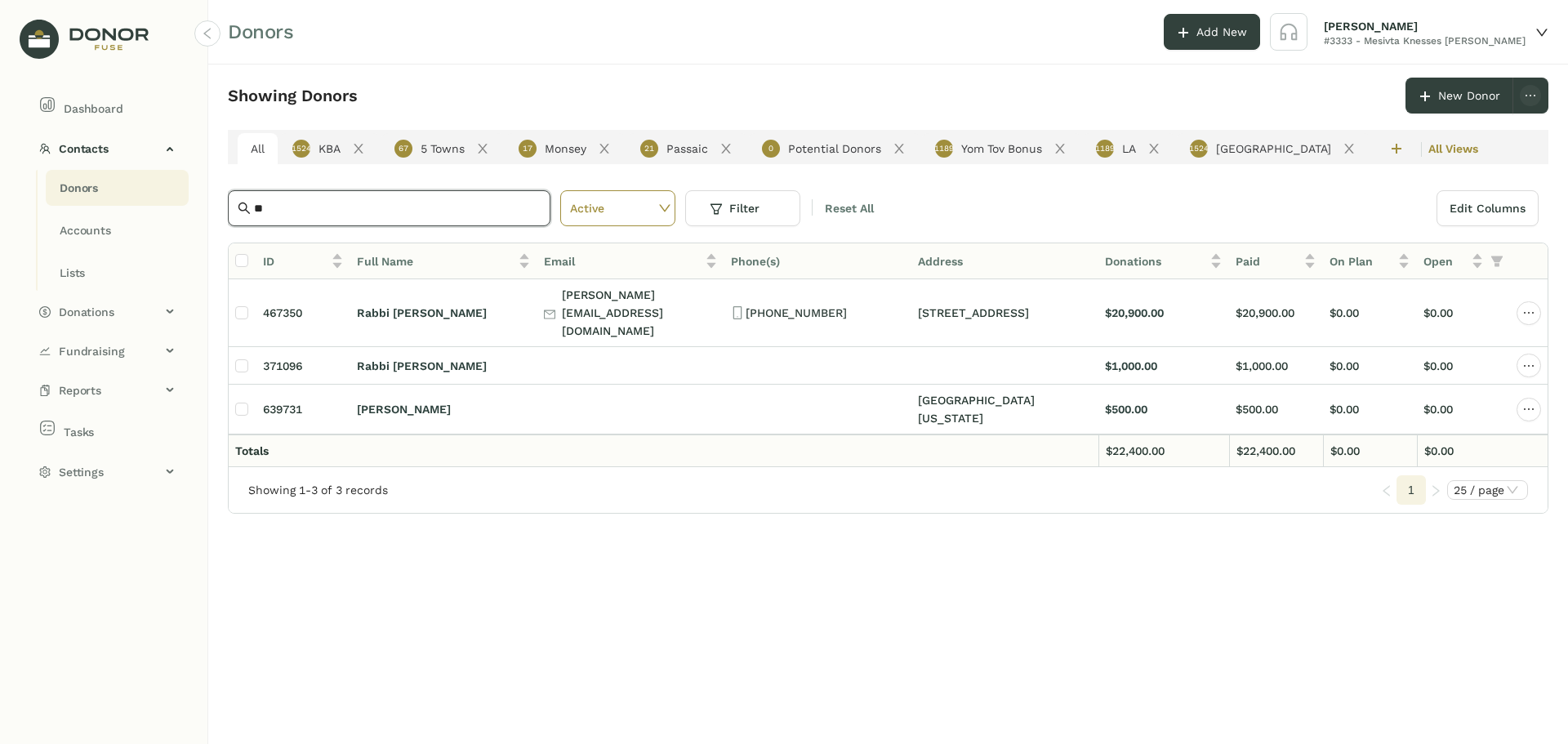 type on "*" 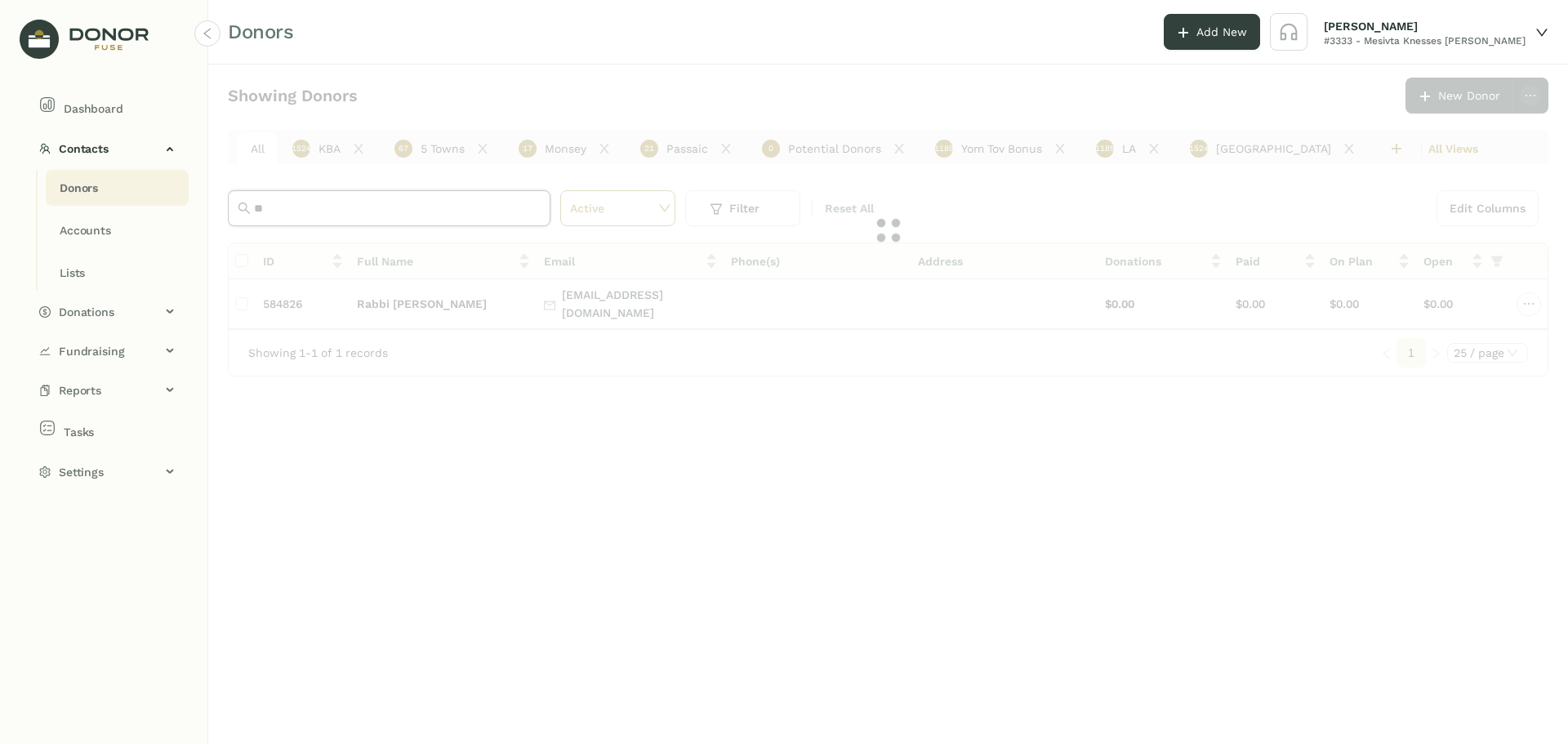 type on "*" 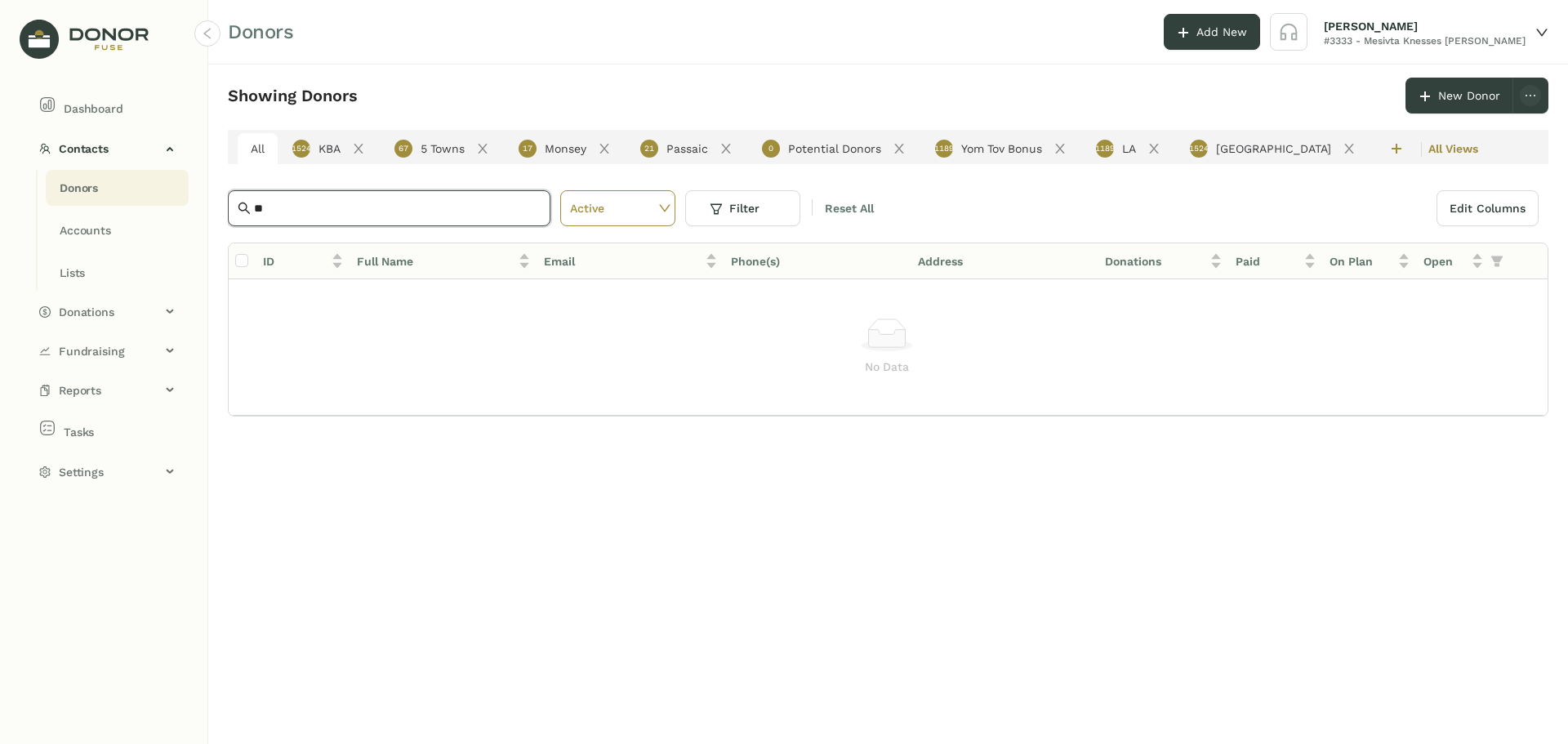 type on "*" 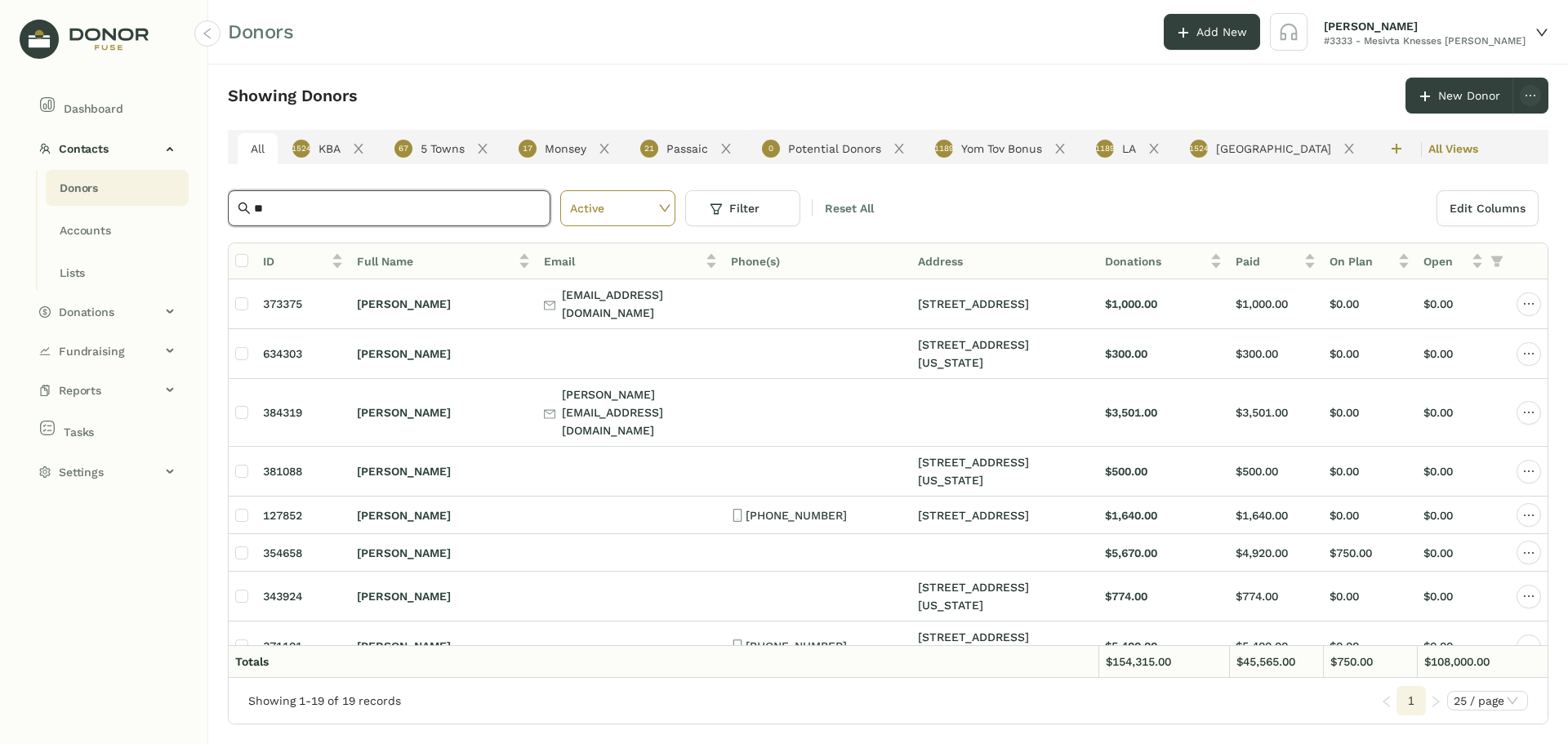 type on "*" 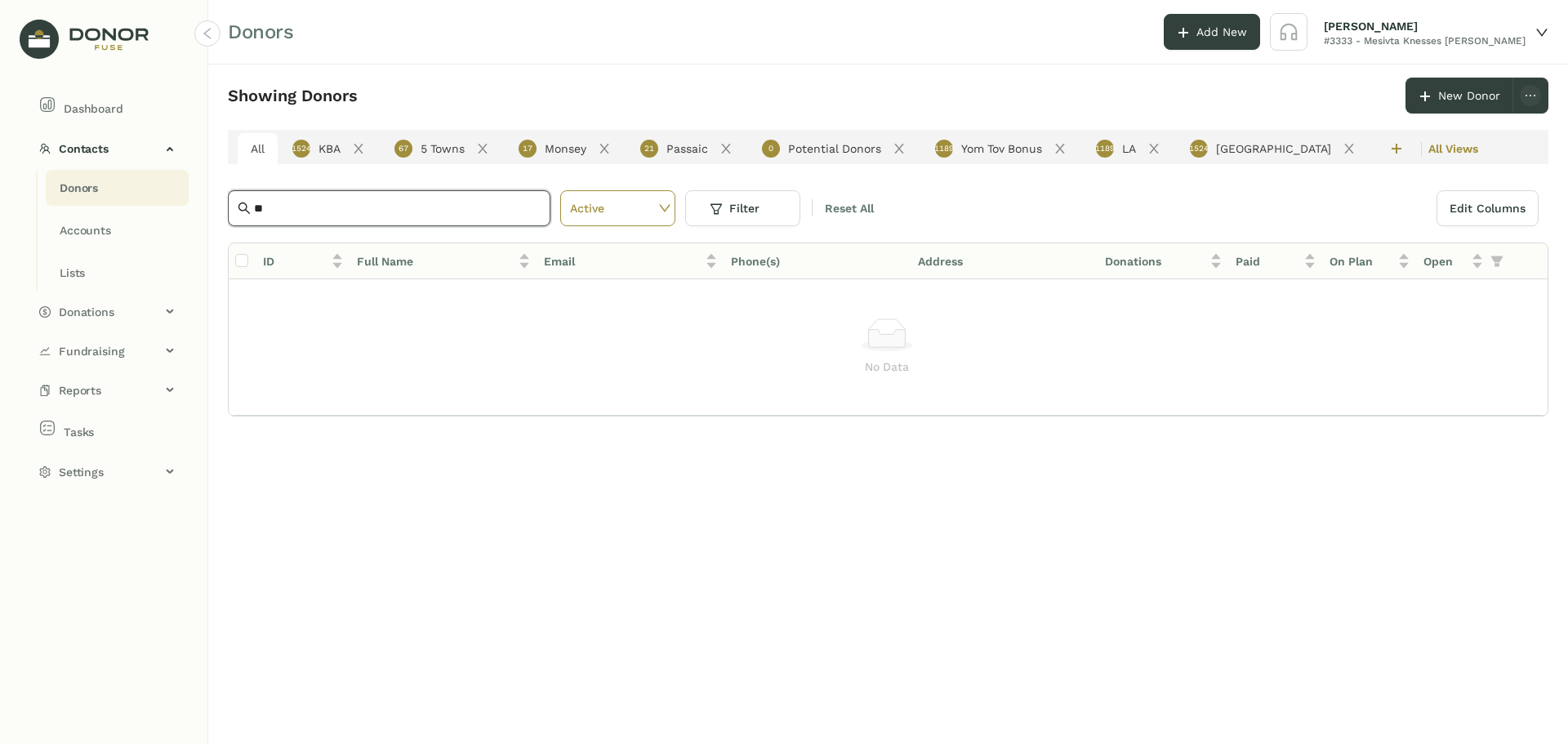 type on "*" 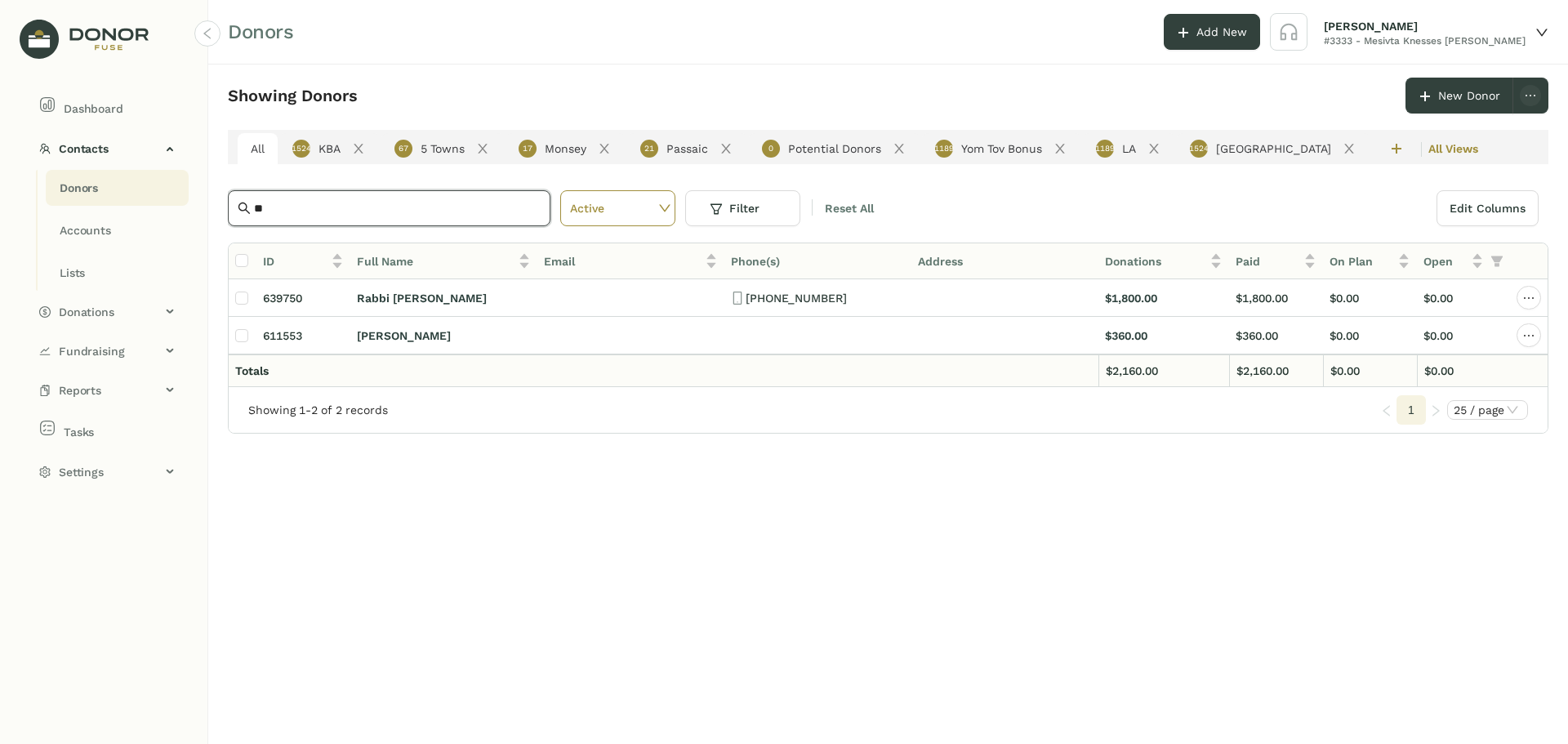 type on "*" 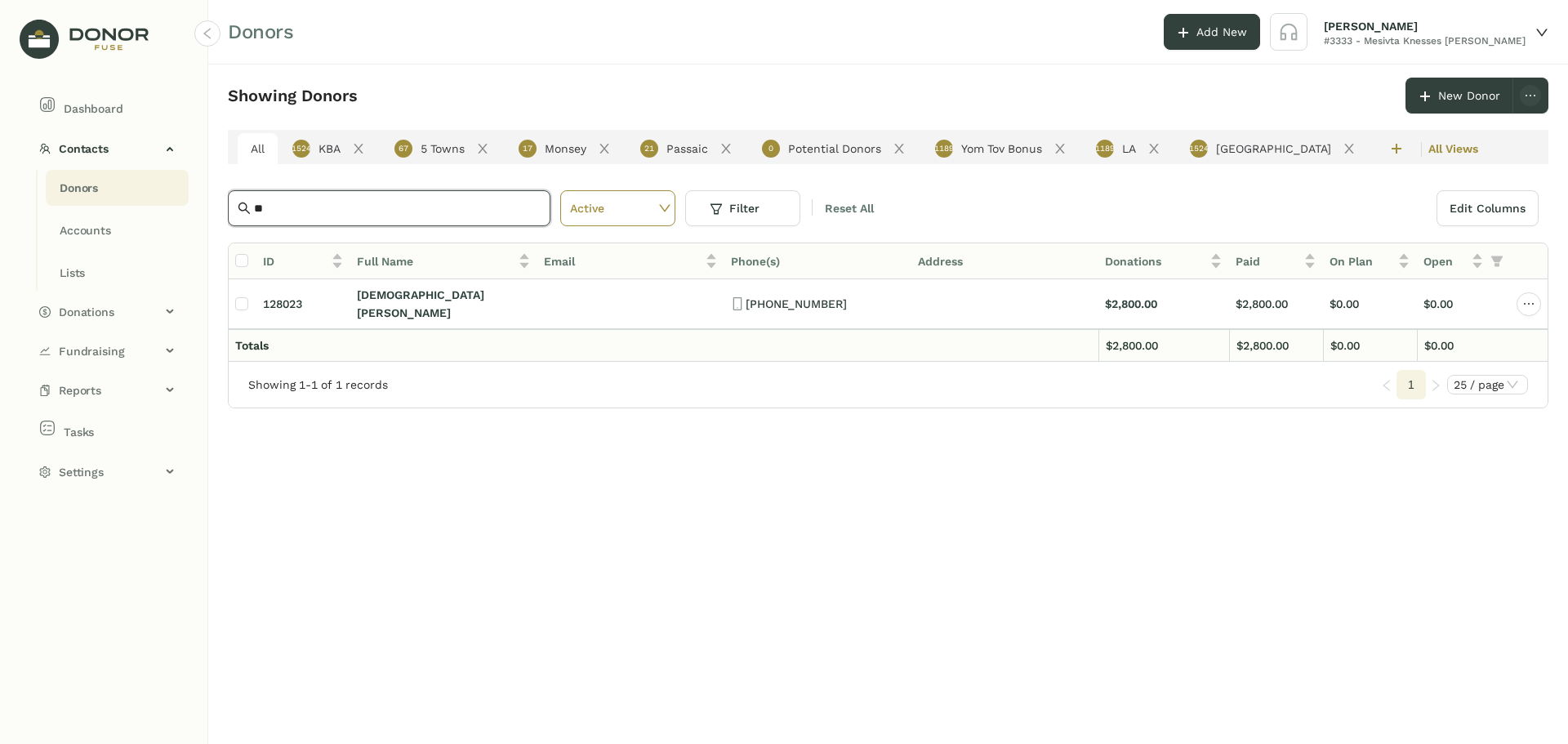 type on "*" 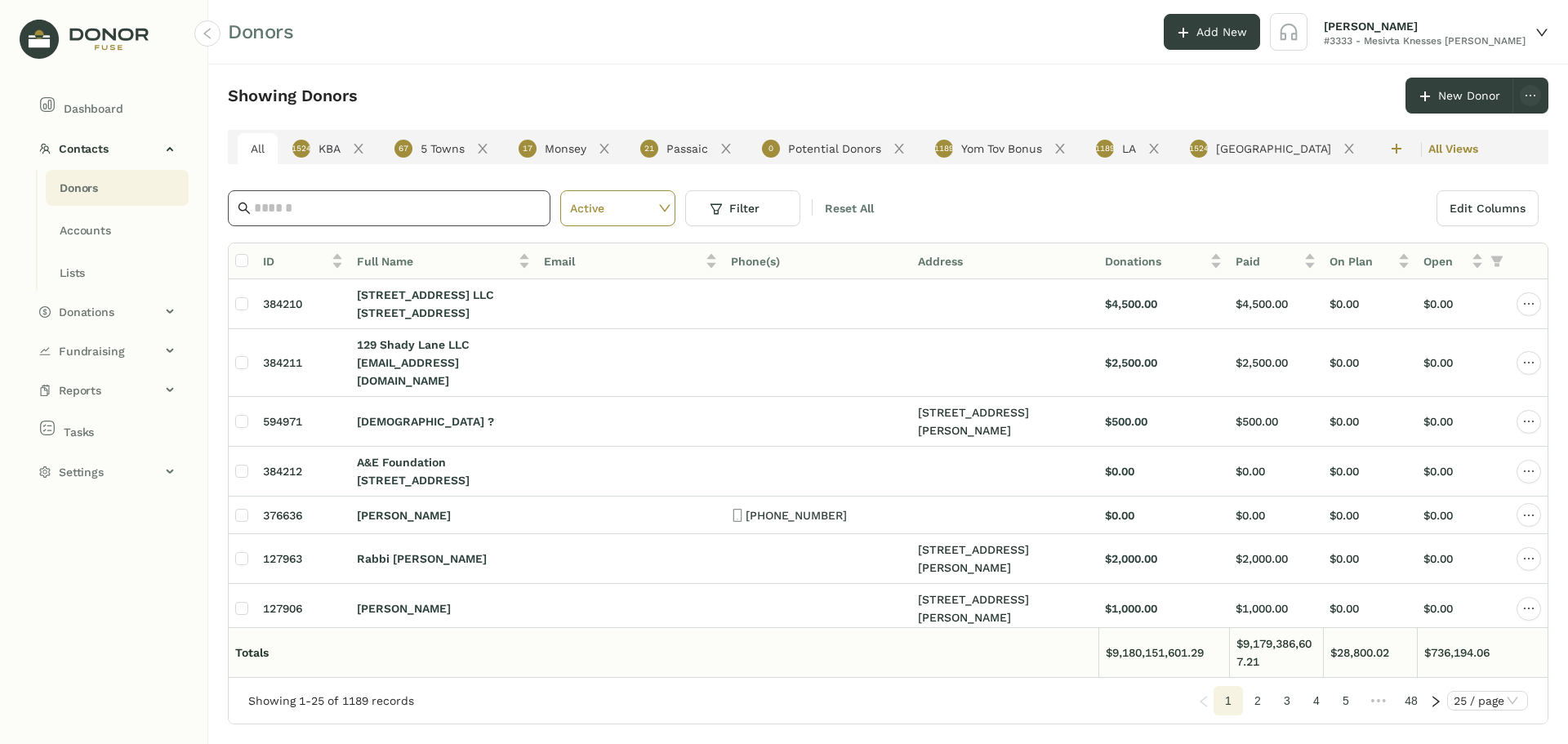 drag, startPoint x: 289, startPoint y: 186, endPoint x: 296, endPoint y: 198, distance: 13.892444 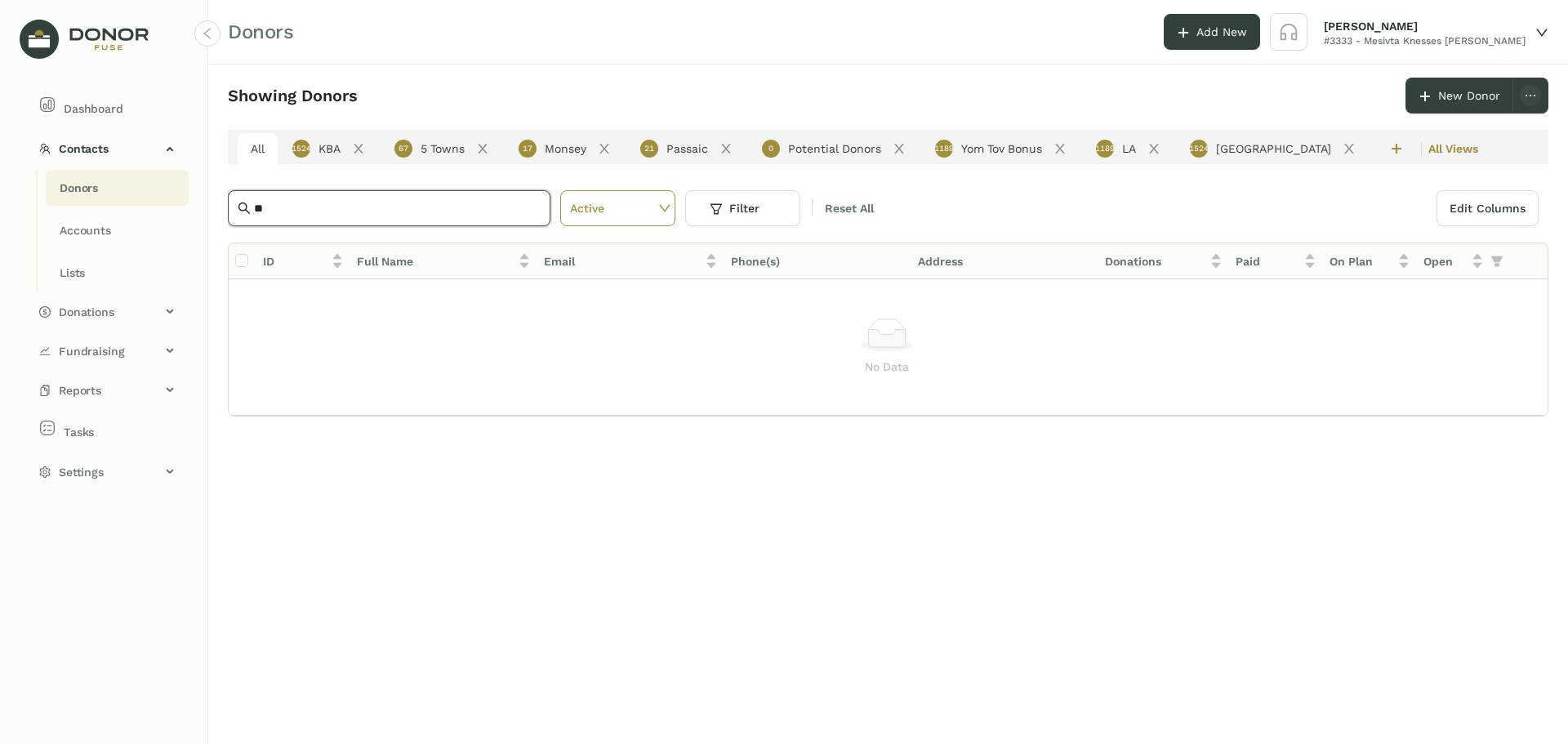 type on "*" 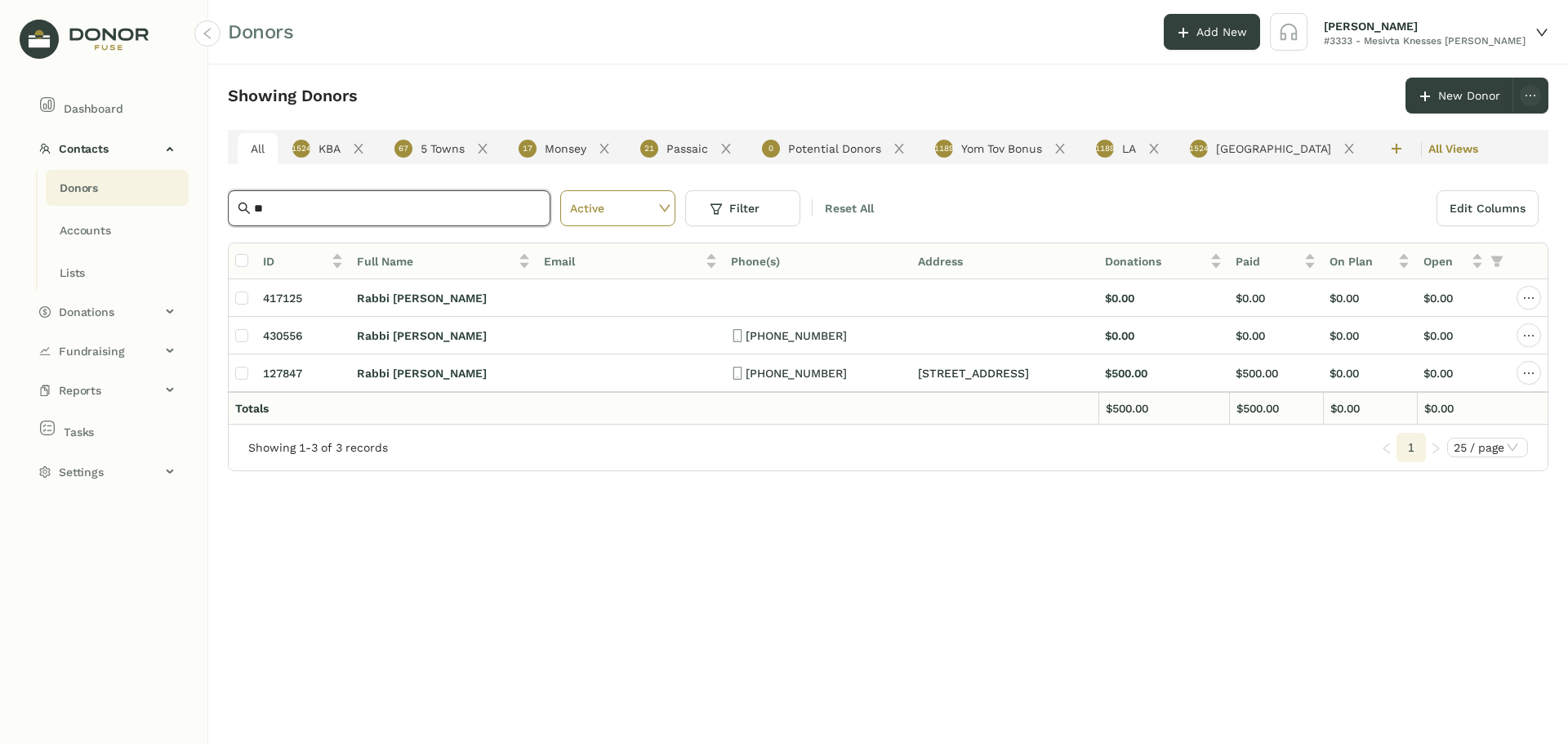 type on "*" 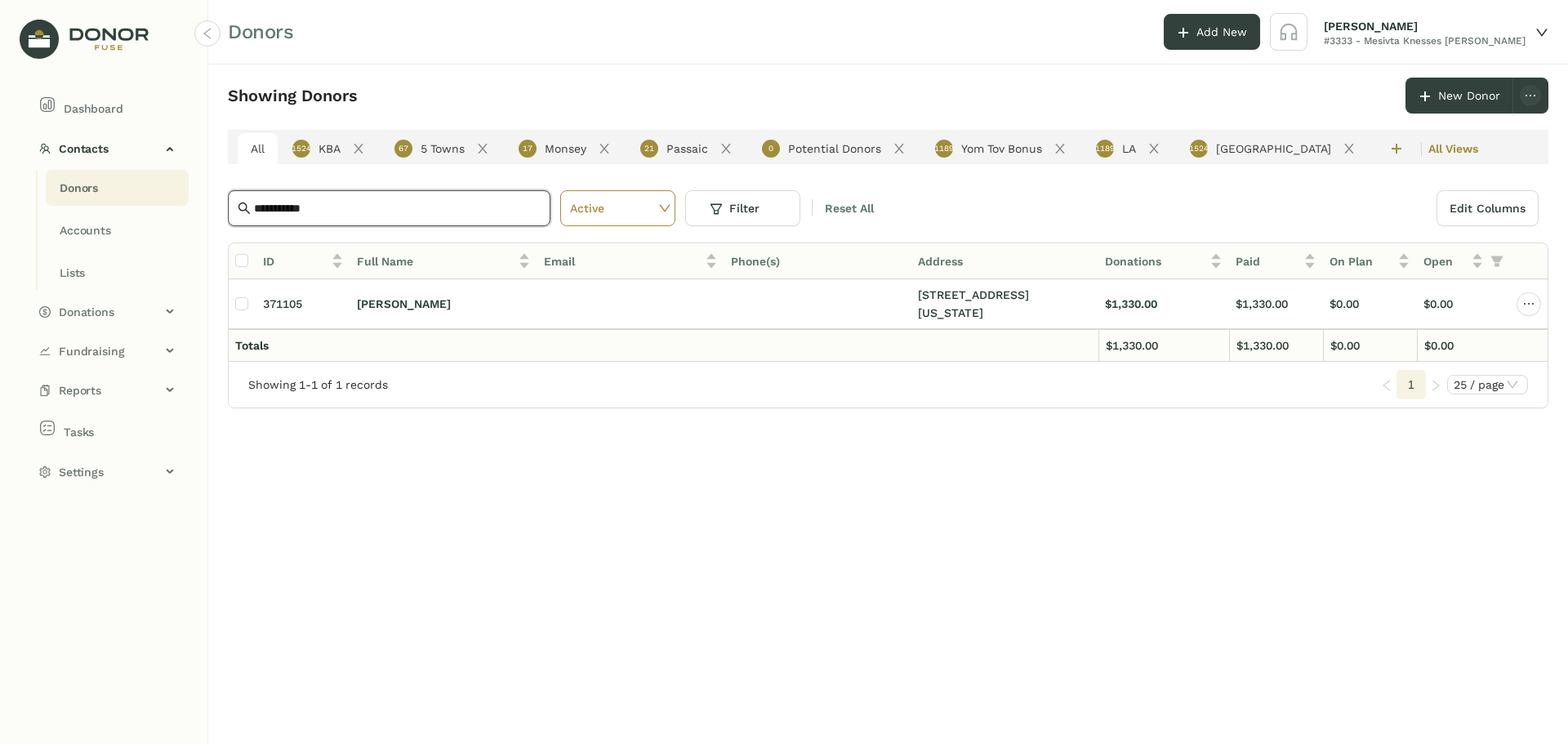 drag, startPoint x: 319, startPoint y: 209, endPoint x: 244, endPoint y: 212, distance: 75.06 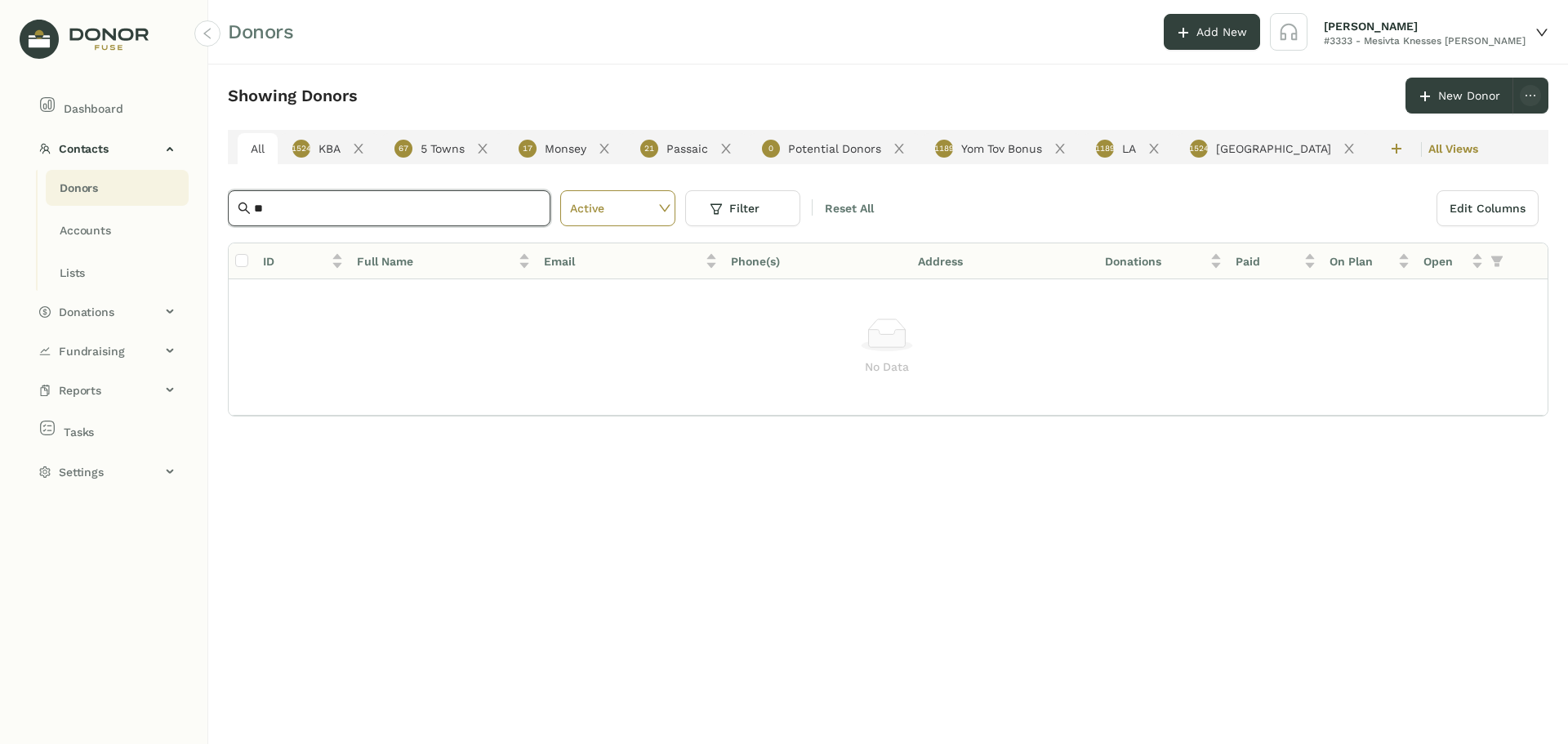 type on "*" 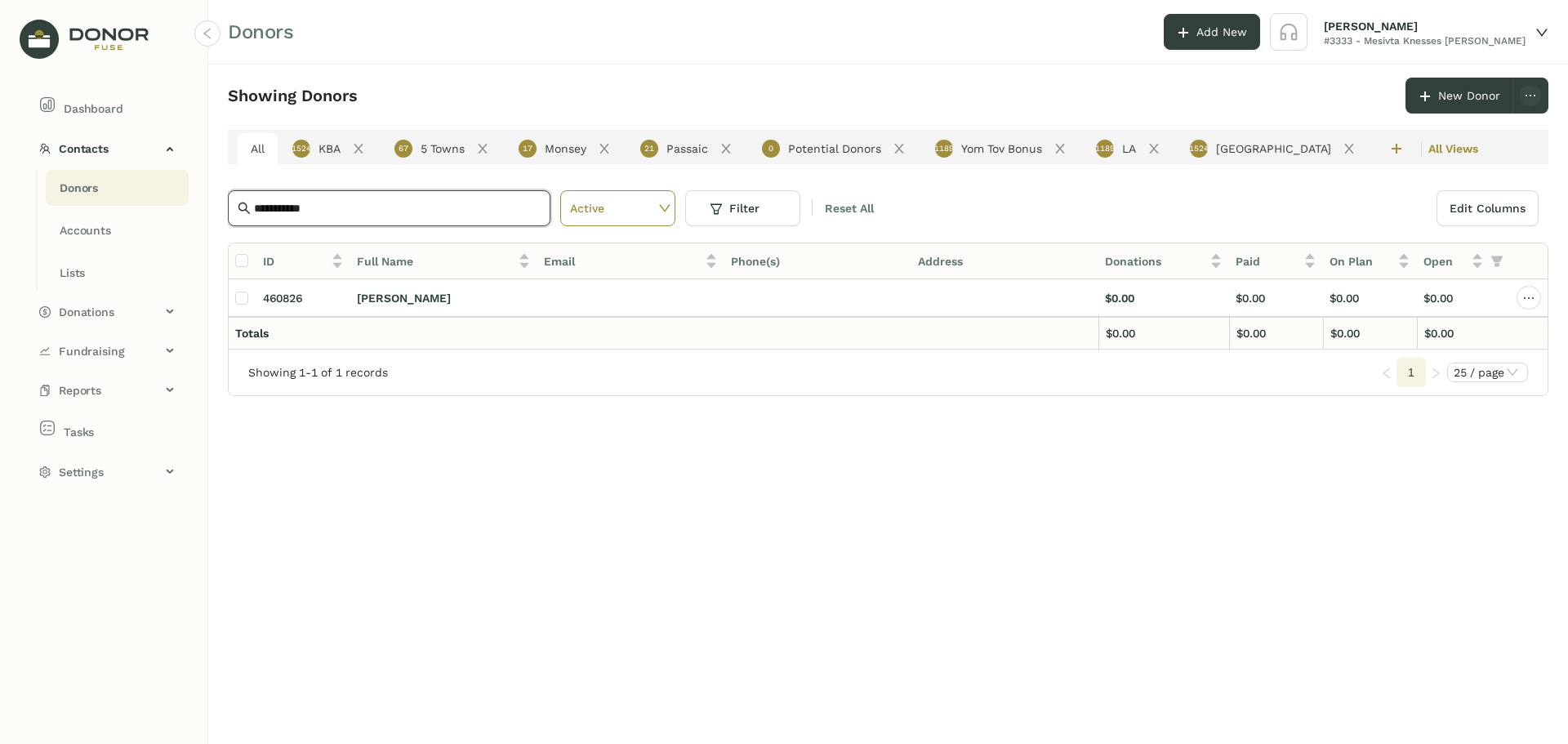 drag, startPoint x: 318, startPoint y: 215, endPoint x: 240, endPoint y: 217, distance: 78.025637 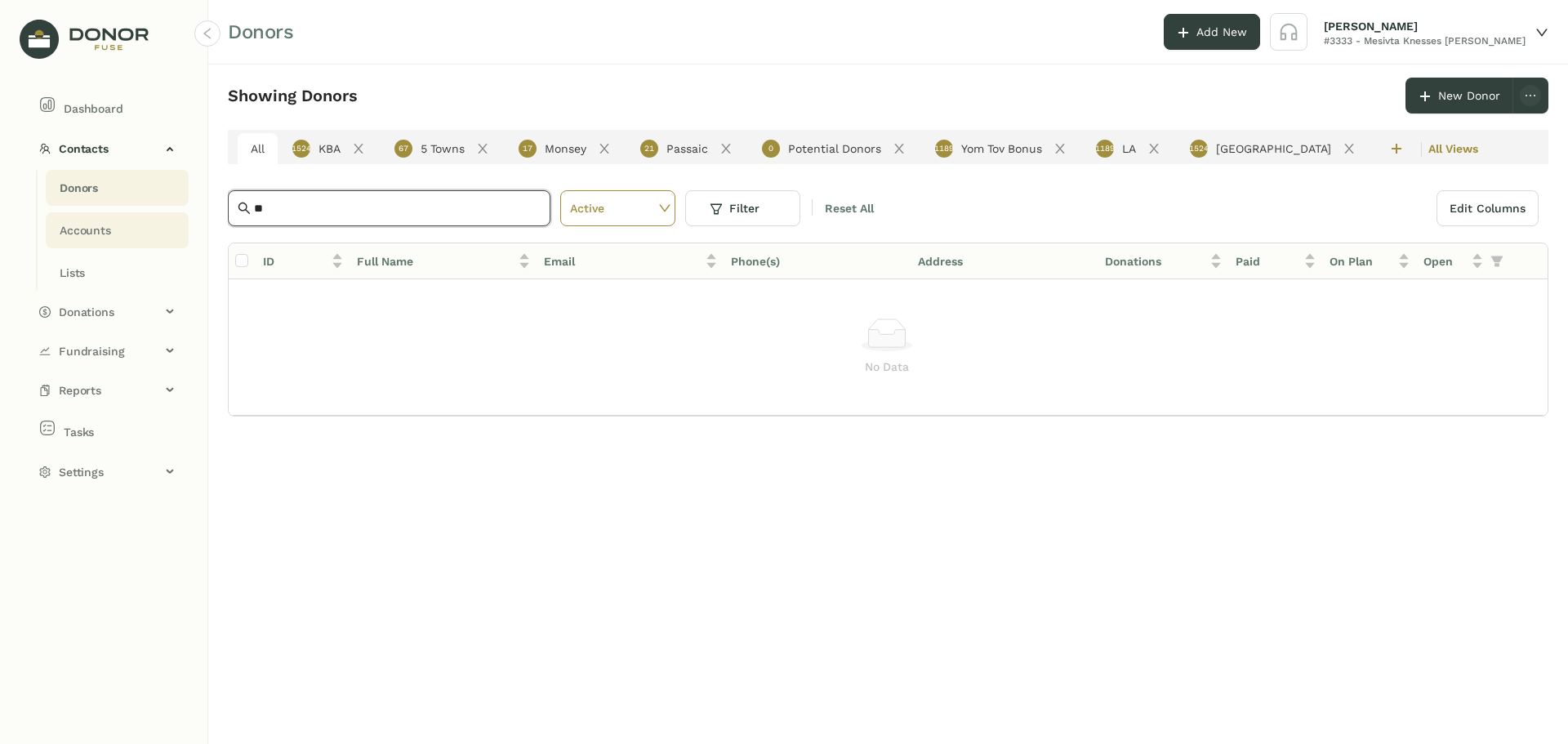 type on "*" 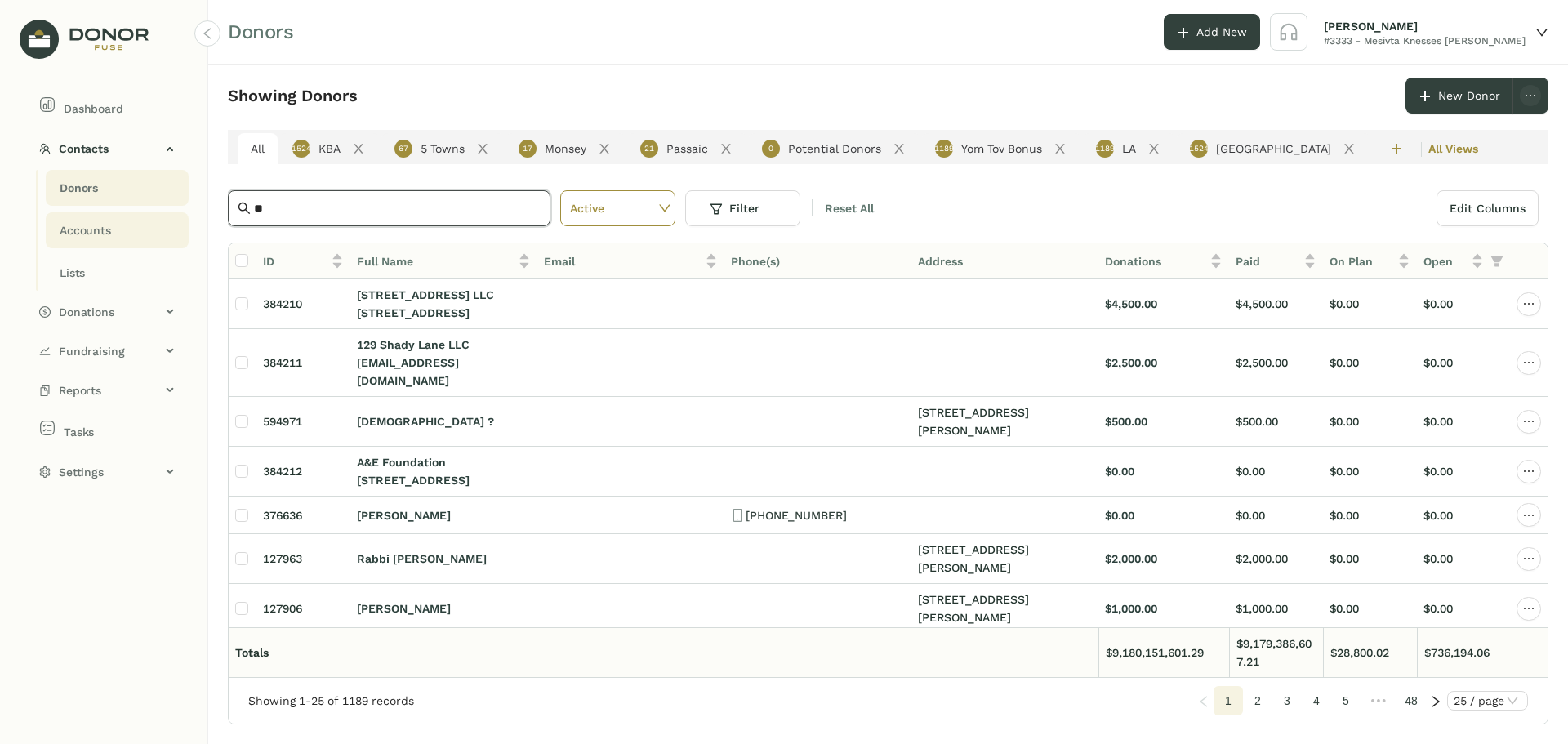 type on "*" 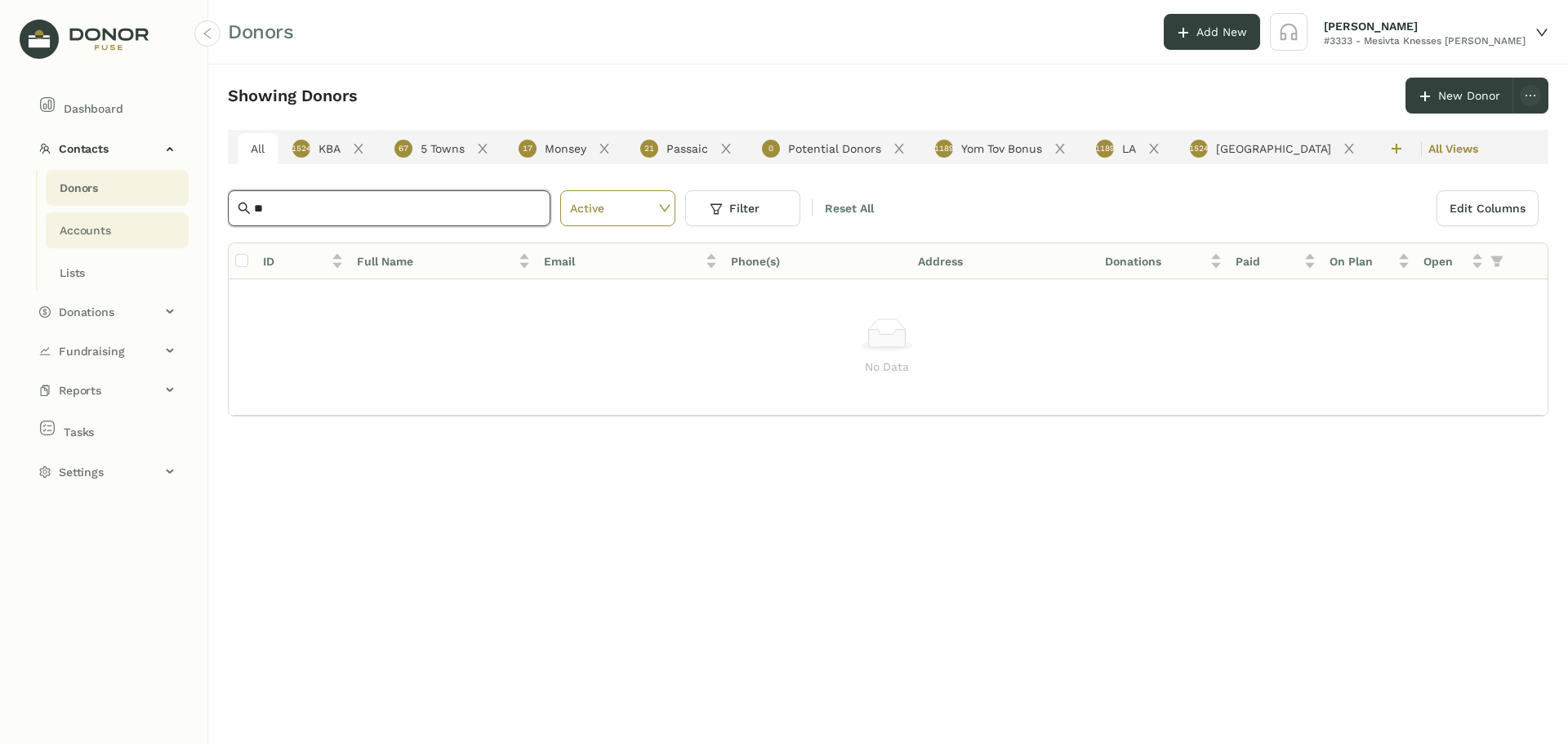type on "*" 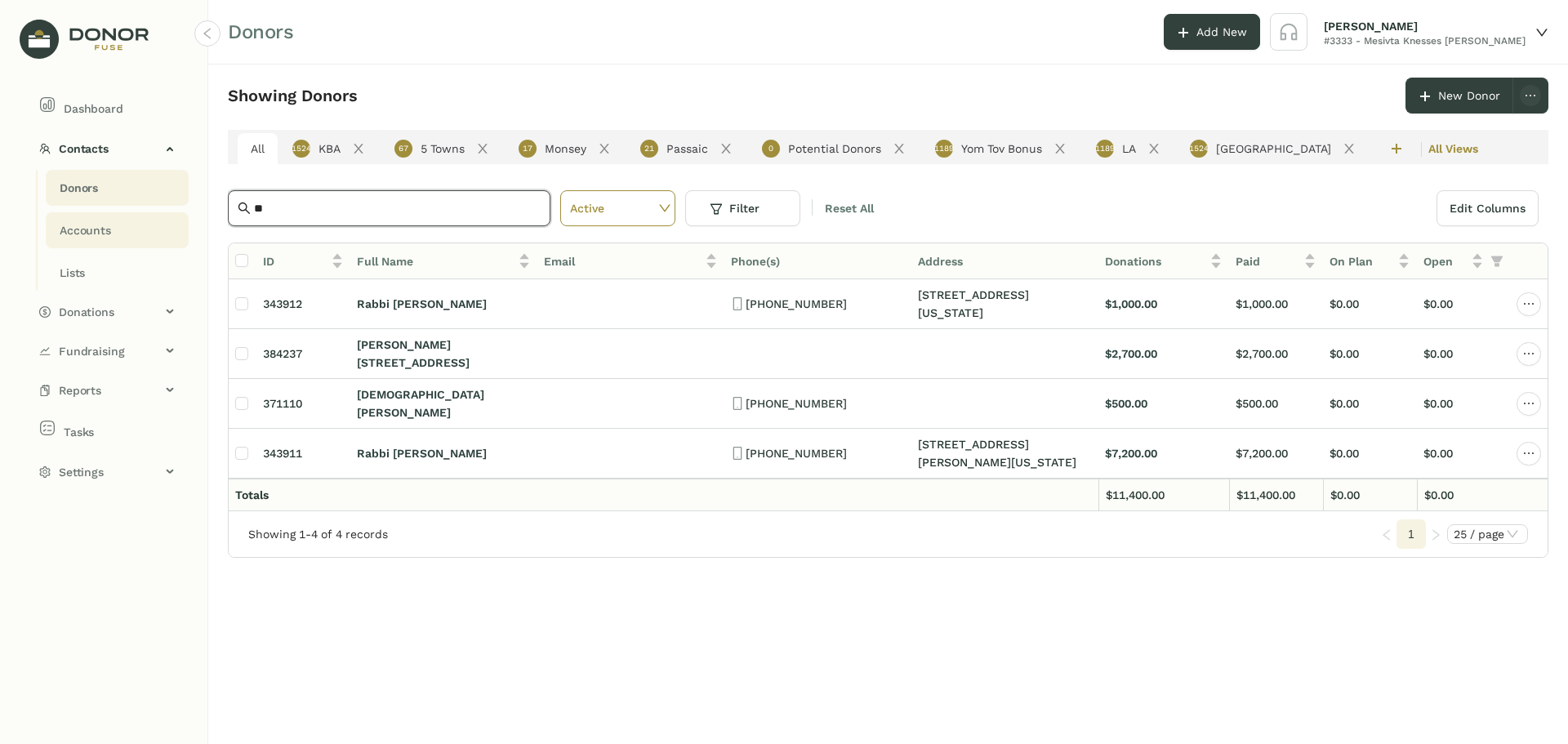 type on "*" 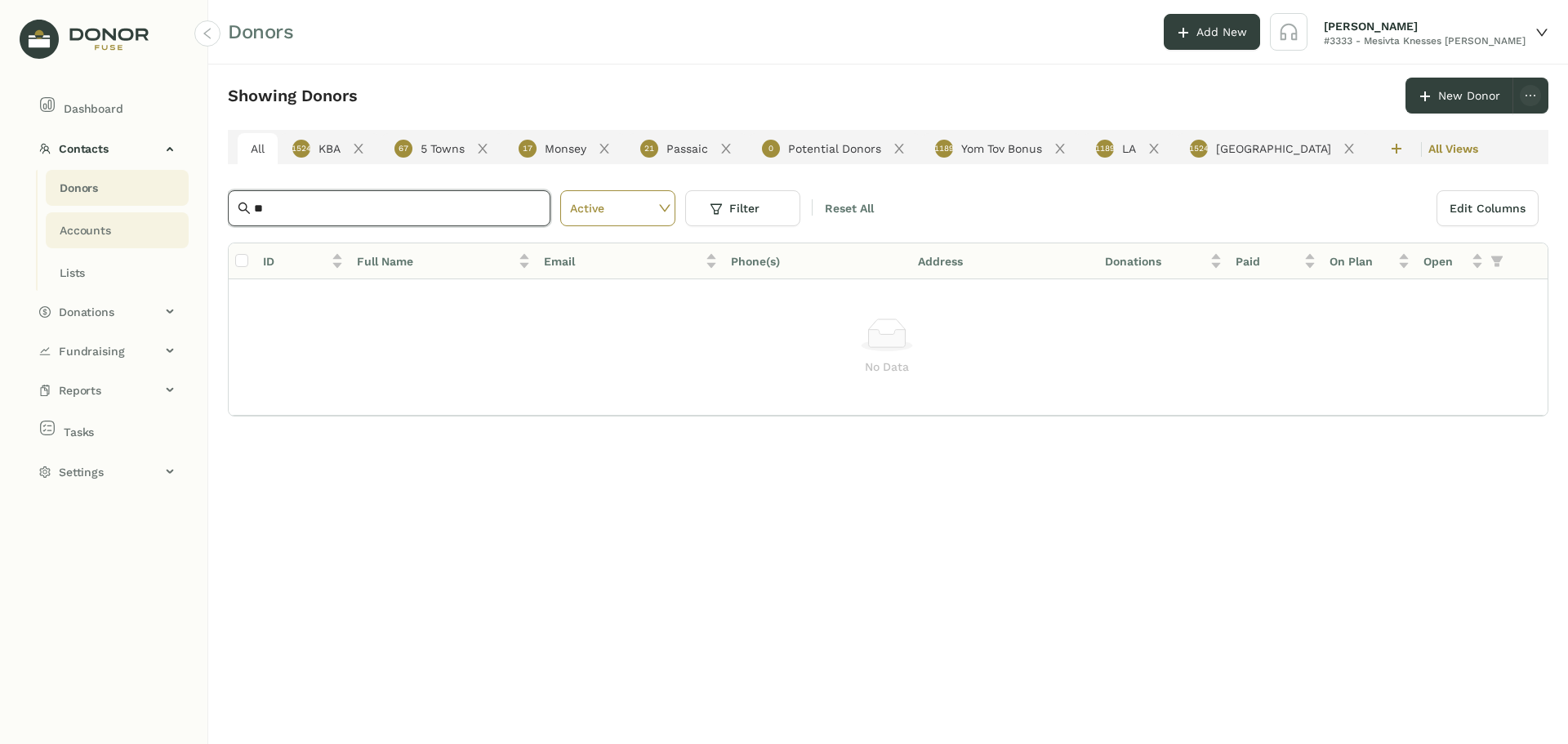 type on "*" 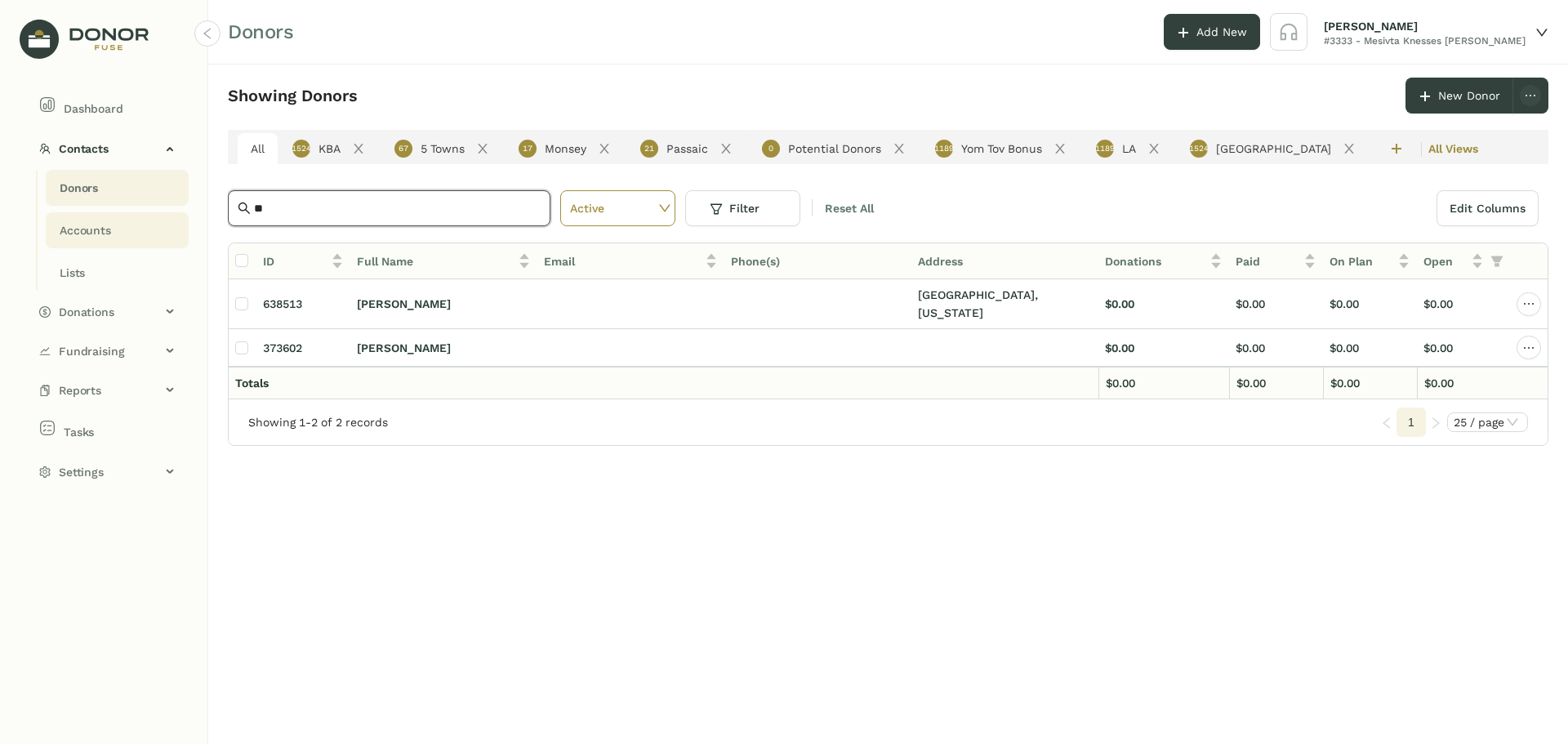type on "*" 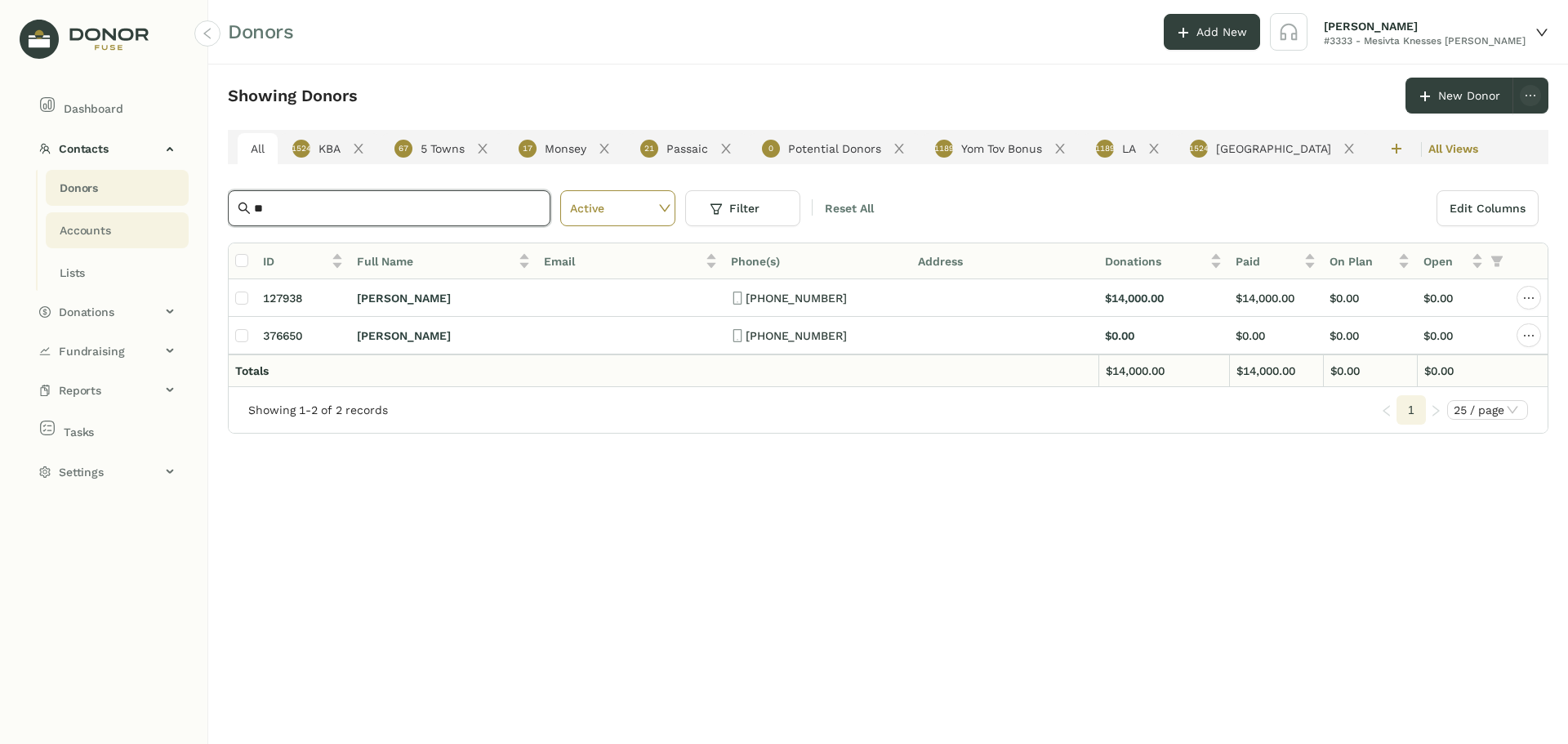 type on "*" 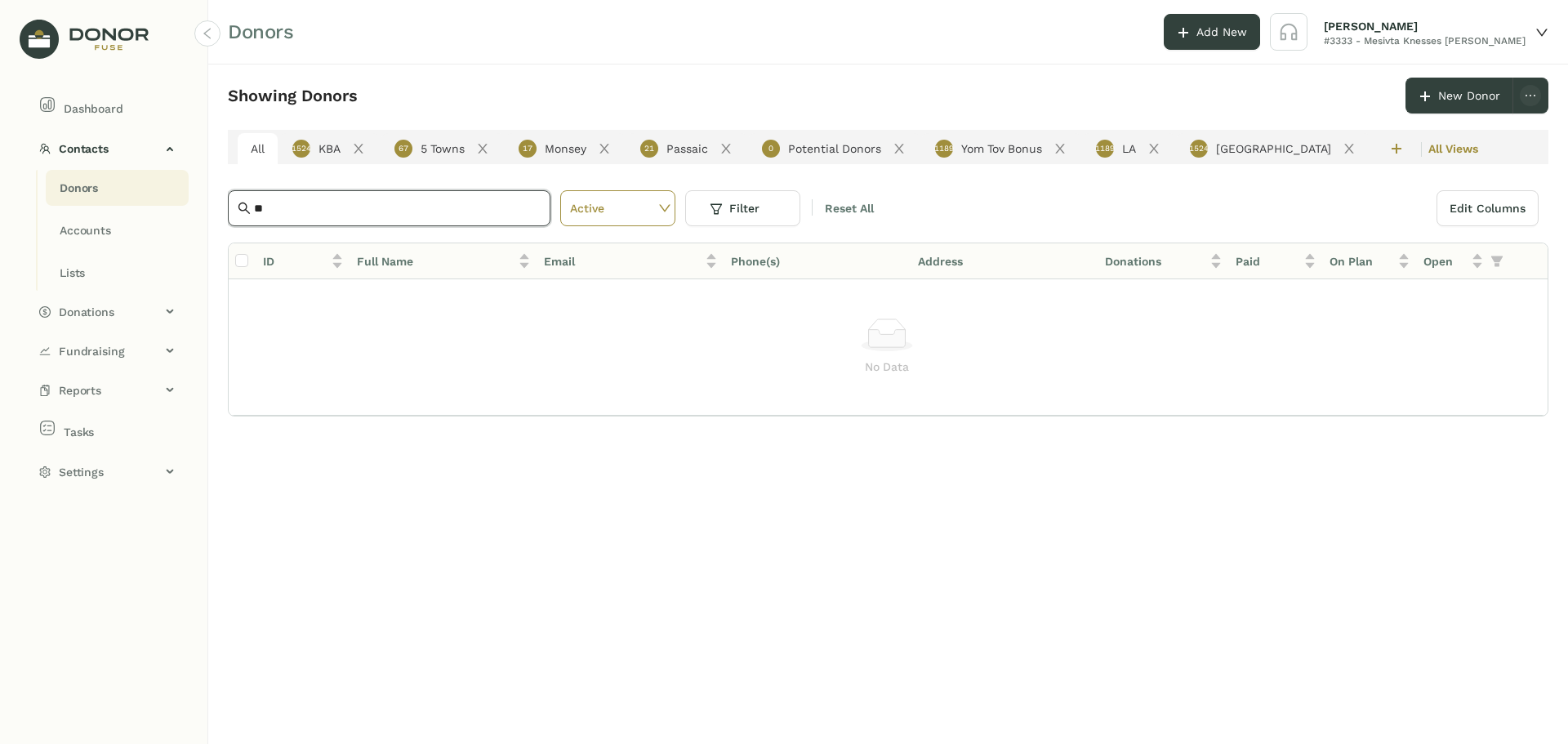 type on "*" 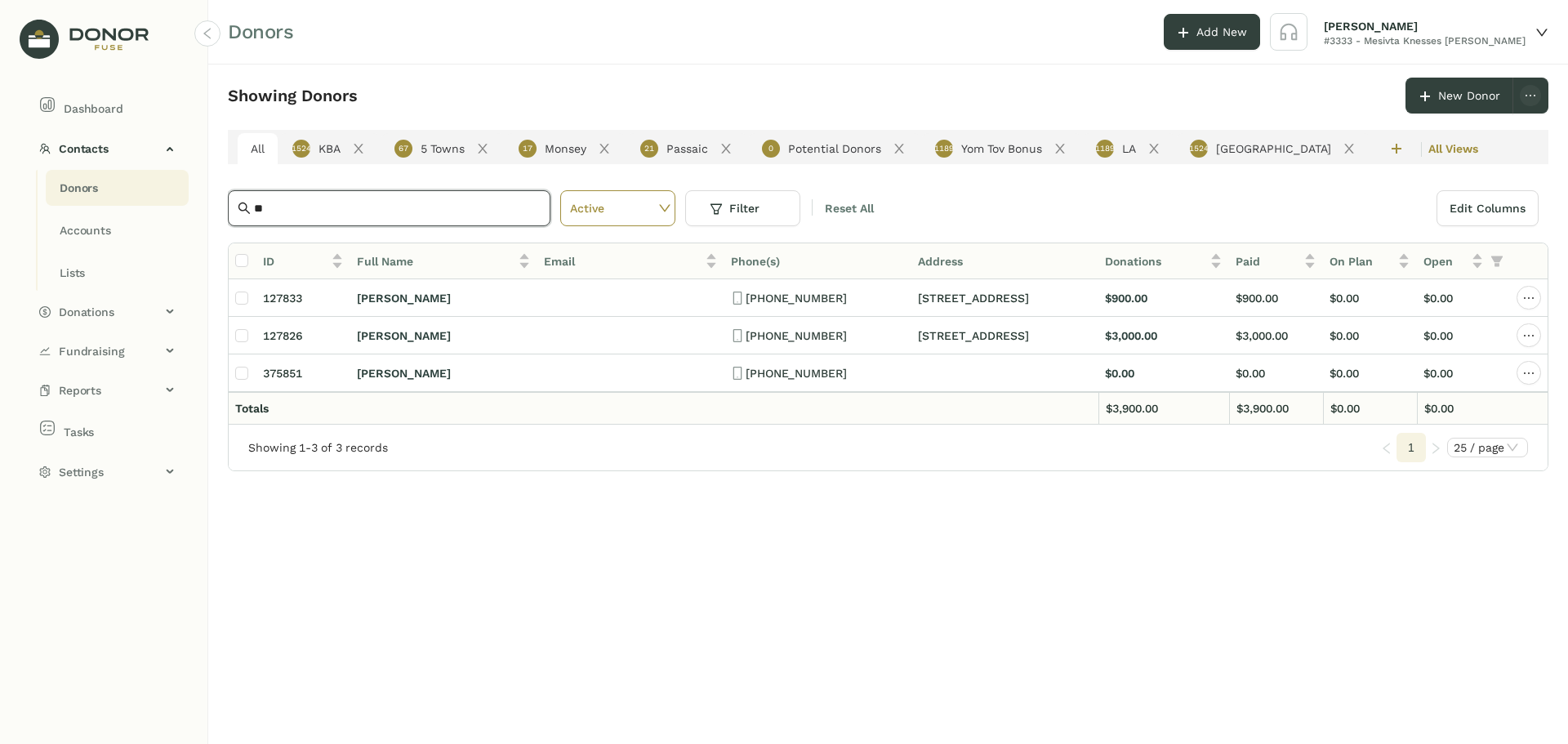 type on "*" 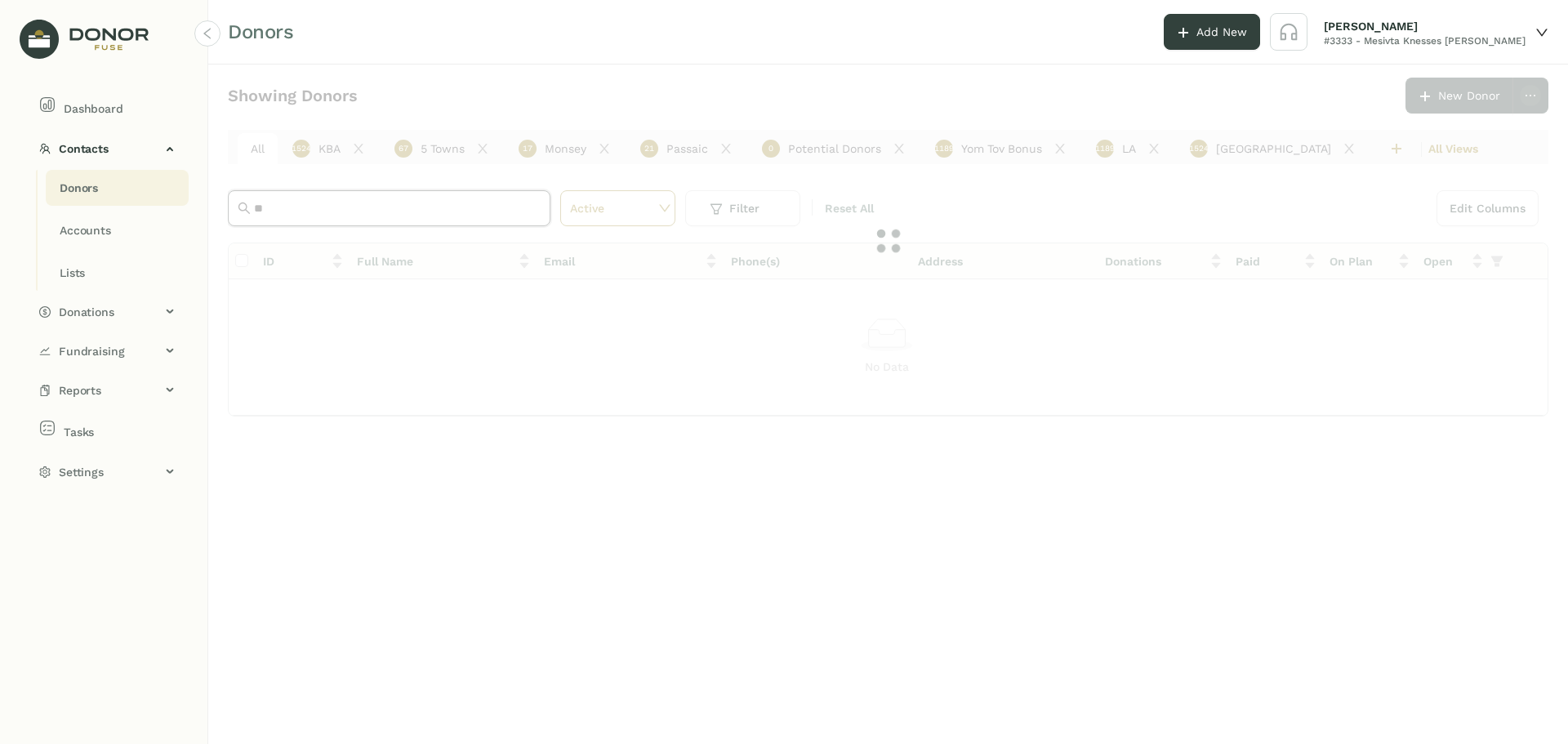 type on "*" 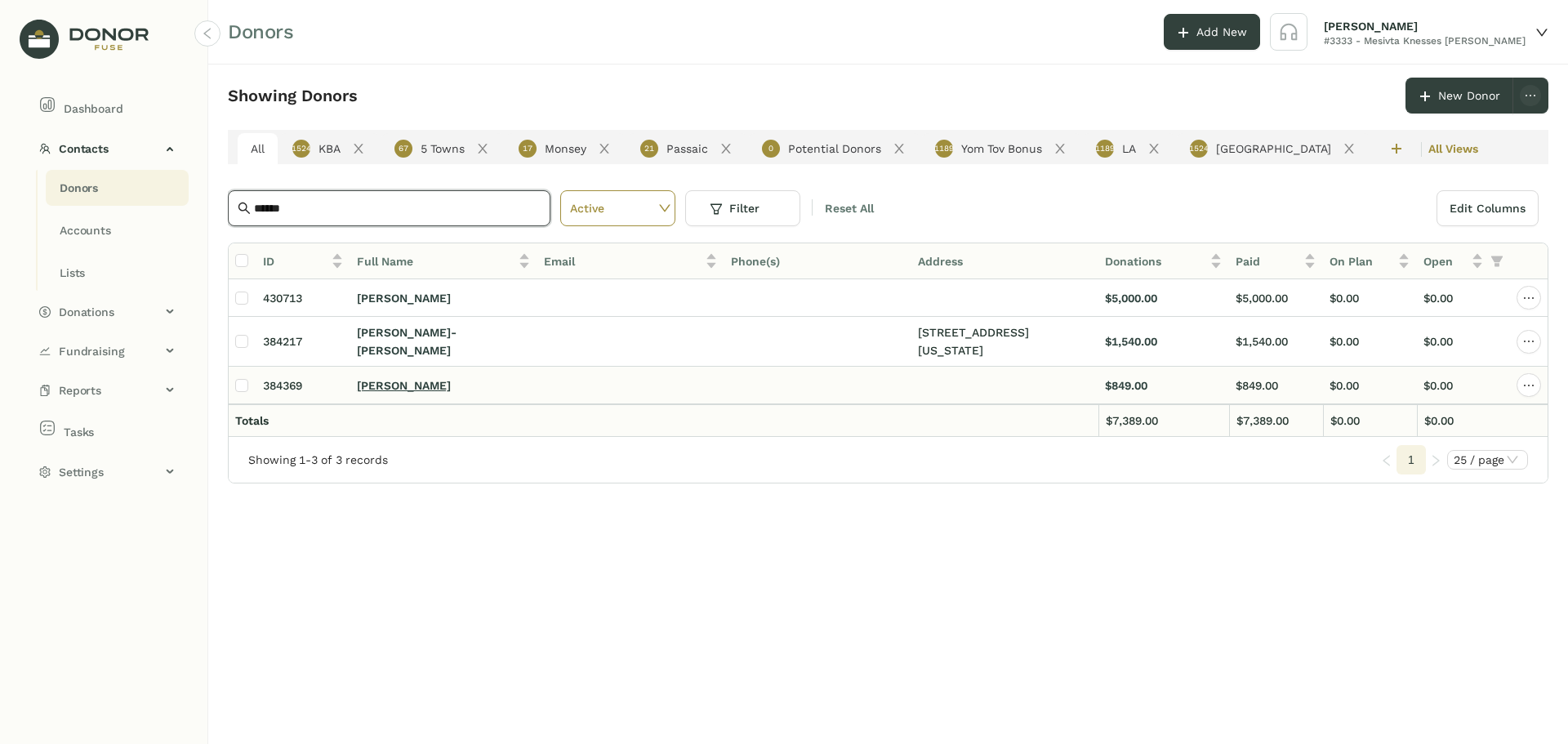 type on "******" 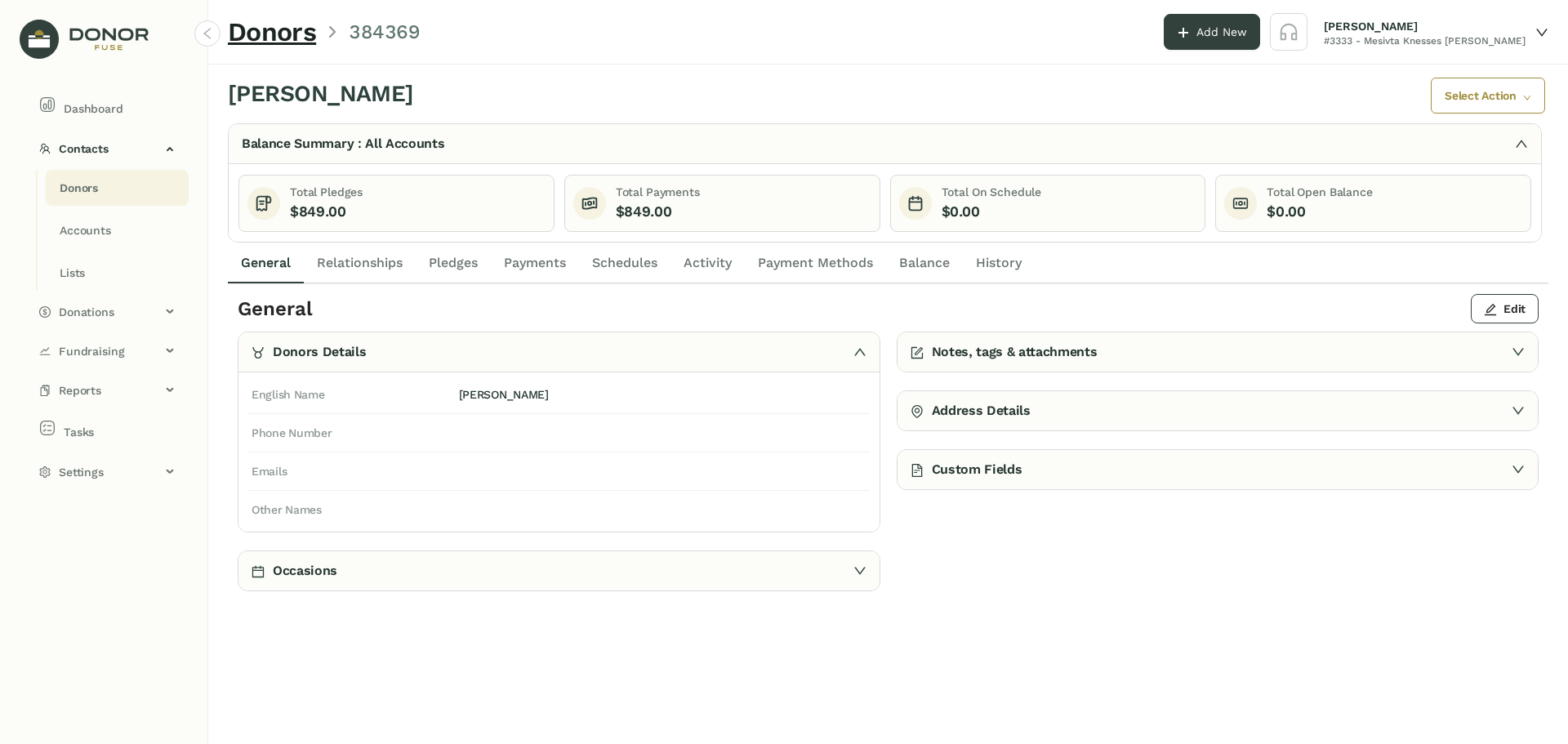 click on "Address Details" 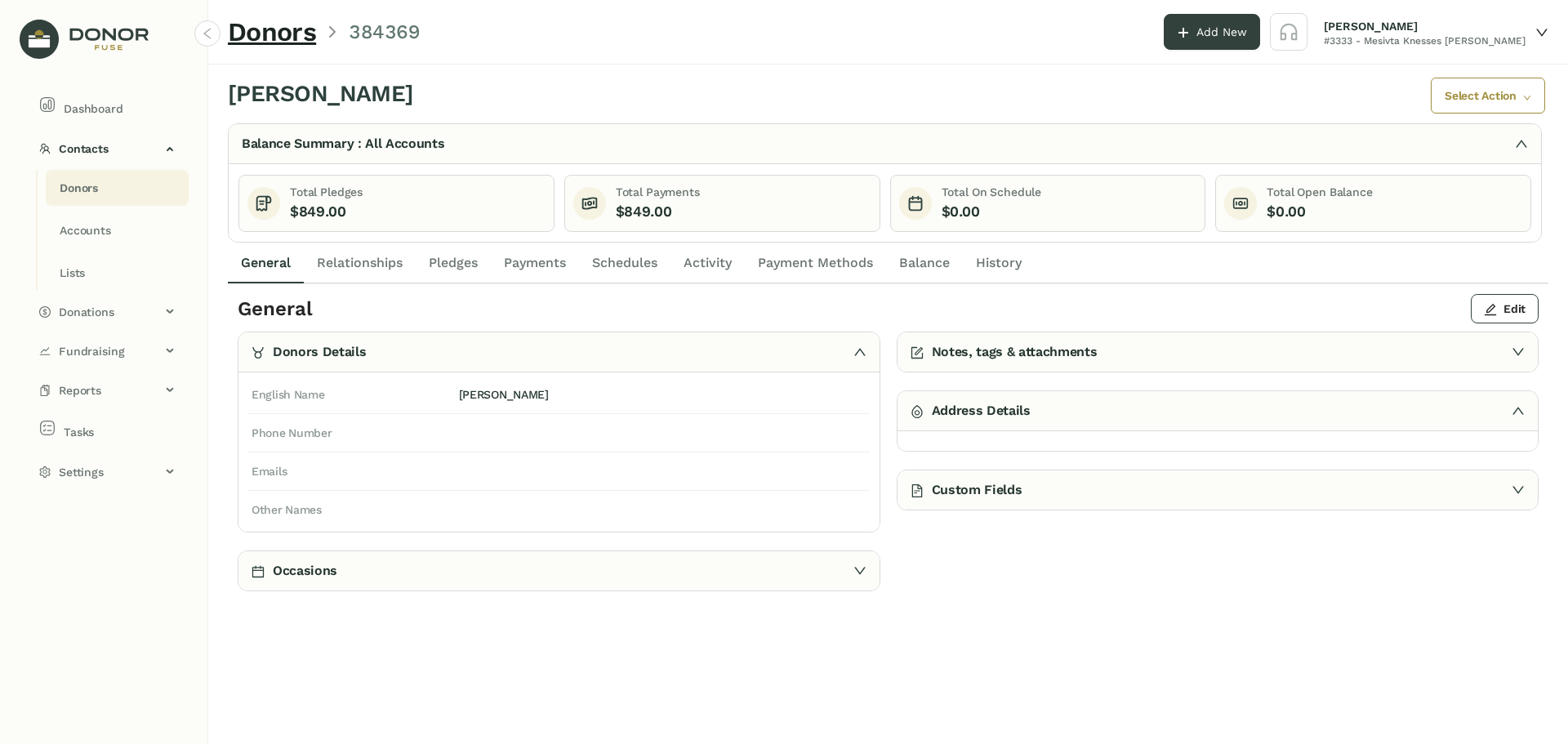 click on "Notes, tags & attachments" 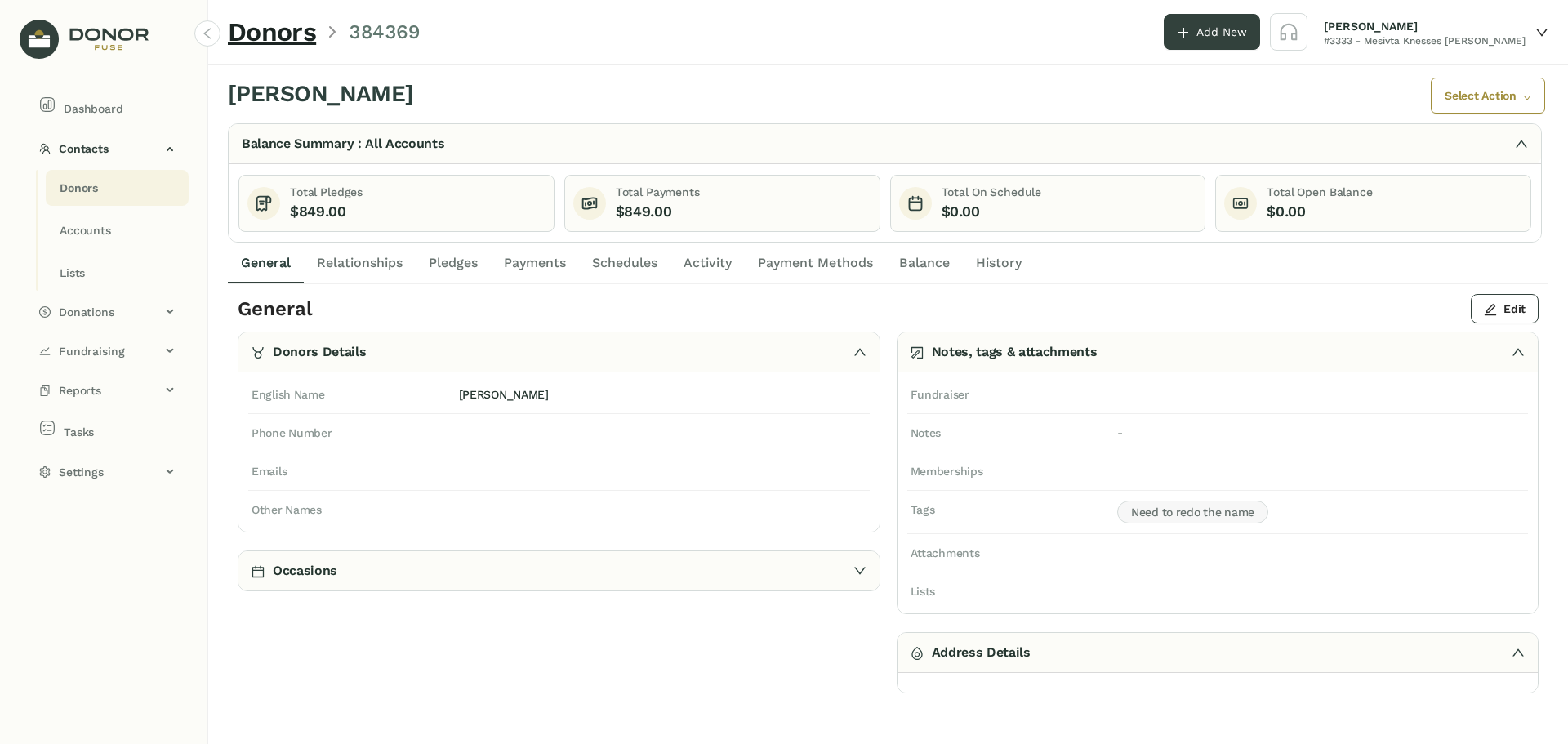 drag, startPoint x: 111, startPoint y: 183, endPoint x: 161, endPoint y: 193, distance: 50.990195 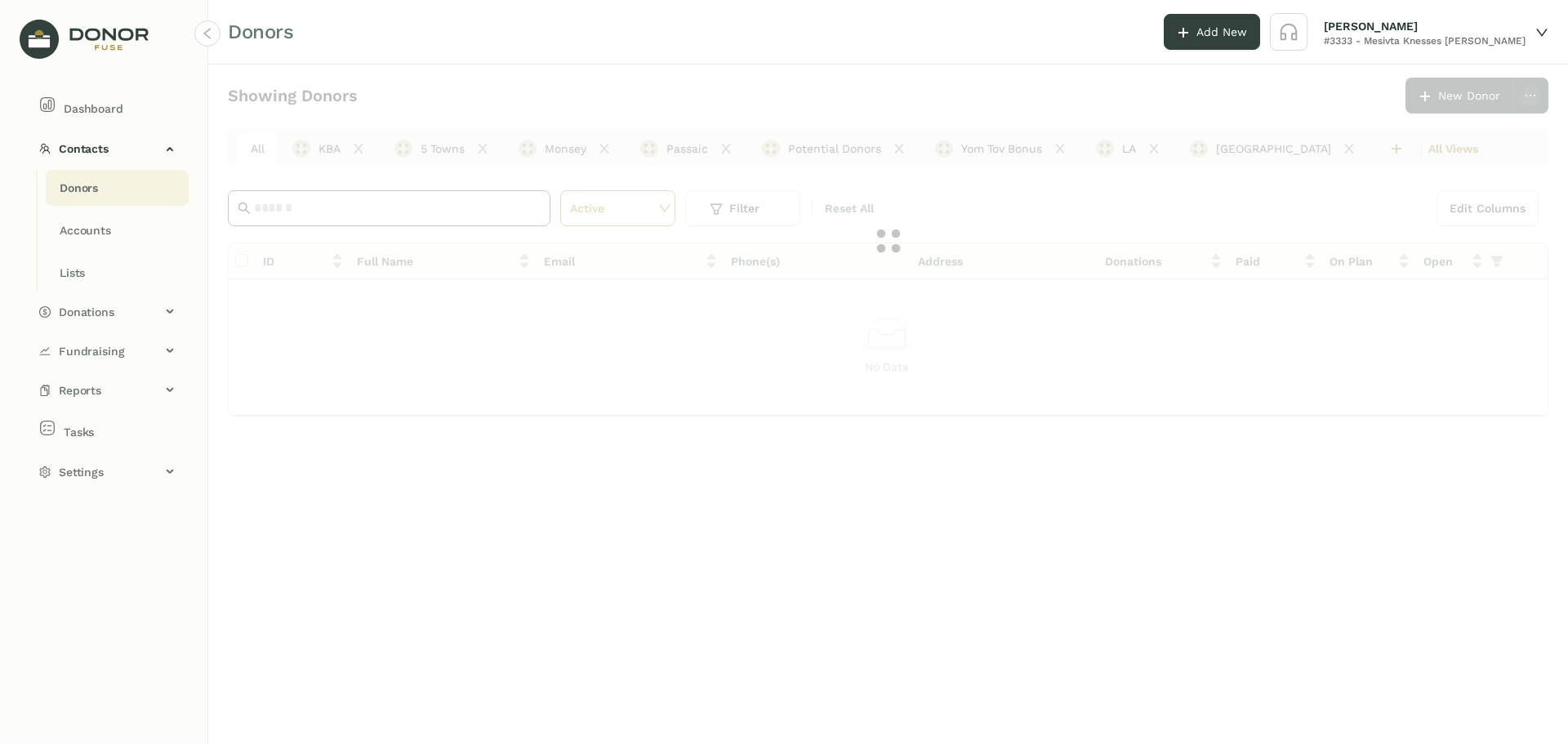 click 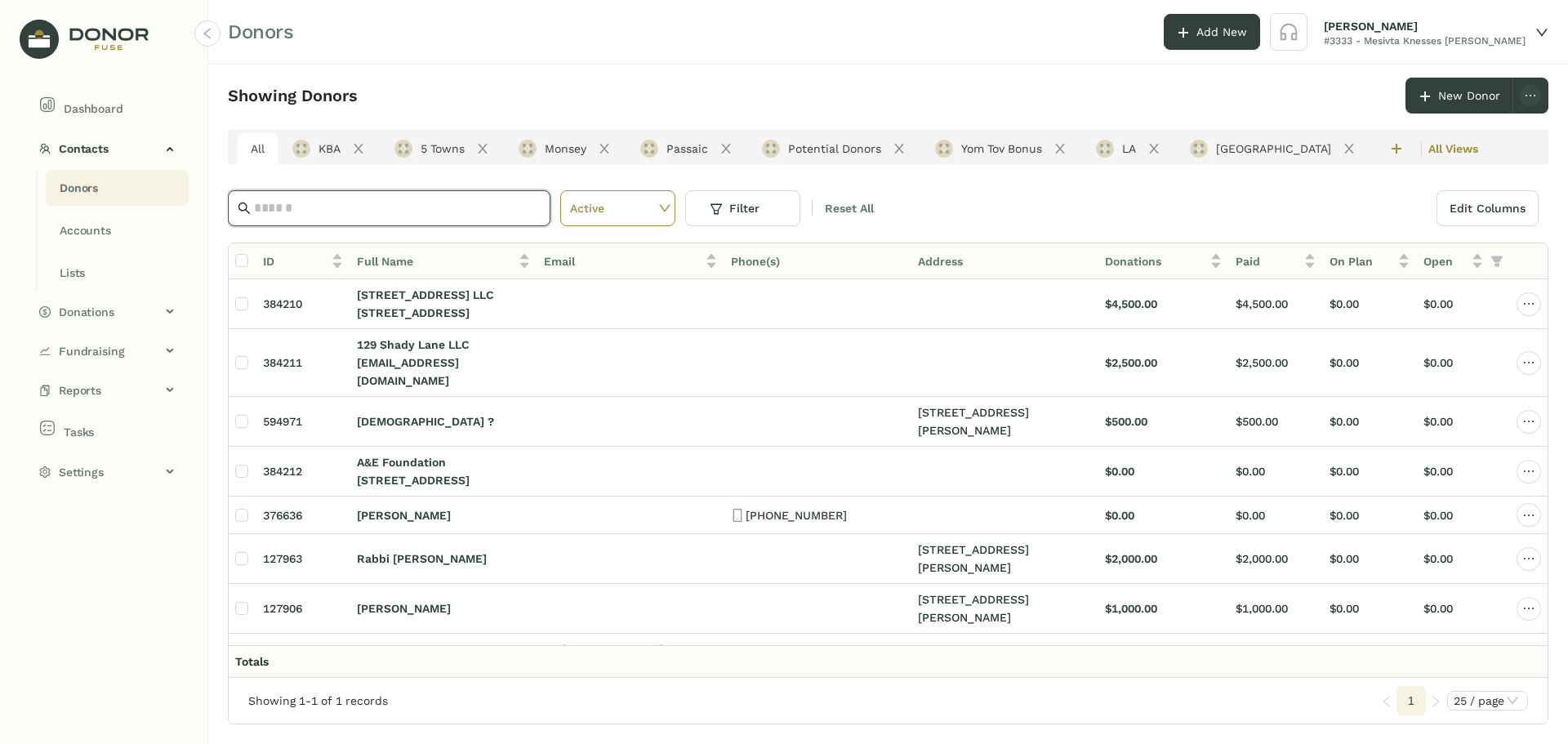 click 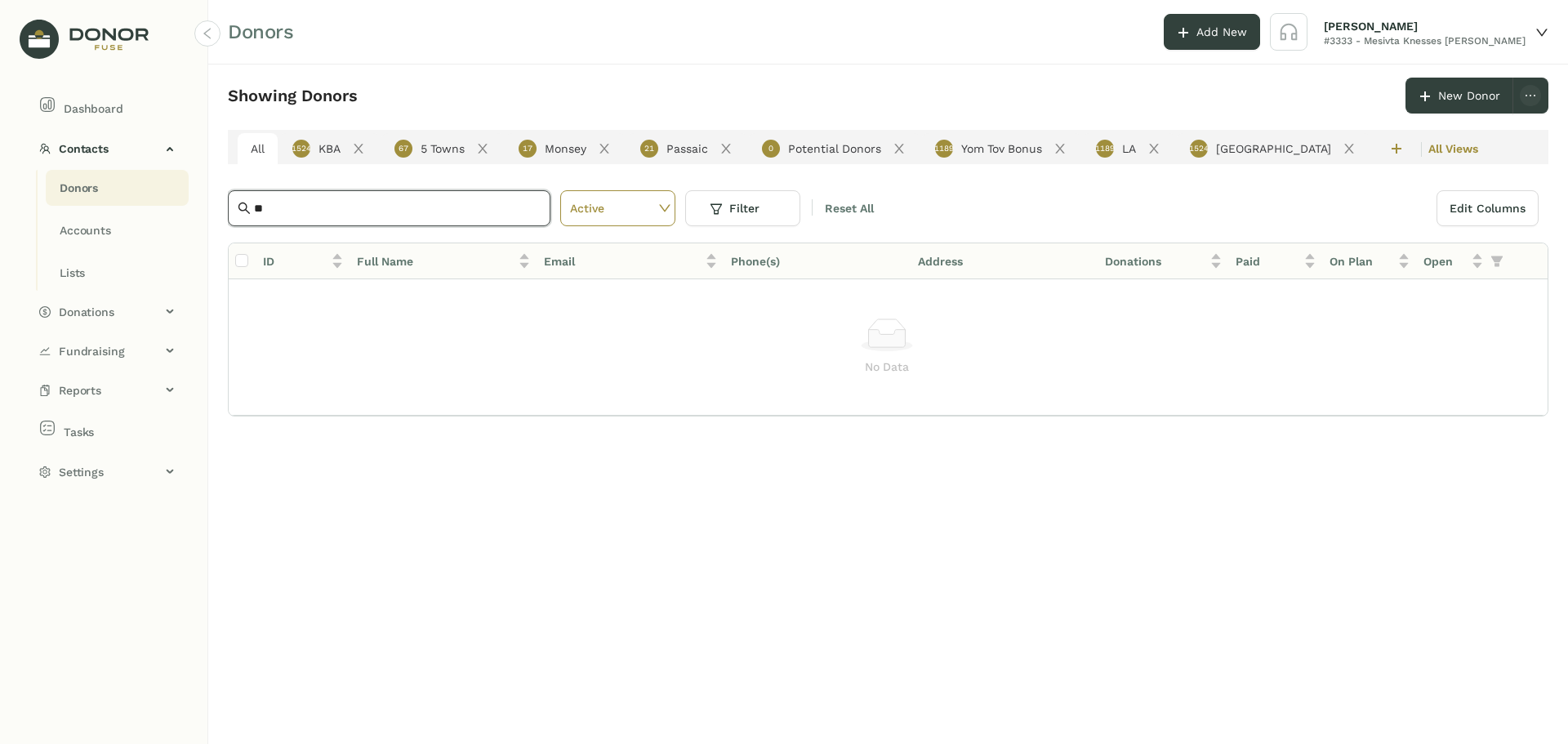 type on "*" 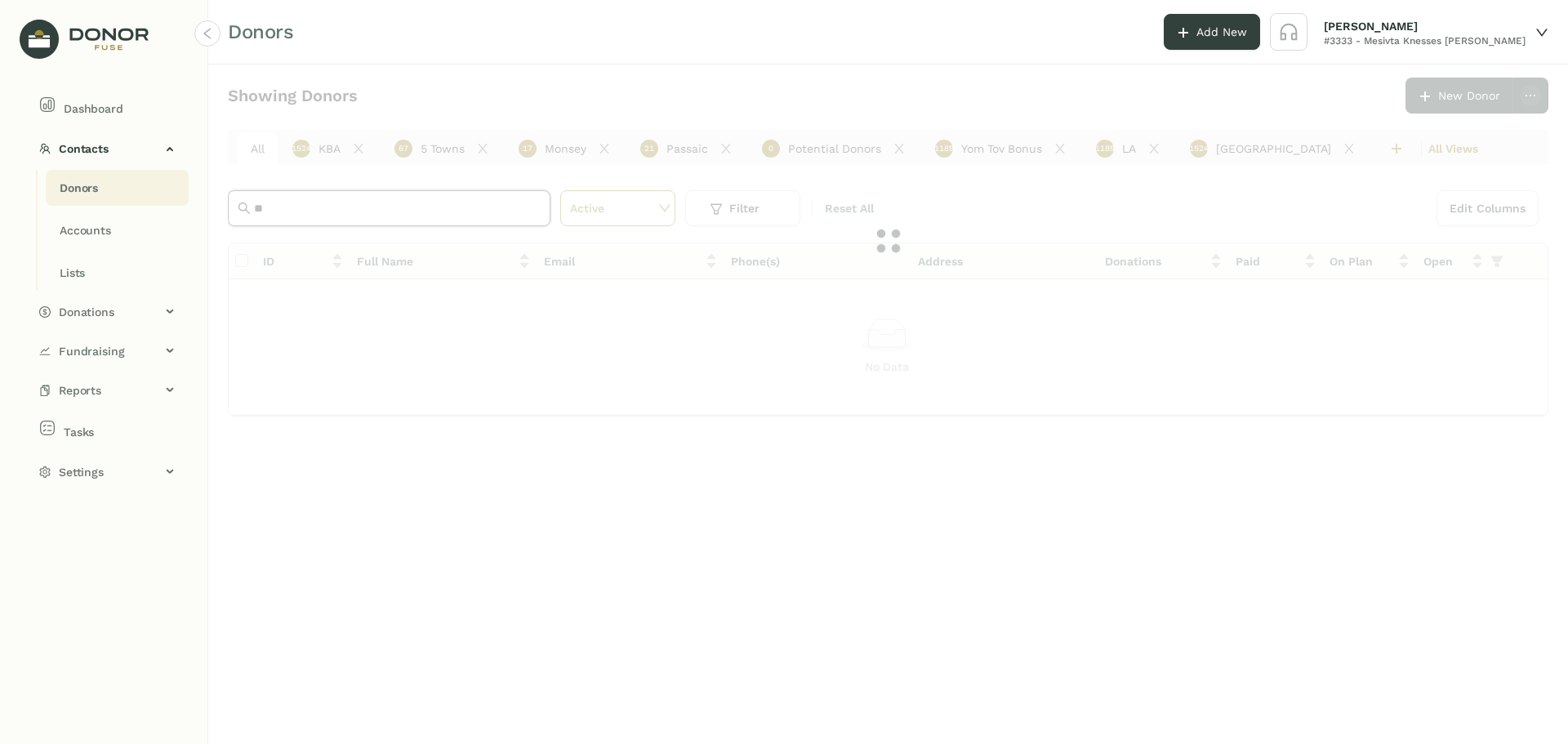 type on "*" 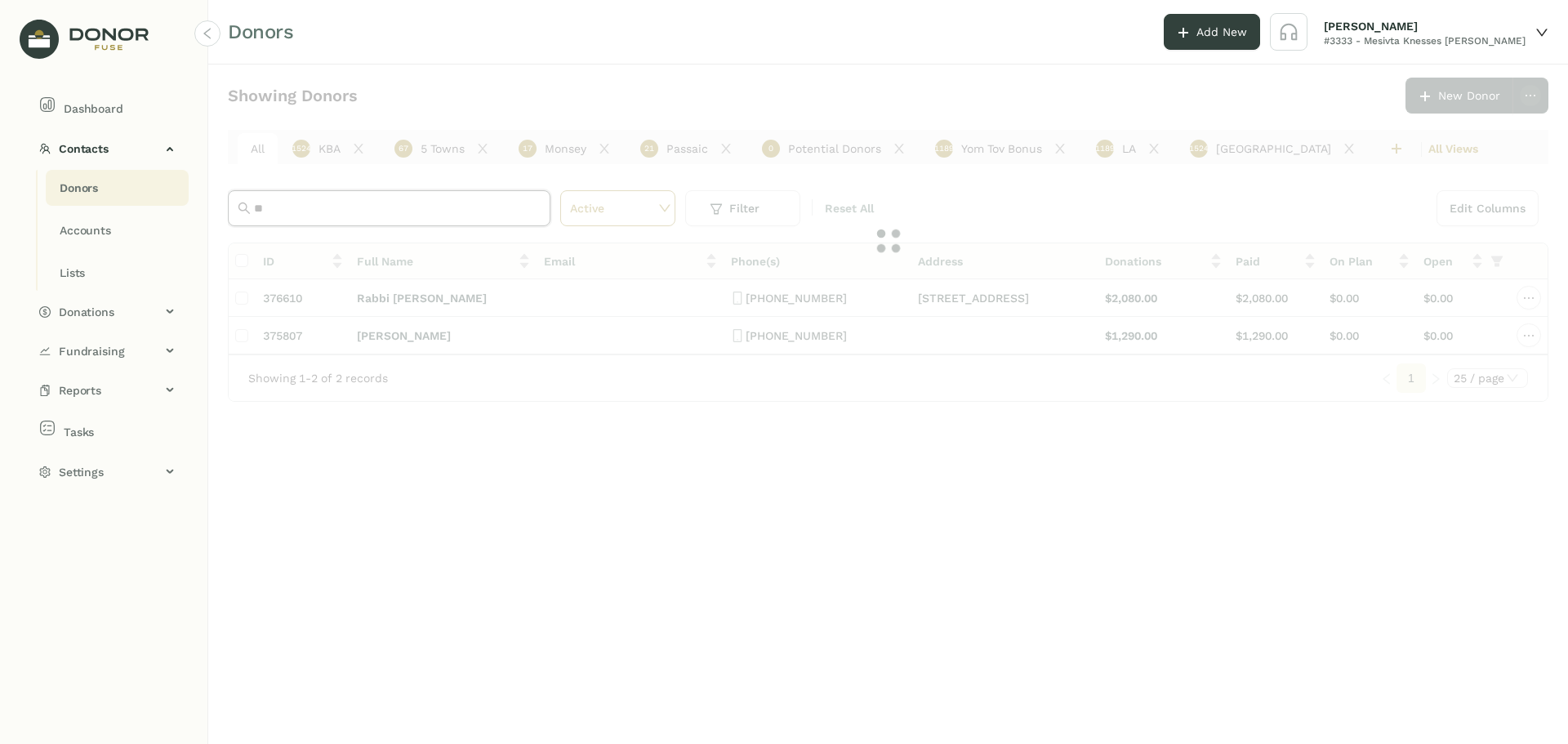 type on "*" 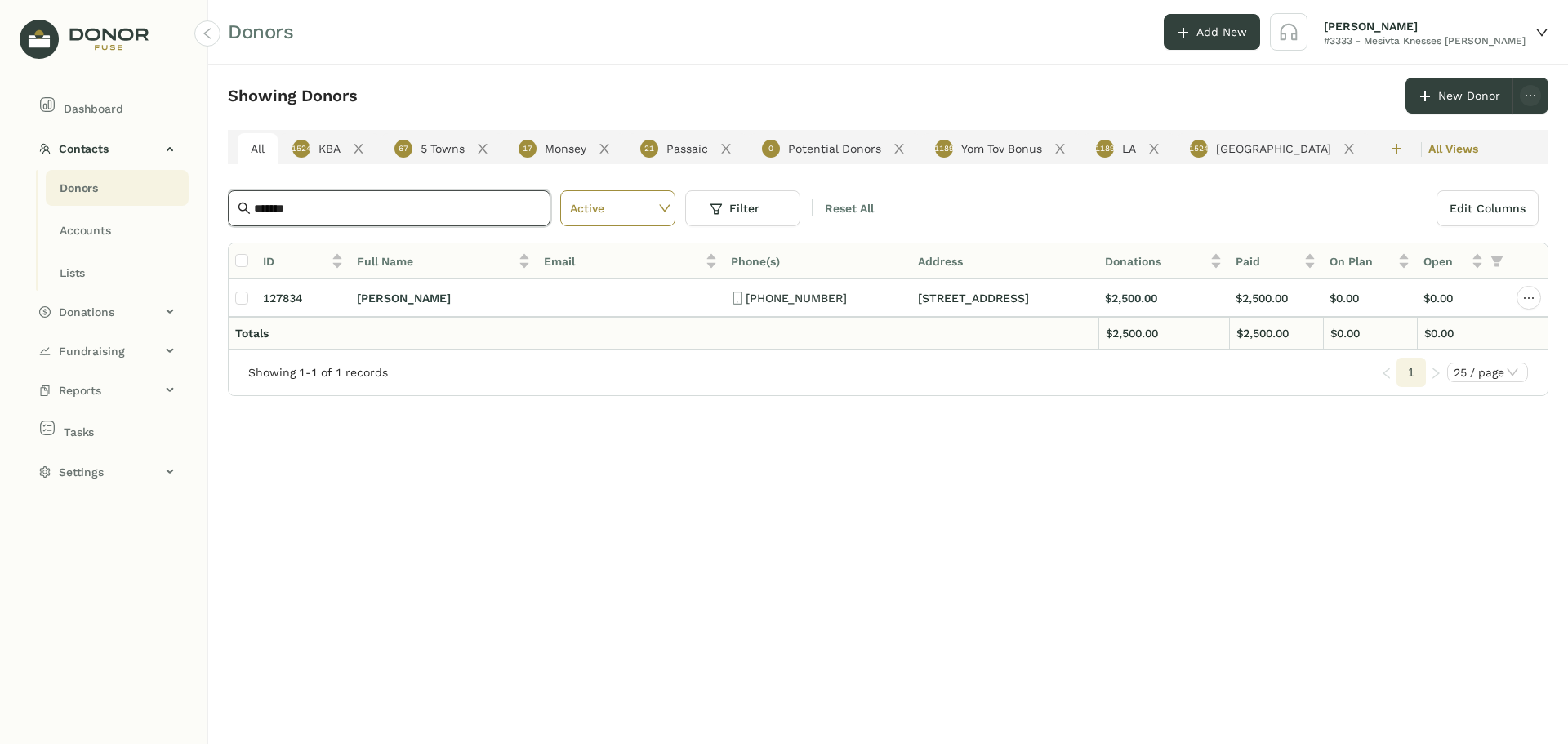 drag, startPoint x: 323, startPoint y: 208, endPoint x: 251, endPoint y: 207, distance: 72.006944 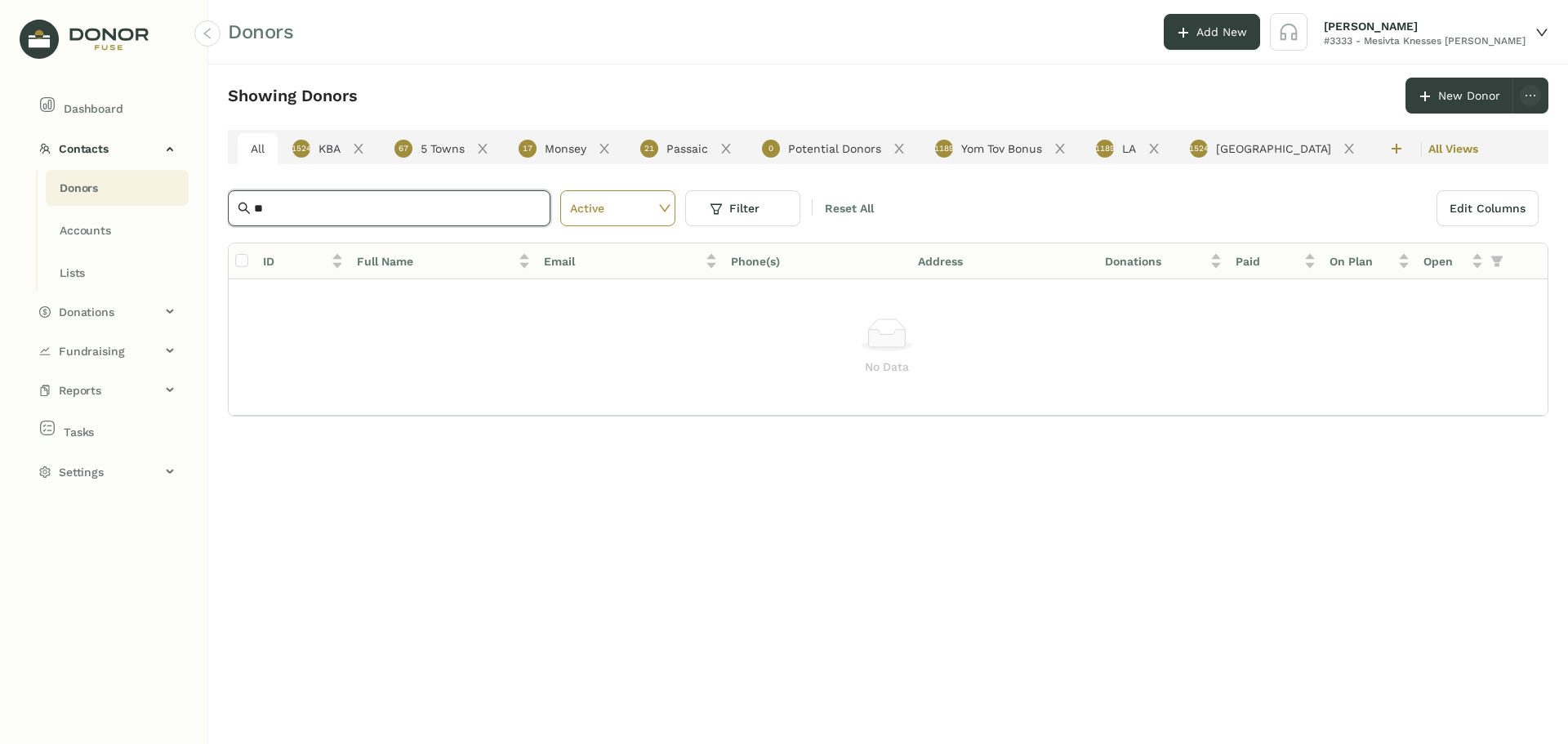 type on "*" 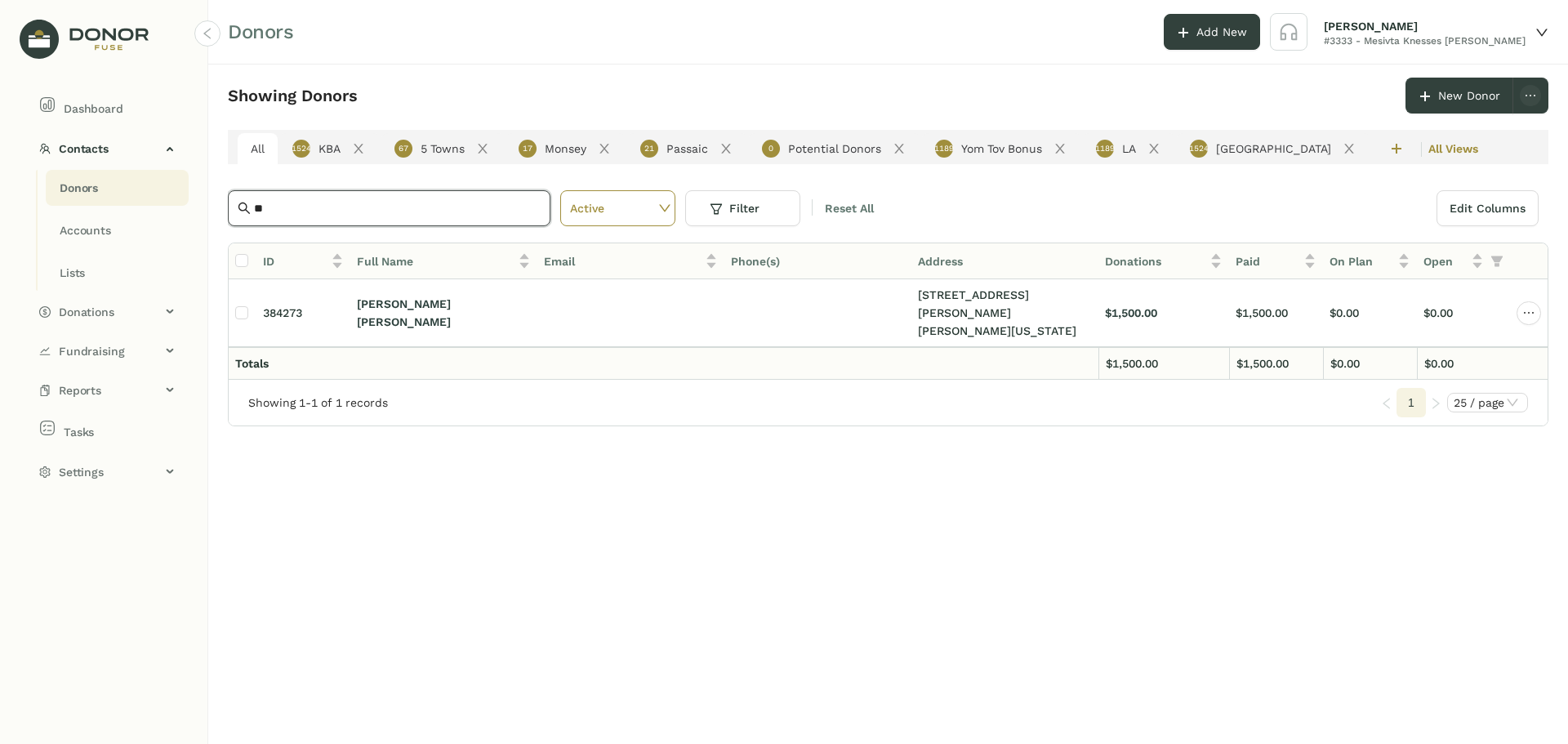 type on "*" 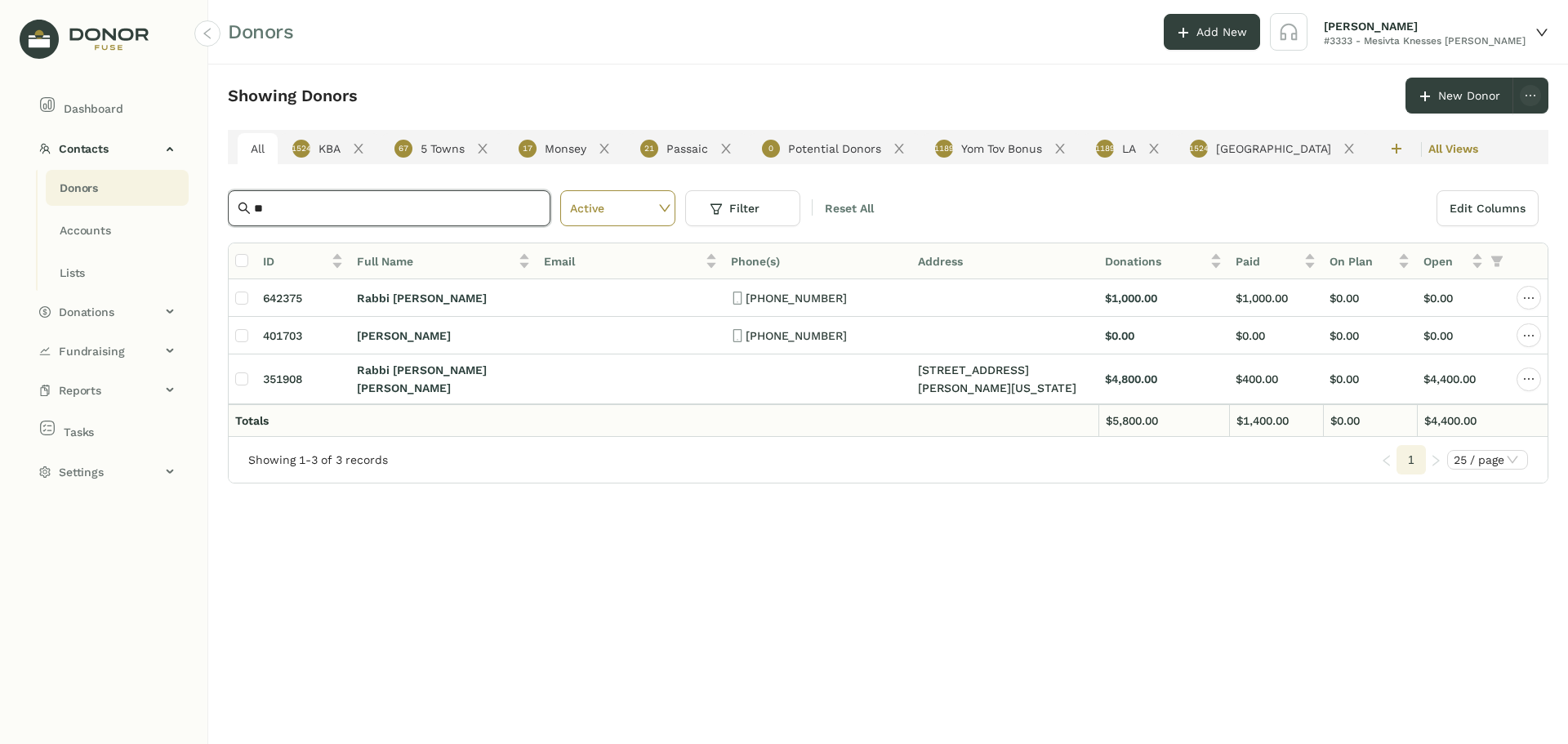 type on "*" 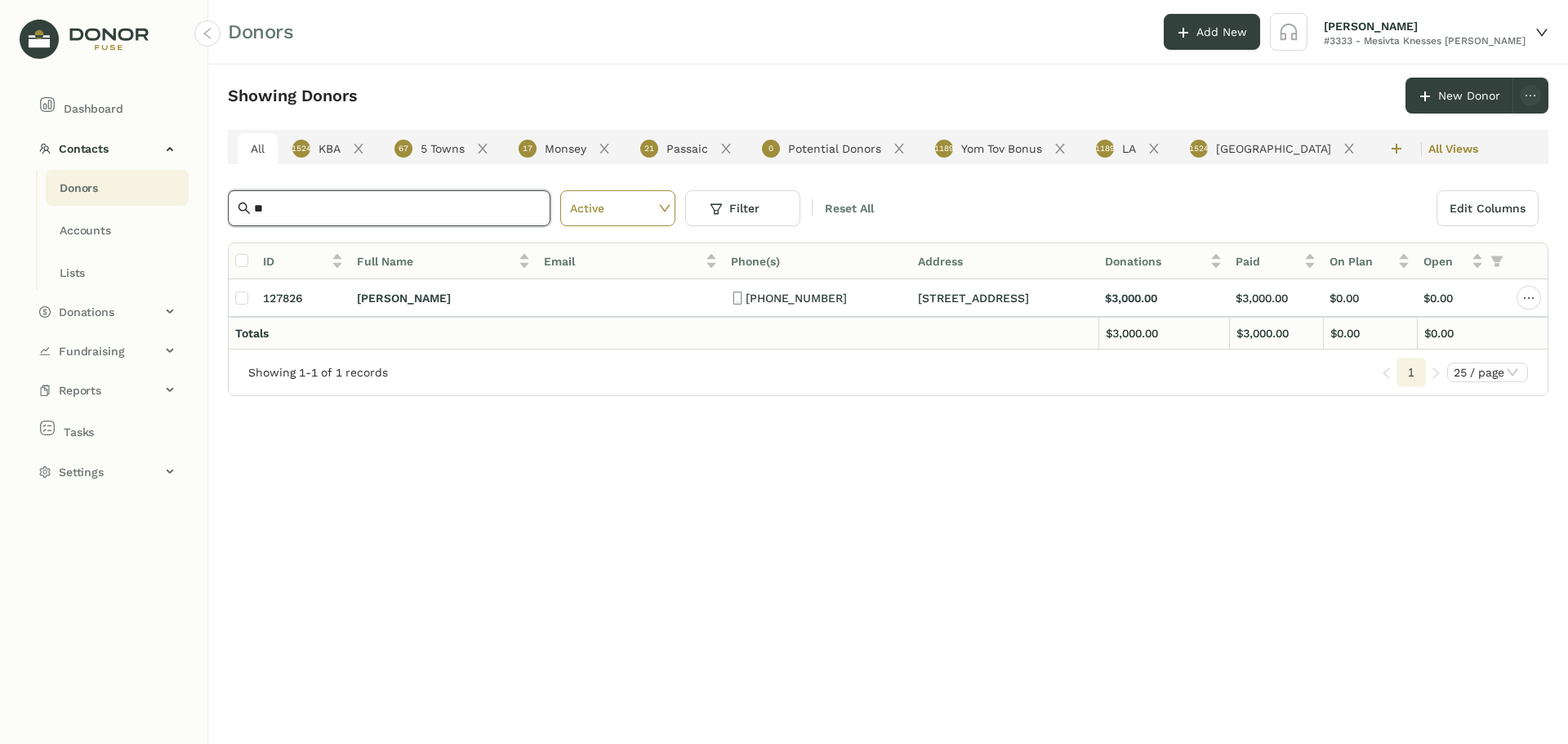 type on "*" 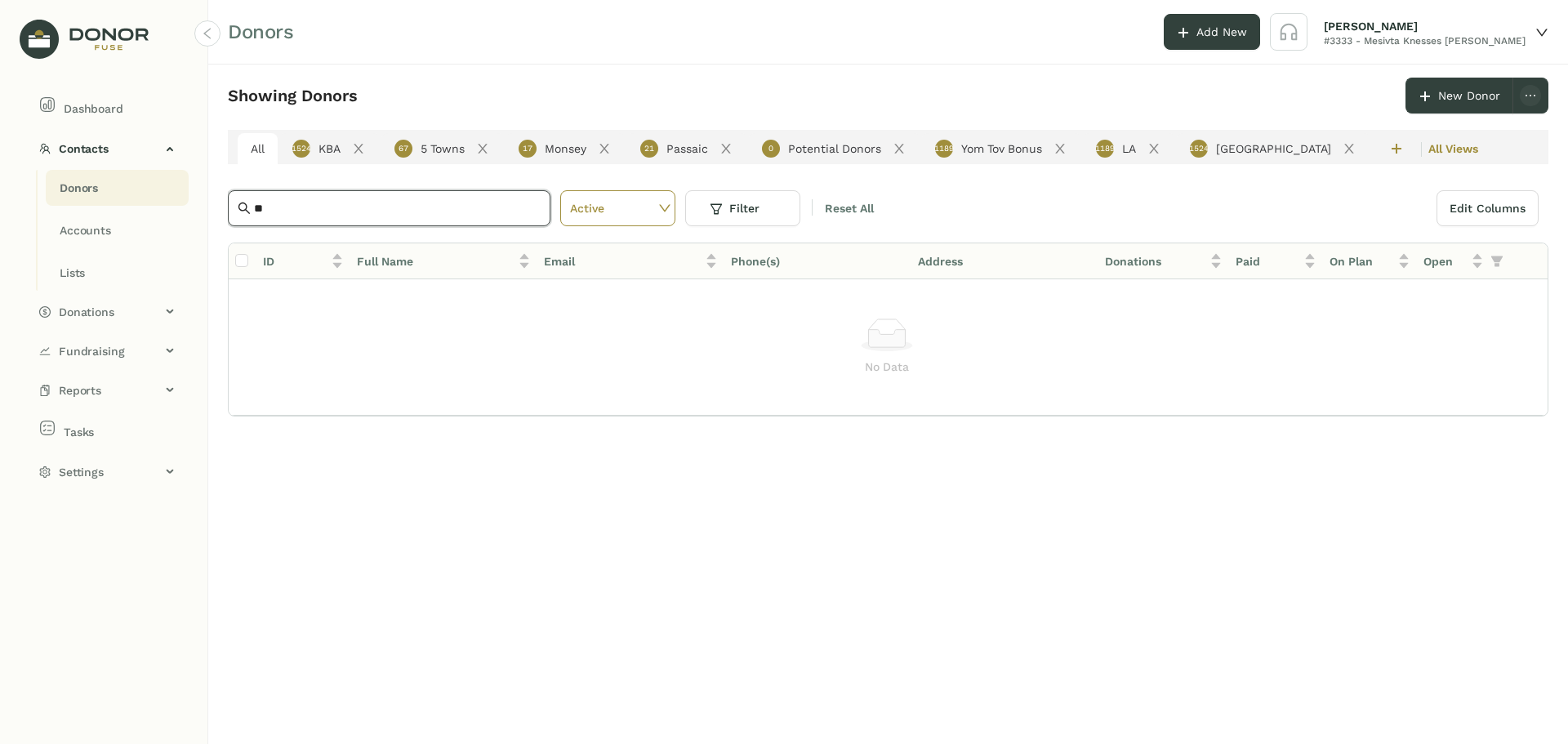 type on "*" 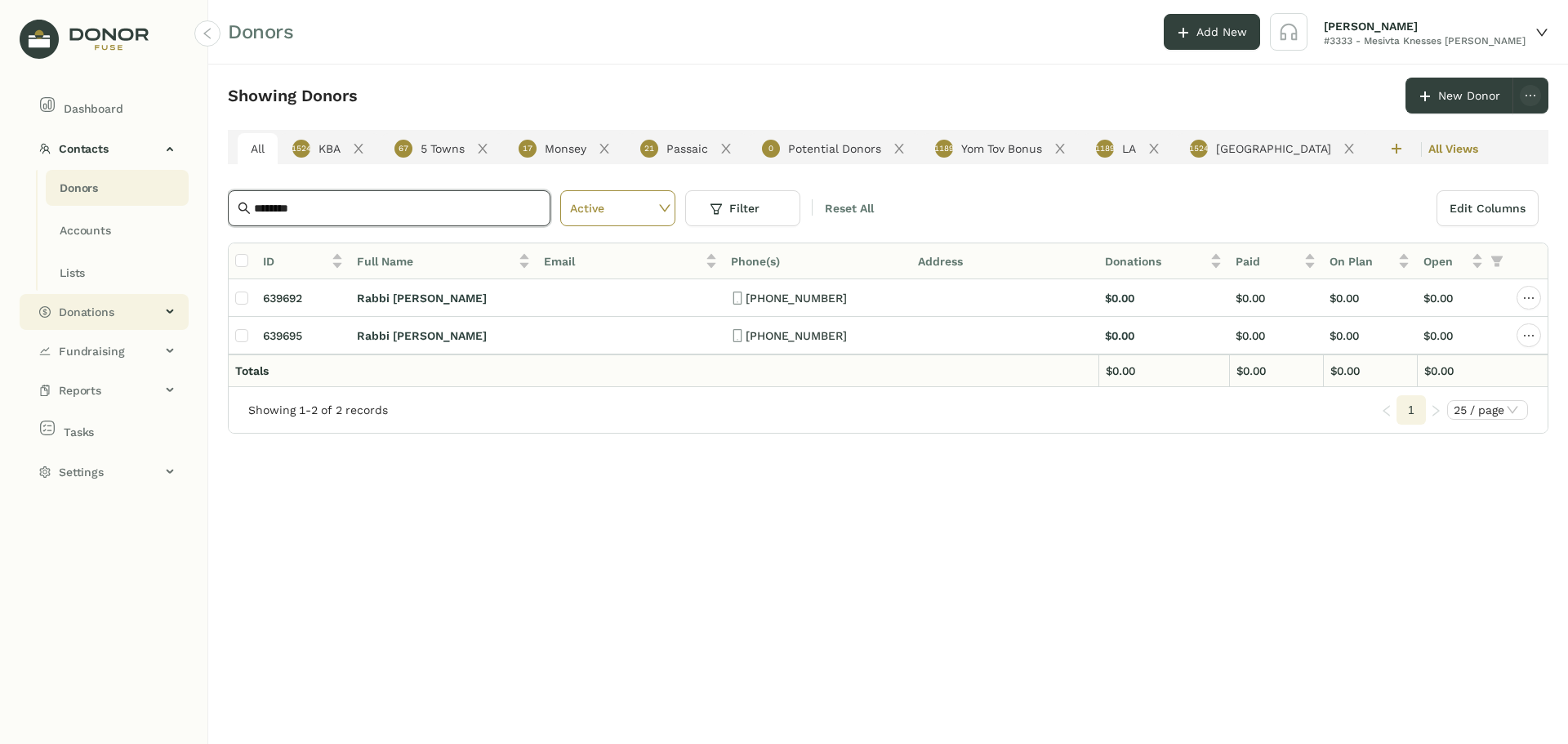 type on "********" 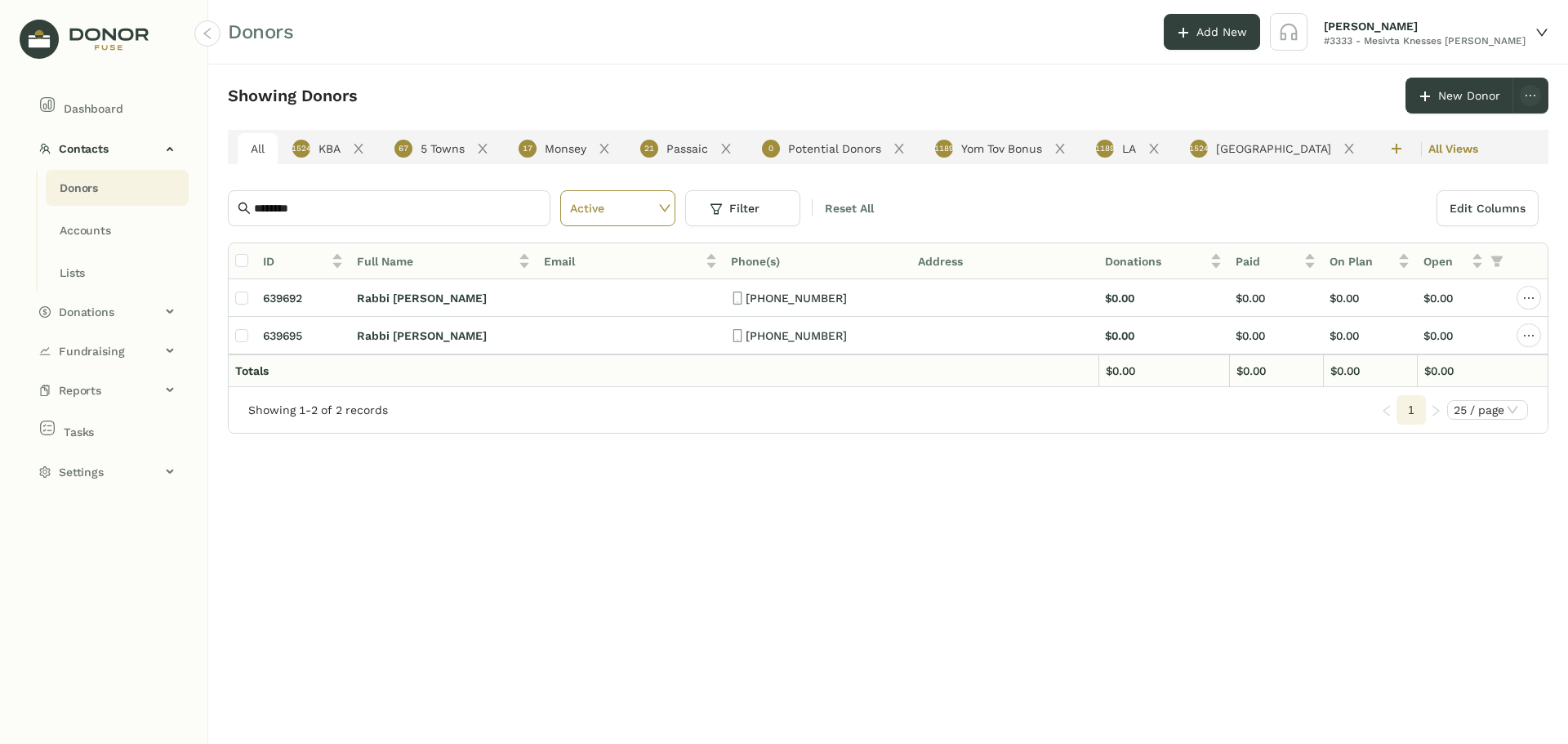 click on "Showing Donors      New Donor   All  1524  KBA  1524  KBA  104  xx  1524  KBA  67  5 Towns  17  Monsey  21  Passaic  0  Potential Donors  1189  Yom Tov Bonus  1189  LA  1524  chicago  All Views ******** Active Filter Reset All  Edit Columns
ID  Full Name   Email   Phone(s)   Address   Donations   Paid   On Plan   Open  639692 [PERSON_NAME] [PHONE_NUMBER] $0.00 $0.00 $0.00 $0.00 639695 [PERSON_NAME] [PHONE_NUMBER] $0.00 $0.00 $0.00 $0.00 Totals $0.00 $0.00 $0.00 $0.00  Showing 1-2 of 2 records  1 25 / page" 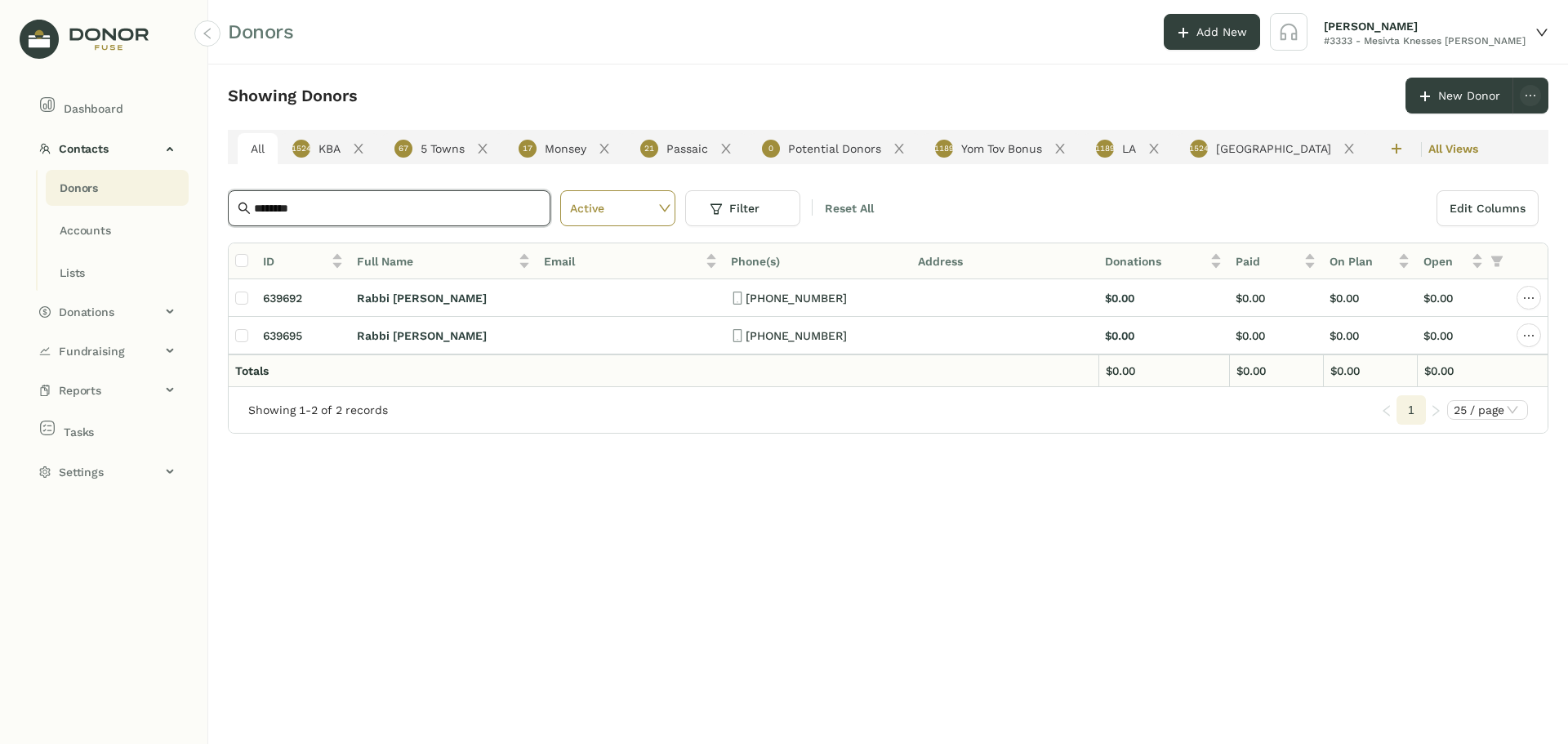 drag, startPoint x: 313, startPoint y: 213, endPoint x: 265, endPoint y: 201, distance: 49.477268 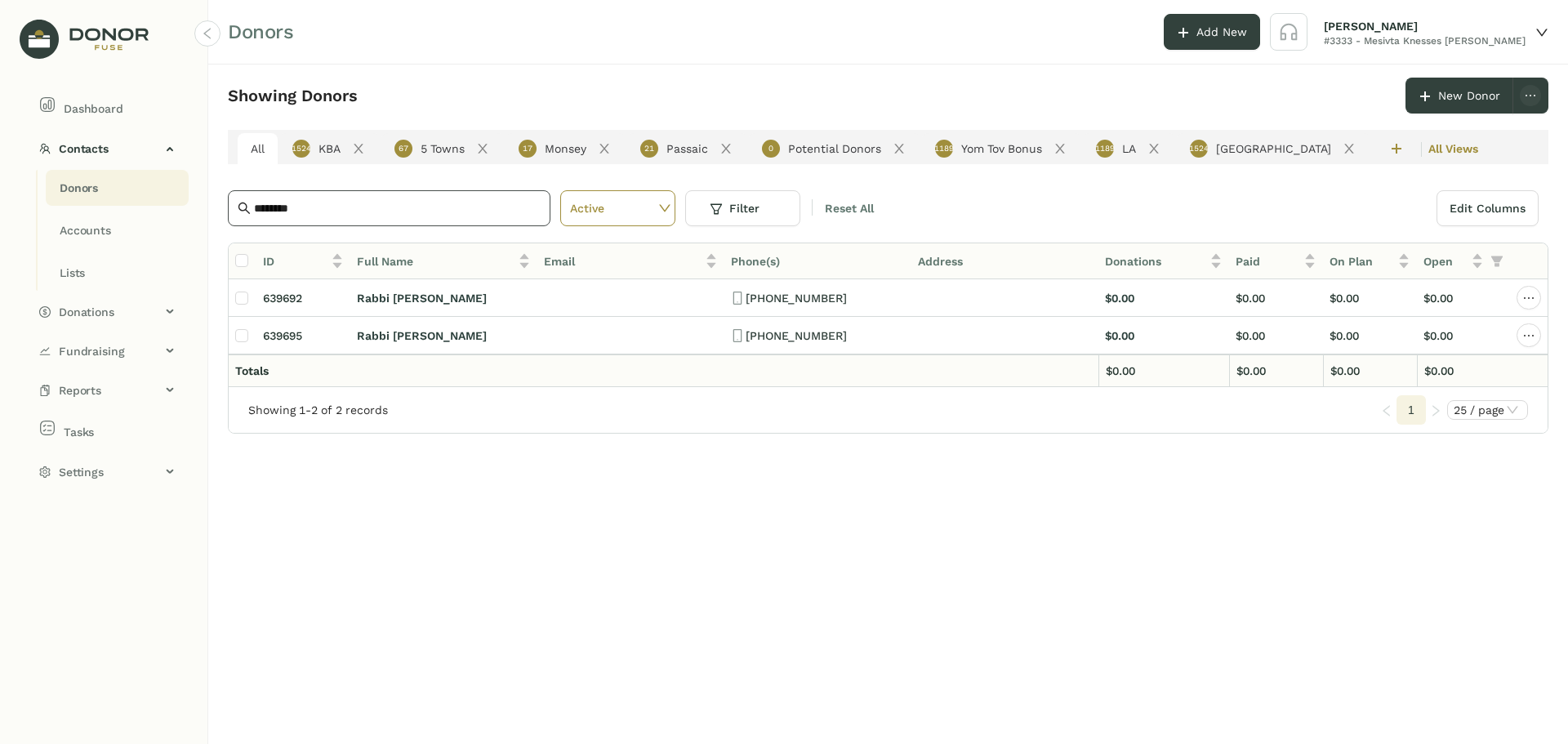drag, startPoint x: 325, startPoint y: 220, endPoint x: 283, endPoint y: 212, distance: 42.75512 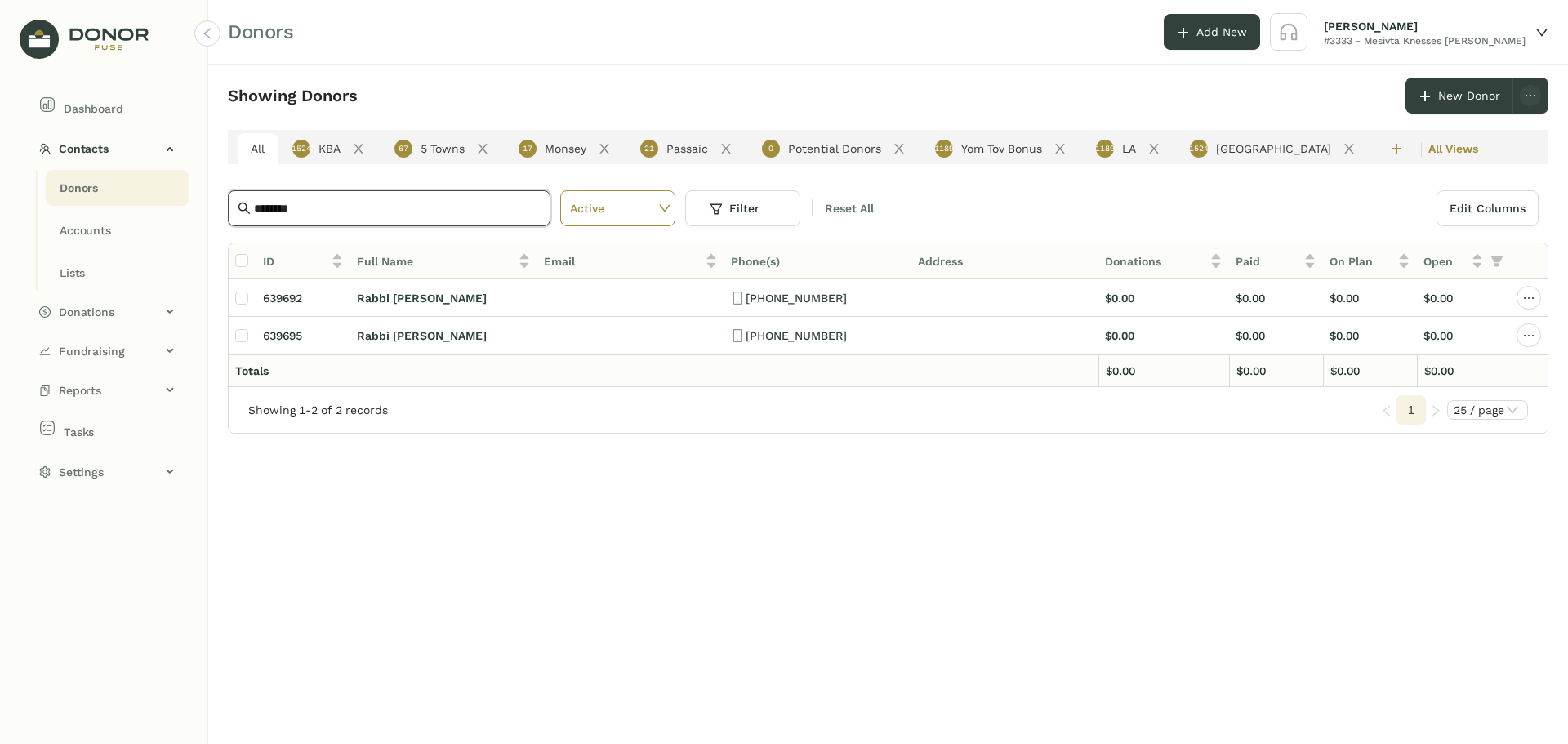 drag, startPoint x: 323, startPoint y: 212, endPoint x: 262, endPoint y: 219, distance: 61.400326 